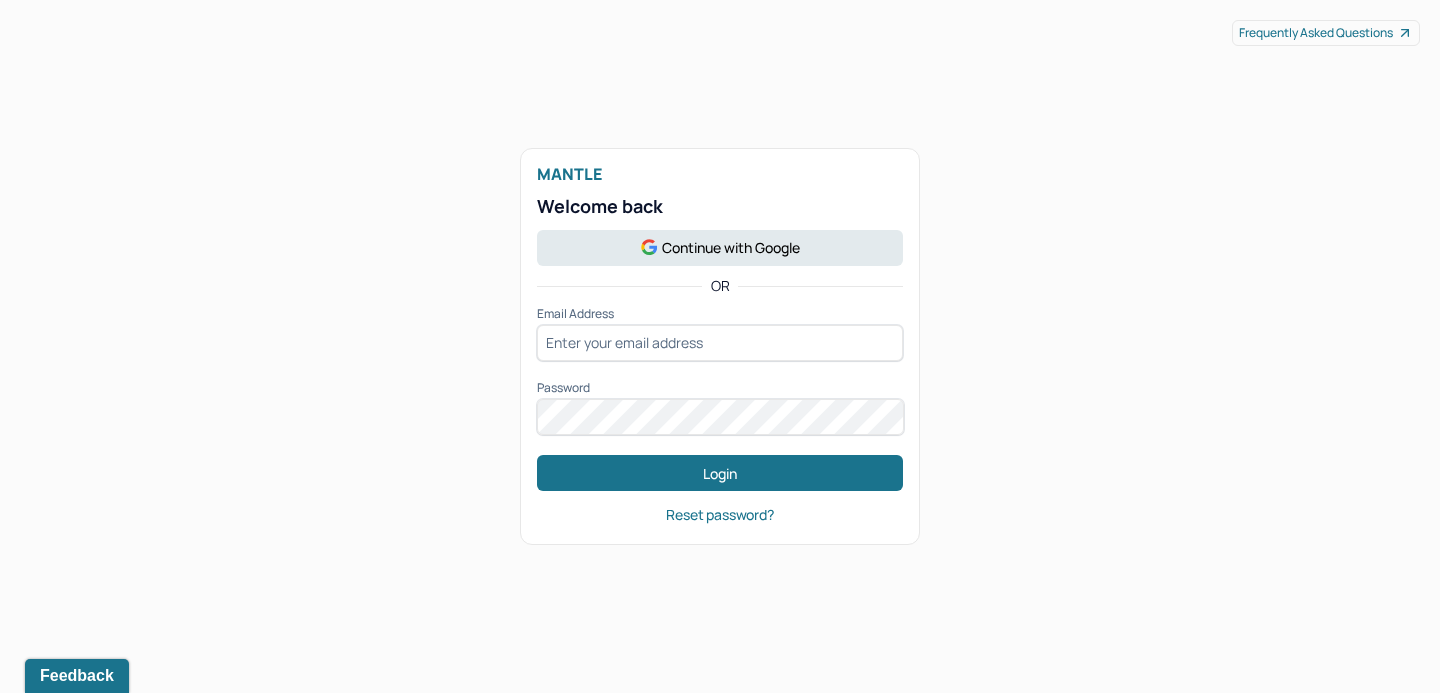 scroll, scrollTop: 0, scrollLeft: 0, axis: both 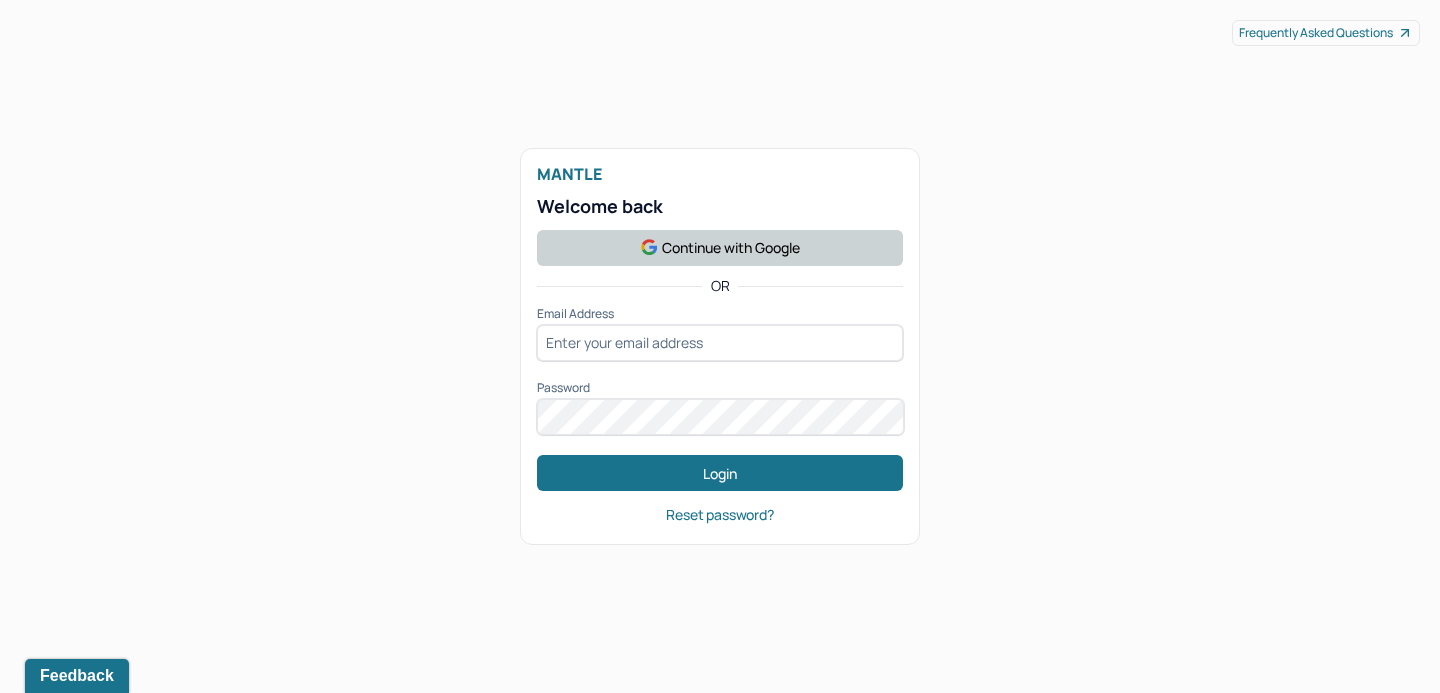 click on "Continue with Google" at bounding box center [720, 248] 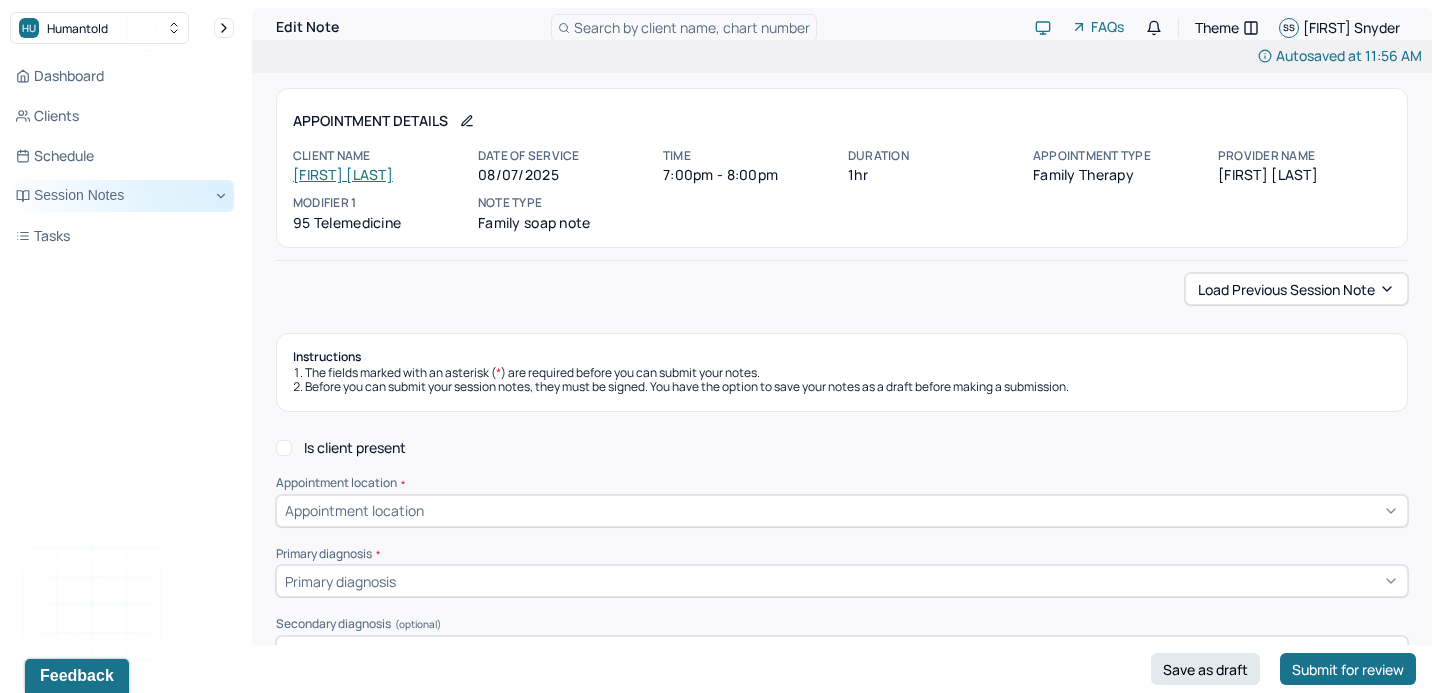 click on "Session Notes" at bounding box center [122, 196] 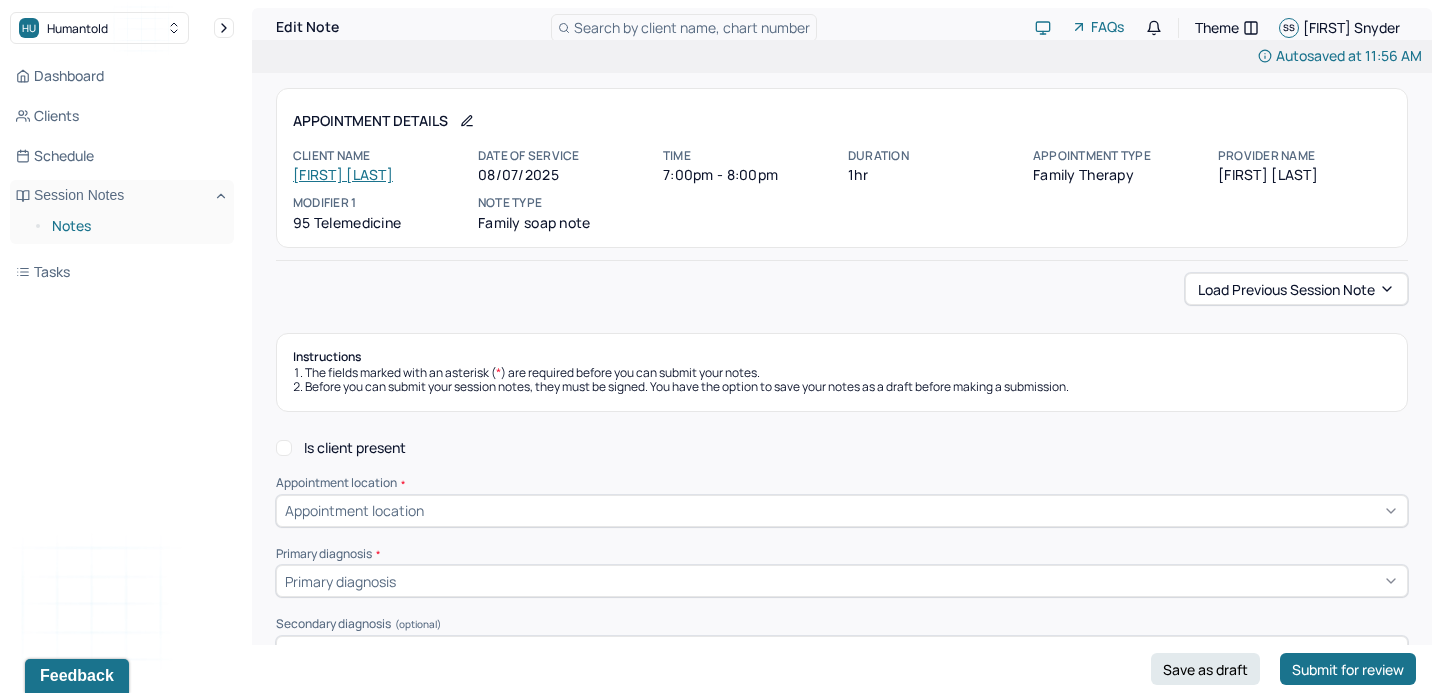 click on "Notes" at bounding box center (135, 226) 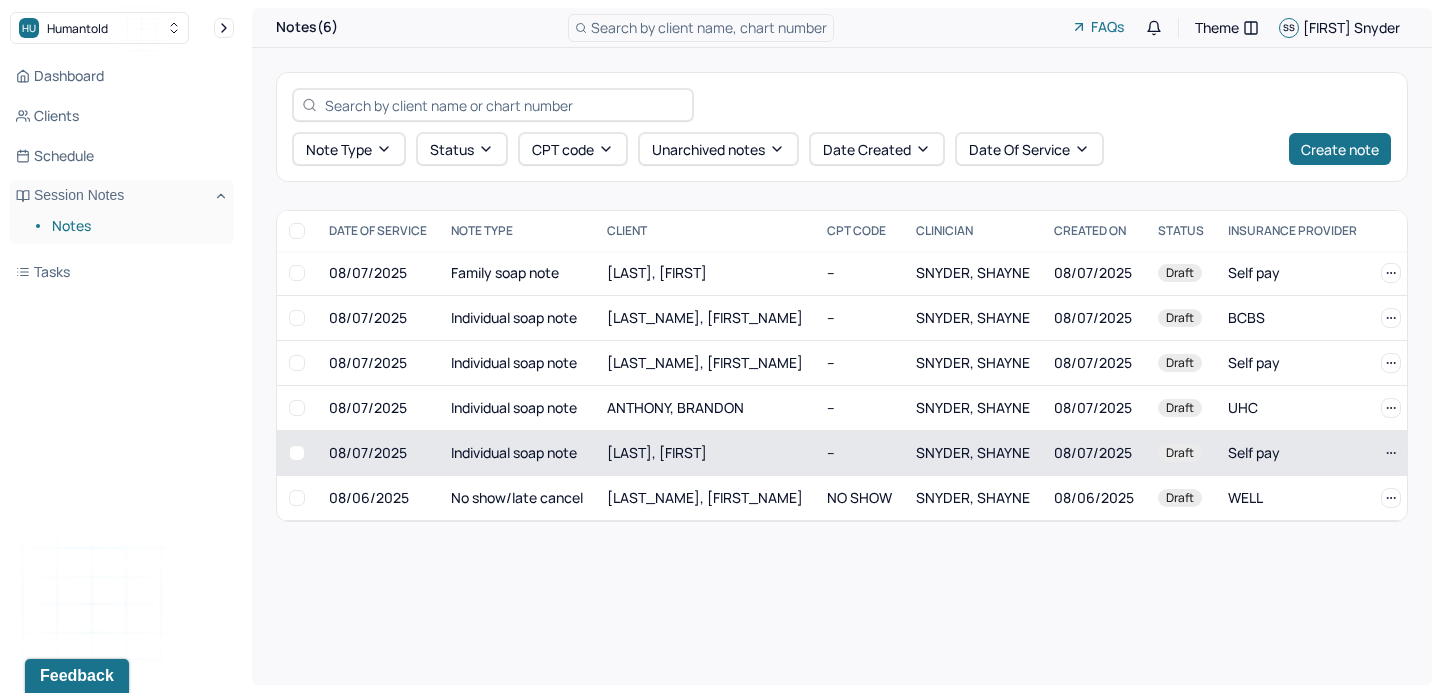 click on "Individual soap note" at bounding box center (517, 453) 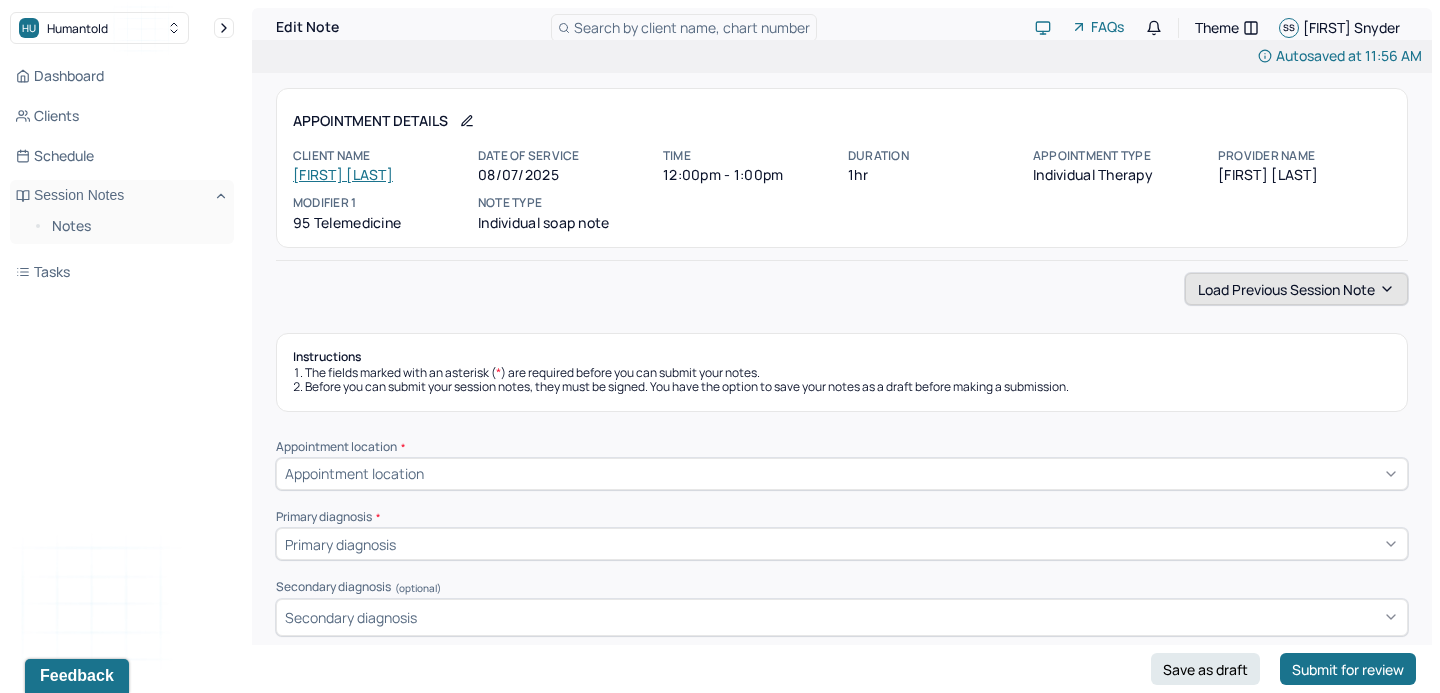 click on "Load previous session note" at bounding box center (1296, 289) 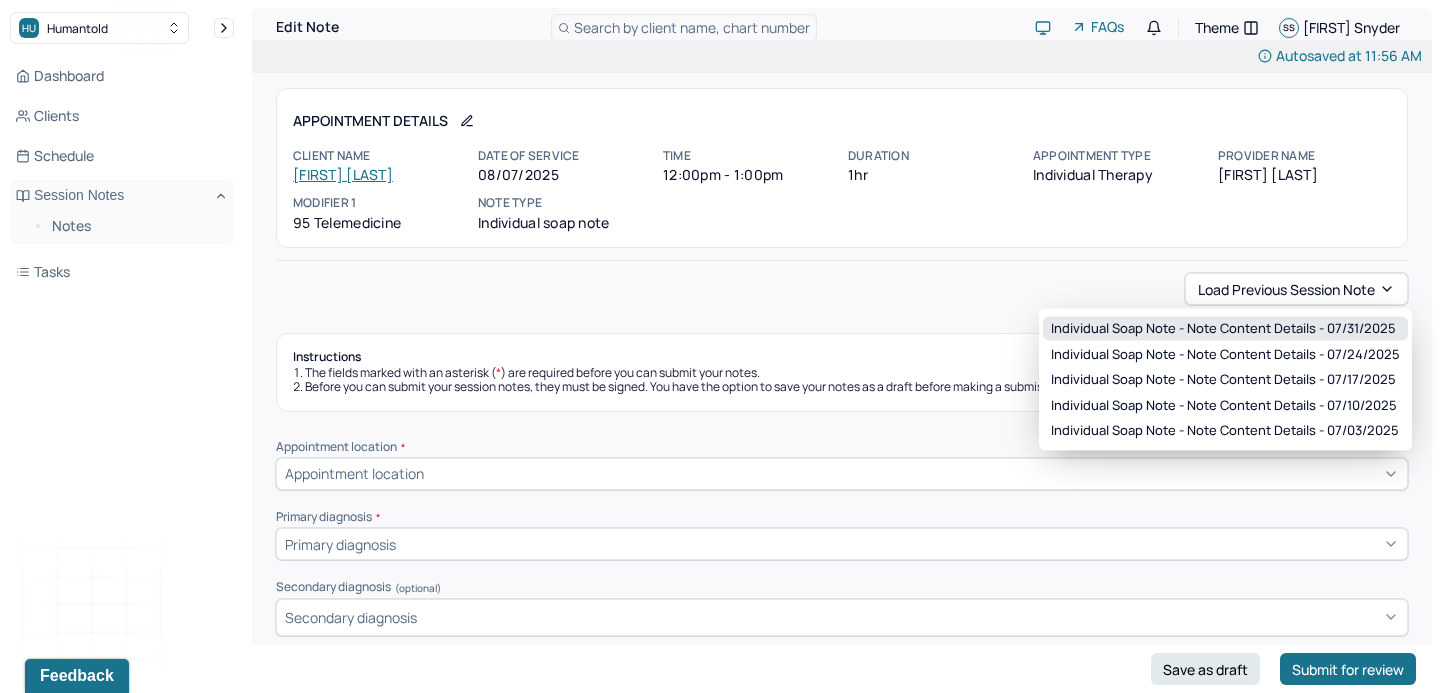 click on "Individual soap note   - Note content Details -   07/31/2025" at bounding box center (1223, 329) 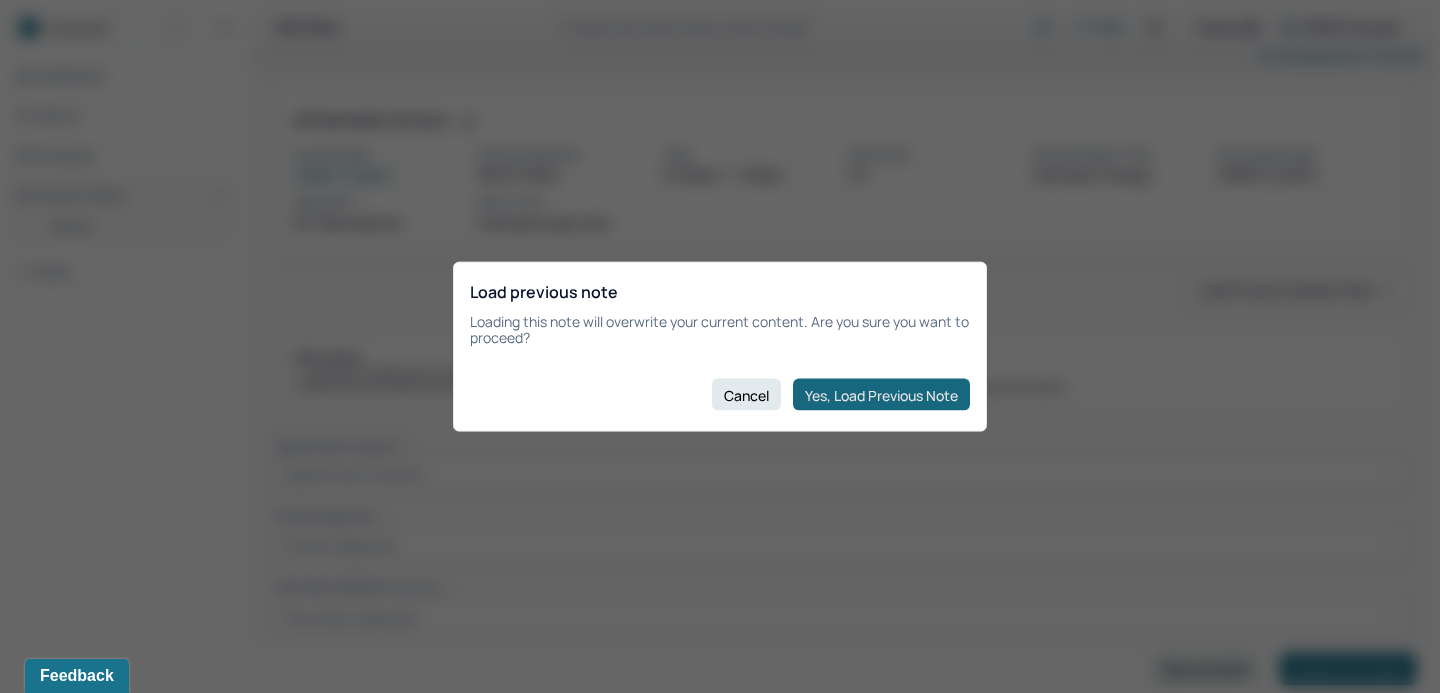 click on "Yes, Load Previous Note" at bounding box center (881, 395) 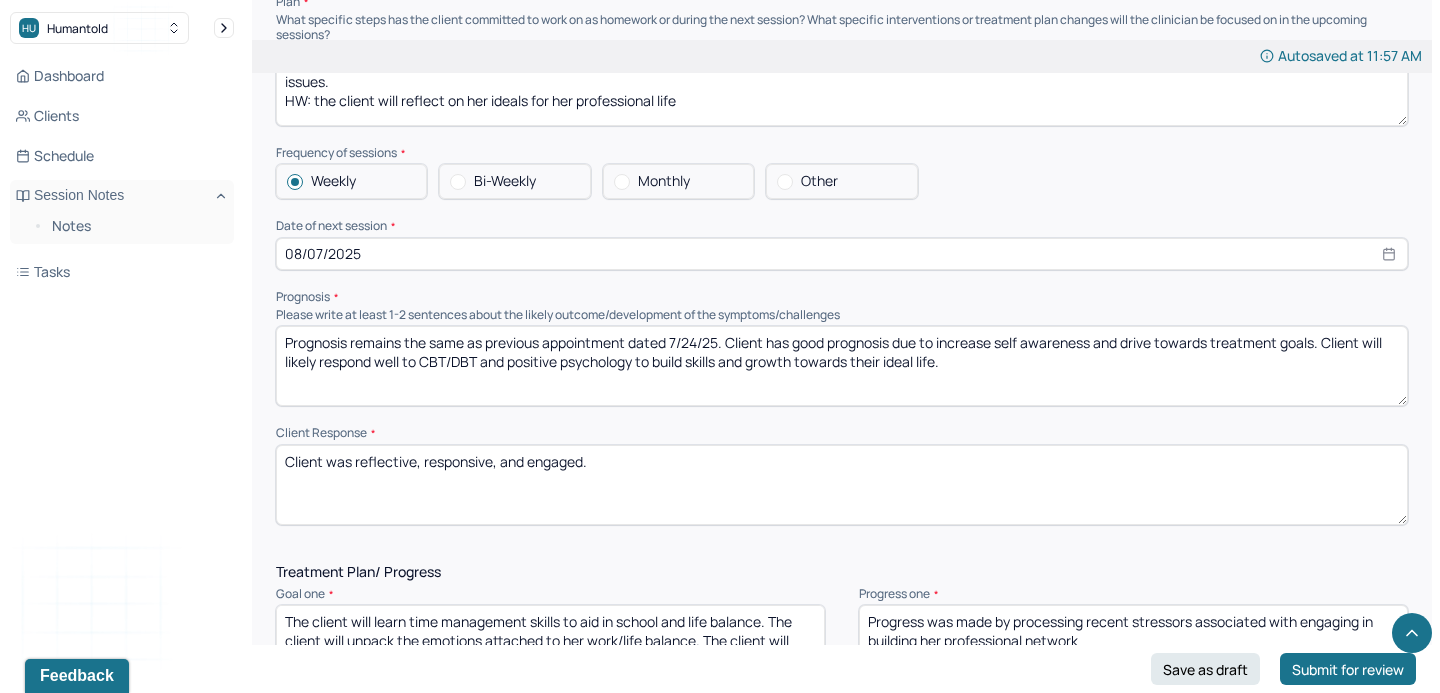 scroll, scrollTop: 1977, scrollLeft: 0, axis: vertical 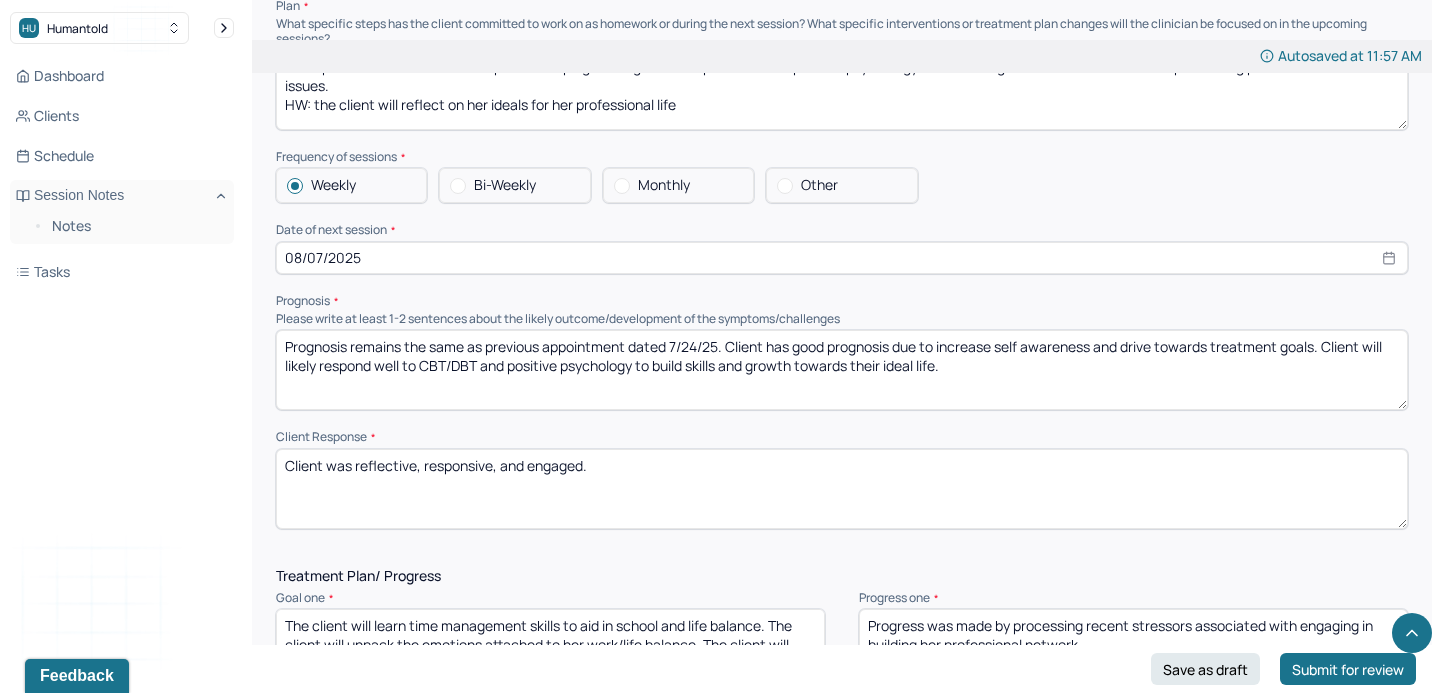 click on "Prognosis remains the same as previous appointment dated 7/24/25. Client has good prognosis due to increase self awareness and drive towards treatment goals. Client will likely respond well to CBT/DBT and positive psychology to build skills and growth towards their ideal life." at bounding box center (842, 370) 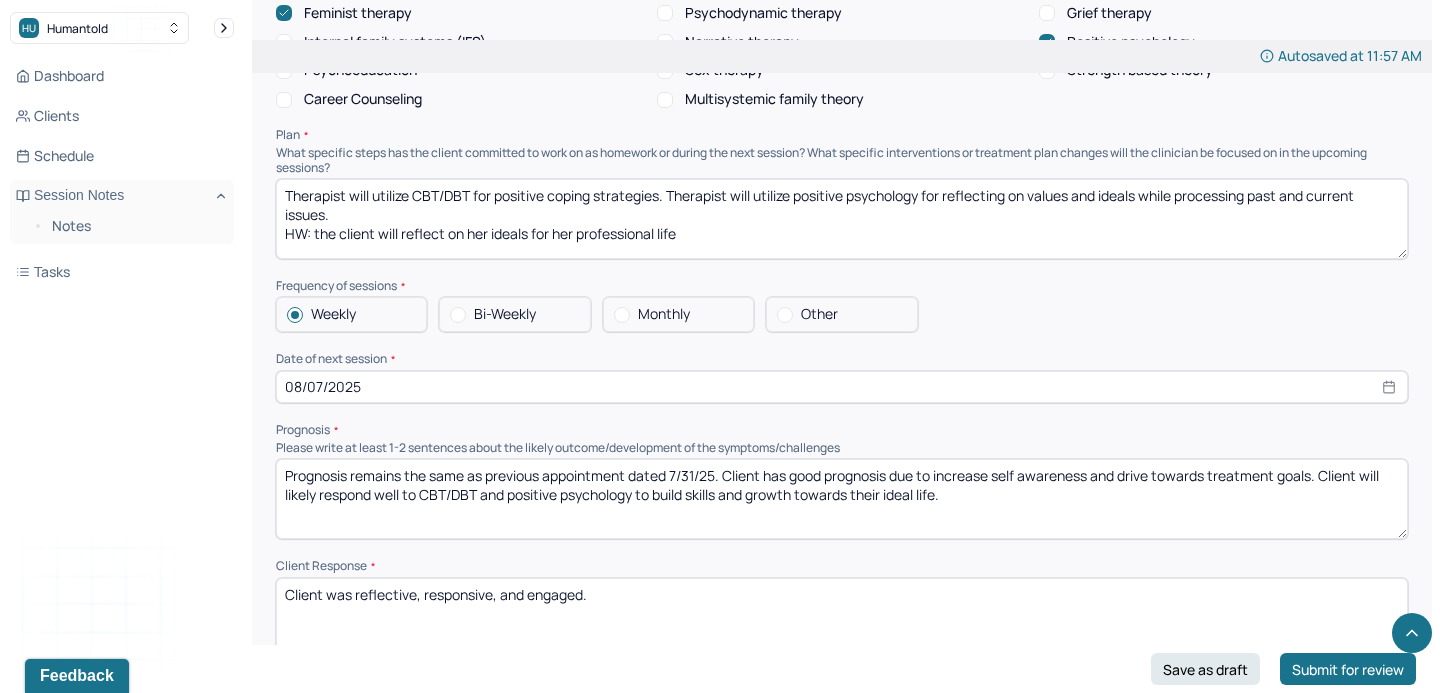 scroll, scrollTop: 1825, scrollLeft: 0, axis: vertical 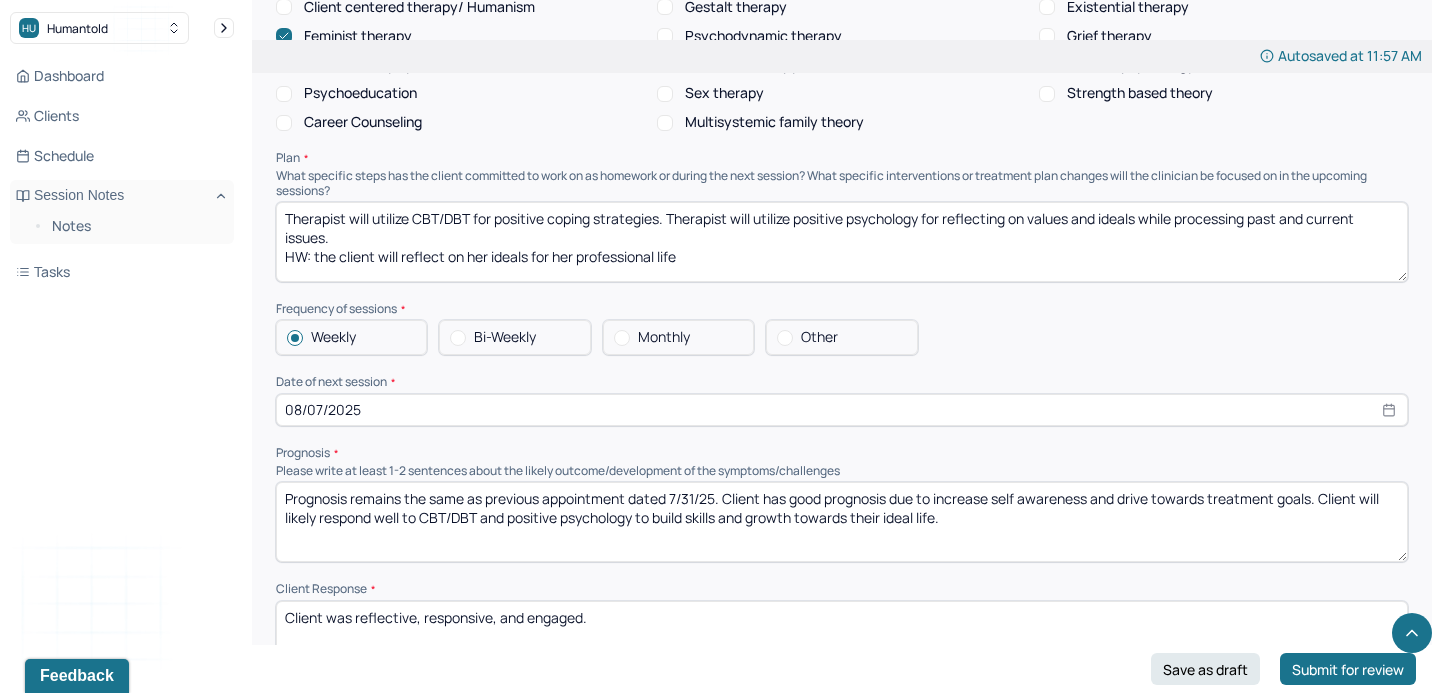 type on "Prognosis remains the same as previous appointment dated 7/31/25. Client has good prognosis due to increase self awareness and drive towards treatment goals. Client will likely respond well to CBT/DBT and positive psychology to build skills and growth towards their ideal life." 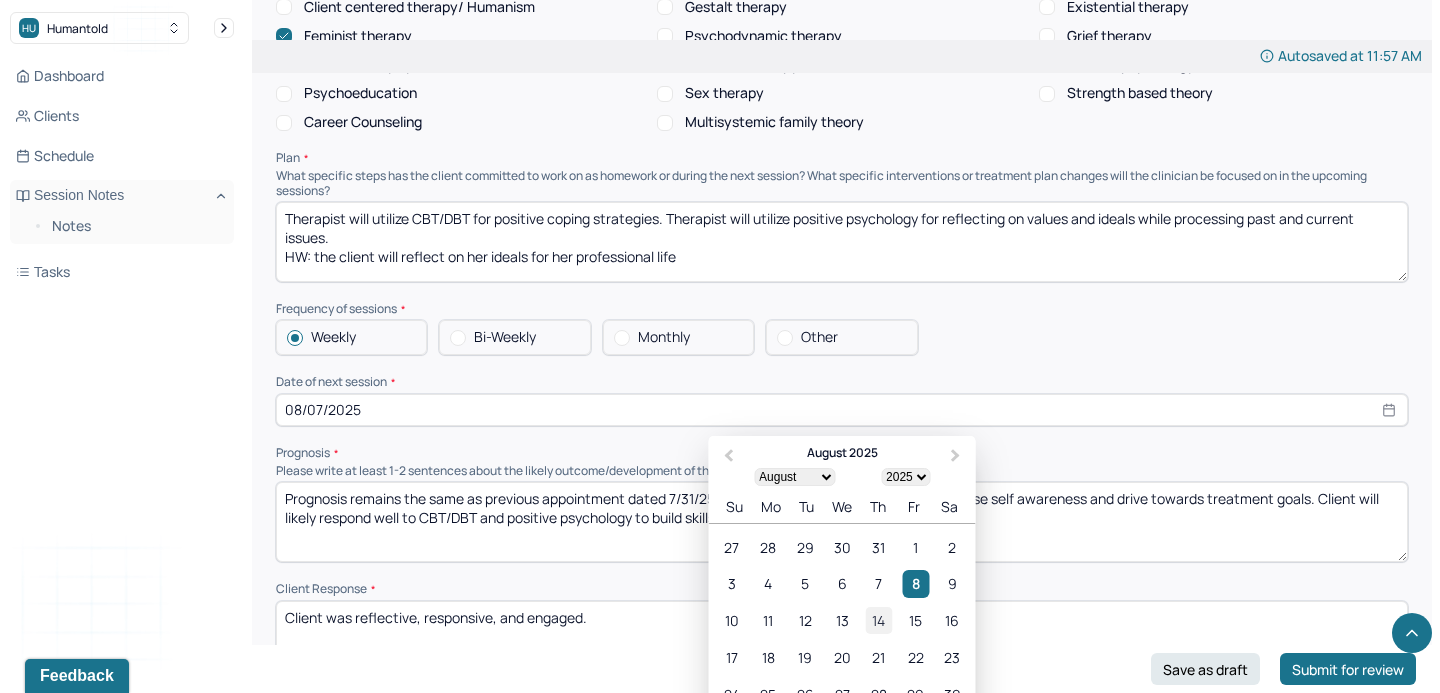 click on "14" at bounding box center [878, 620] 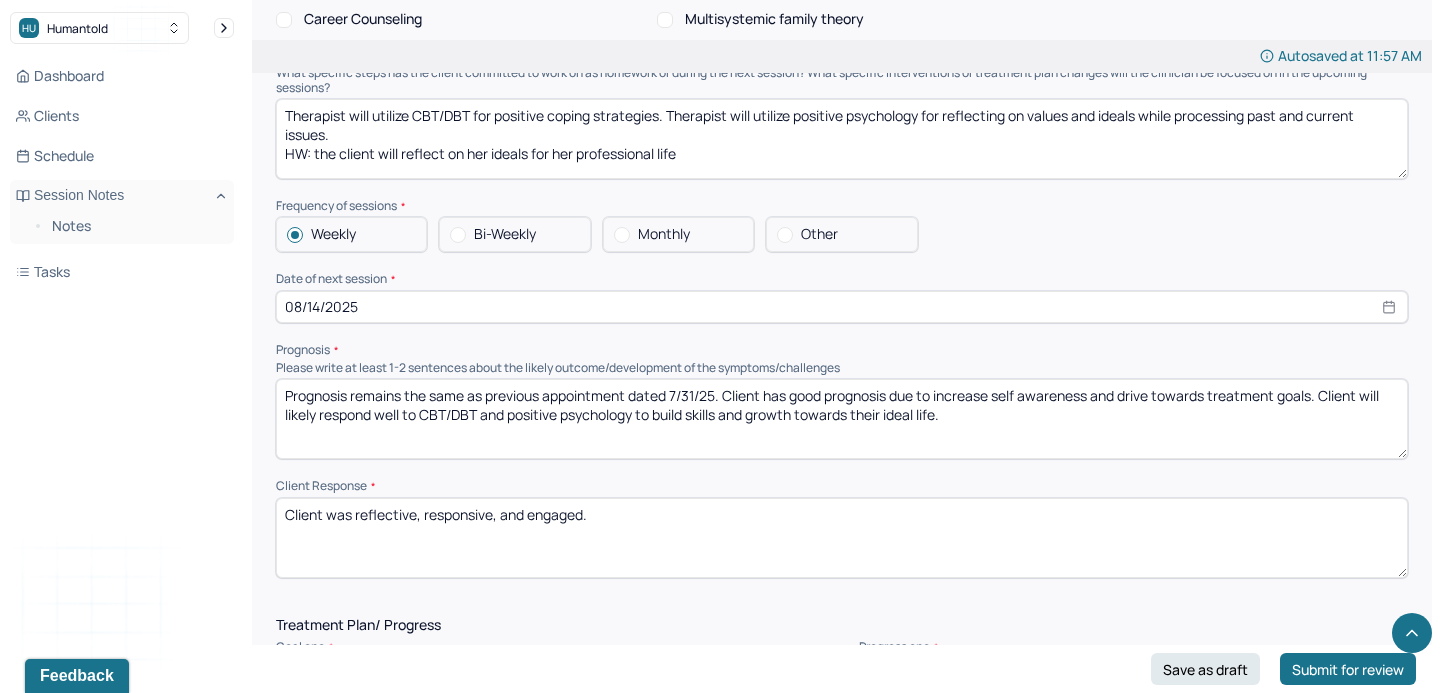 scroll, scrollTop: 1675, scrollLeft: 0, axis: vertical 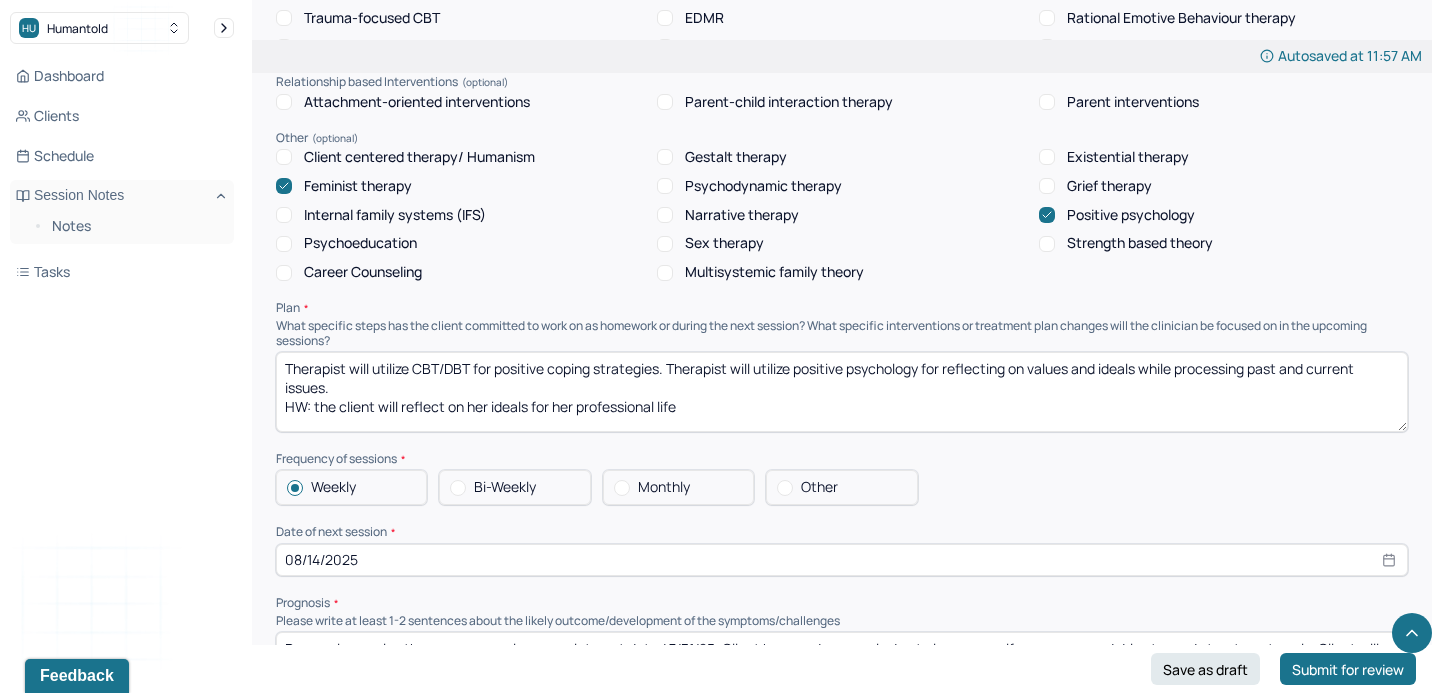 drag, startPoint x: 695, startPoint y: 335, endPoint x: 467, endPoint y: 341, distance: 228.07893 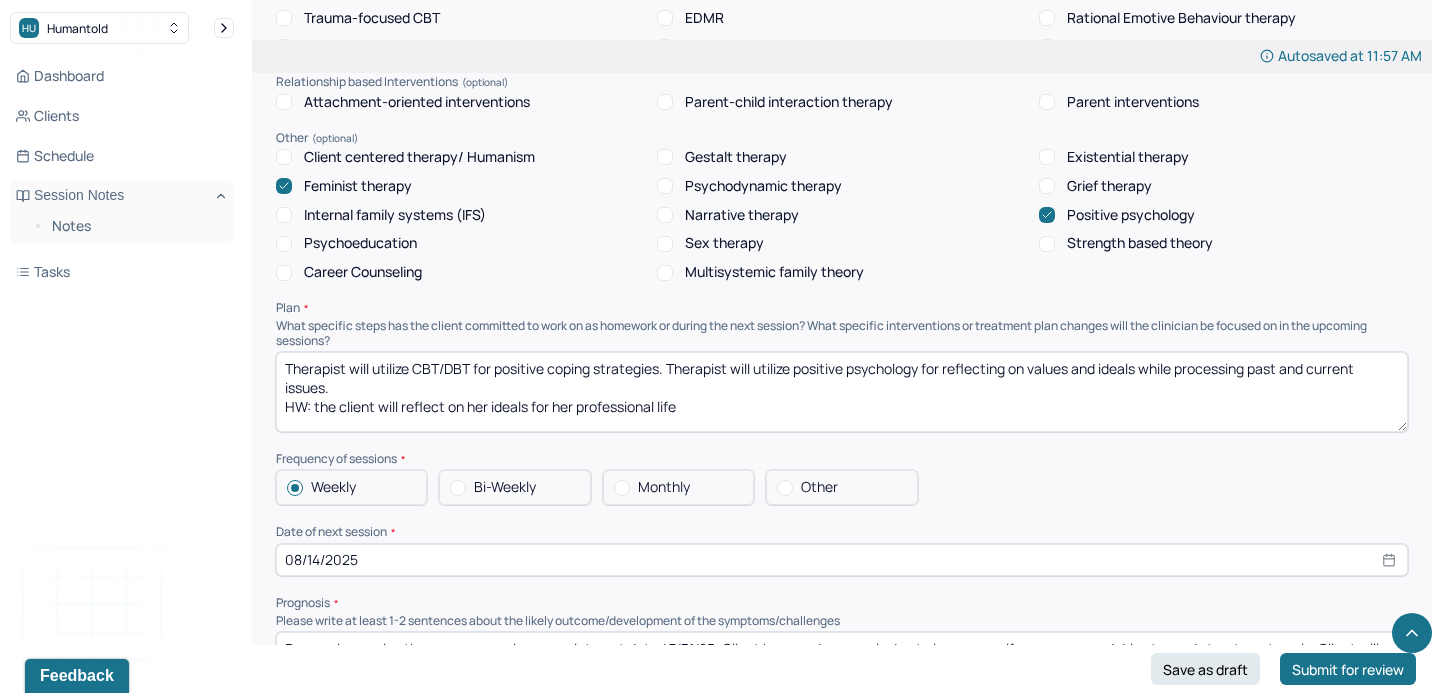 click on "Therapist will utilize CBT/DBT for positive coping strategies. Therapist will utilize positive psychology for reflecting on values and ideals while processing past and current issues.
HW: the client will reflect on her ideals for her professional life" at bounding box center (842, 392) 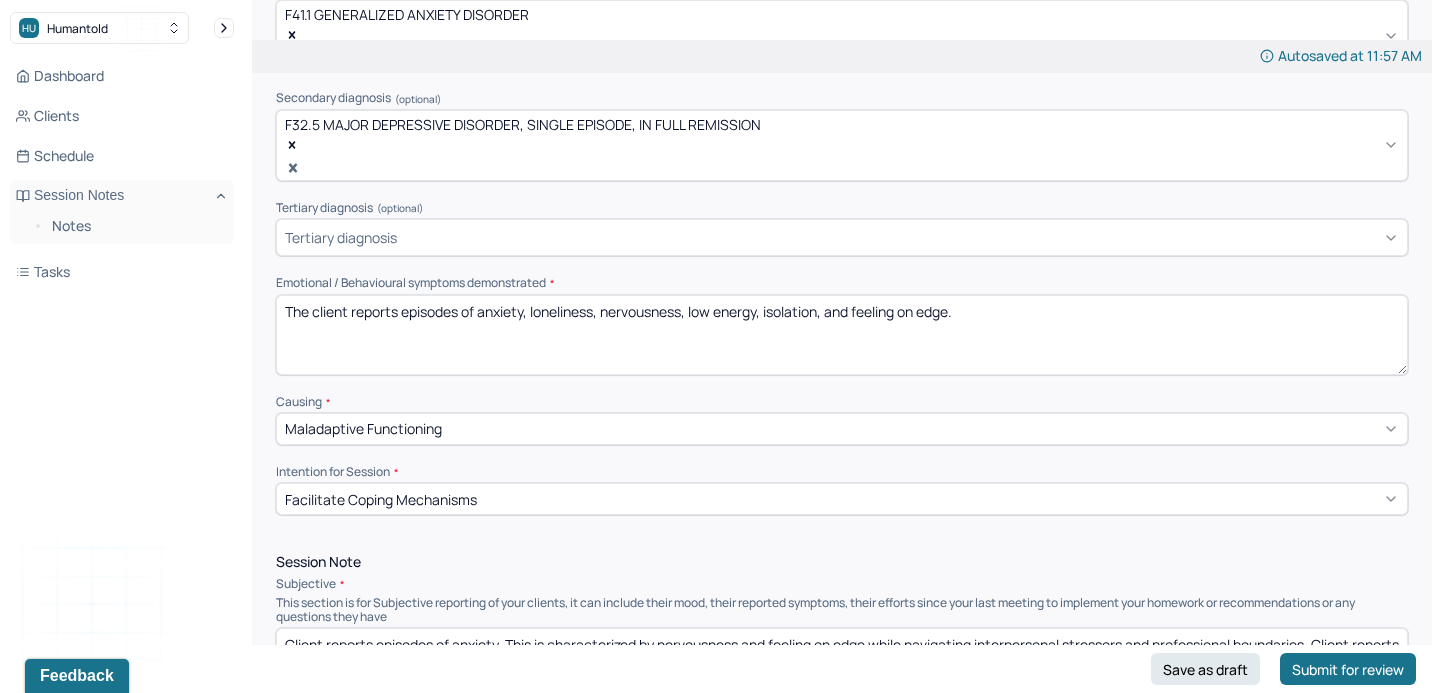 scroll, scrollTop: 542, scrollLeft: 0, axis: vertical 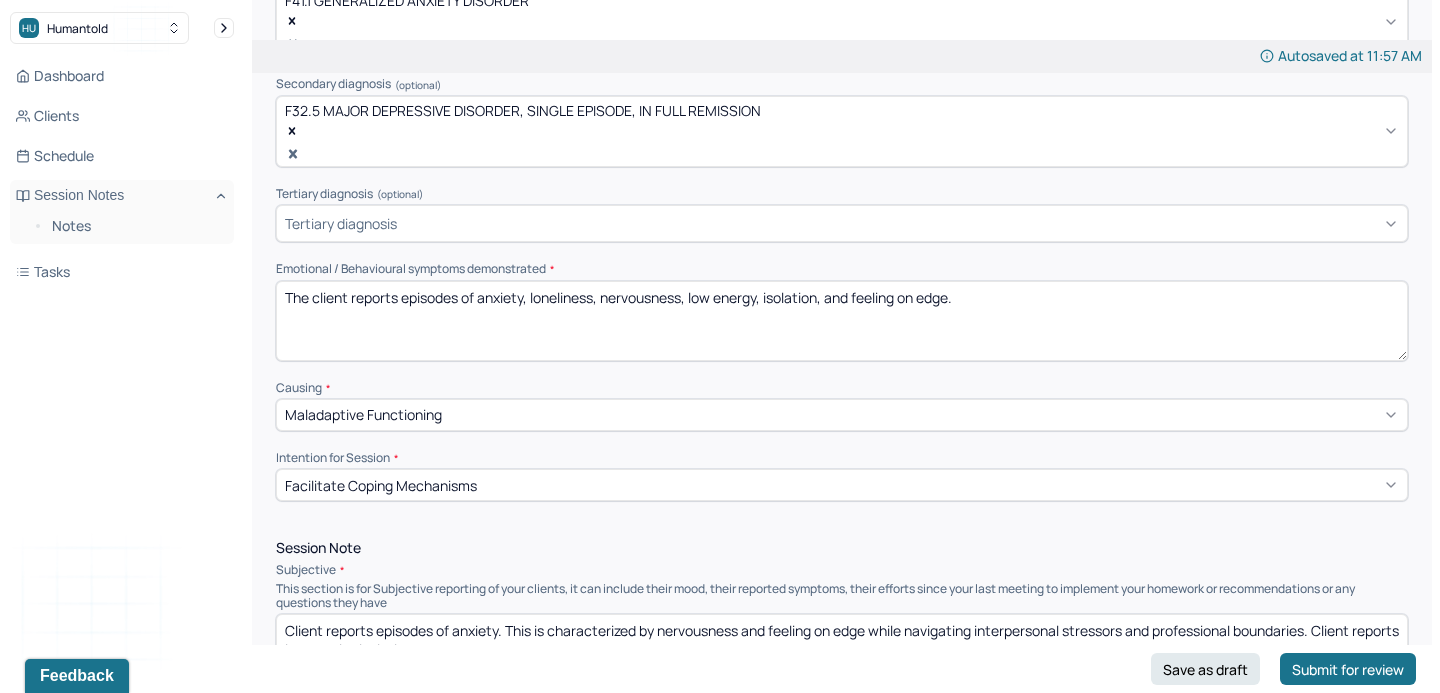 type on "Therapist will utilize CBT/DBT for positive coping strategies. Therapist will utilize positive psychology for reflecting on values and ideals while processing past and current issues.
HW: the client will reflect on repeating patterns in relationships" 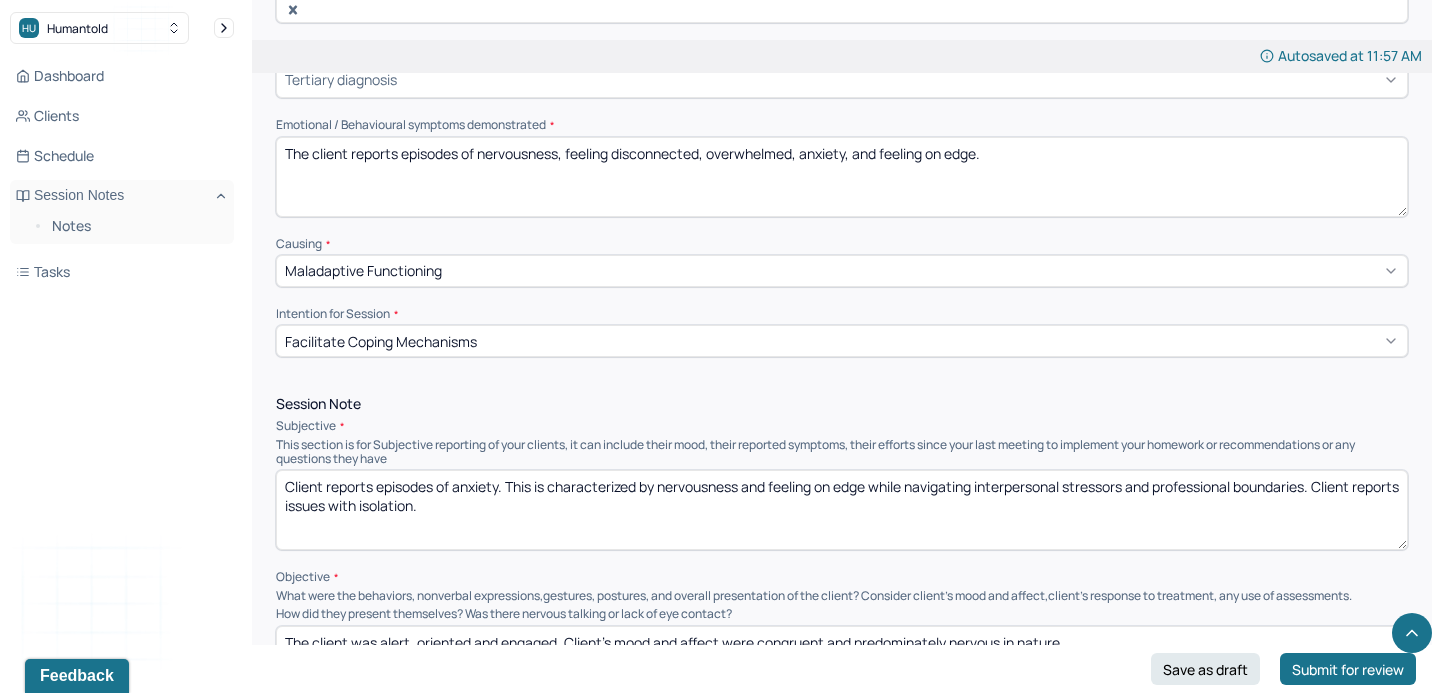 scroll, scrollTop: 698, scrollLeft: 0, axis: vertical 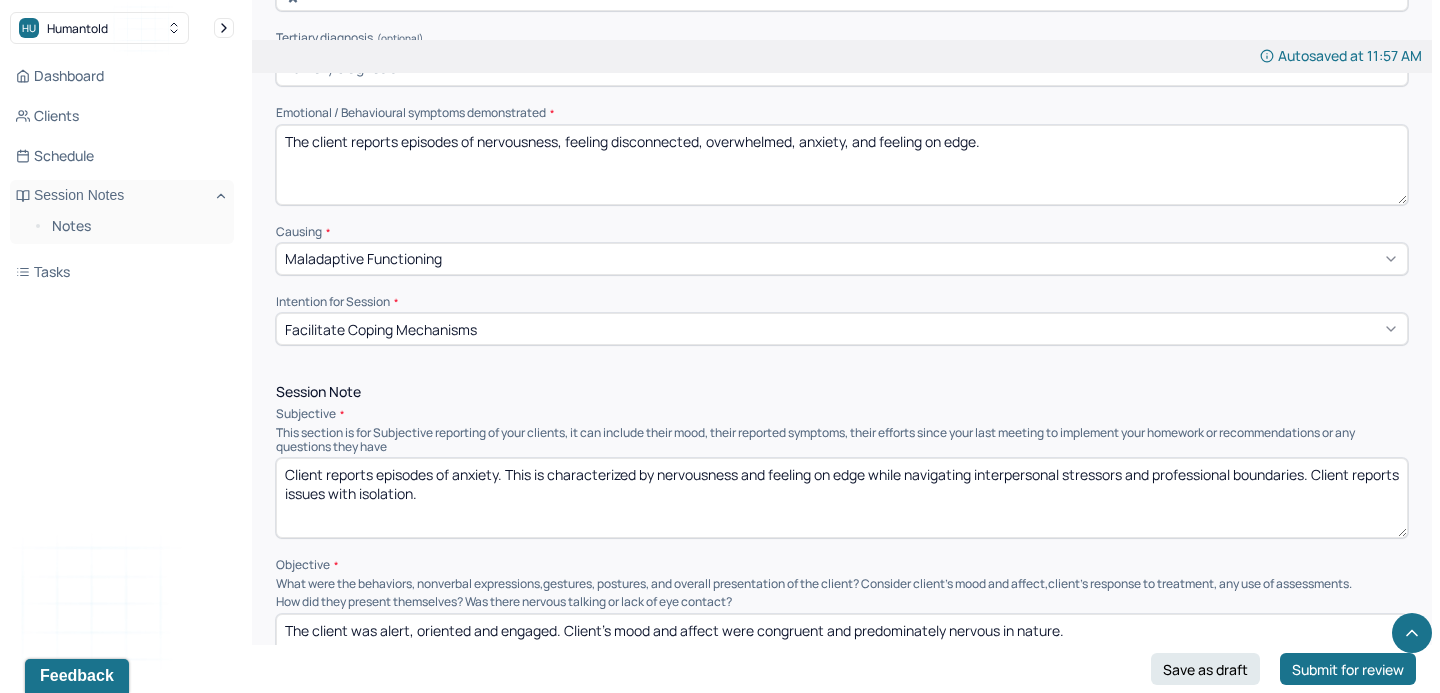 type on "The client reports episodes of nervousness, feeling disconnected, overwhelmed, anxiety, and feeling on edge." 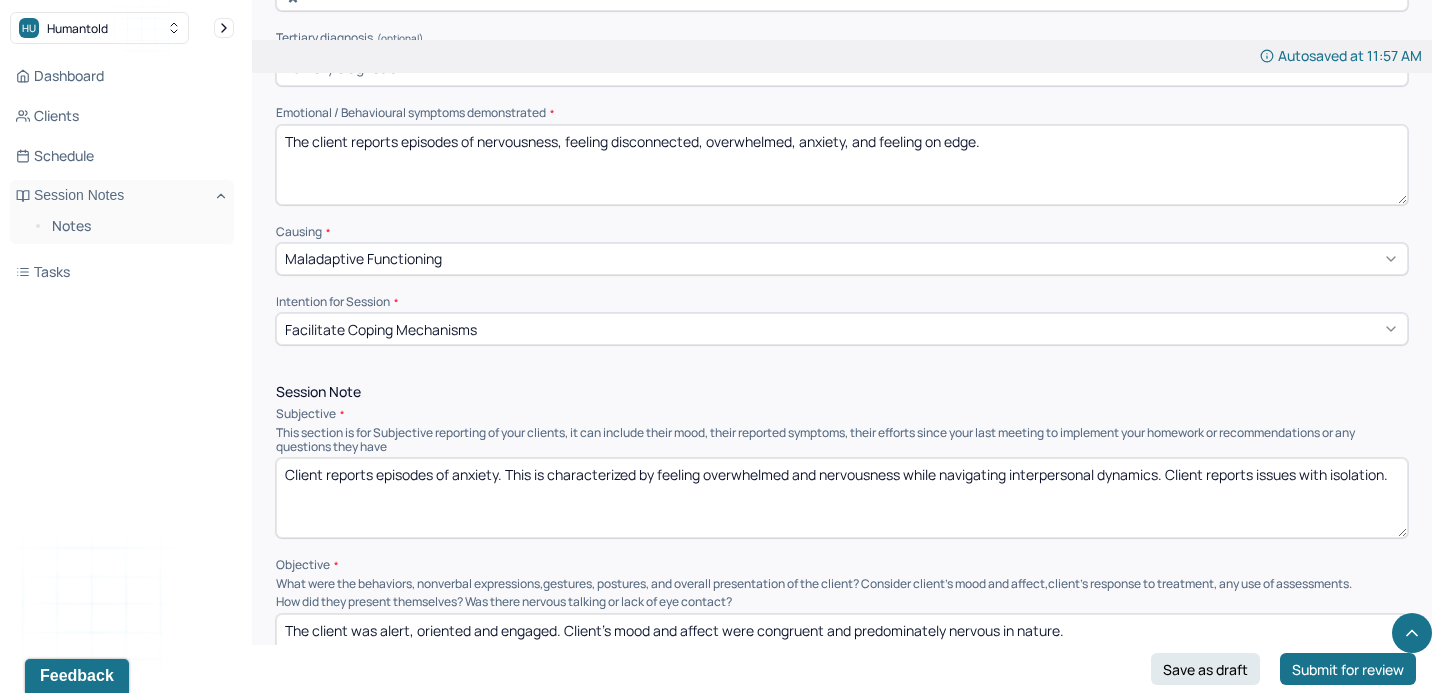 drag, startPoint x: 359, startPoint y: 422, endPoint x: 229, endPoint y: 428, distance: 130.13838 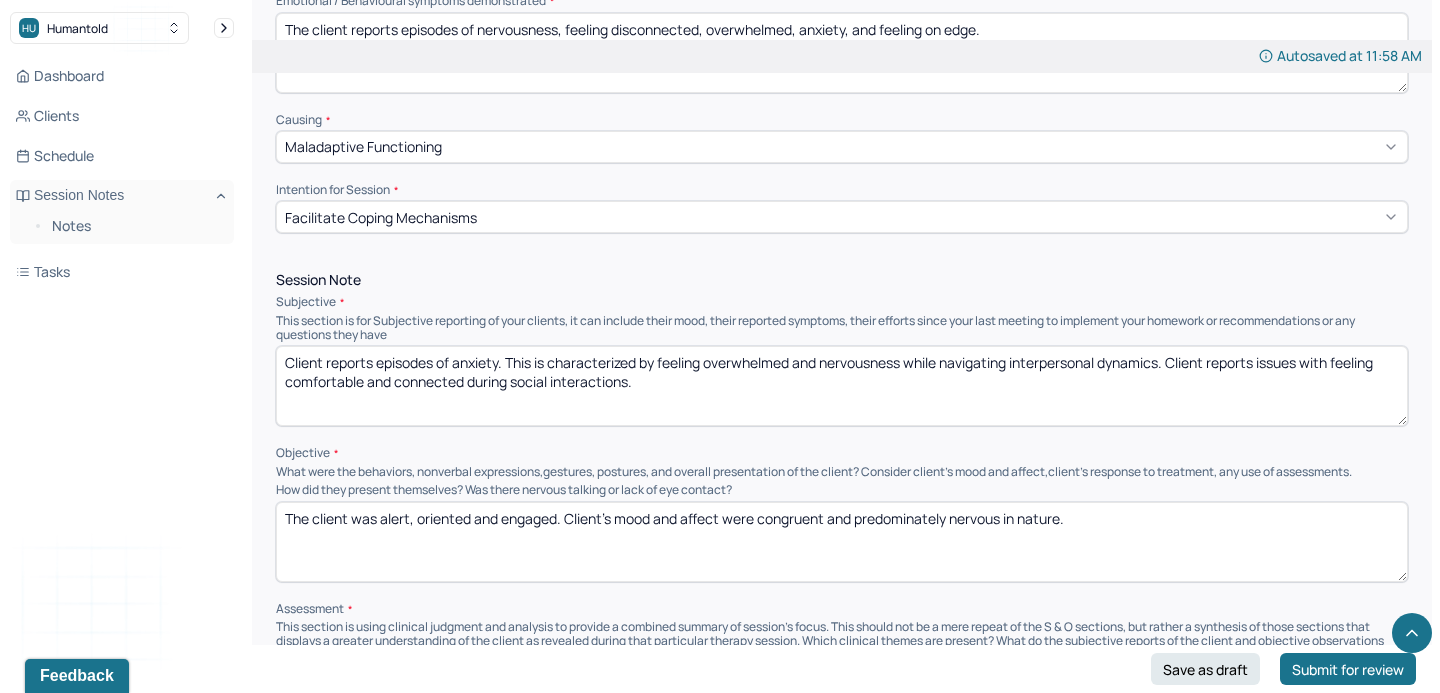 scroll, scrollTop: 829, scrollLeft: 0, axis: vertical 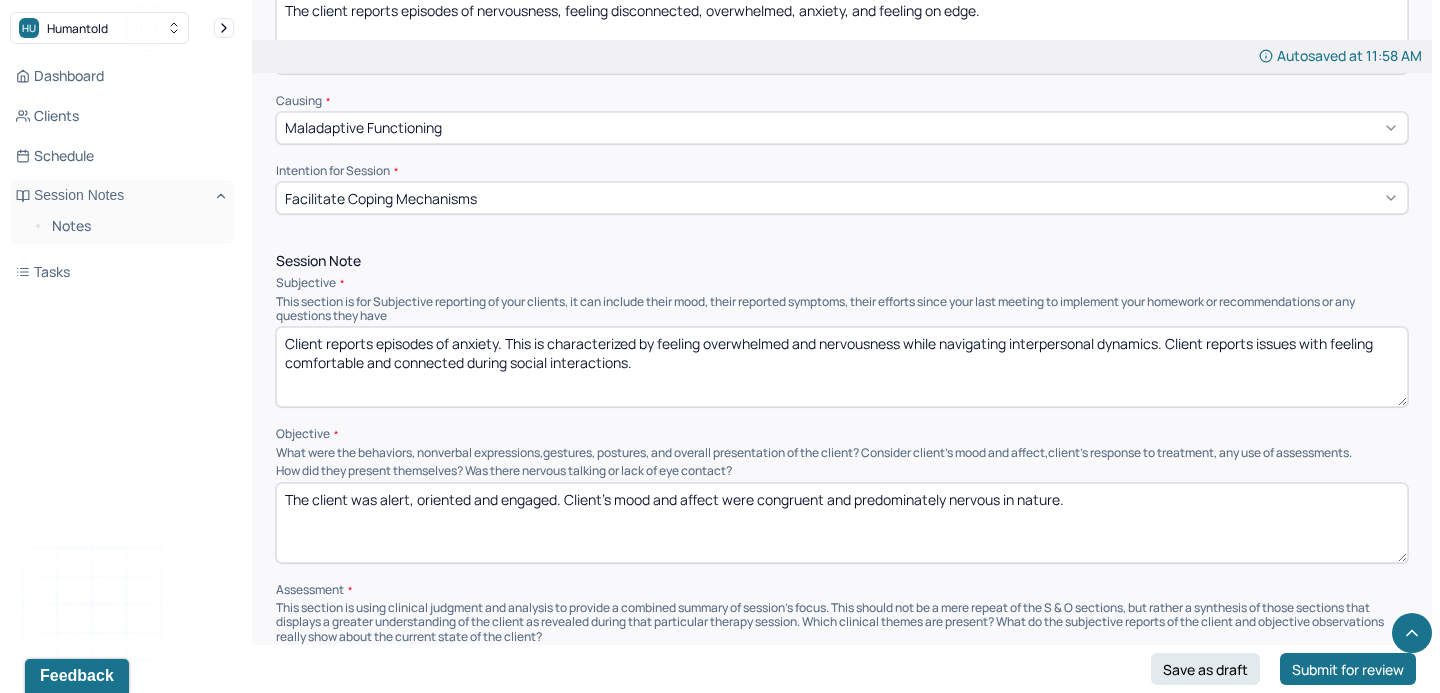 type on "Client reports episodes of anxiety. This is characterized by feeling overwhelmed and nervousness while navigating interpersonal dynamics. Client reports issues with feeling comfortable and connected during social interactions." 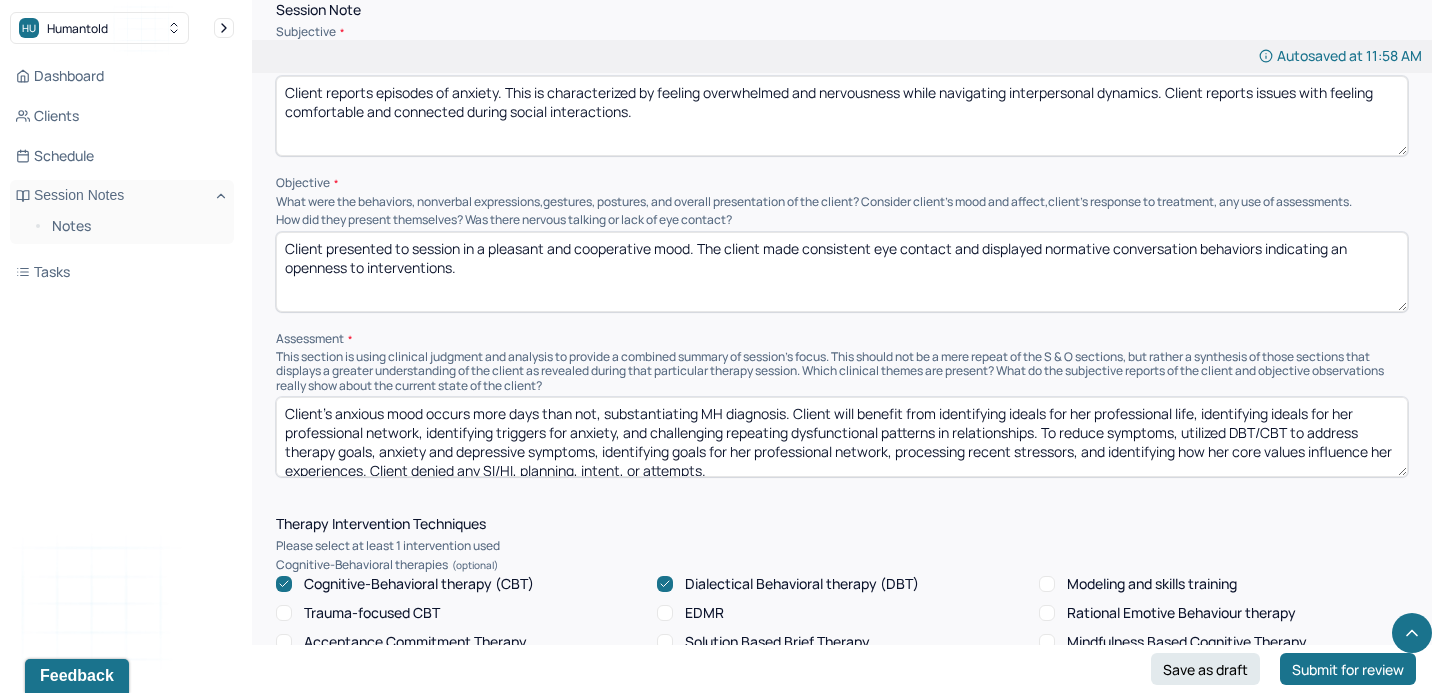 scroll, scrollTop: 1078, scrollLeft: 0, axis: vertical 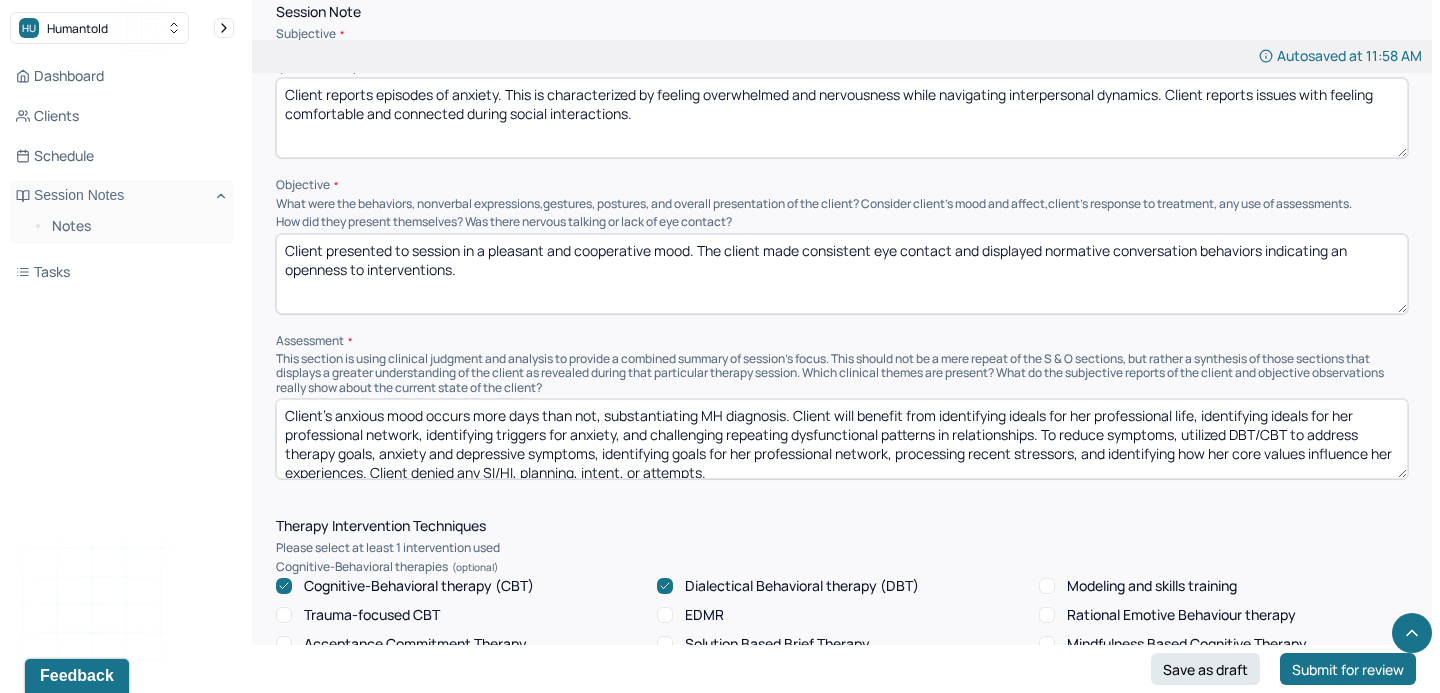 type on "Client presented to session in a pleasant and cooperative mood. The client made consistent eye contact and displayed normative conversation behaviors indicating an openness to interventions." 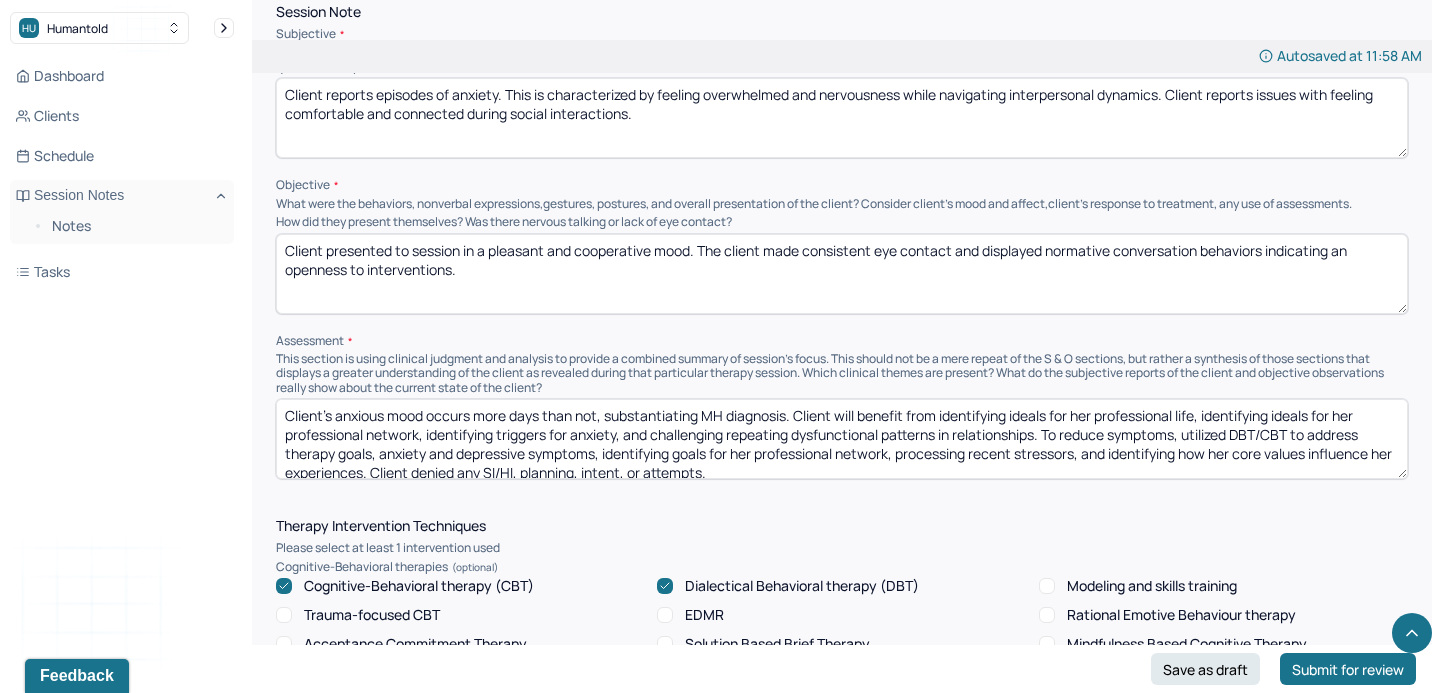 drag, startPoint x: 1043, startPoint y: 359, endPoint x: 944, endPoint y: 346, distance: 99.849884 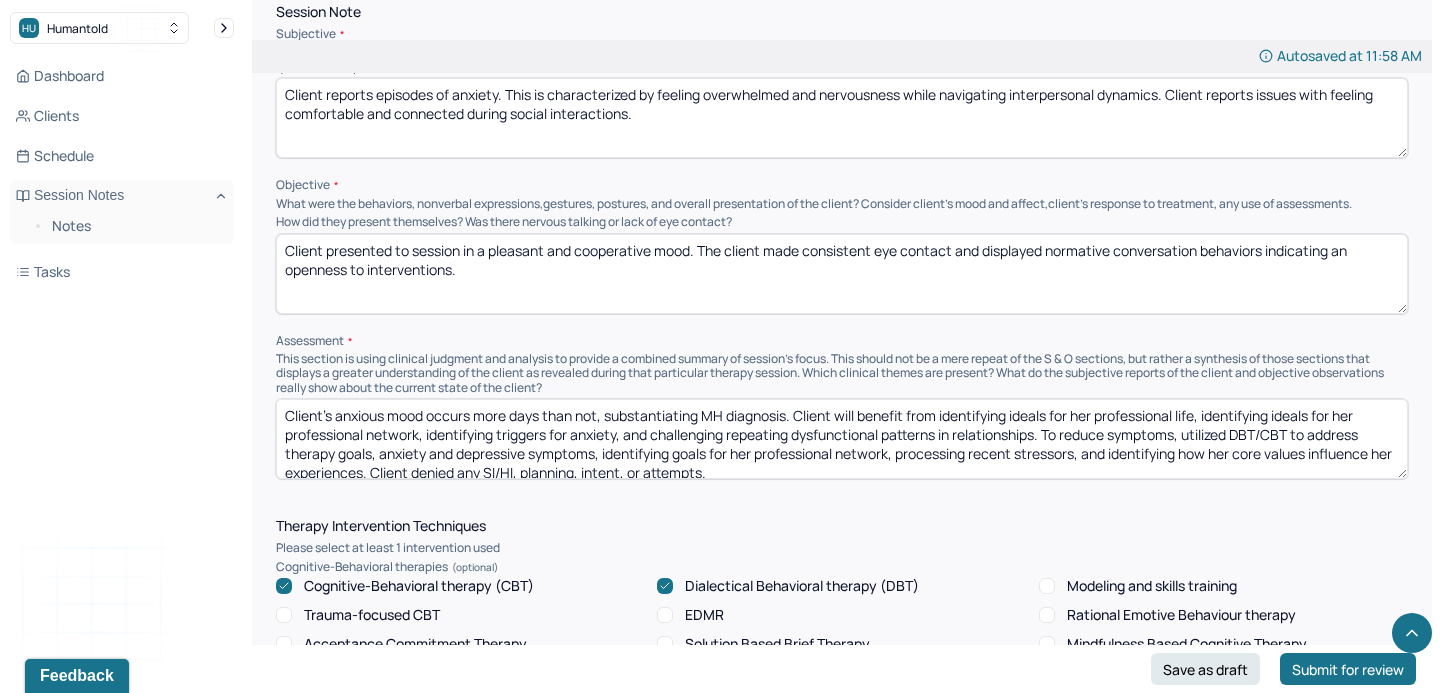 click on "Client’s anxious mood occurs more days than not, substantiating MH diagnosis. Client will benefit from identifying ideals for her professional life, identifying ideals for her professional network, identifying triggers for anxiety, and challenging repeating dysfunctional patterns in relationships. To reduce symptoms, utilized DBT/CBT to address therapy goals, anxiety and depressive symptoms, identifying goals for her professional network, processing recent stressors, and identifying how her core values influence her experiences. Client denied any SI/HI, planning, intent, or attempts." at bounding box center (842, 439) 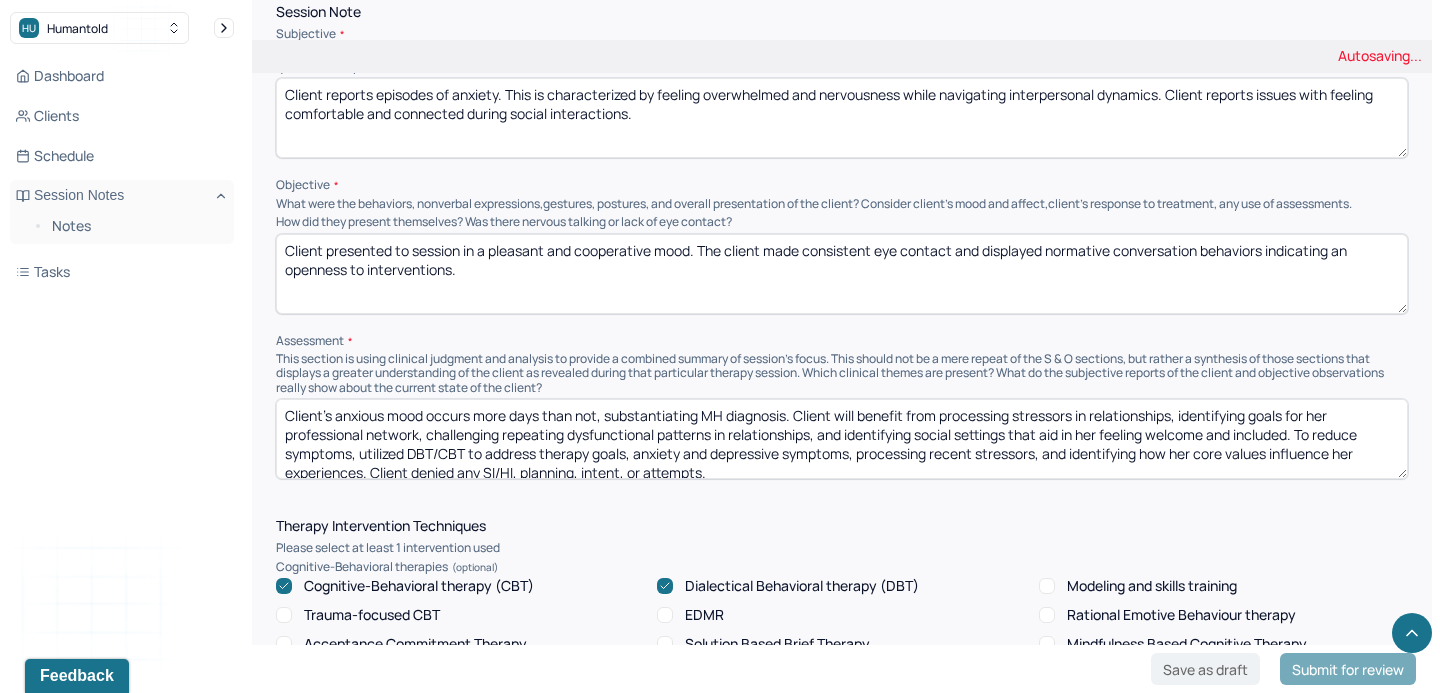 scroll, scrollTop: 9, scrollLeft: 0, axis: vertical 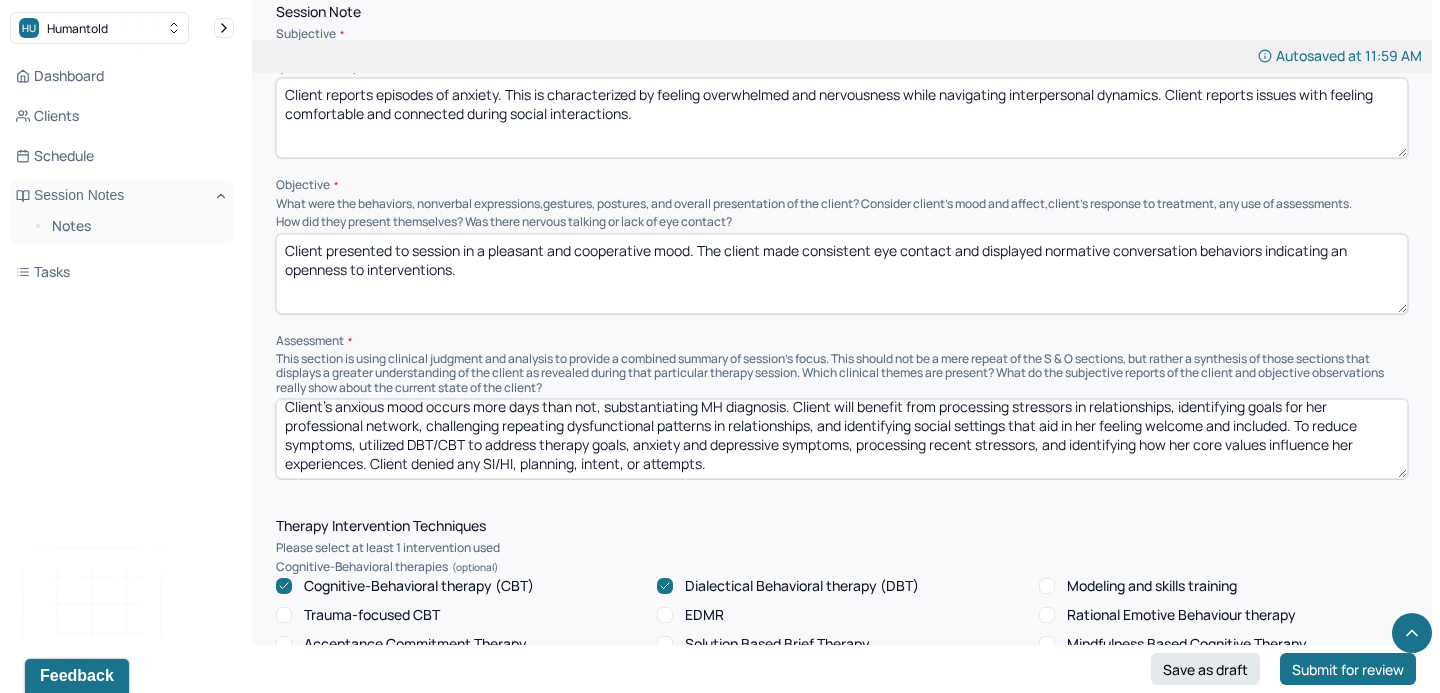 drag, startPoint x: 655, startPoint y: 390, endPoint x: 865, endPoint y: 367, distance: 211.25577 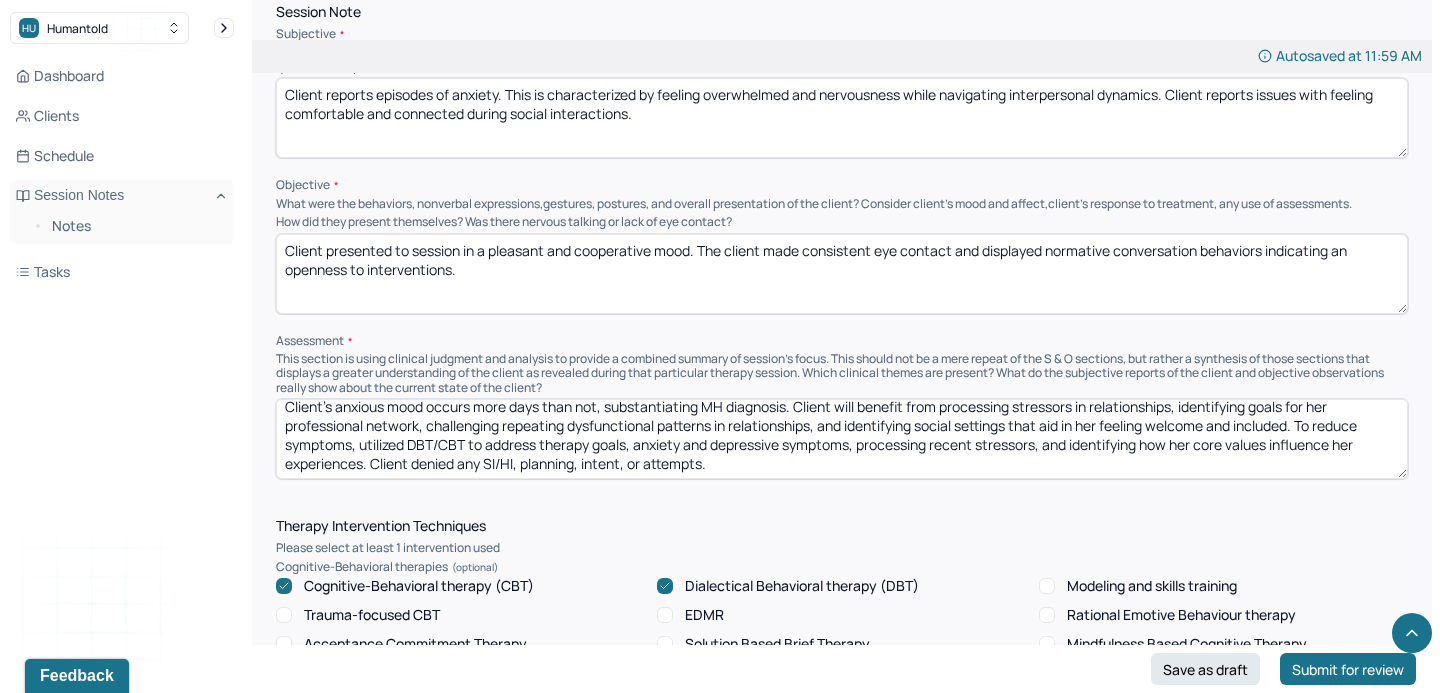 click on "Client’s anxious mood occurs more days than not, substantiating MH diagnosis. Client will benefit from processing stressors in relationships, identifying goals for her professional network, challenging repeating dysfunctional patterns in relationships, and identifying social settings that aid in her feeling welcome and included. To reduce symptoms, utilized DBT/CBT to address therapy goals, anxiety and depressive symptoms, processing recent stressors, and identifying how her core values influence her experiences. Client denied any SI/HI, planning, intent, or attempts." at bounding box center (842, 439) 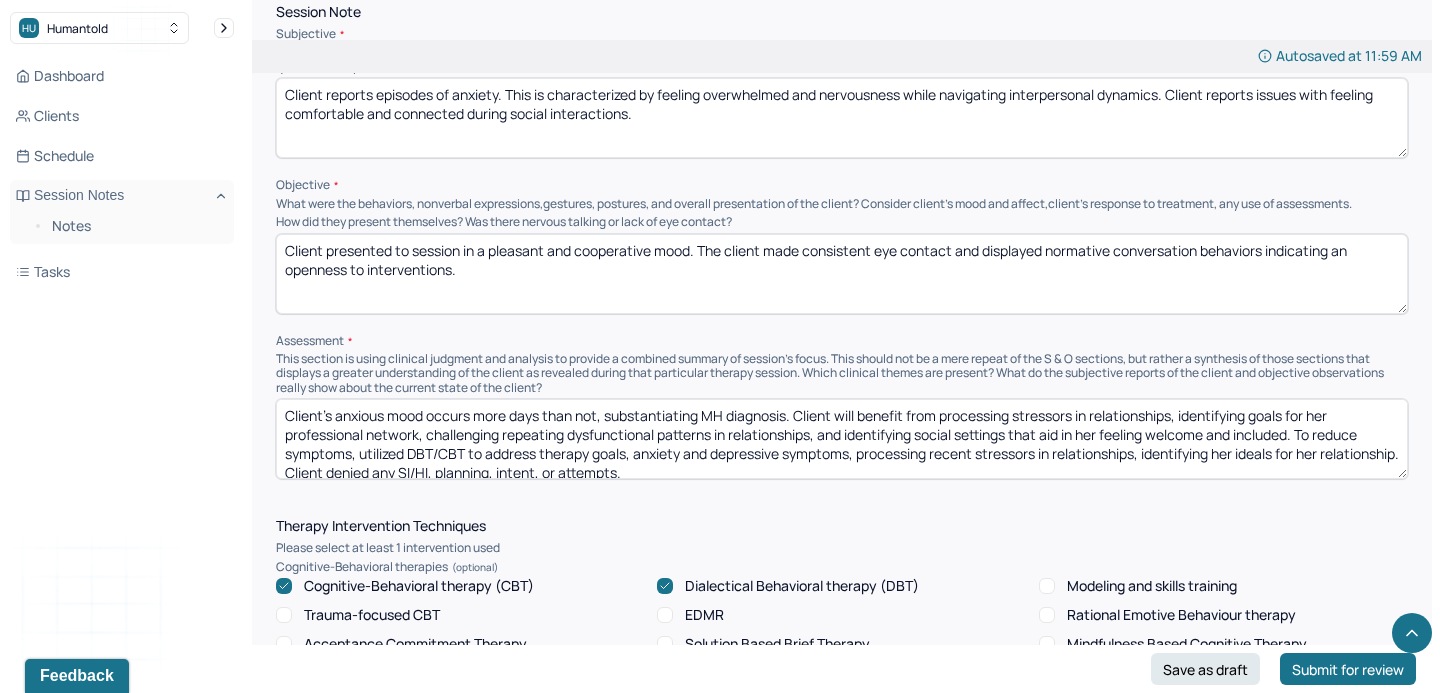 scroll, scrollTop: 3, scrollLeft: 0, axis: vertical 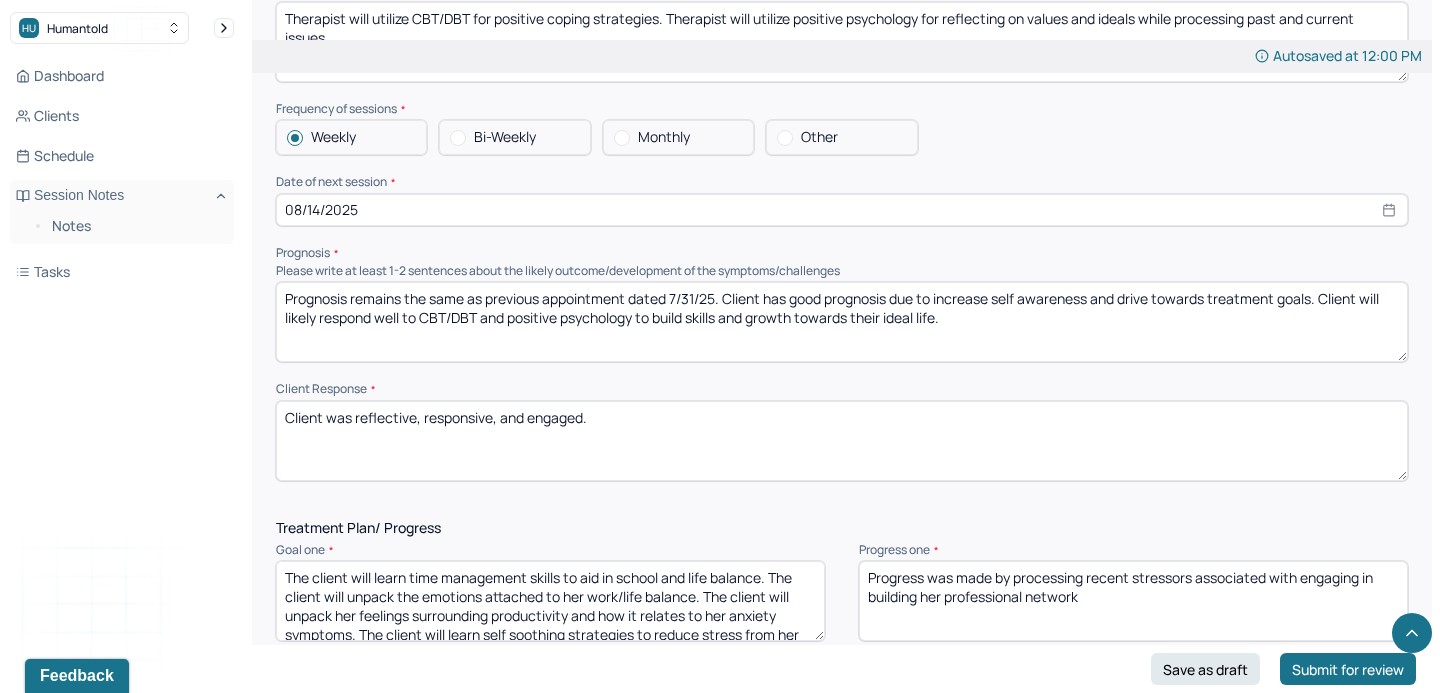type on "Client’s anxious mood occurs more days than not, substantiating MH diagnosis. Client will benefit from processing stressors in relationships, identifying goals for her professional network, challenging repeating dysfunctional patterns in relationships, and identifying social settings that aid in her feeling welcome and included. To reduce symptoms, utilized DBT/CBT to address therapy goals, anxiety and depressive symptoms, processing recent stressors in relationships, identifying her ideals for her relationships, identifying triggers for feeling overwhelmed, and identifying methods for building a support network. Client denied any SI/HI, planning, intent, or attempts." 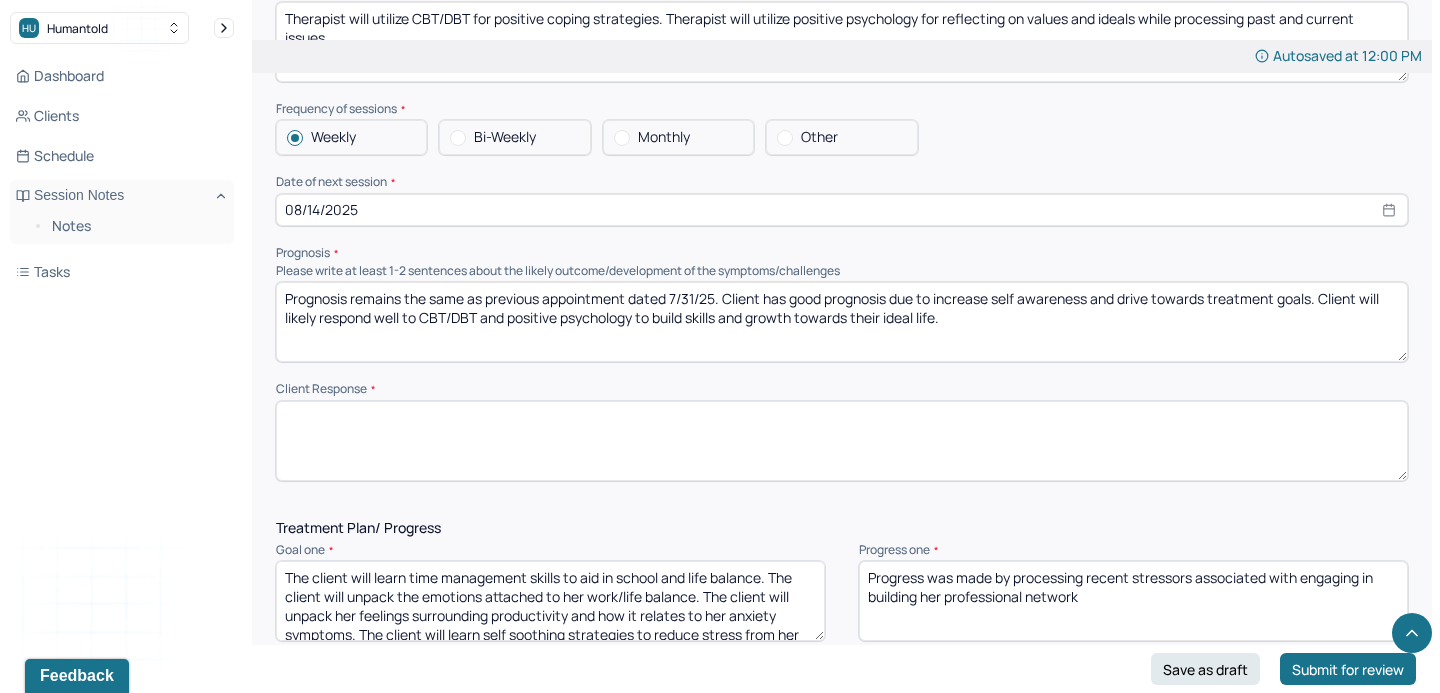paste on "Client responded to interventions with curiosity." 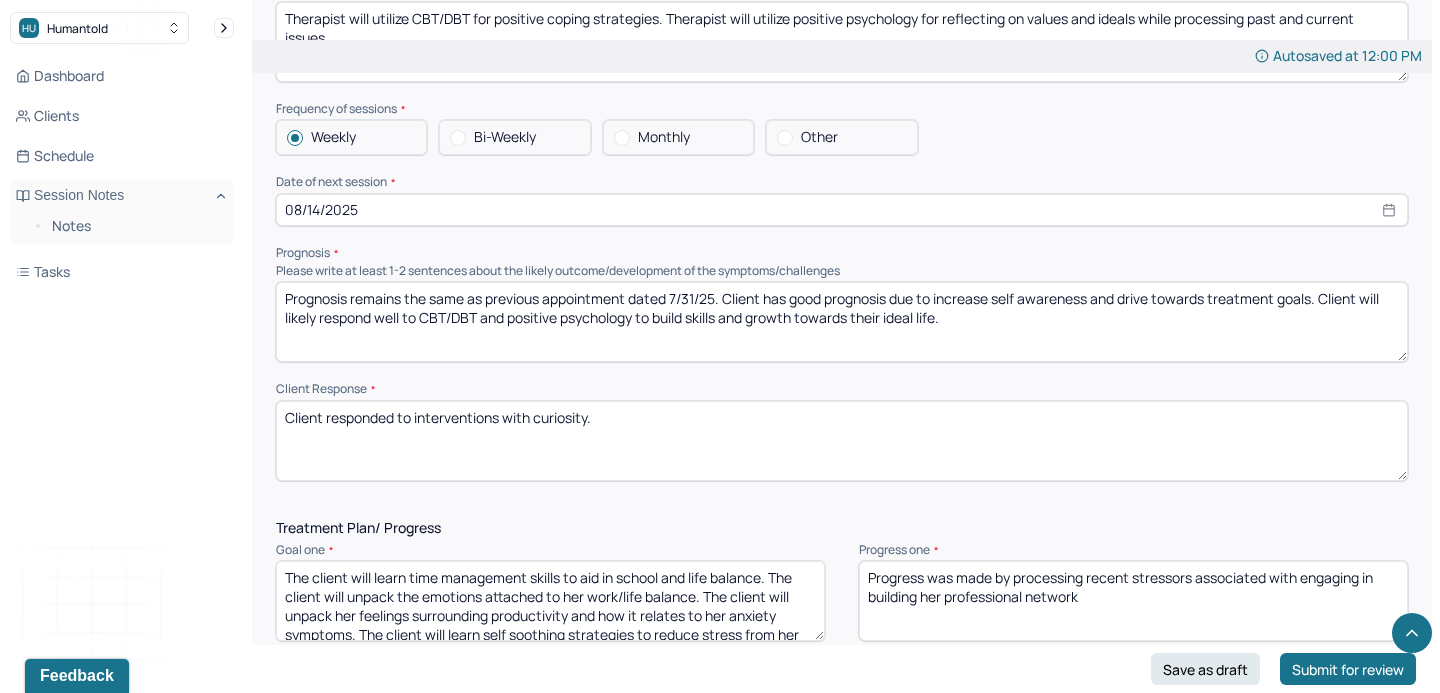 type on "Client responded to interventions with curiosity." 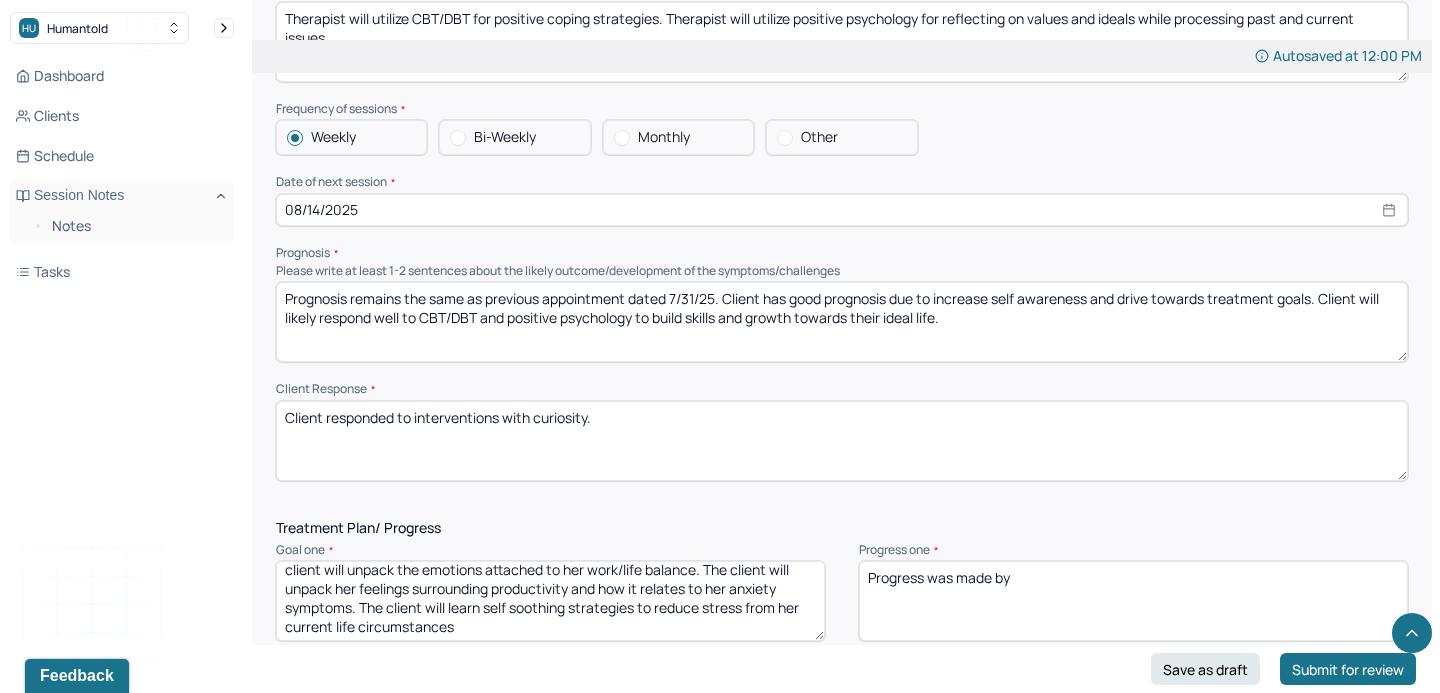 scroll, scrollTop: 28, scrollLeft: 0, axis: vertical 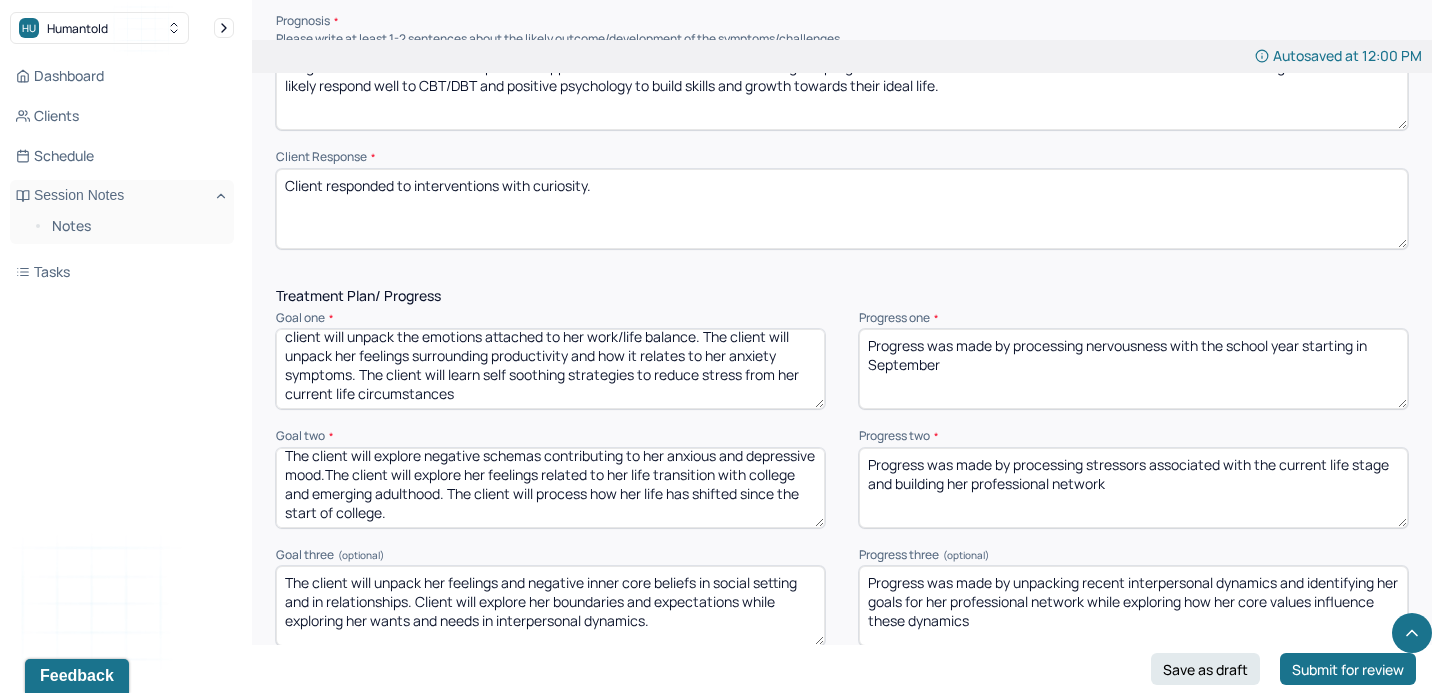 type on "Progress was made by processing nervousness with the school year starting in September" 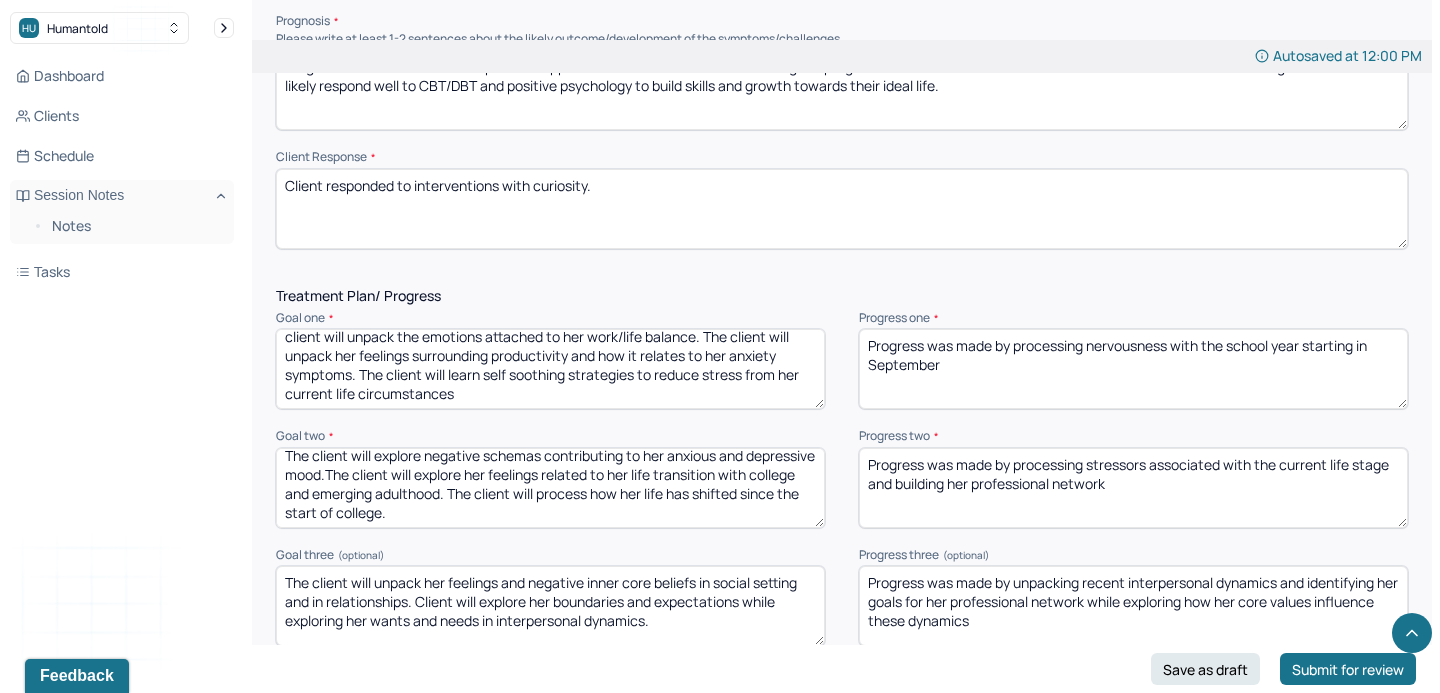 drag, startPoint x: 1152, startPoint y: 417, endPoint x: 1016, endPoint y: 389, distance: 138.85243 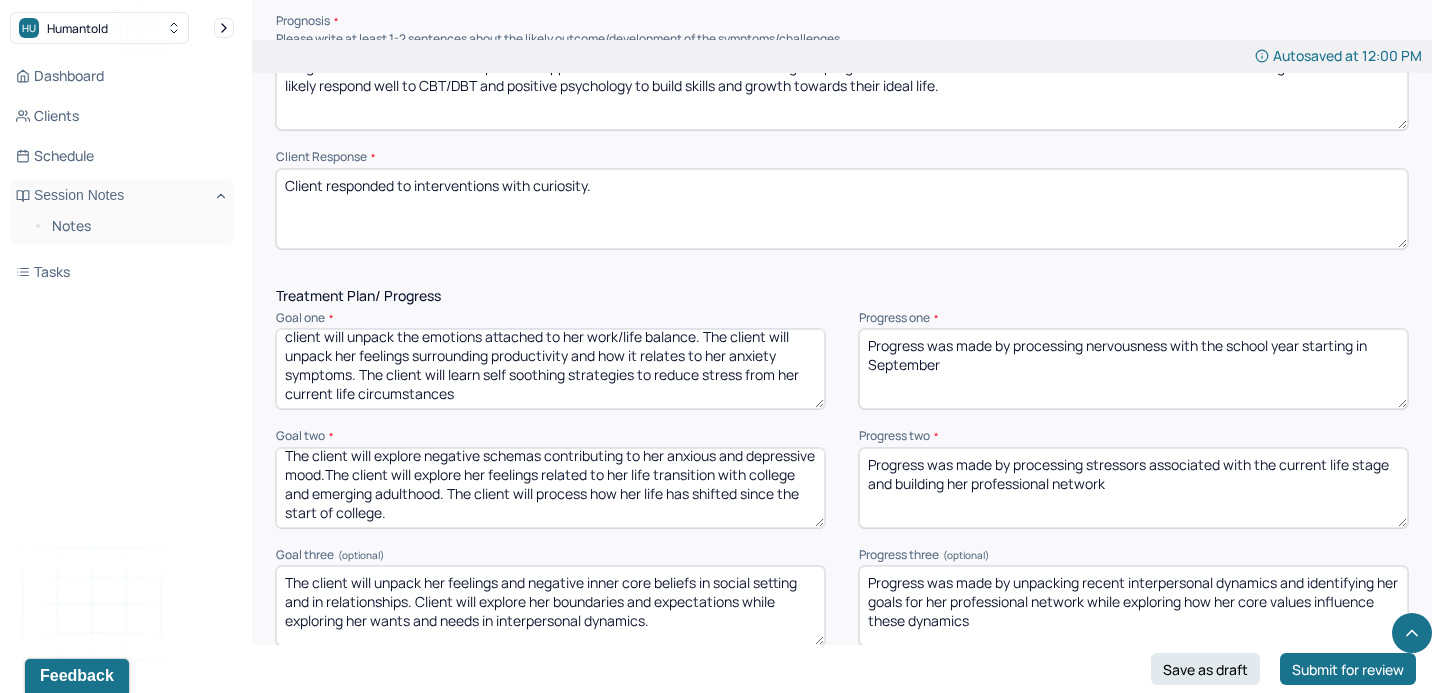 click on "Progress was made by processing stressors associated with the current life stage and building her professional network" at bounding box center [1133, 488] 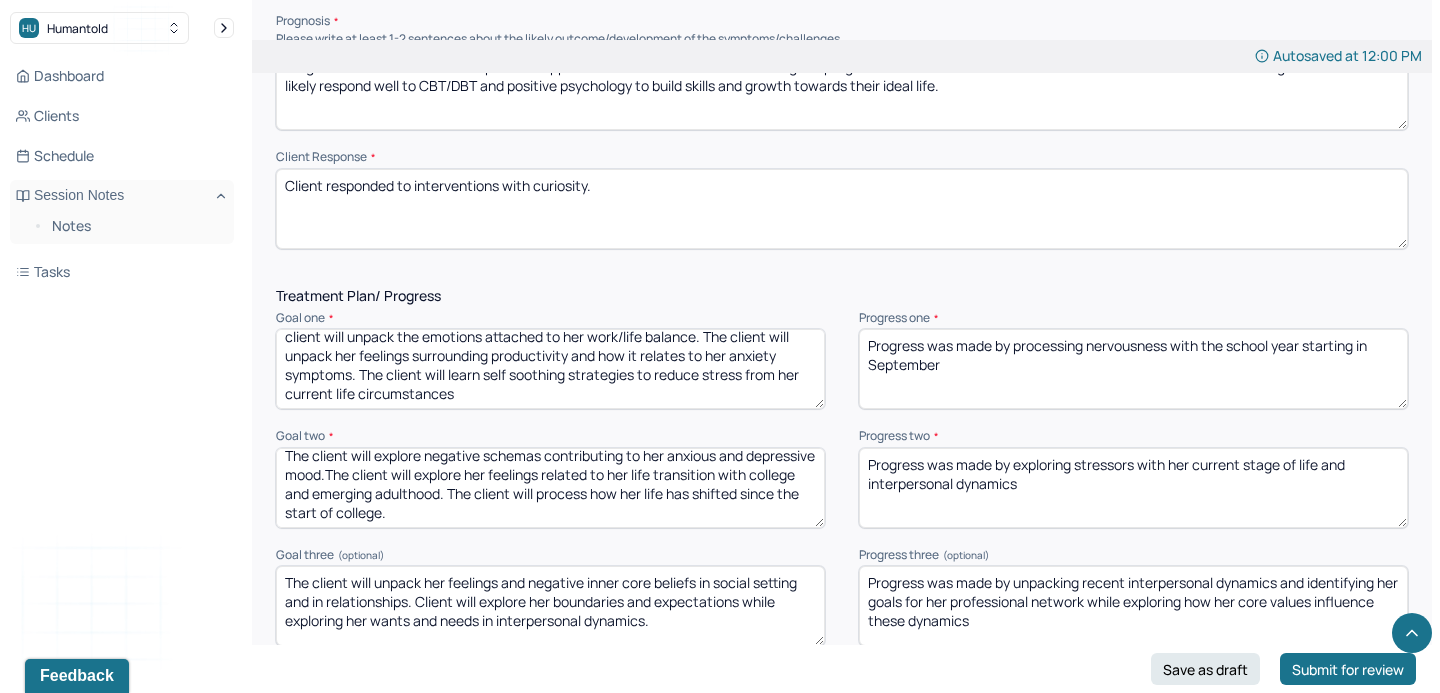 type on "Progress was made by exploring stressors with her current stage of life and interpersonal dynamics" 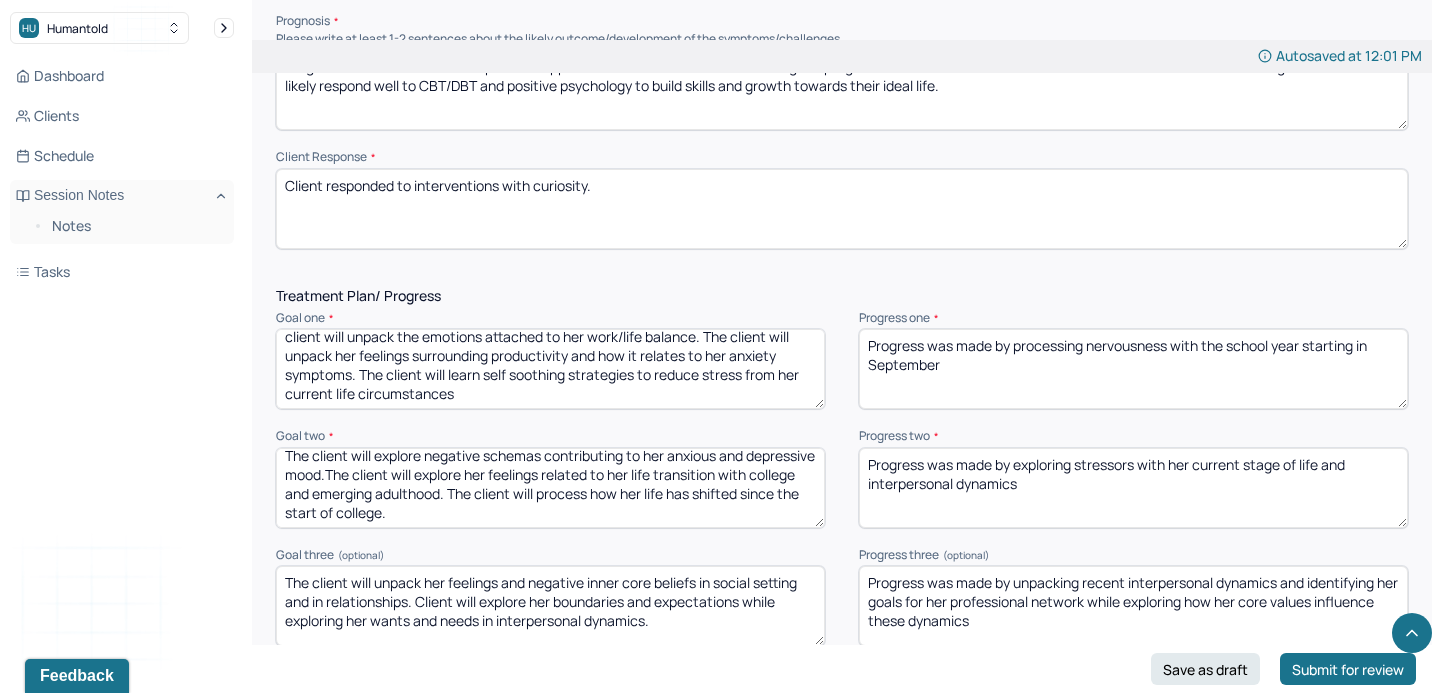 drag, startPoint x: 1065, startPoint y: 546, endPoint x: 1015, endPoint y: 505, distance: 64.66065 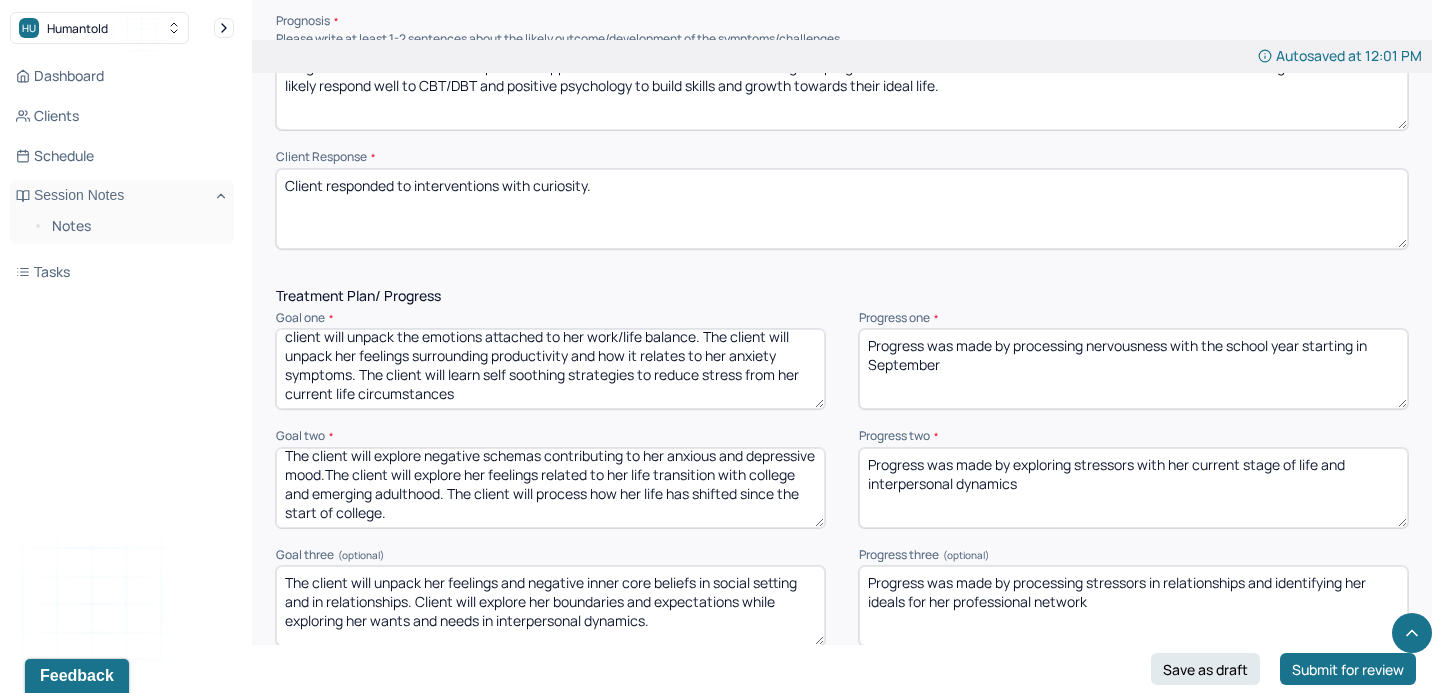 scroll, scrollTop: 2670, scrollLeft: 0, axis: vertical 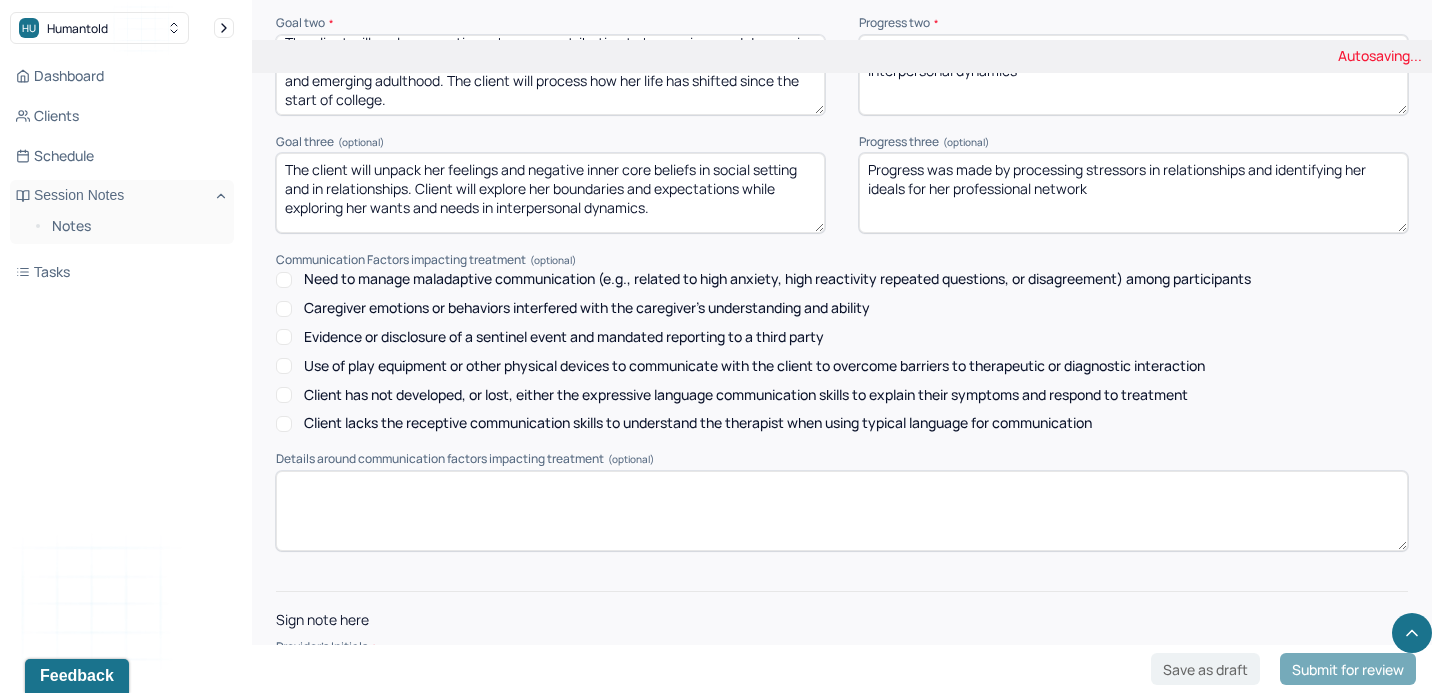 type on "Progress was made by processing stressors in relationships and identifying her ideals for her professional network" 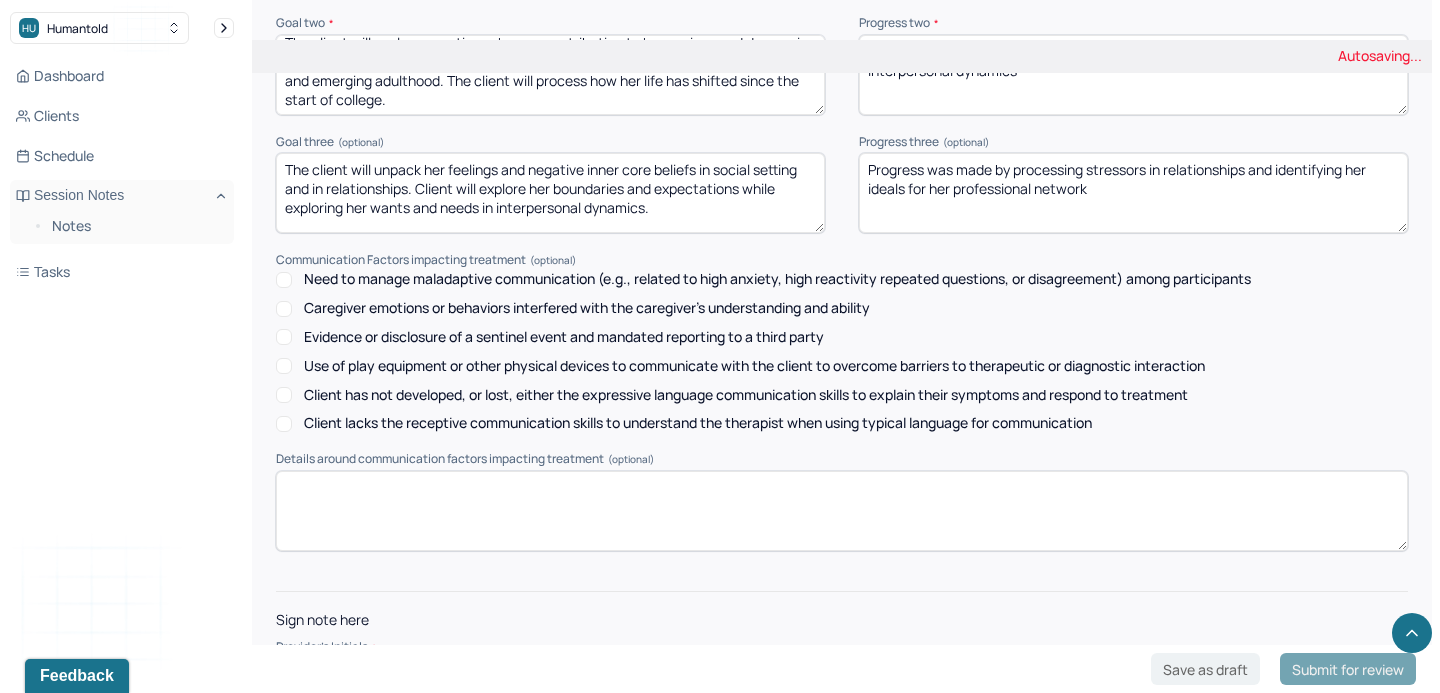 type on "SS" 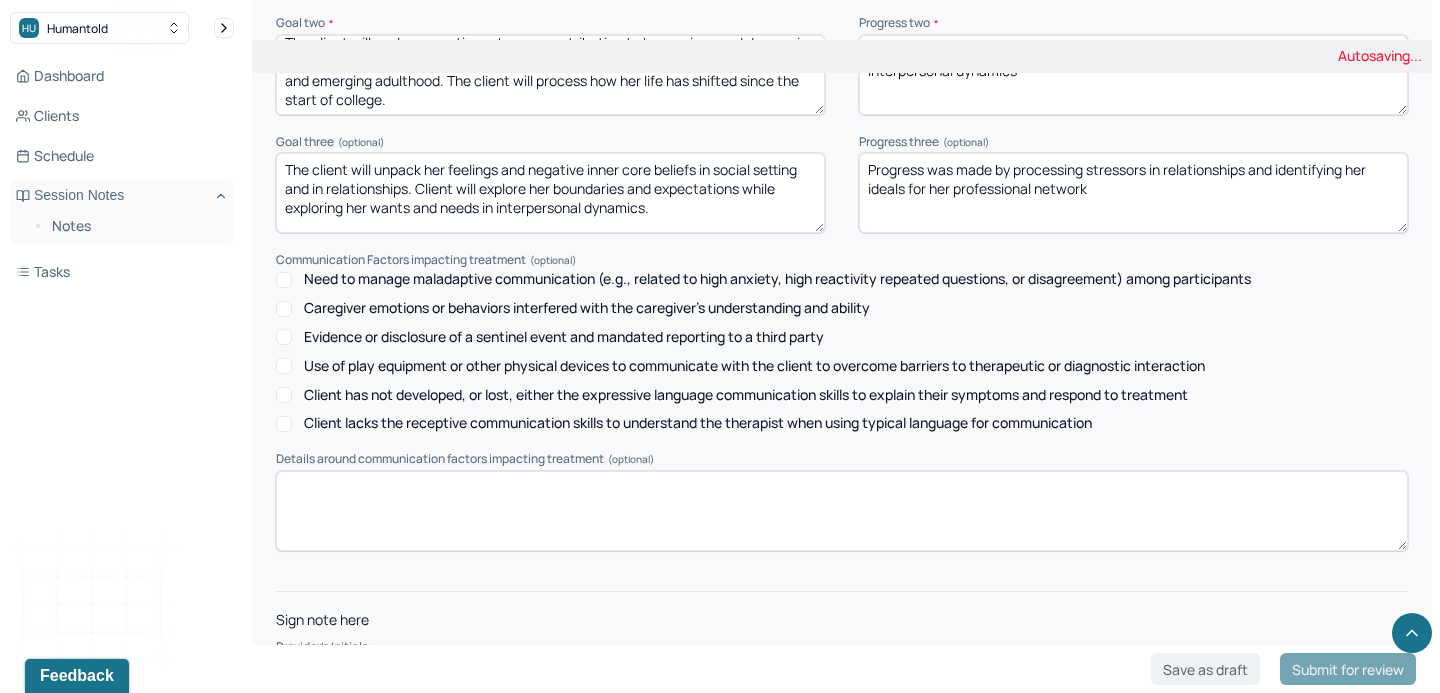 click on "Submit for review" at bounding box center [1348, 669] 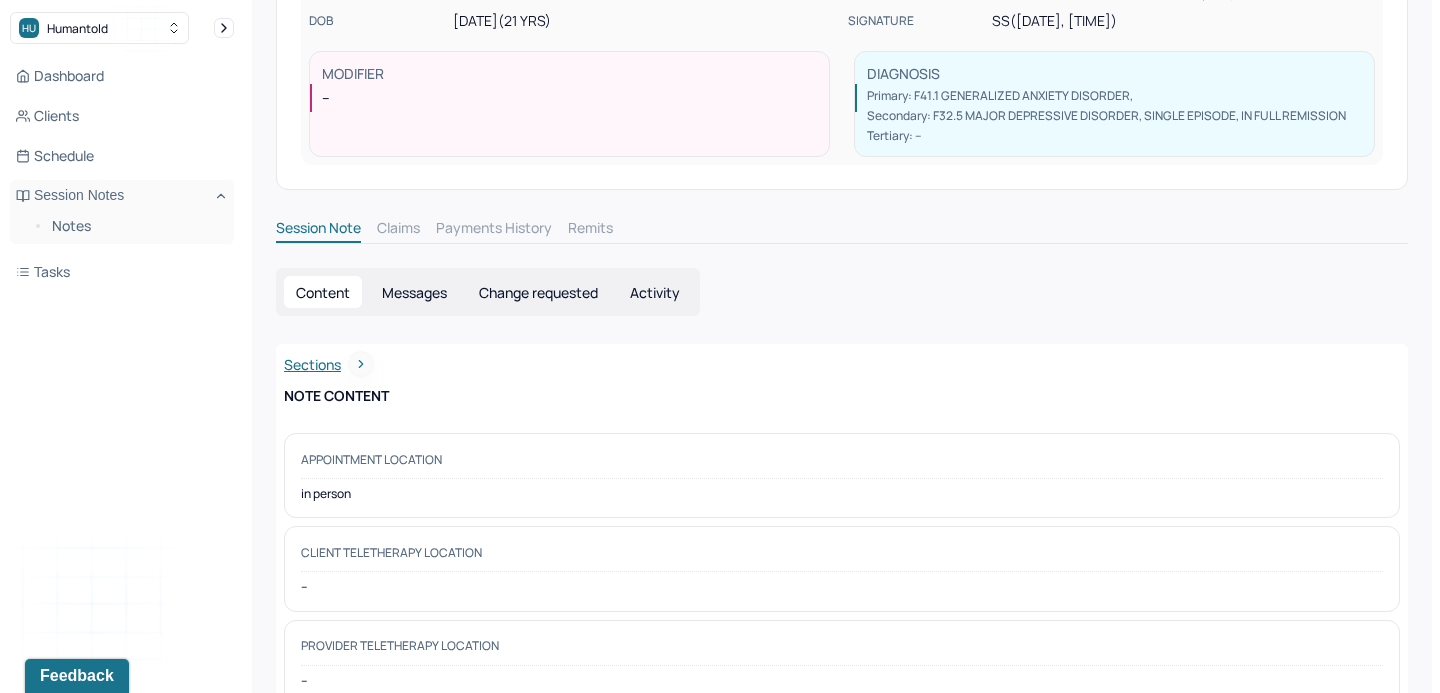 scroll, scrollTop: 0, scrollLeft: 0, axis: both 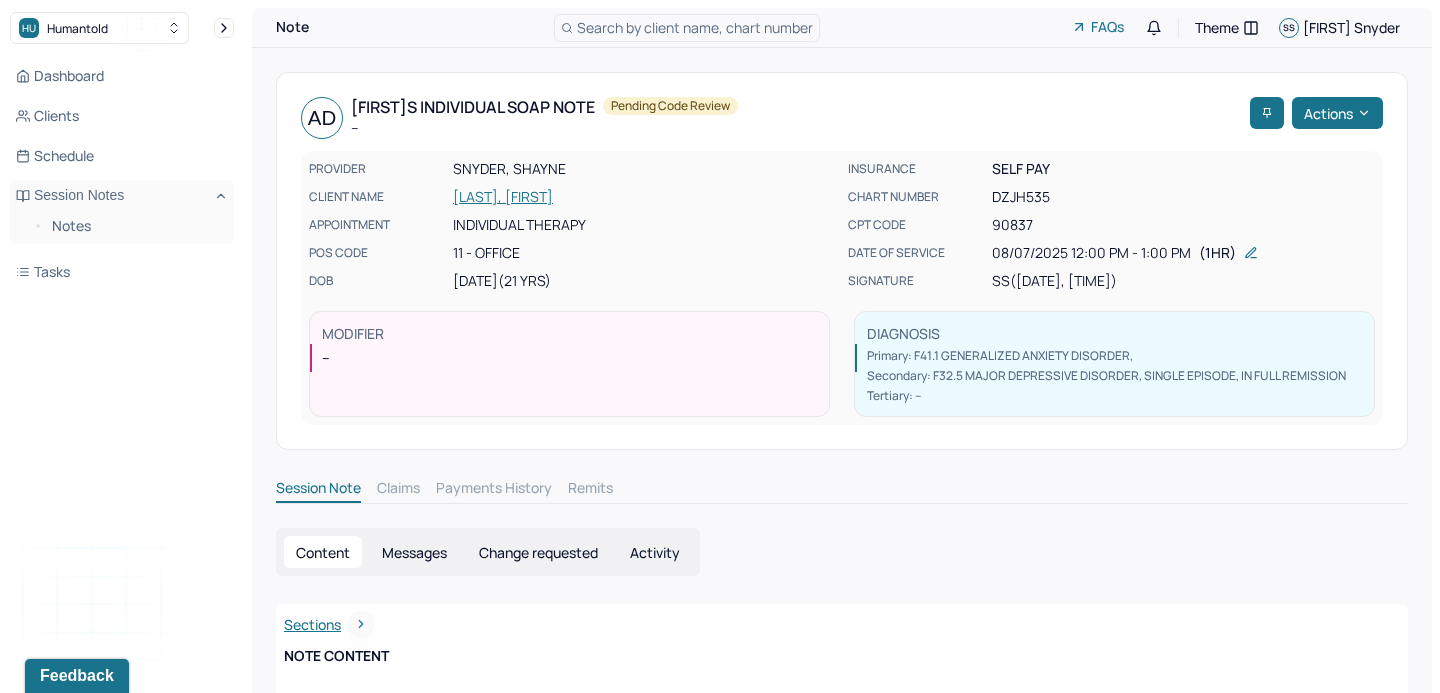 click on "Search by client name, chart number" at bounding box center (695, 27) 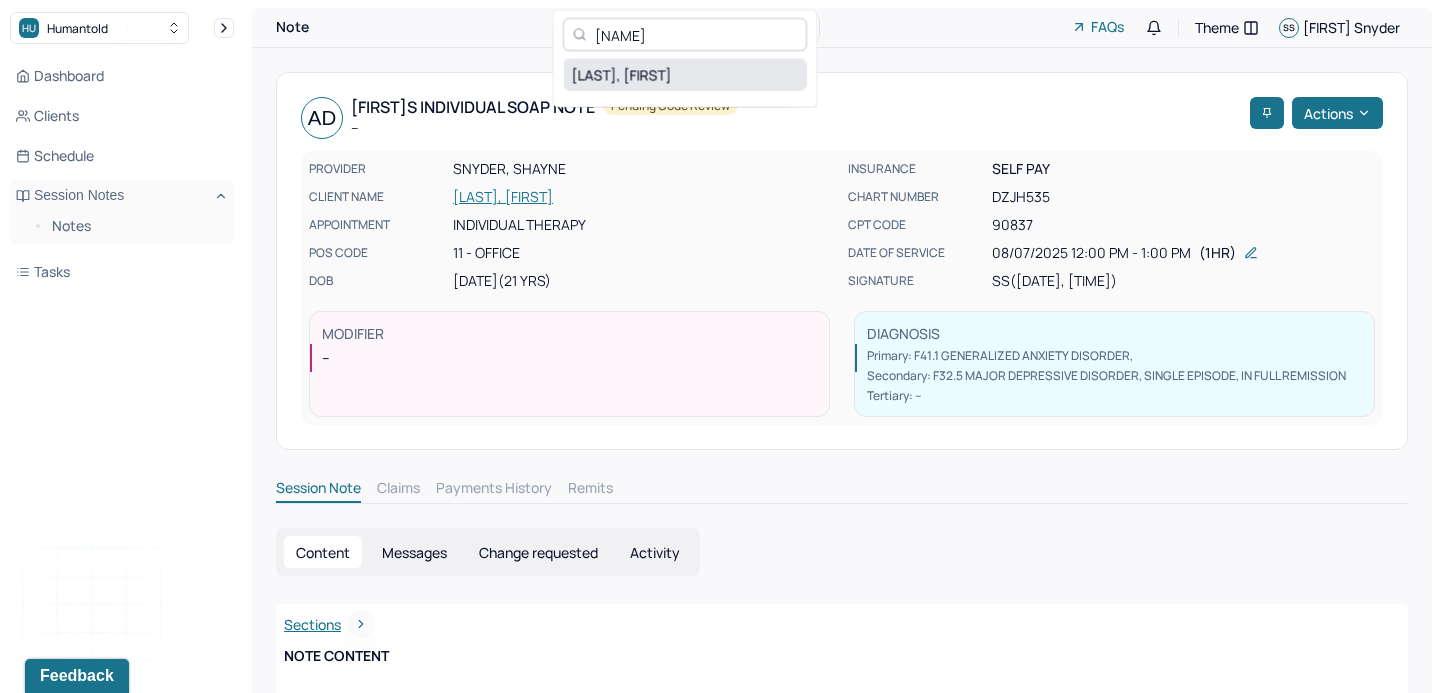 type on "[NAME]" 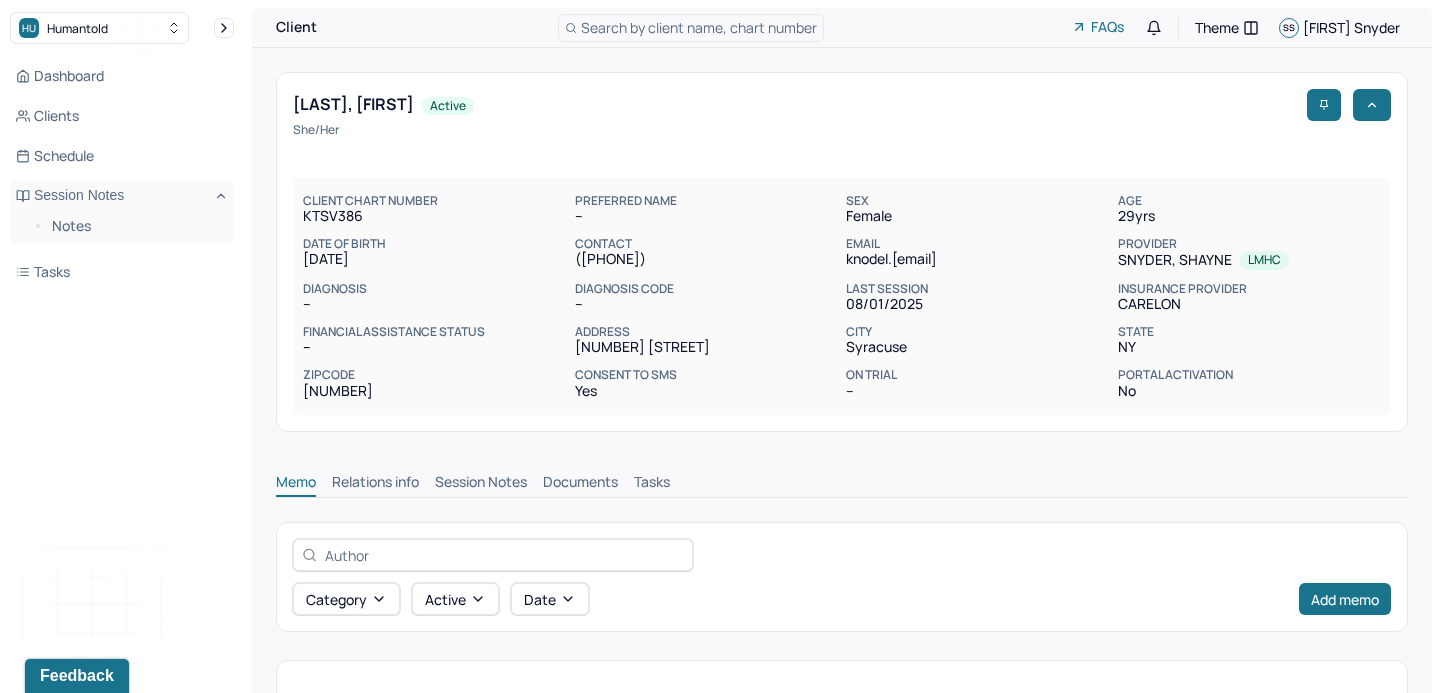 click on "Session Notes" at bounding box center (481, 484) 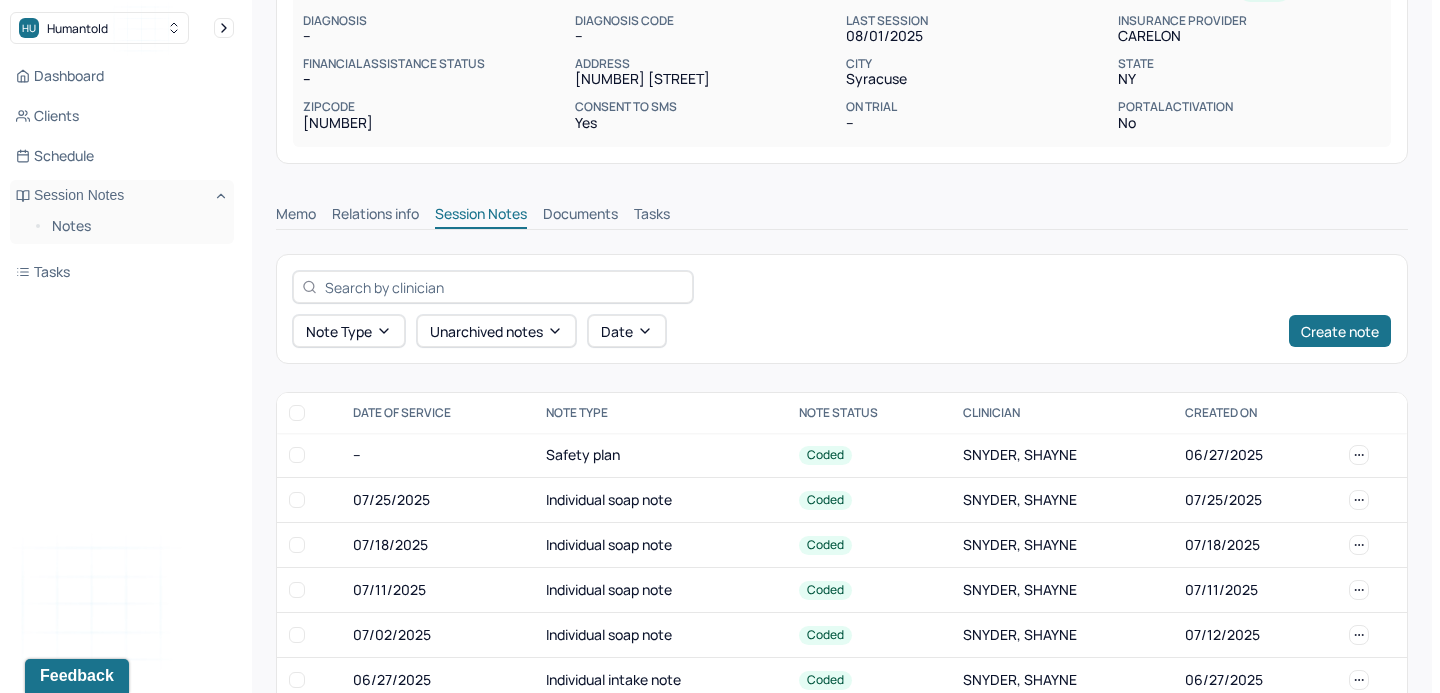 scroll, scrollTop: 353, scrollLeft: 0, axis: vertical 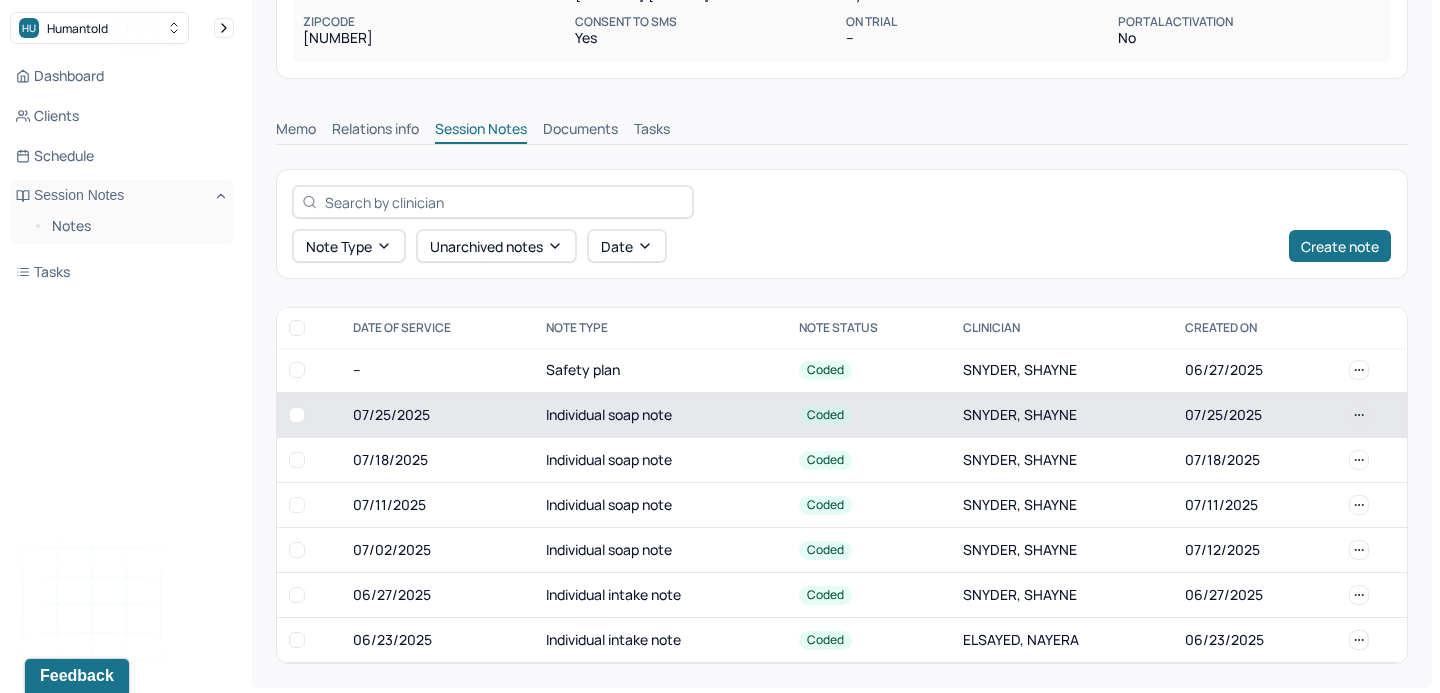 click on "07/25/2025" at bounding box center (438, 415) 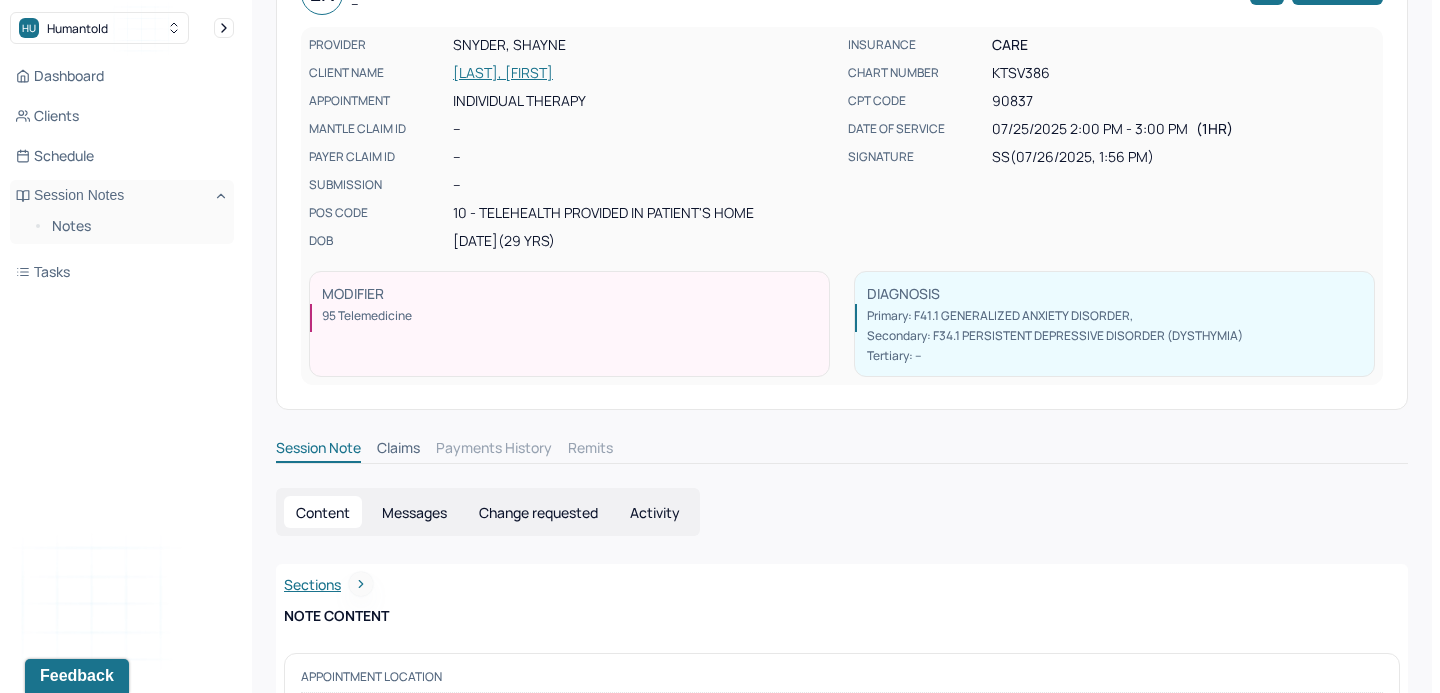 scroll, scrollTop: 46, scrollLeft: 0, axis: vertical 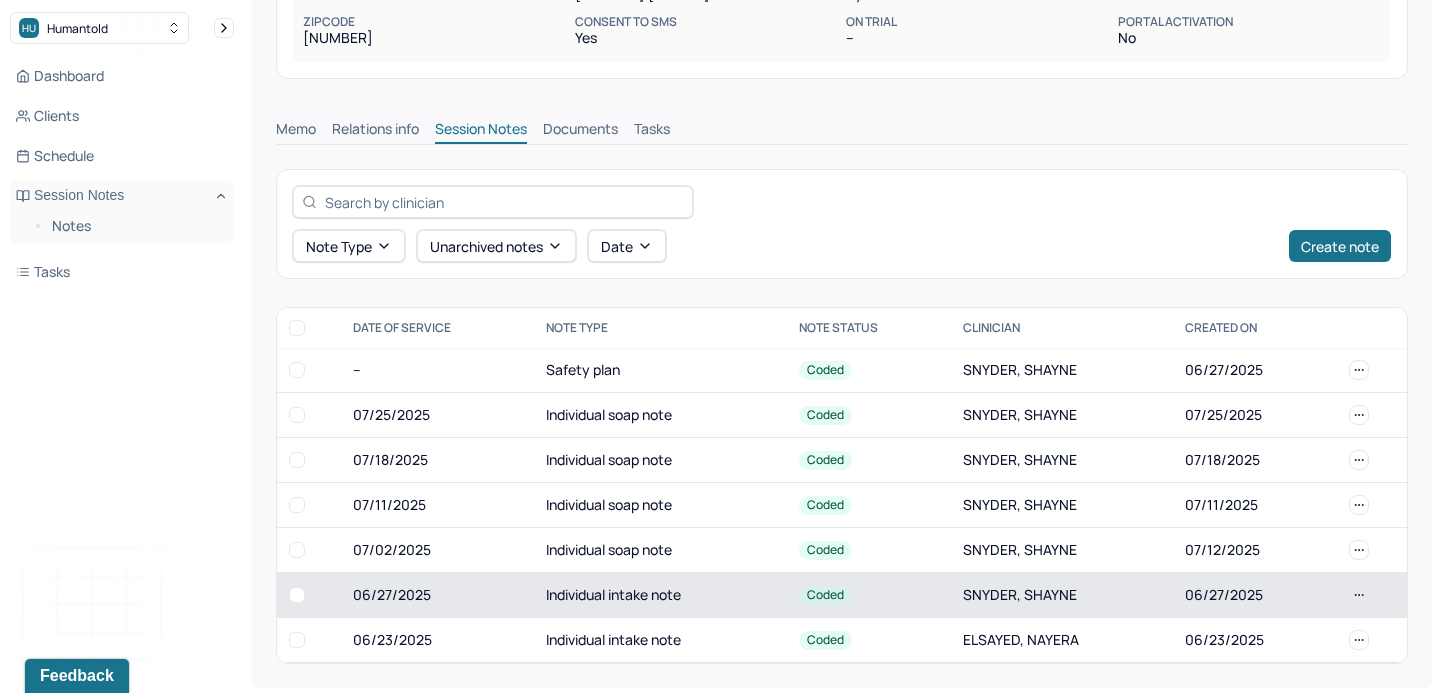 click on "Individual intake note" at bounding box center (660, 595) 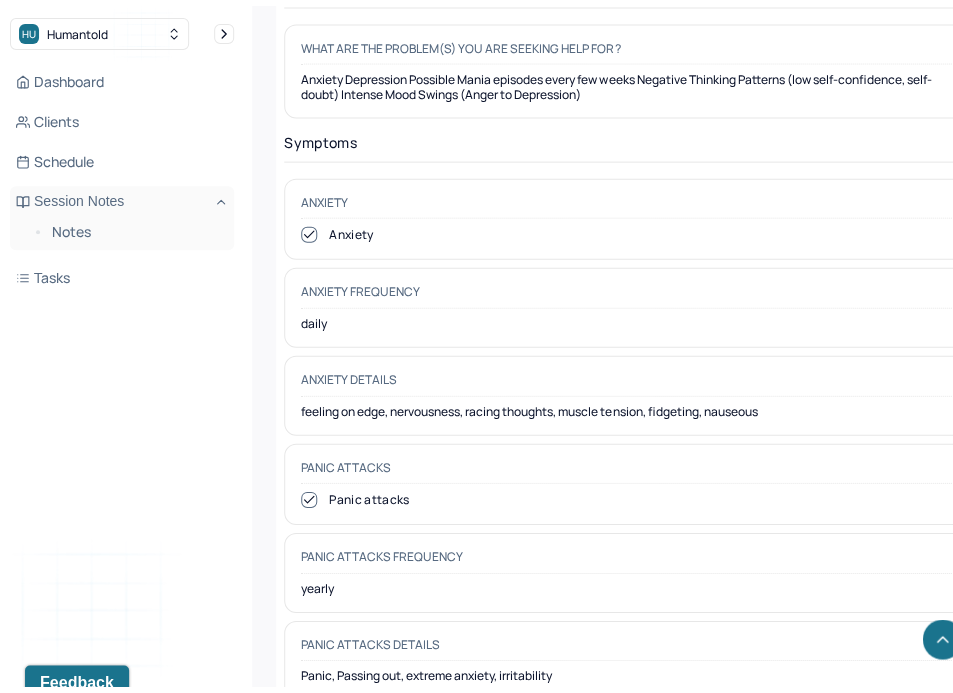 scroll, scrollTop: 3046, scrollLeft: 0, axis: vertical 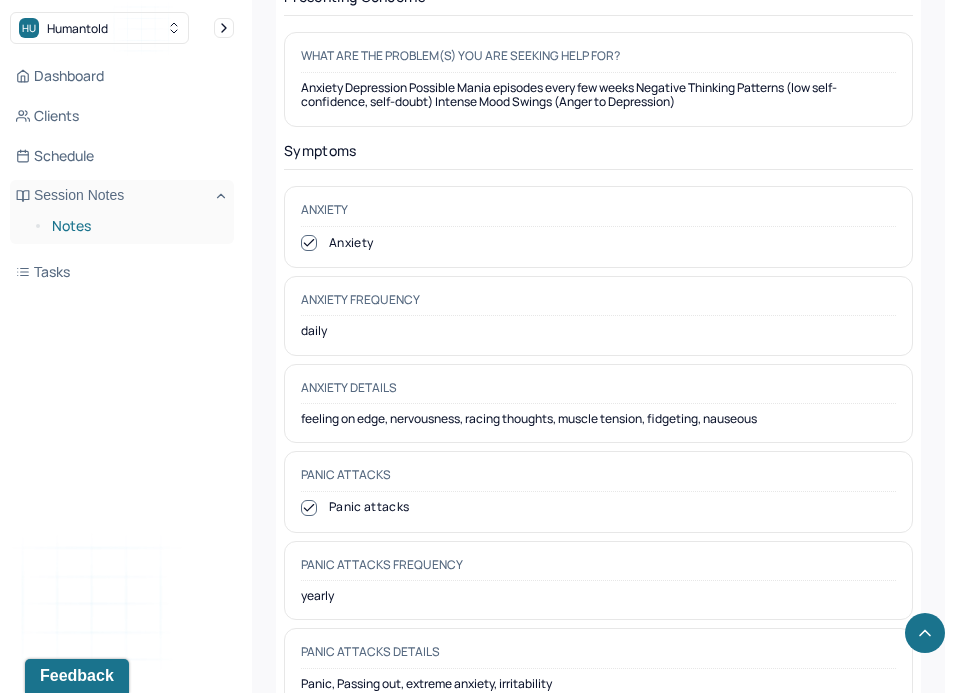 click on "Notes" at bounding box center [135, 226] 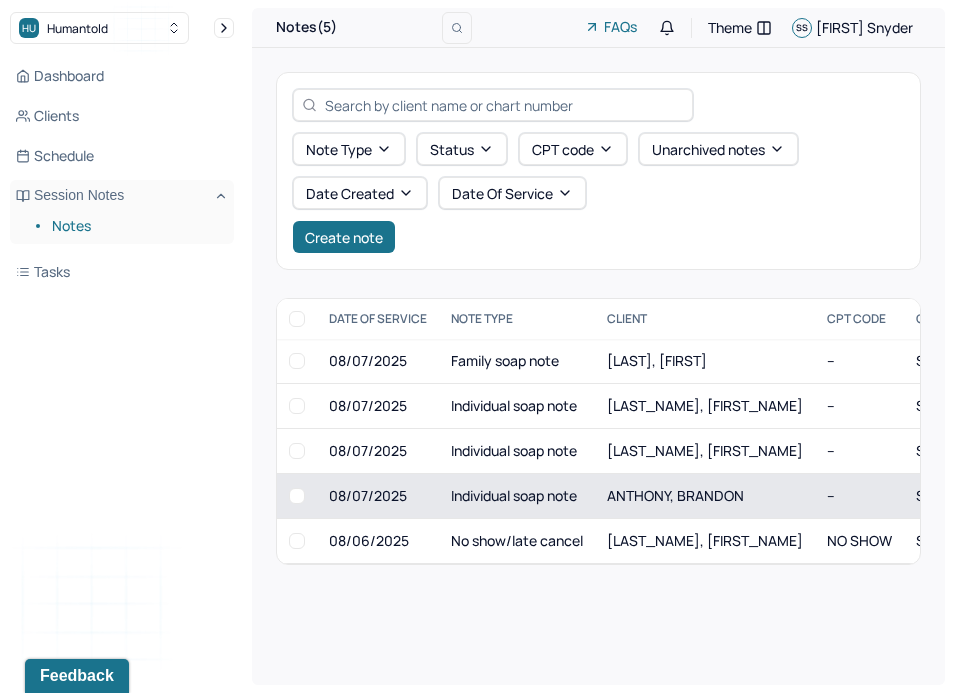 click on "Individual soap note" at bounding box center [517, 496] 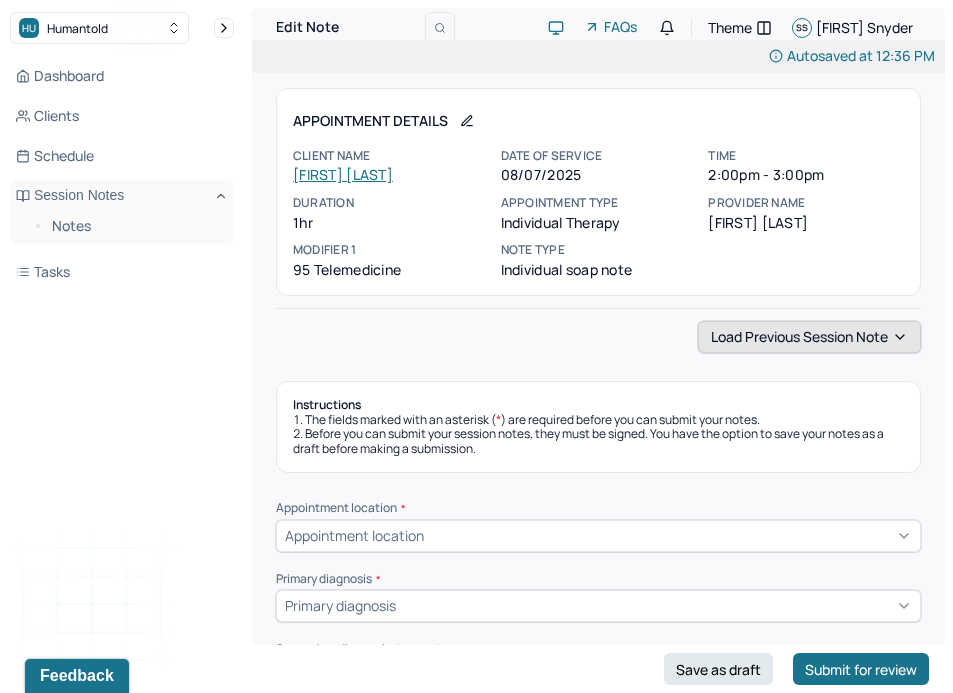 click on "Load previous session note" at bounding box center (809, 337) 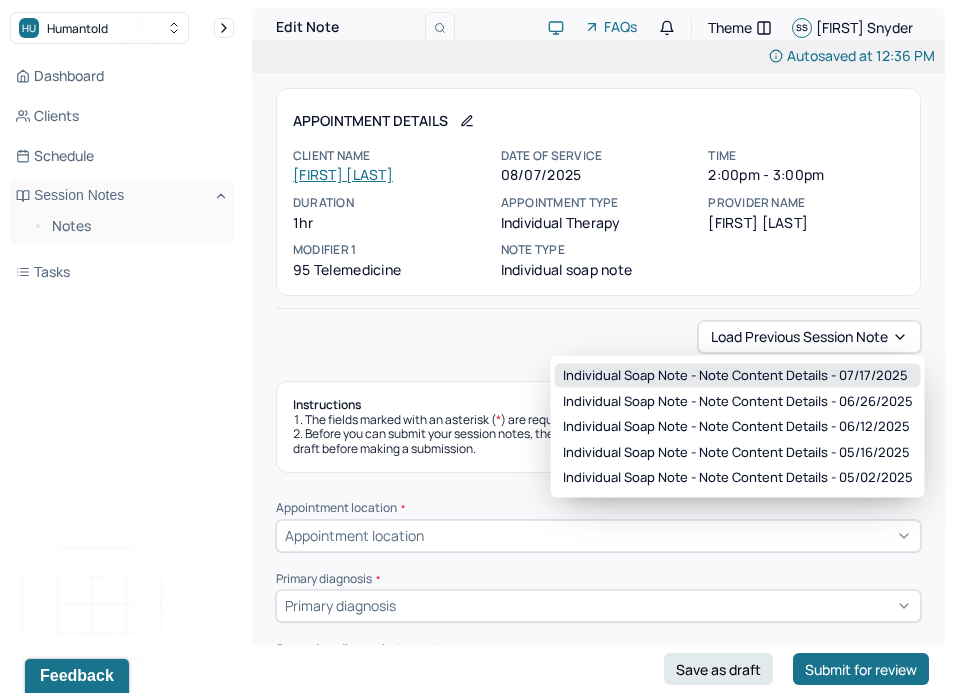 click on "Individual soap note   - Note content Details -   [DATE]" at bounding box center [735, 376] 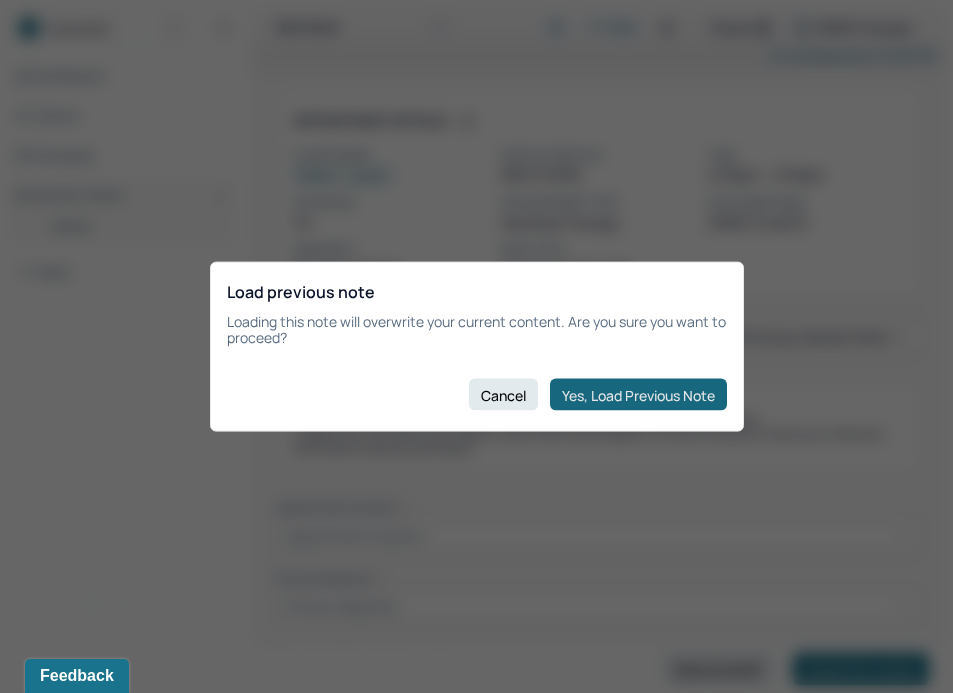click on "Yes, Load Previous Note" at bounding box center [638, 395] 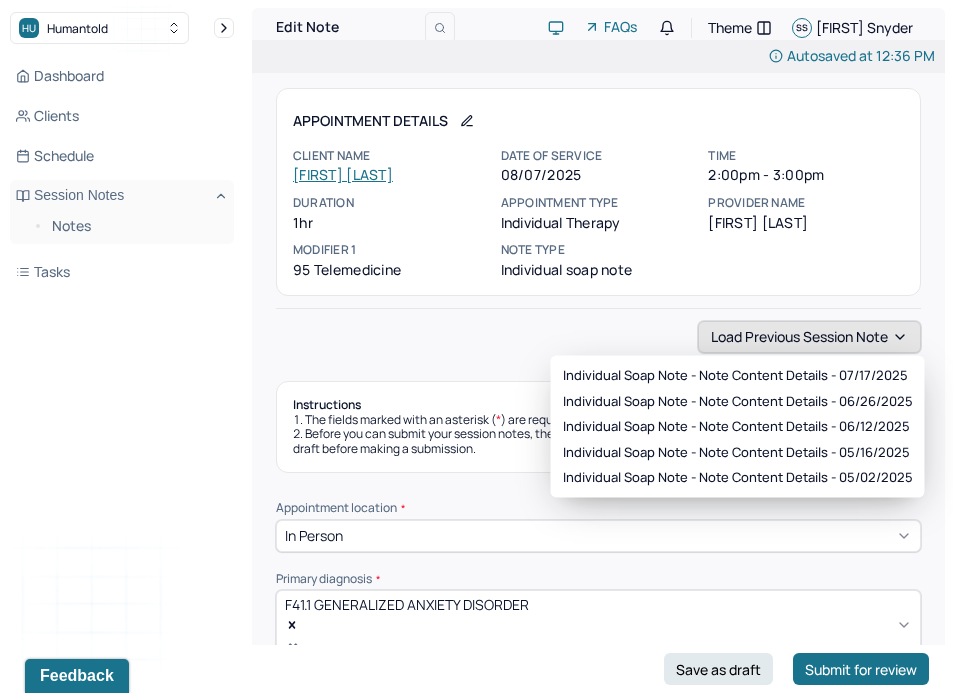 click on "Load previous session note" at bounding box center (809, 337) 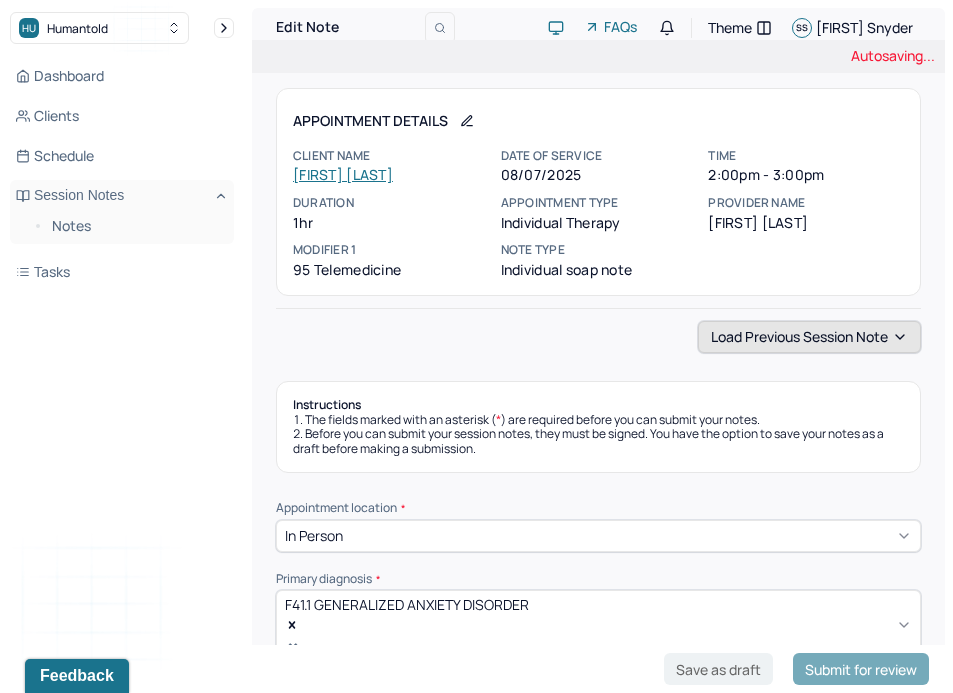 click on "Load previous session note" at bounding box center (809, 337) 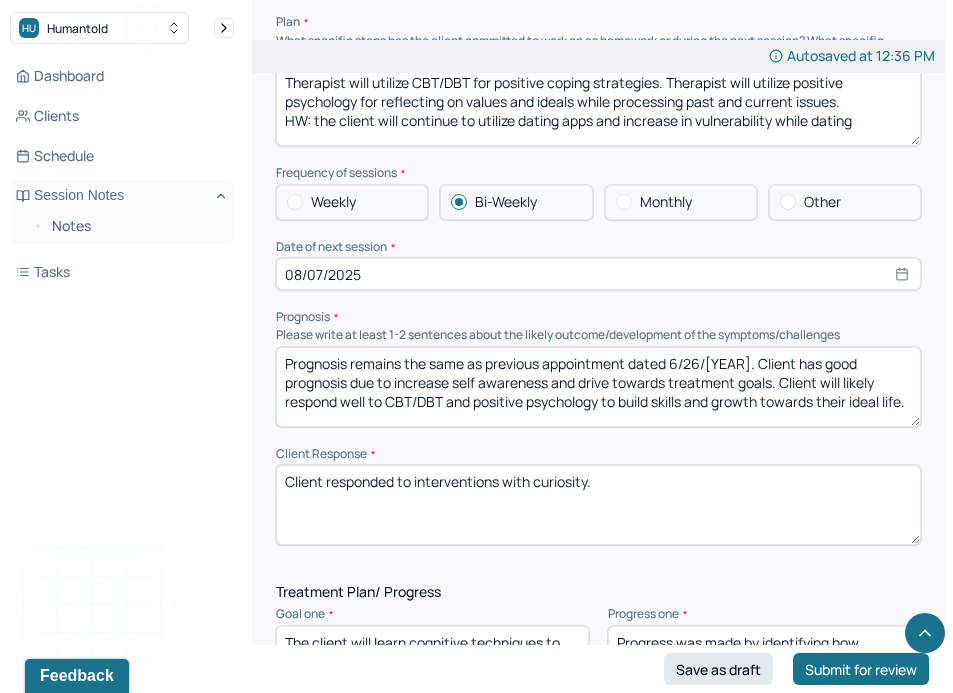 scroll, scrollTop: 2163, scrollLeft: 0, axis: vertical 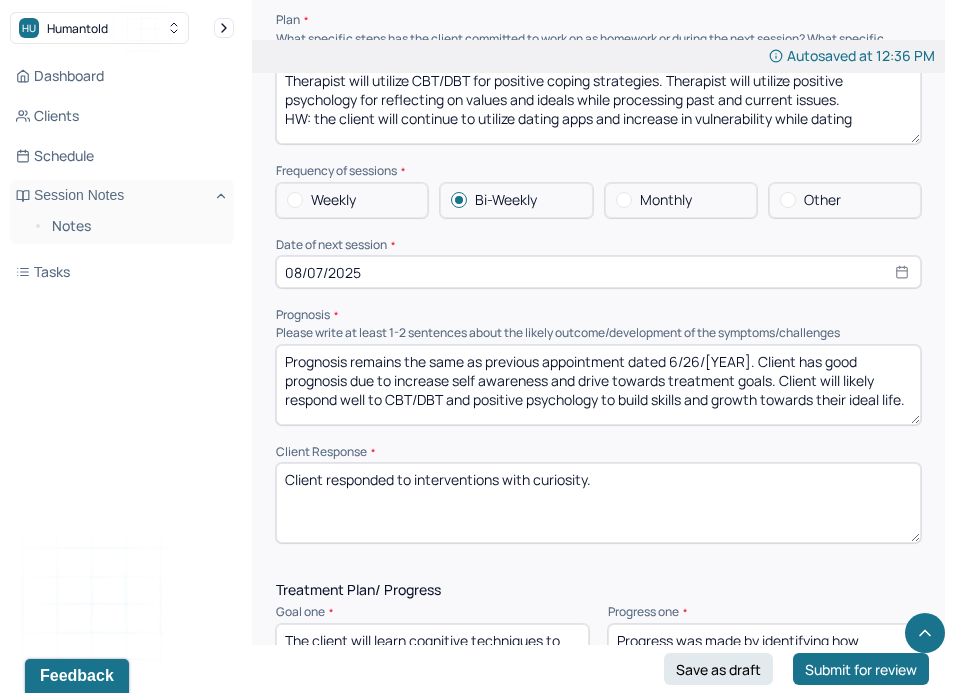 click on "Prognosis remains the same as previous appointment dated 6/26/[YEAR]. Client has good prognosis due to increase self awareness and drive towards treatment goals. Client will likely respond well to CBT/DBT and positive psychology to build skills and growth towards their ideal life." at bounding box center (598, 385) 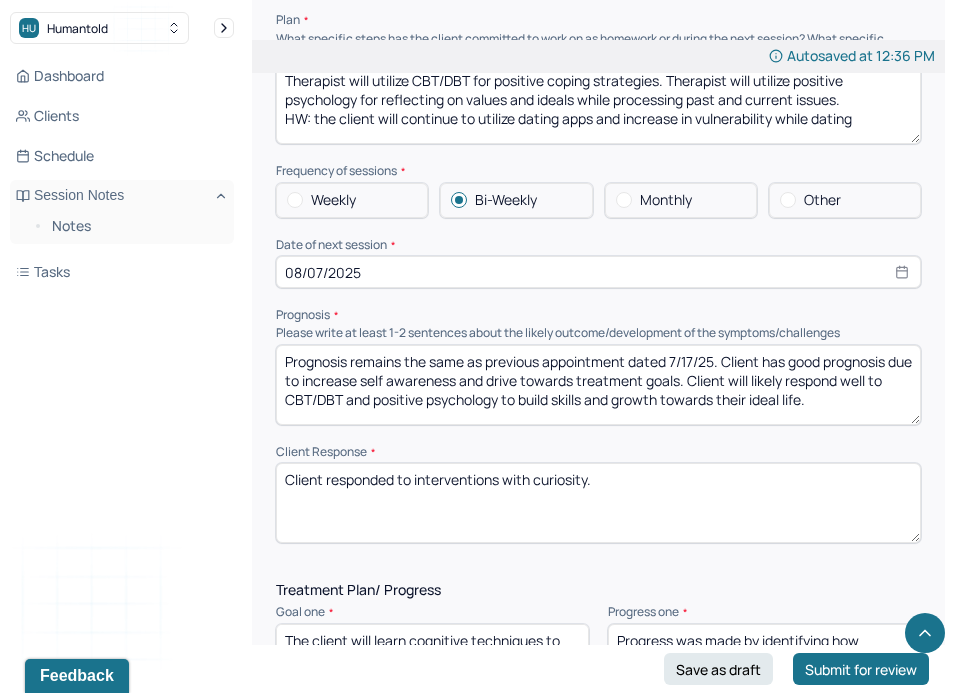 type on "Prognosis remains the same as previous appointment dated 7/17/25. Client has good prognosis due to increase self awareness and drive towards treatment goals. Client will likely respond well to CBT/DBT and positive psychology to build skills and growth towards their ideal life." 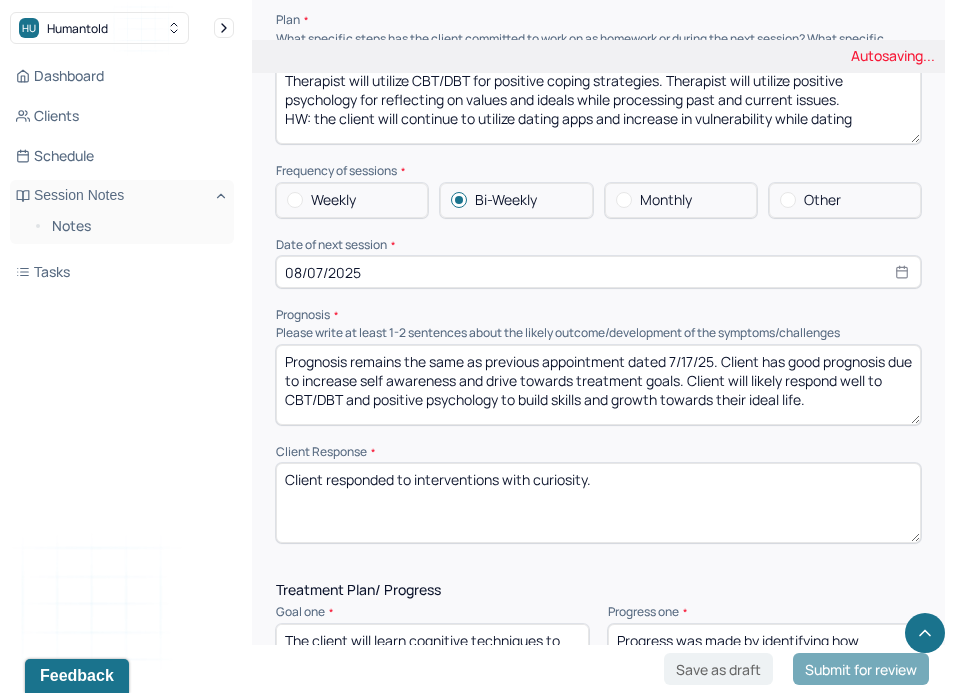 click on "Monthly" at bounding box center [681, 200] 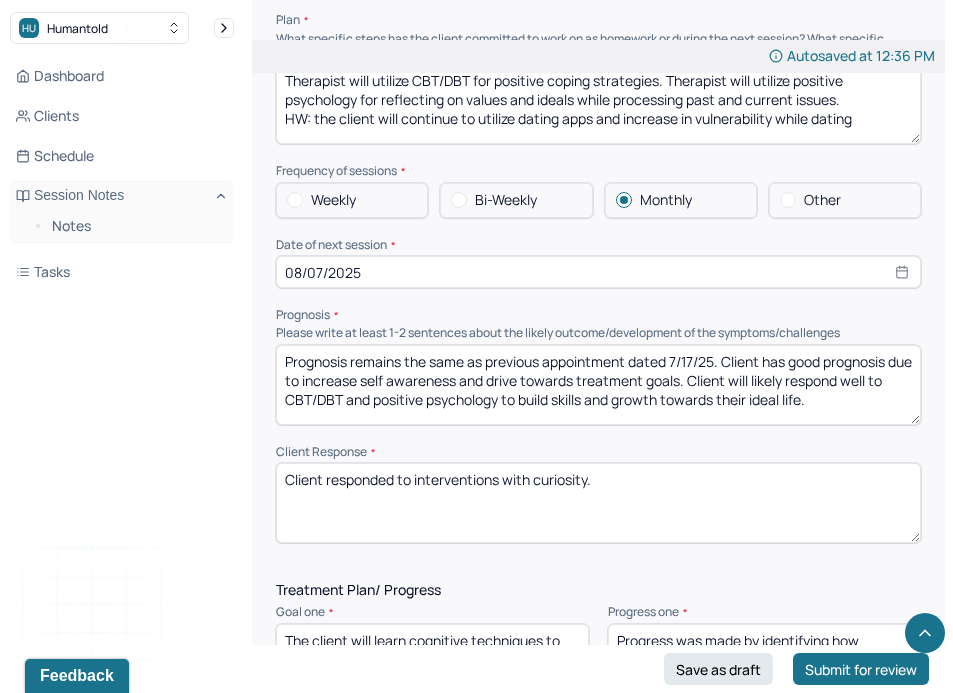 select on "7" 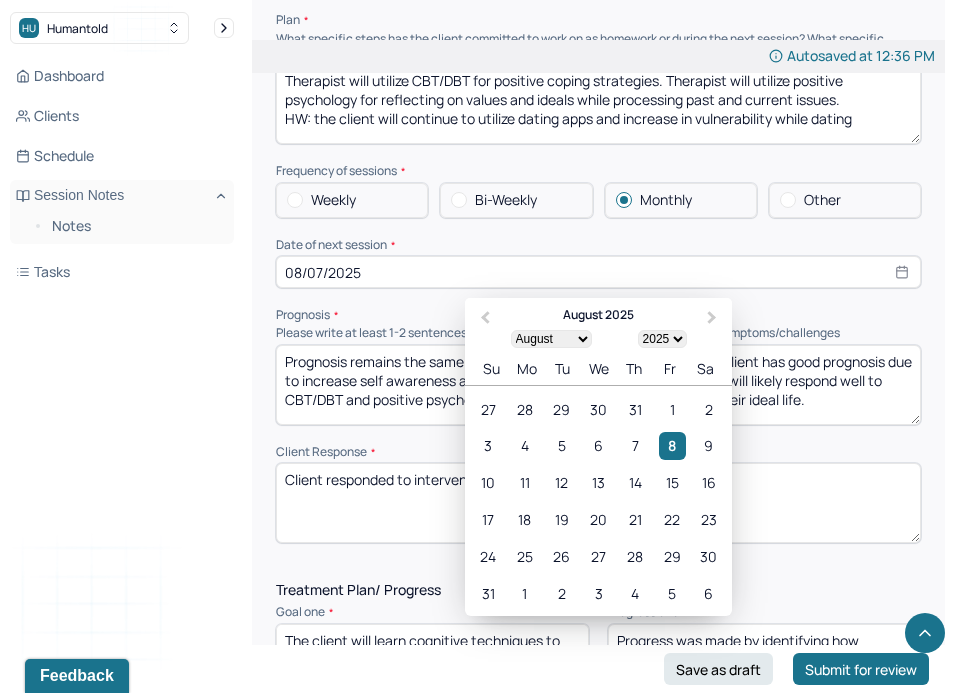 click on "08/07/2025" at bounding box center (598, 272) 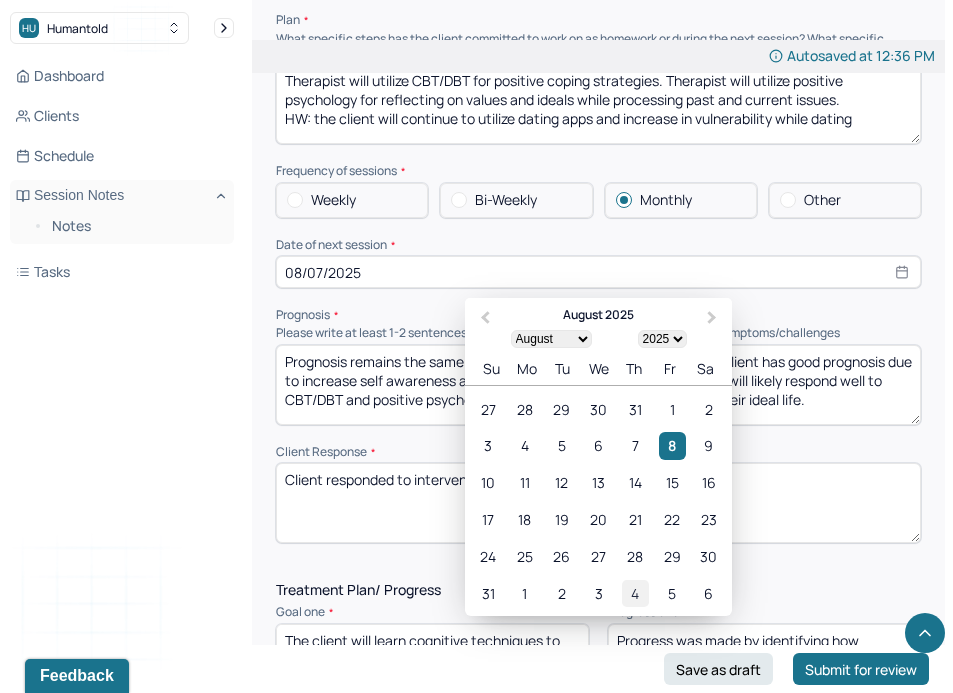 click on "4" at bounding box center (635, 593) 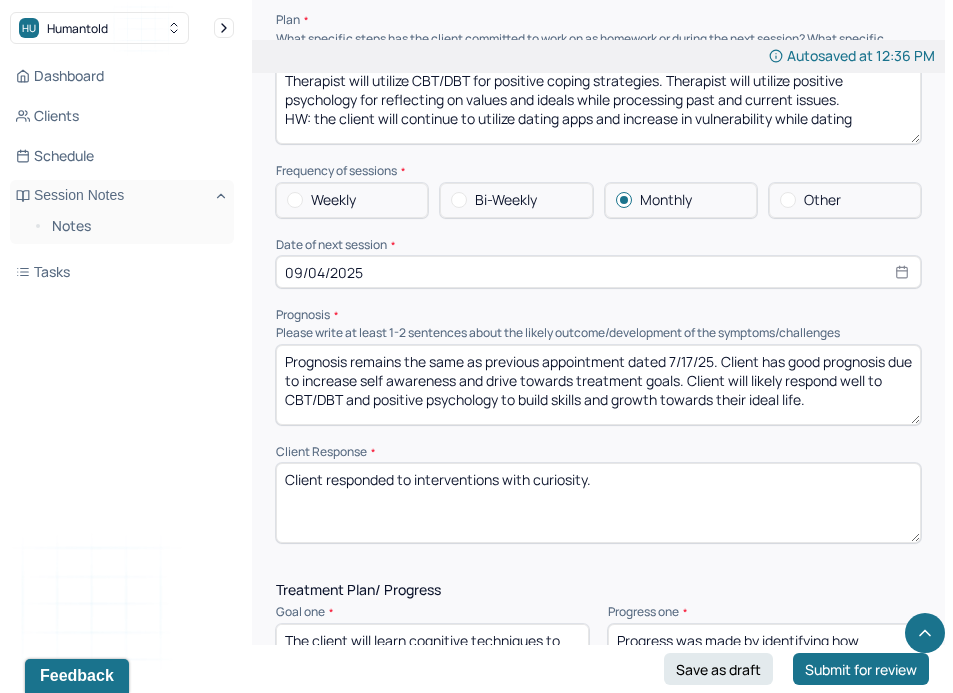 select on "8" 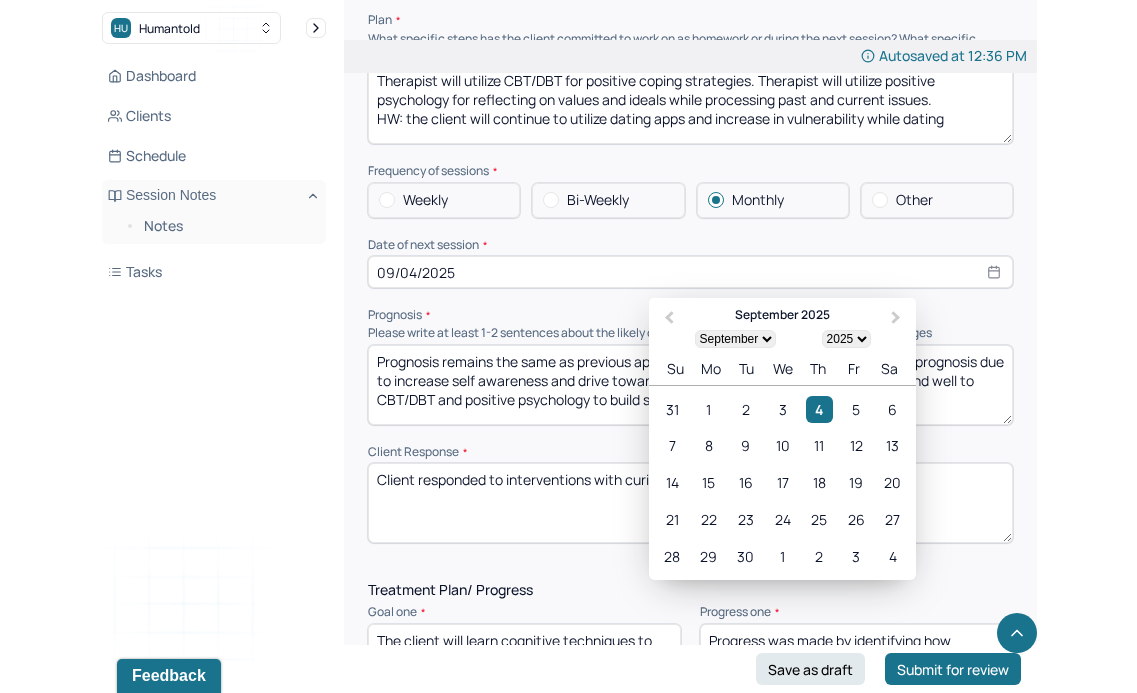 scroll, scrollTop: 2087, scrollLeft: 0, axis: vertical 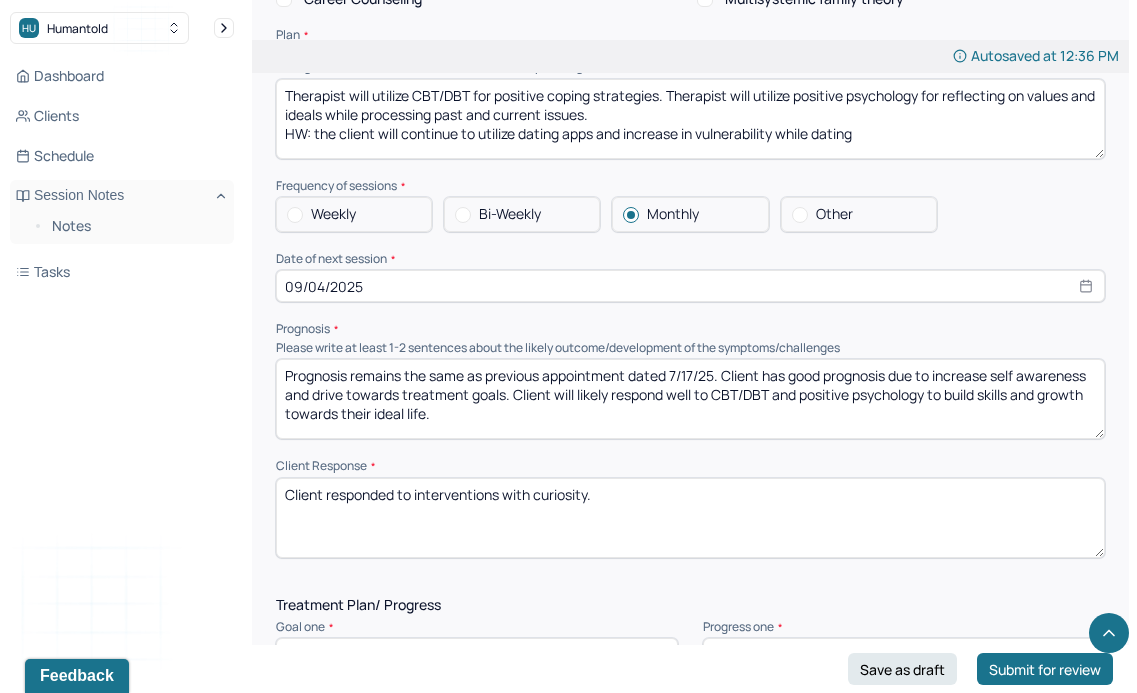 click on "Dashboard Clients Schedule Session Notes Notes Tasks SS [NAME] provider Logout" at bounding box center (122, 366) 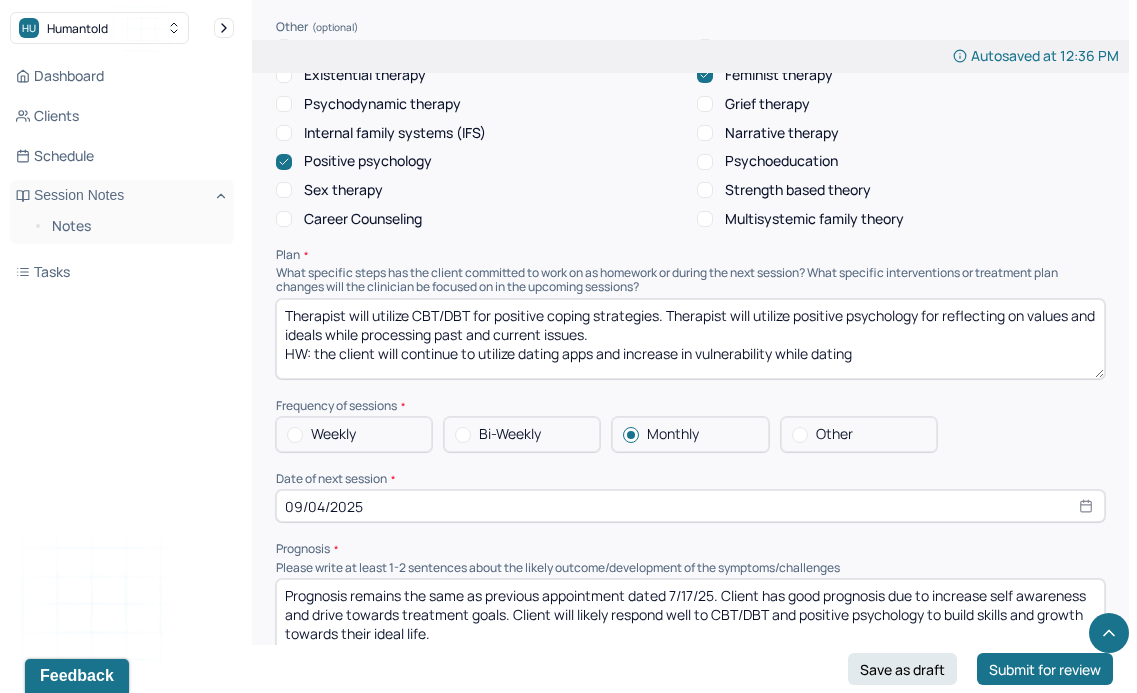 scroll, scrollTop: 1870, scrollLeft: 0, axis: vertical 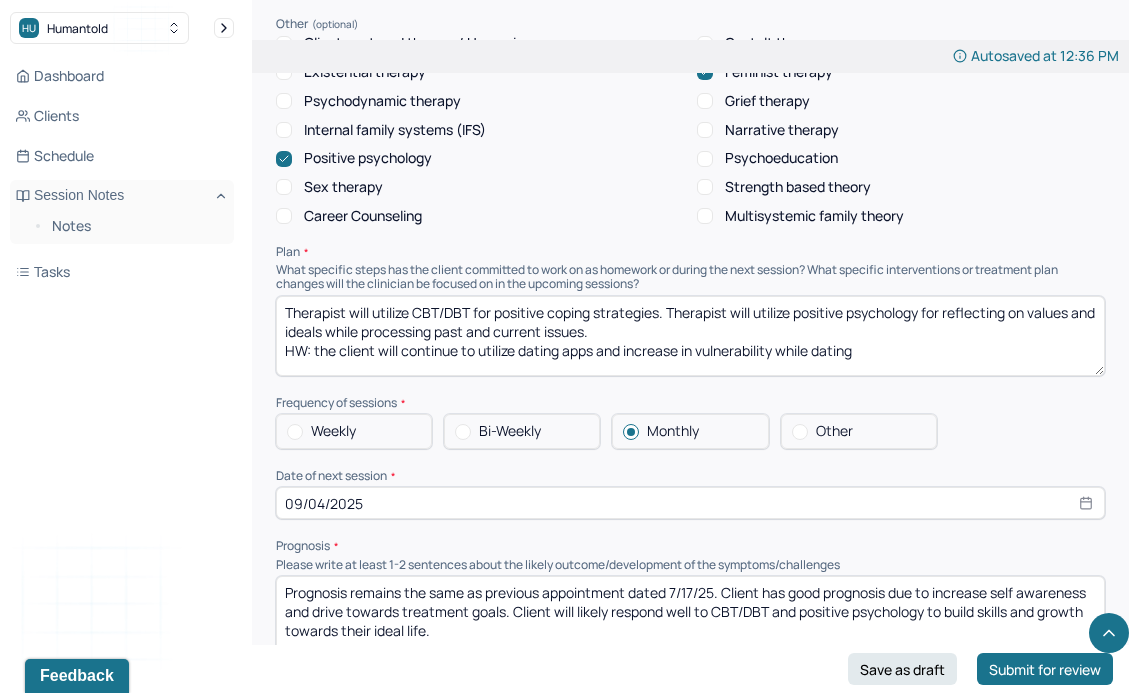 drag, startPoint x: 869, startPoint y: 312, endPoint x: 477, endPoint y: 302, distance: 392.12753 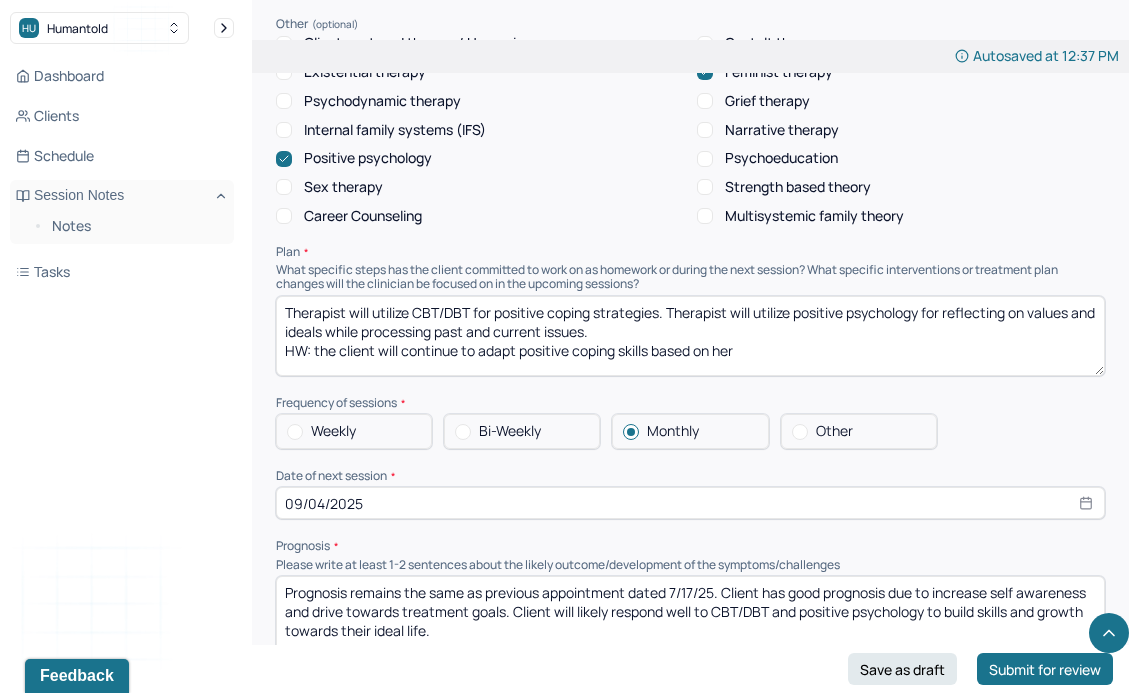 click on "Therapy Intervention Techniques Please select at least 1 intervention used Cognitive-Behavioral therapies Cognitive-Behavioral therapy (CBT) Dialectical Behavioral therapy (DBT) Modeling and skills training Trauma-focused CBT EDMR Rational Emotive Behaviour therapy Acceptance Commitment Therapy Solution Based Brief Therapy Mindfulness Based Cognitive Therapy Relationship based Interventions Attachment-oriented interventions Parent-child interaction therapy Parent interventions Other Client centered therapy/ Humanism Gestalt therapy Existential therapy Feminist therapy Psychodynamic therapy Grief therapy Internal family systems (IFS) Narrative therapy Positive psychology Psychoeducation Sex therapy Strength based theory Career Counseling Multisystemic family theory Plan What specific steps has the client committed to work on as homework or during the next session? What specific interventions or treatment plan changes will the clinician be focused on in the upcoming sessions? Frequency of sessions Weekly Other" at bounding box center (690, 248) 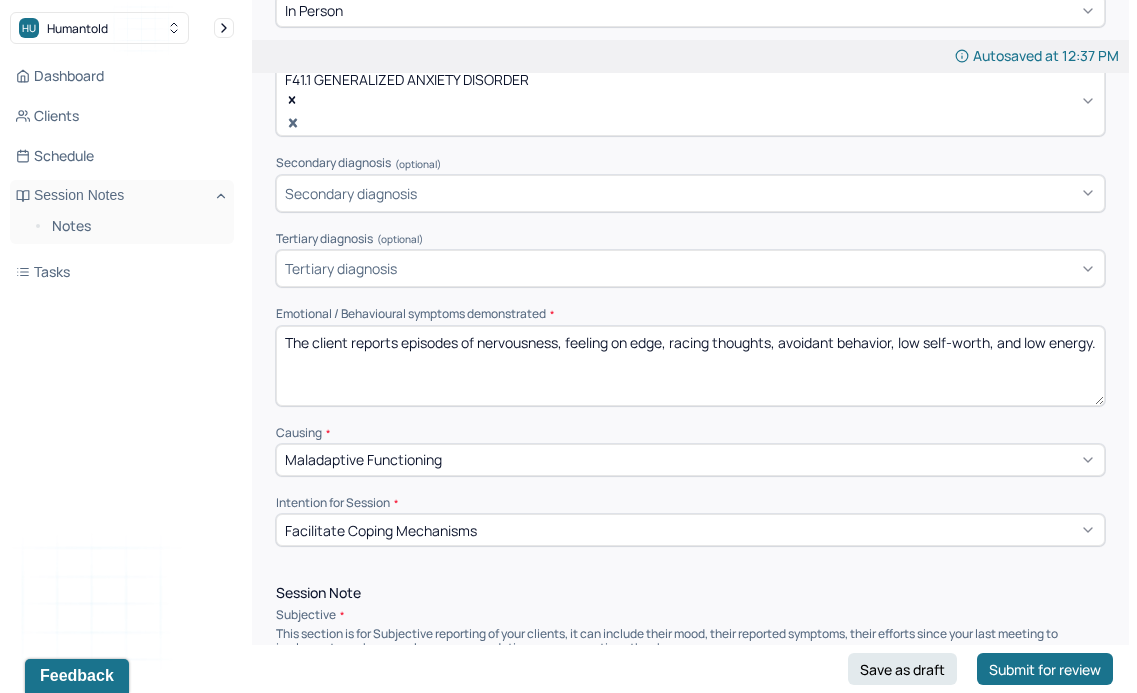 scroll, scrollTop: 461, scrollLeft: 0, axis: vertical 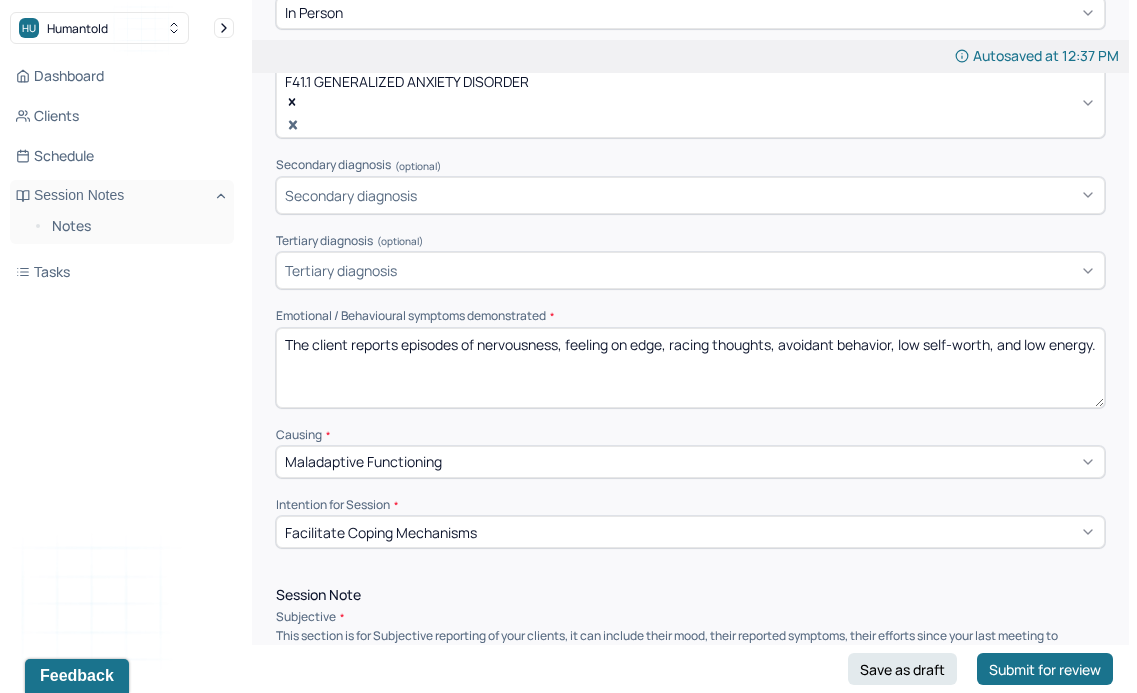 type on "Therapist will utilize CBT/DBT for positive coping strategies. Therapist will utilize positive psychology for reflecting on values and ideals while processing past and current issues.
HW: the client will continue to adapt positive coping skills based on his energy levels and time constraints" 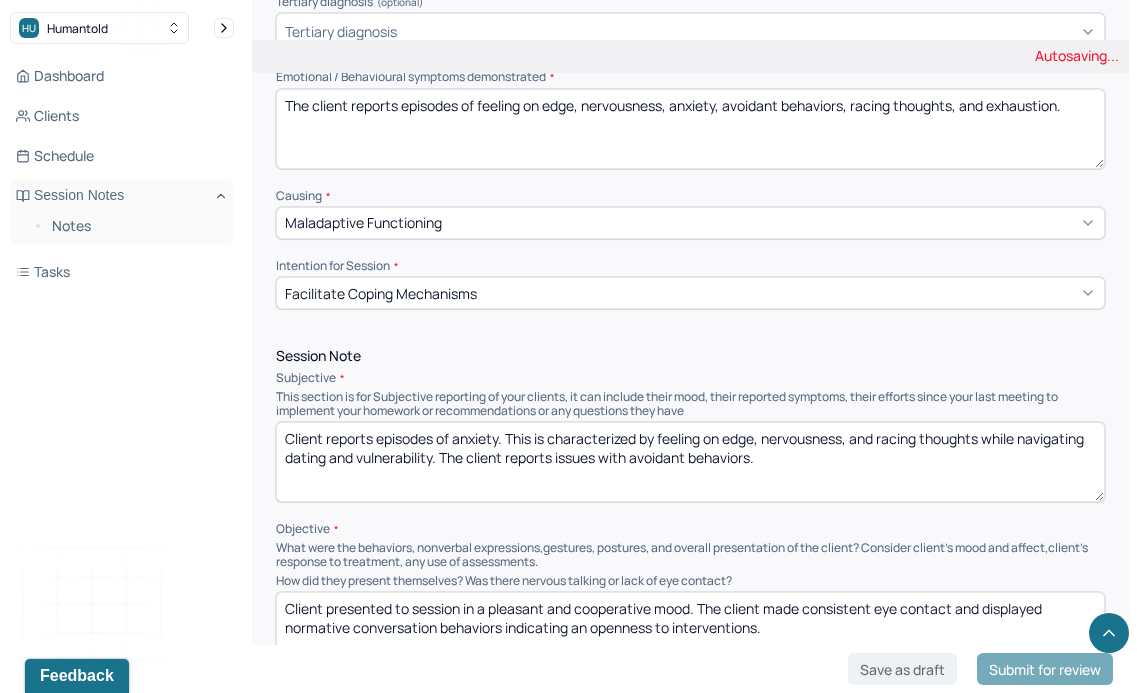 scroll, scrollTop: 713, scrollLeft: 0, axis: vertical 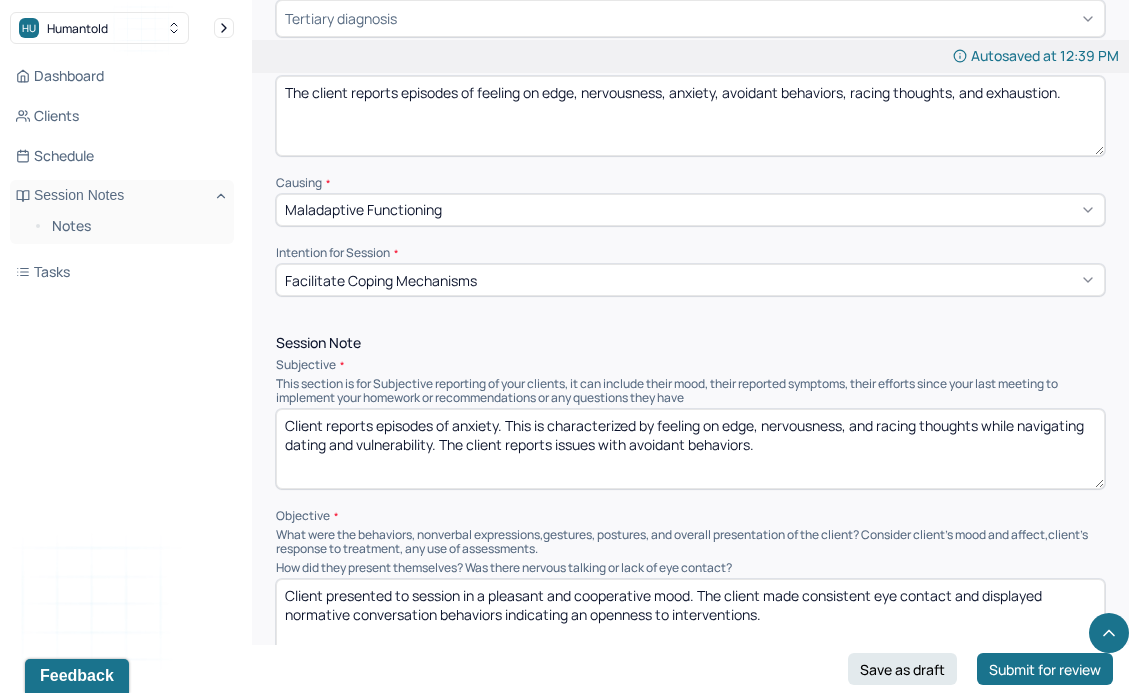 type on "The client reports episodes of feeling on edge, nervousness, anxiety, avoidant behaviors, racing thoughts, and exhaustion." 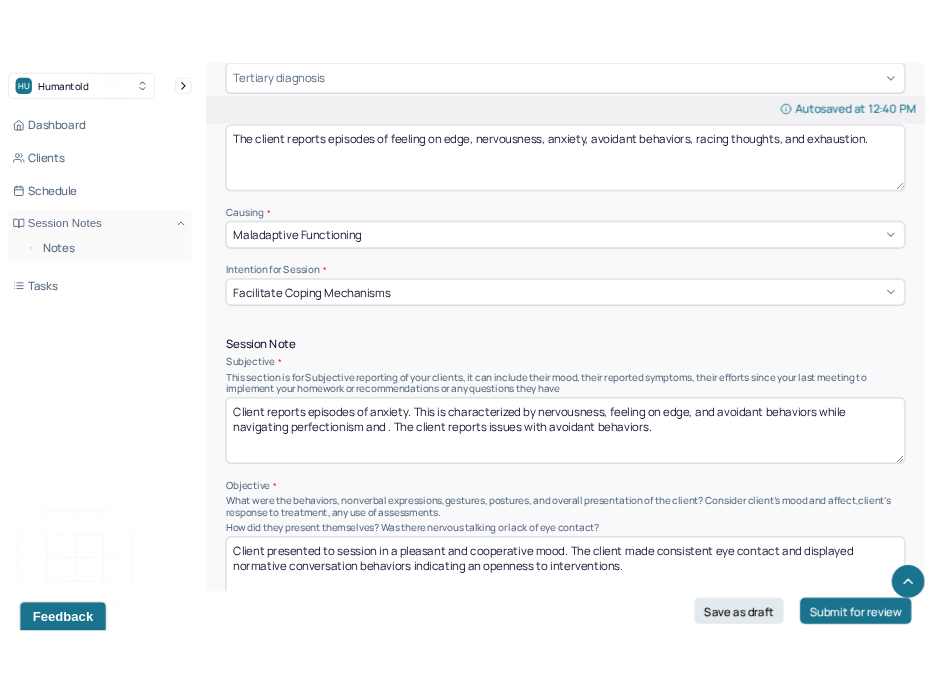scroll, scrollTop: 775, scrollLeft: 0, axis: vertical 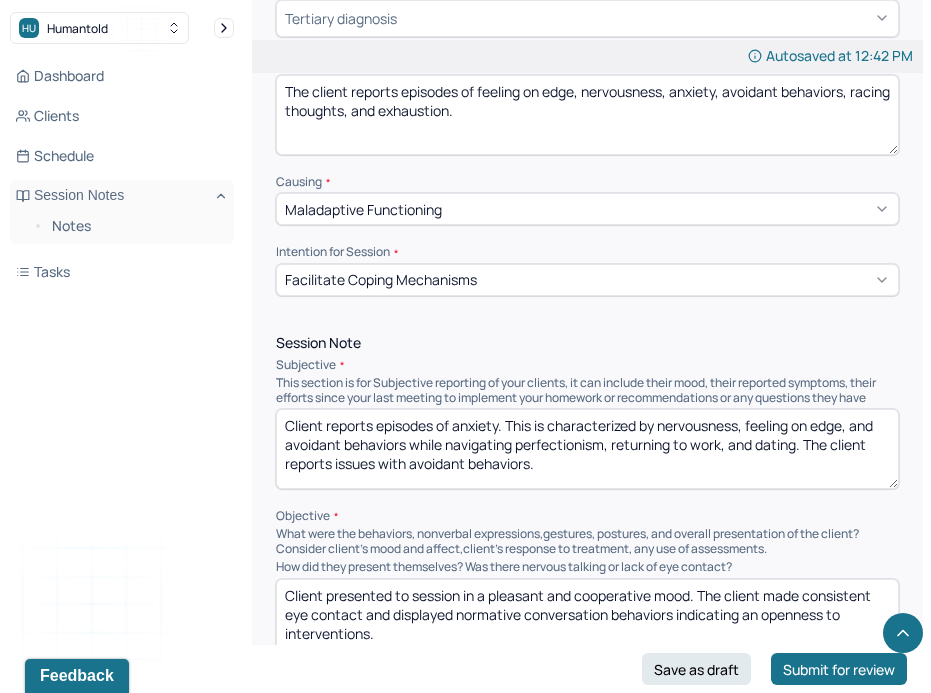 drag, startPoint x: 561, startPoint y: 431, endPoint x: 400, endPoint y: 422, distance: 161.25136 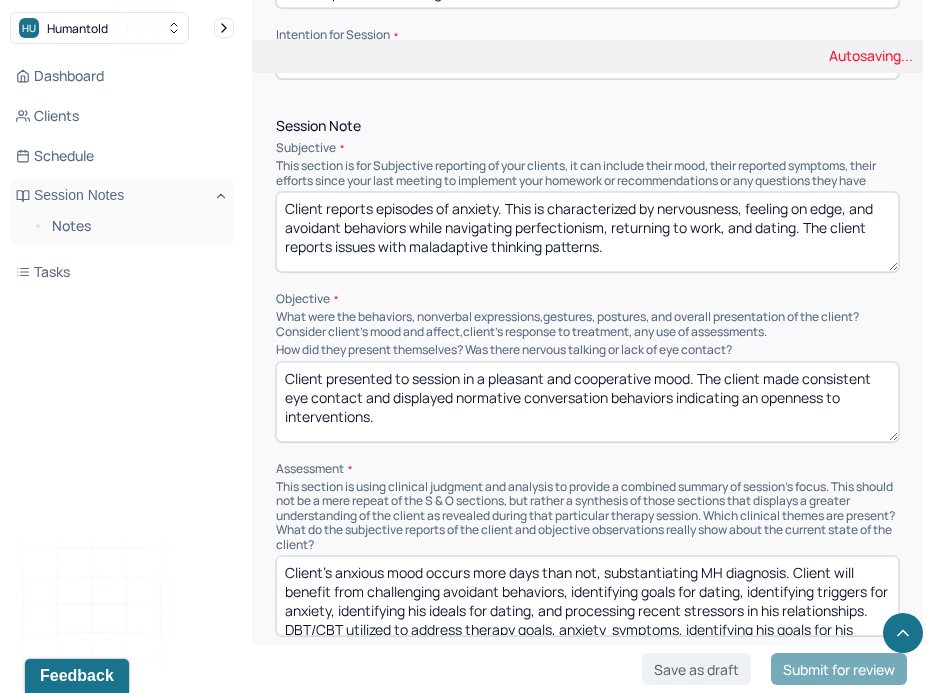 scroll, scrollTop: 999, scrollLeft: 0, axis: vertical 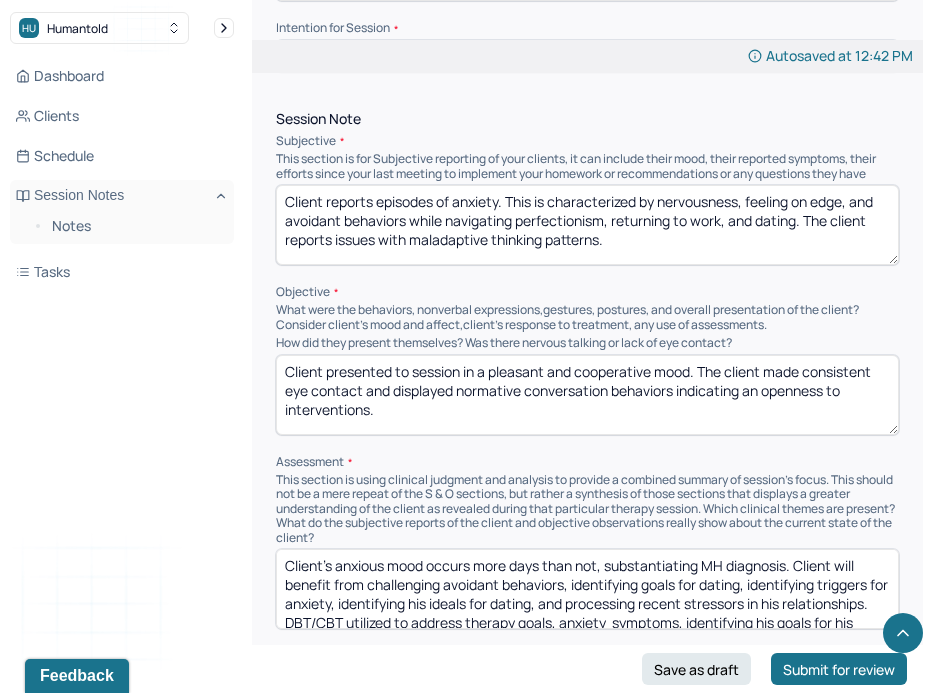 type on "Client reports episodes of anxiety. This is characterized by nervousness, feeling on edge, and avoidant behaviors while navigating perfectionism, returning to work, and dating. The client reports issues with maladaptive thinking patterns." 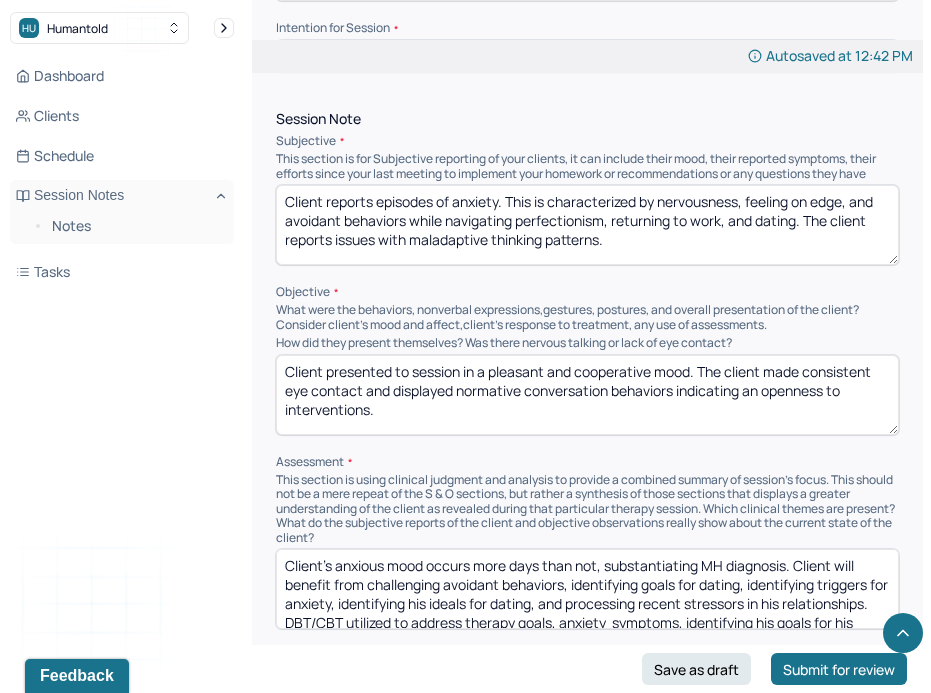 drag, startPoint x: 436, startPoint y: 382, endPoint x: 227, endPoint y: 304, distance: 223.0807 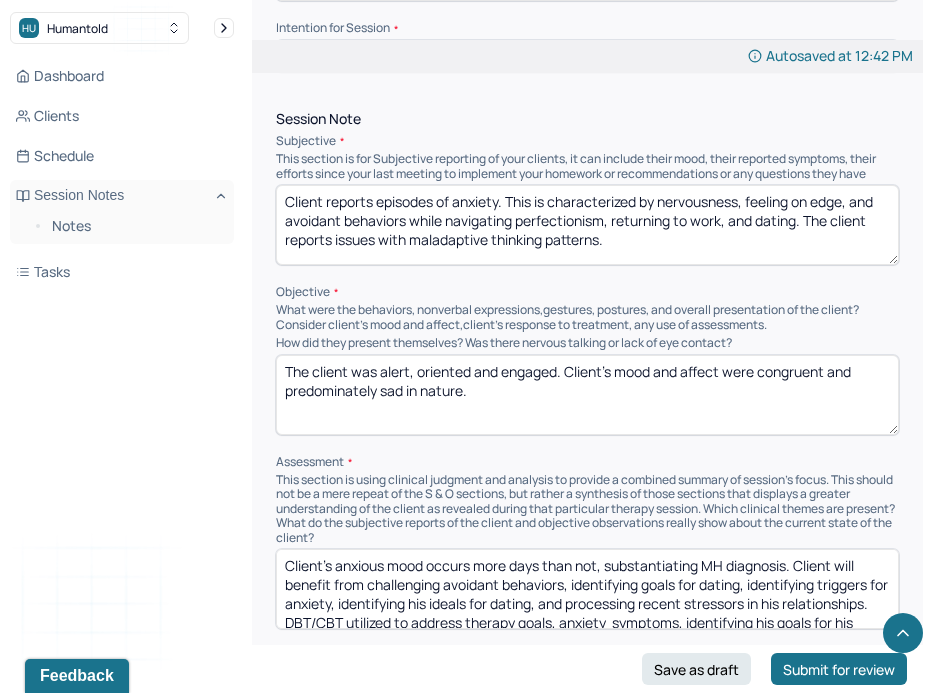 click on "Client presented to session in a pleasant and cooperative mood. The client made consistent eye contact and displayed normative conversation behaviors indicating an openness to interventions." at bounding box center [587, 395] 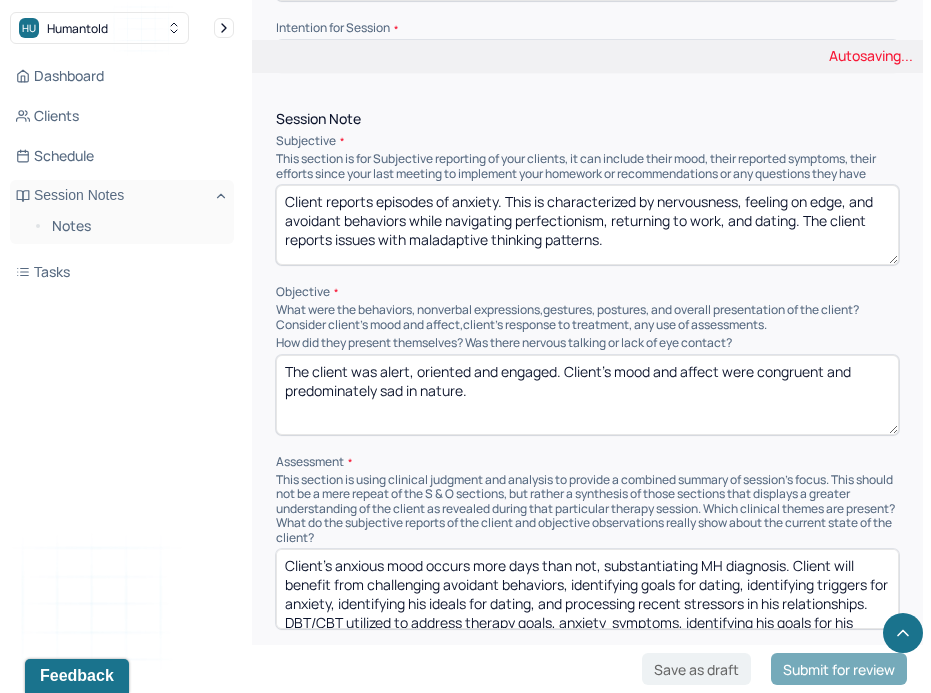click on "Client presented to session in a pleasant and cooperative mood. The client made consistent eye contact and displayed normative conversation behaviors indicating an openness to interventions." at bounding box center (587, 395) 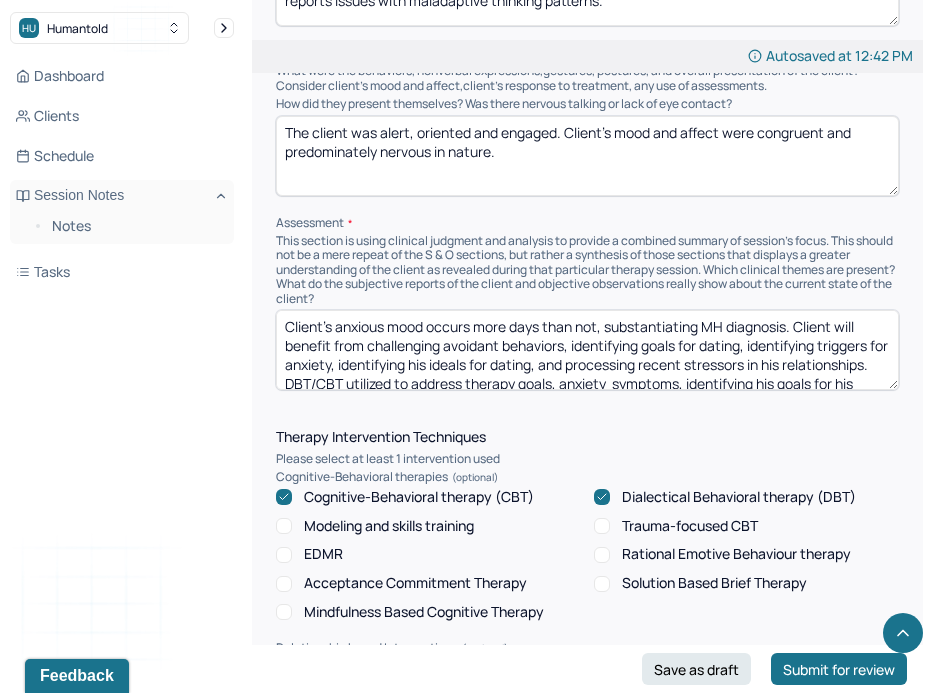 scroll, scrollTop: 1253, scrollLeft: 0, axis: vertical 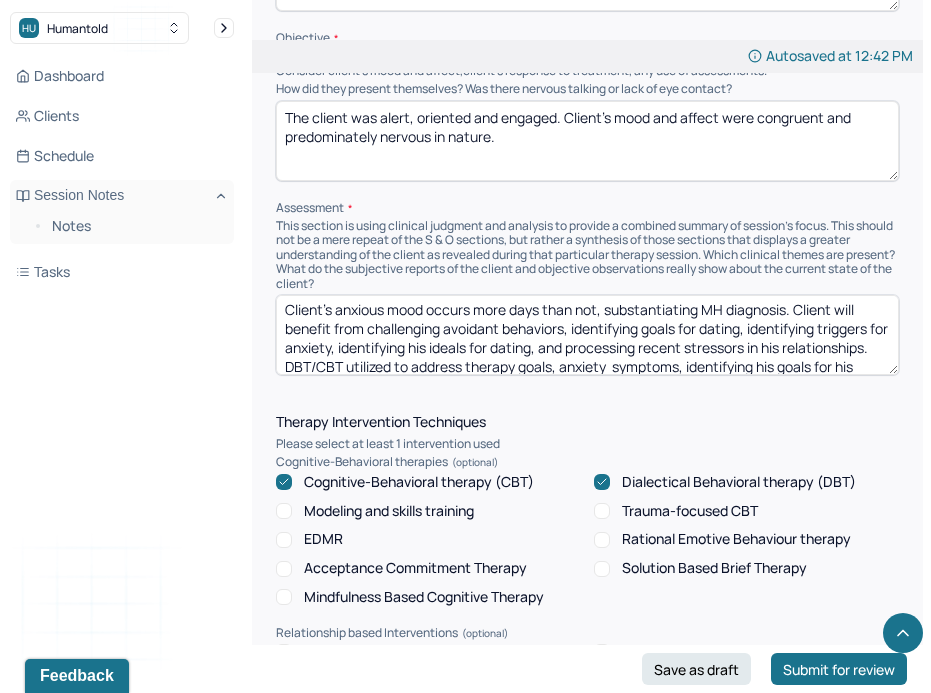 type on "The client was alert, oriented and engaged. Client’s mood and affect were congruent and predominately nervous in nature." 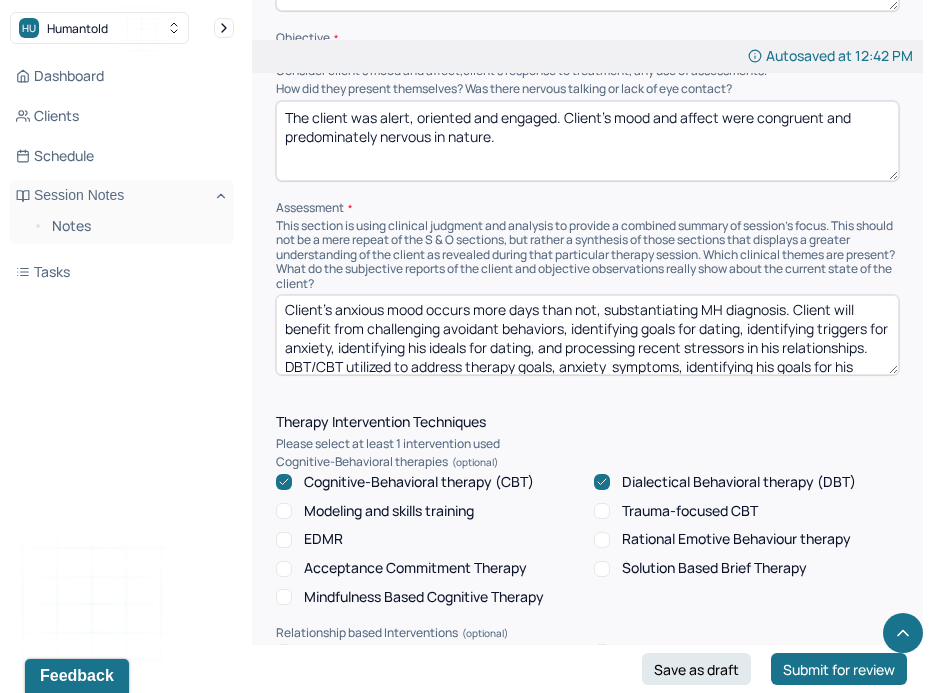 drag, startPoint x: 724, startPoint y: 307, endPoint x: 370, endPoint y: 287, distance: 354.5645 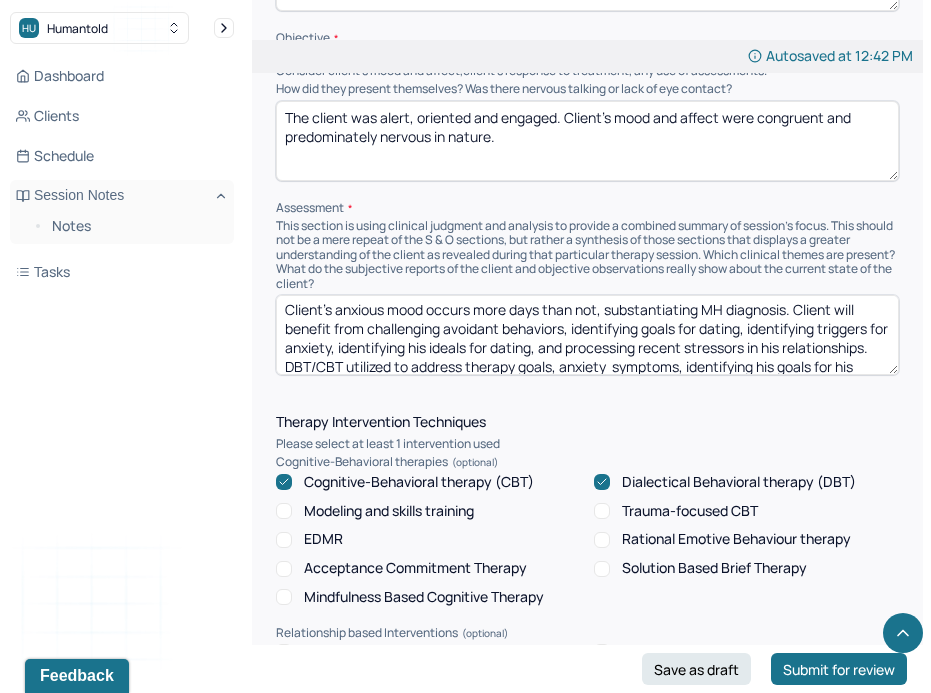 click on "Client’s anxious mood occurs more days than not, substantiating MH diagnosis. Client will benefit from challenging avoidant behaviors, identifying goals for dating, identifying triggers for anxiety, identifying his ideals for dating, and processing recent stressors in his relationships.  DBT/CBT utilized to address therapy goals, anxiety  symptoms, identifying his goals for his relationships, processing how his past influences his presentation in relationships, and identifying methods for challenging avoidant behaviors. Client denied any SI/HI, planning, intent, or attempts." at bounding box center [587, 335] 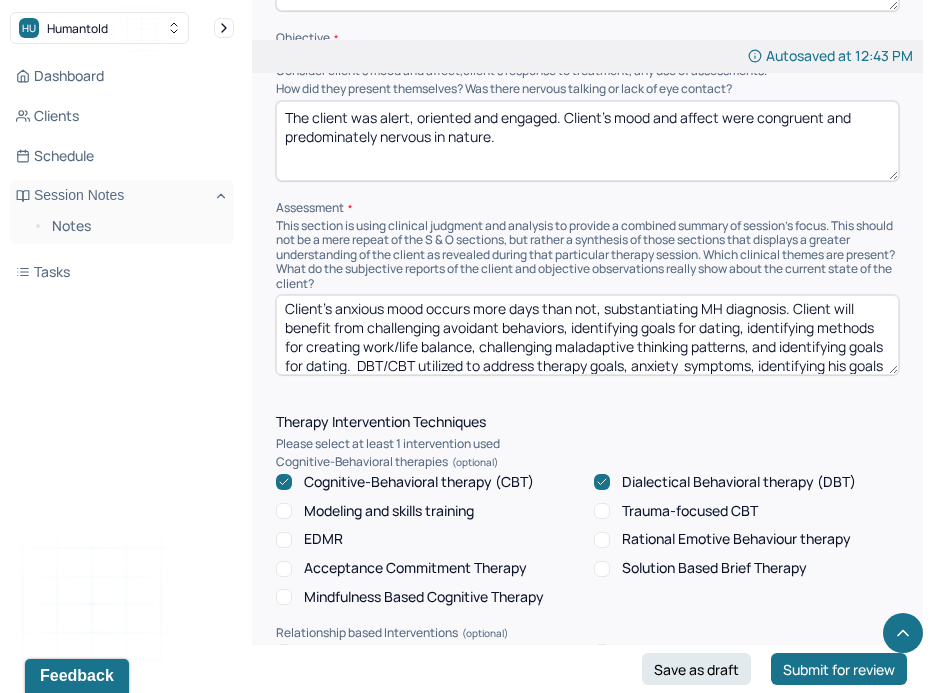 scroll, scrollTop: 66, scrollLeft: 0, axis: vertical 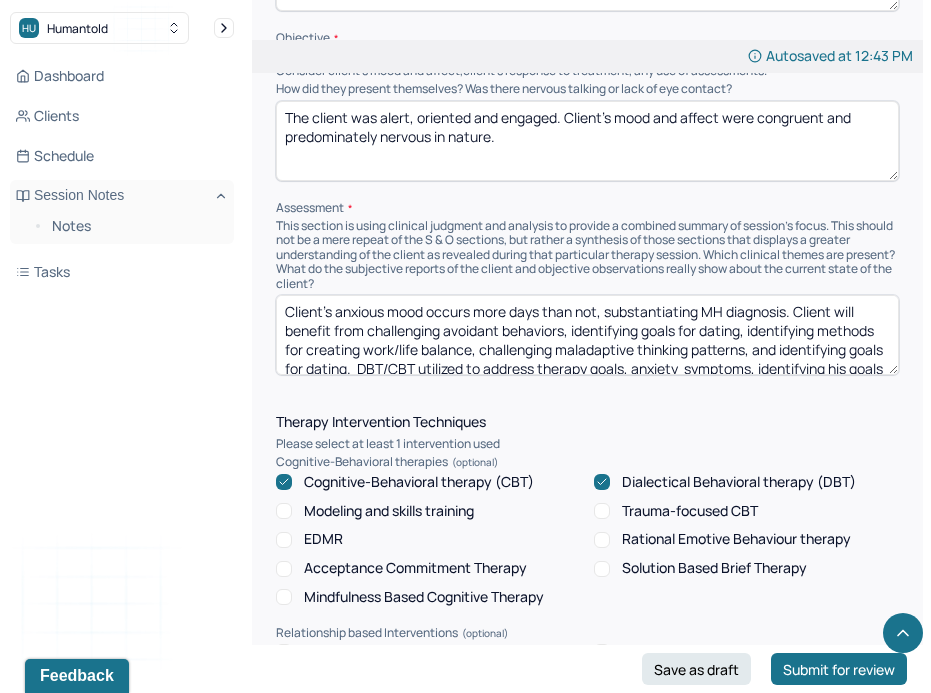 drag, startPoint x: 639, startPoint y: 303, endPoint x: 760, endPoint y: 325, distance: 122.98374 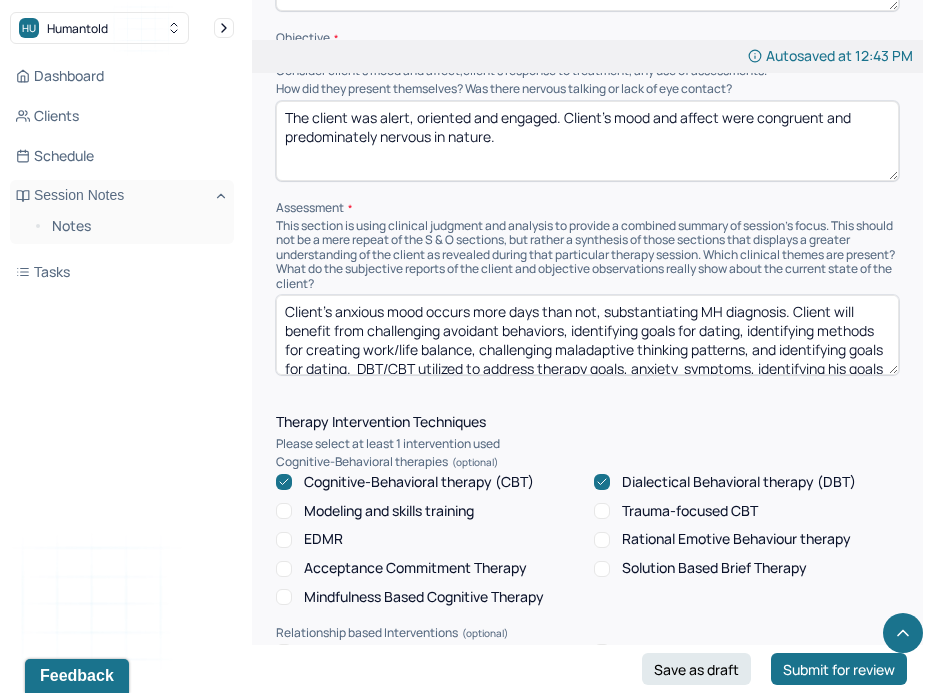 click on "Client’s anxious mood occurs more days than not, substantiating MH diagnosis. Client will benefit from challenging avoidant behaviors, identifying goals for dating, identifying methods for creating work/life balance, challenging maladaptive thinking patterns, and identifying goals for dating.  DBT/CBT utilized to address therapy goals, anxiety  symptoms, identifying his goals for his relationships, processing how his past influences his presentation in relationships, and identifying methods for challenging avoidant behaviors. Client denied any SI/HI, planning, intent, or attempts." at bounding box center (587, 335) 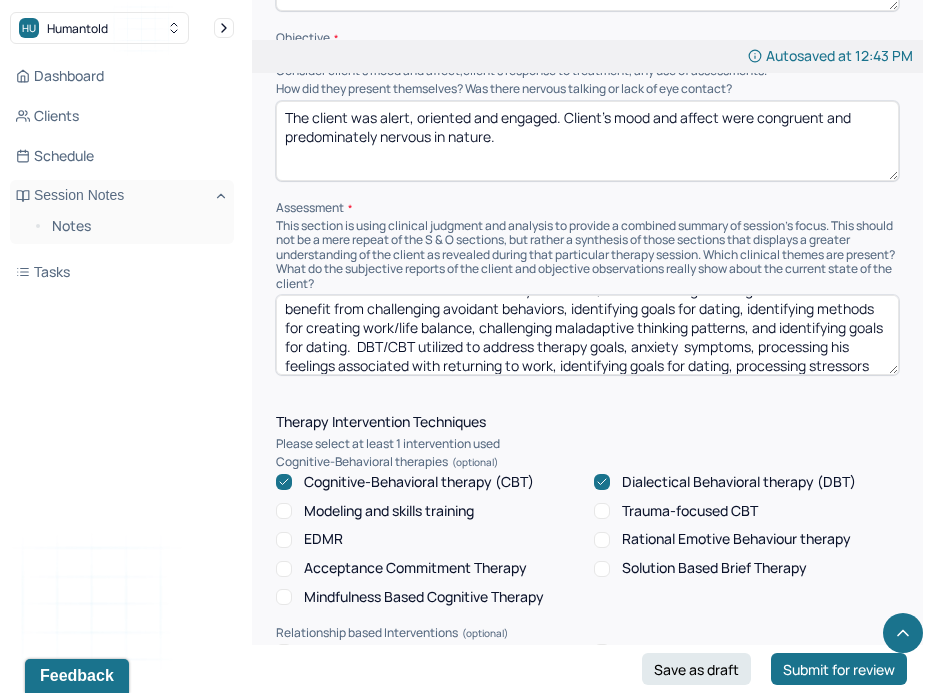 scroll, scrollTop: 41, scrollLeft: 0, axis: vertical 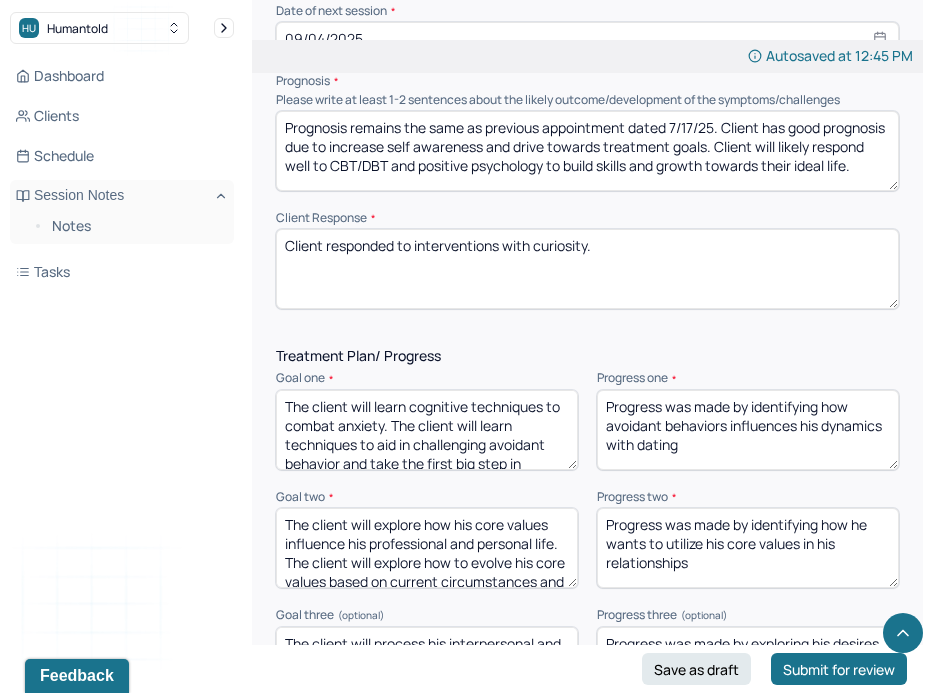 type on "Client’s anxious mood occurs more days than not, substantiating MH diagnosis. Client will benefit from challenging avoidant behaviors, identifying goals for dating, identifying methods for creating work/life balance, challenging maladaptive thinking patterns, and identifying goals for dating.  DBT/CBT utilized to address therapy goals, anxiety  symptoms, processing his feelings associated with returning to work, identifying goals for dating, processing stressors with family, and identifying how his negative thinking patterns influence his behaviors. Client denied any SI/HI, planning, intent, or attempts." 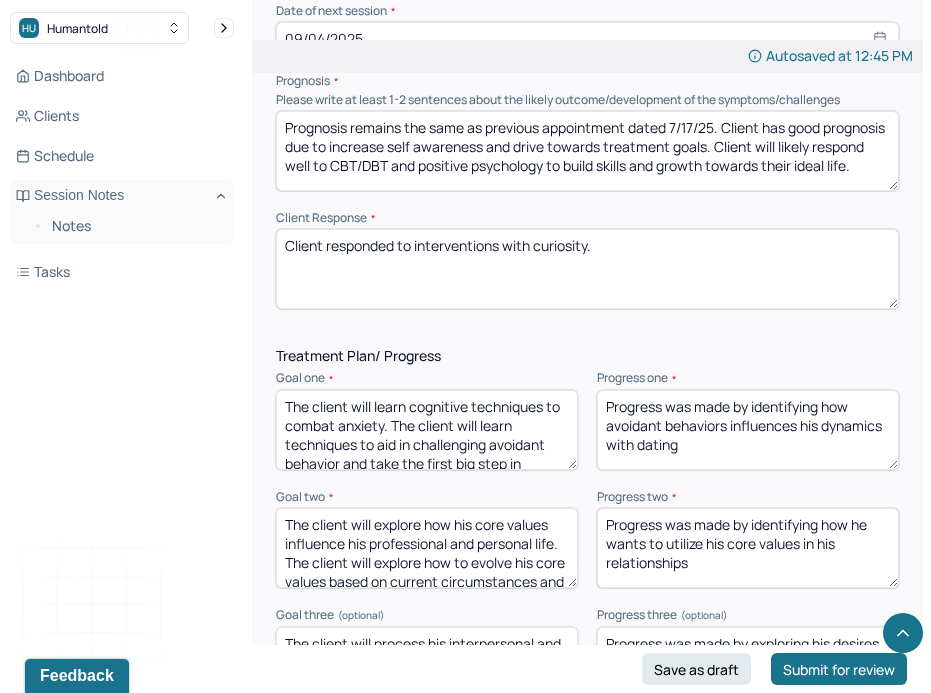 drag, startPoint x: 624, startPoint y: 222, endPoint x: 274, endPoint y: 182, distance: 352.2783 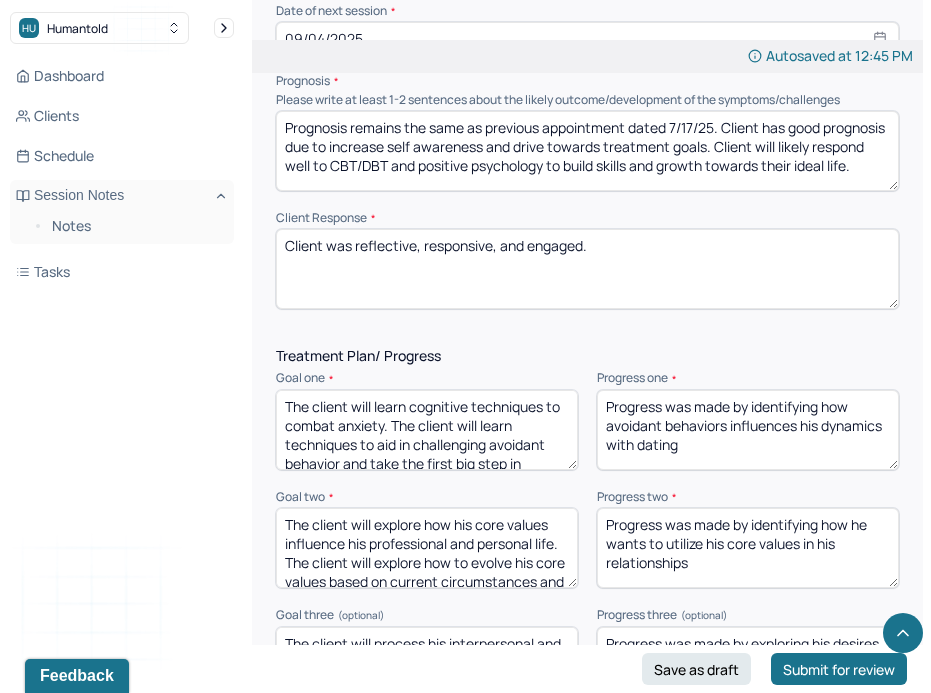 type on "Client was reflective, responsive, and engaged." 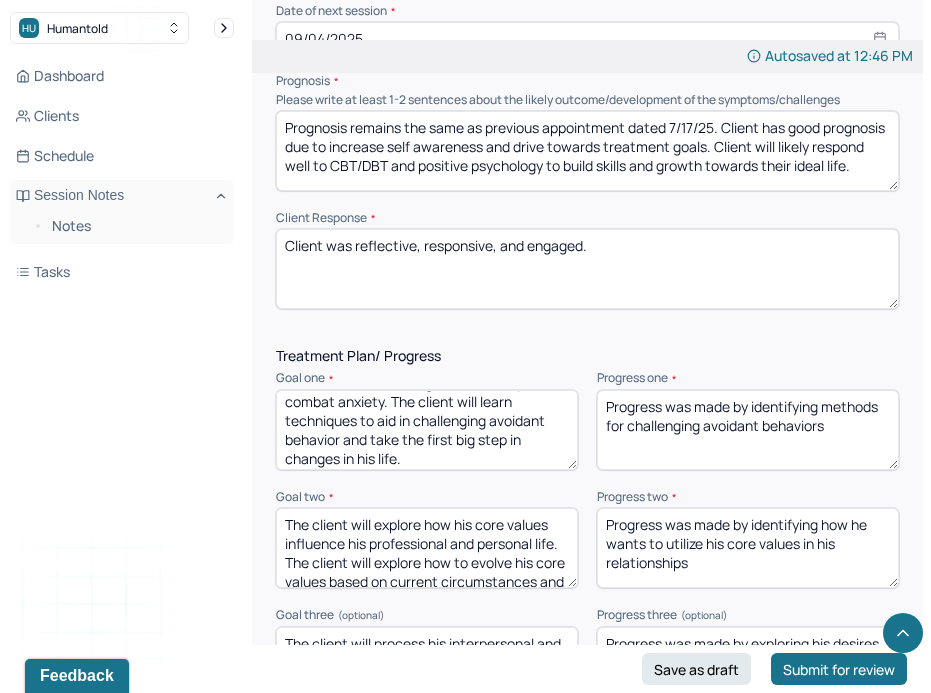 scroll, scrollTop: 28, scrollLeft: 0, axis: vertical 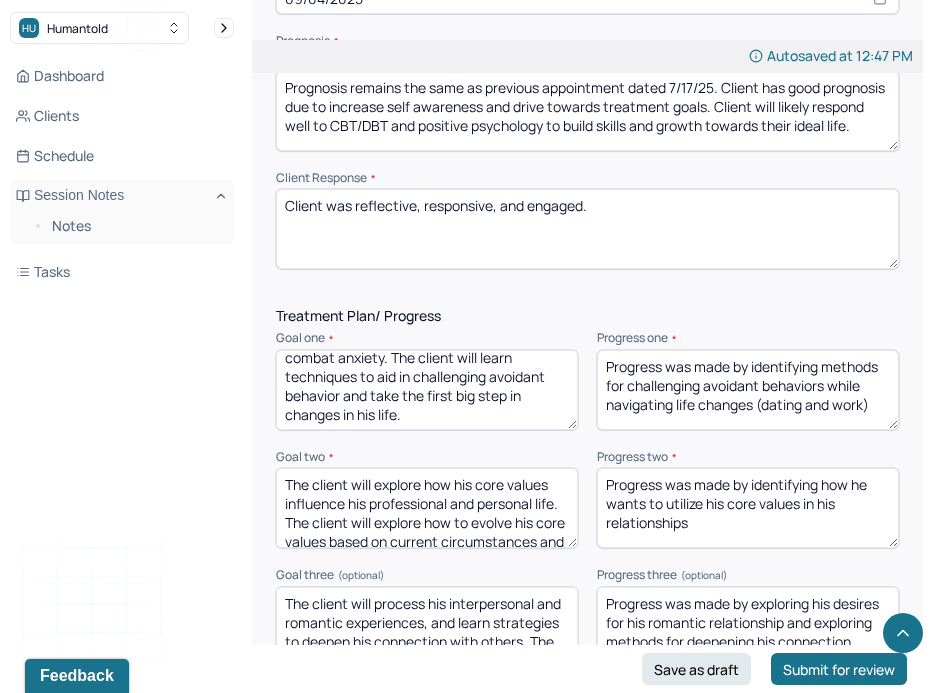 type on "Progress was made by identifying methods for challenging avoidant behaviors while navigating life changes (dating and work)" 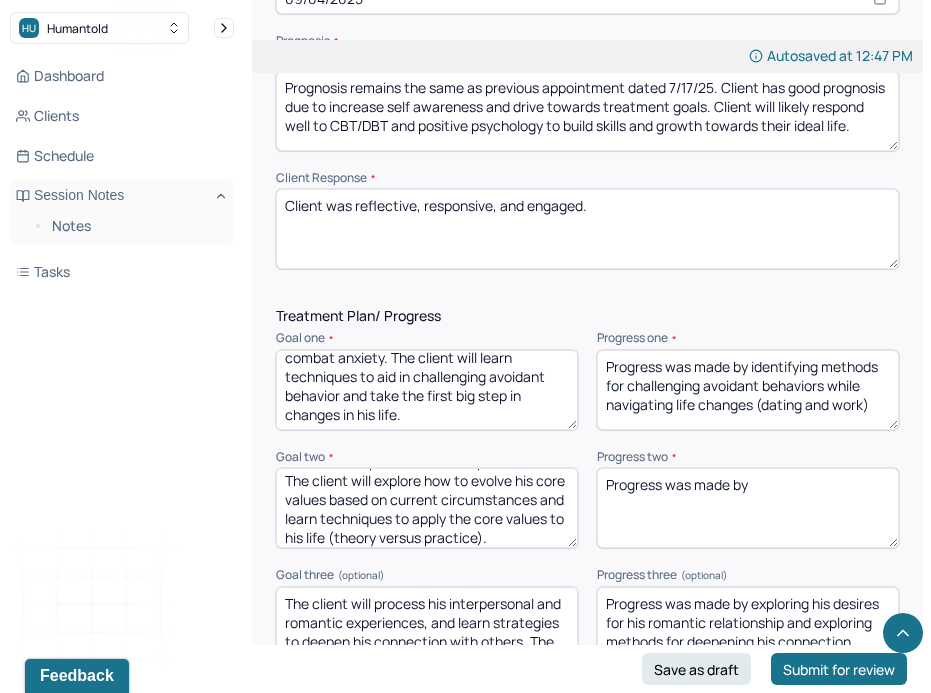 scroll, scrollTop: 47, scrollLeft: 0, axis: vertical 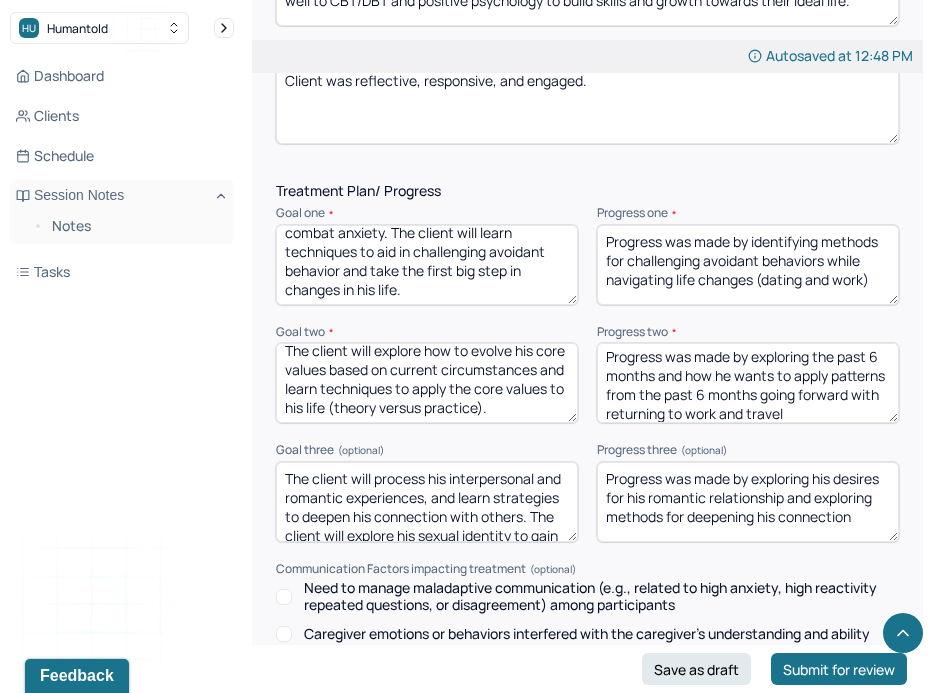 type on "Progress was made by exploring the past 6 months and how he wants to apply patterns from the past 6 months going forward with returning to work and travel" 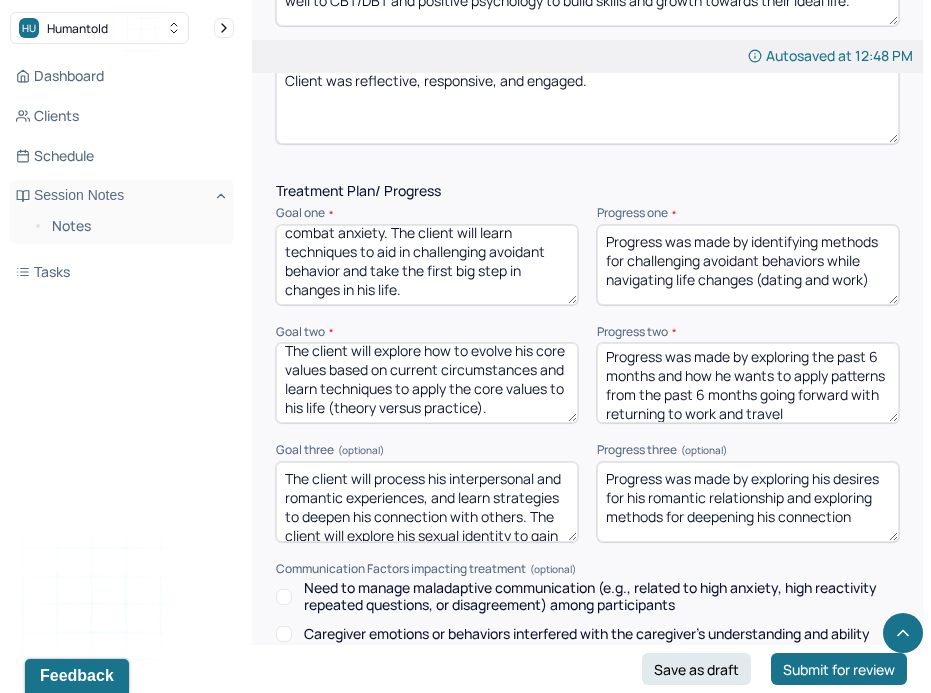 click on "Progress was made by exploring his desires for his romantic relationship and exploring methods for deepening his connection" at bounding box center [748, 502] 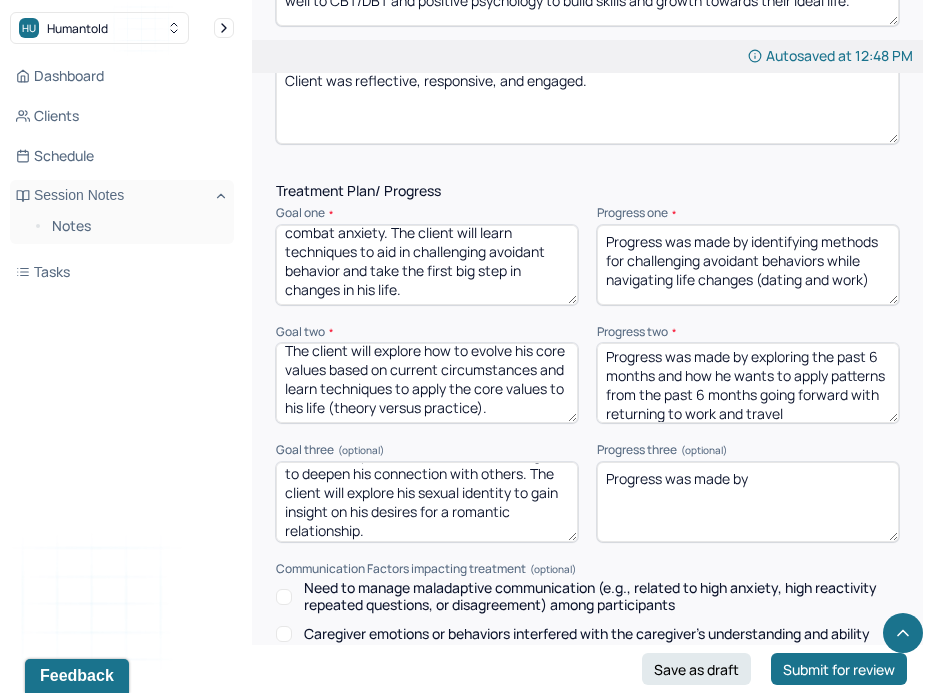 scroll, scrollTop: 47, scrollLeft: 0, axis: vertical 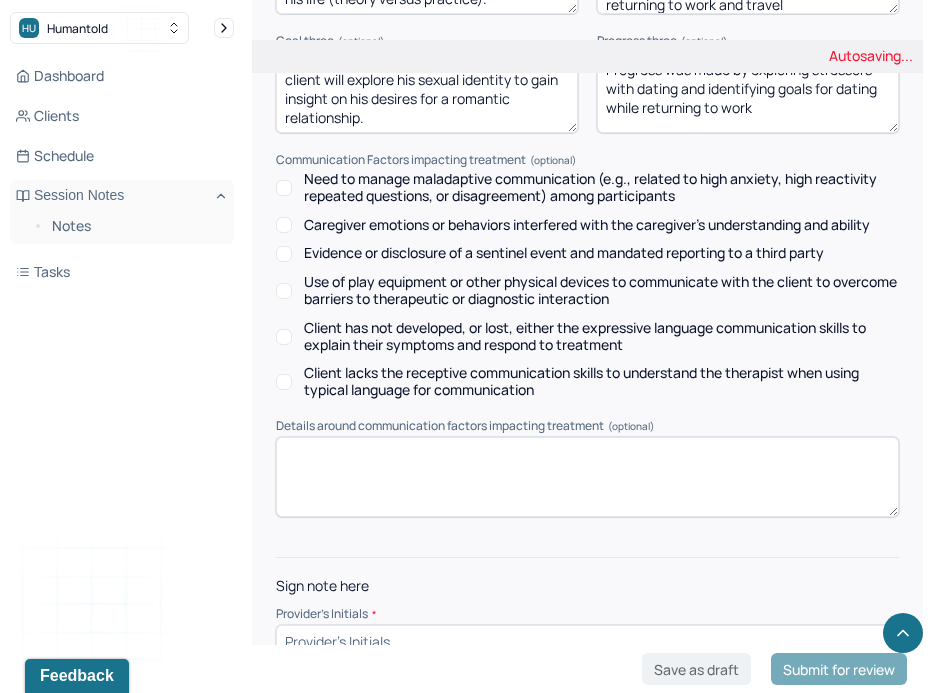 type on "Progress was made by exploring stressors with dating and identifying goals for dating while returning to work" 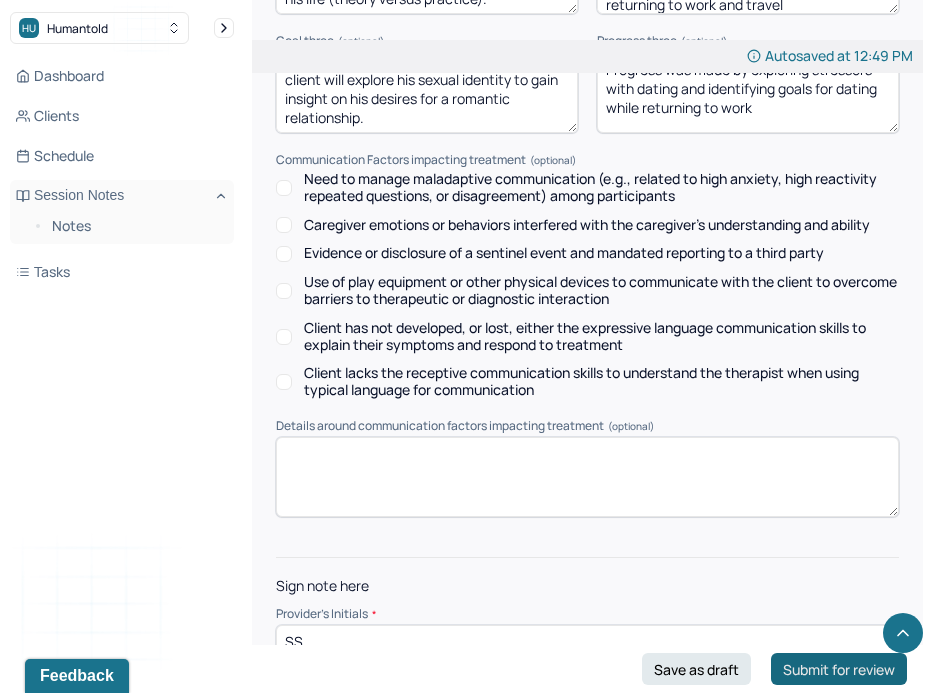 type on "SS" 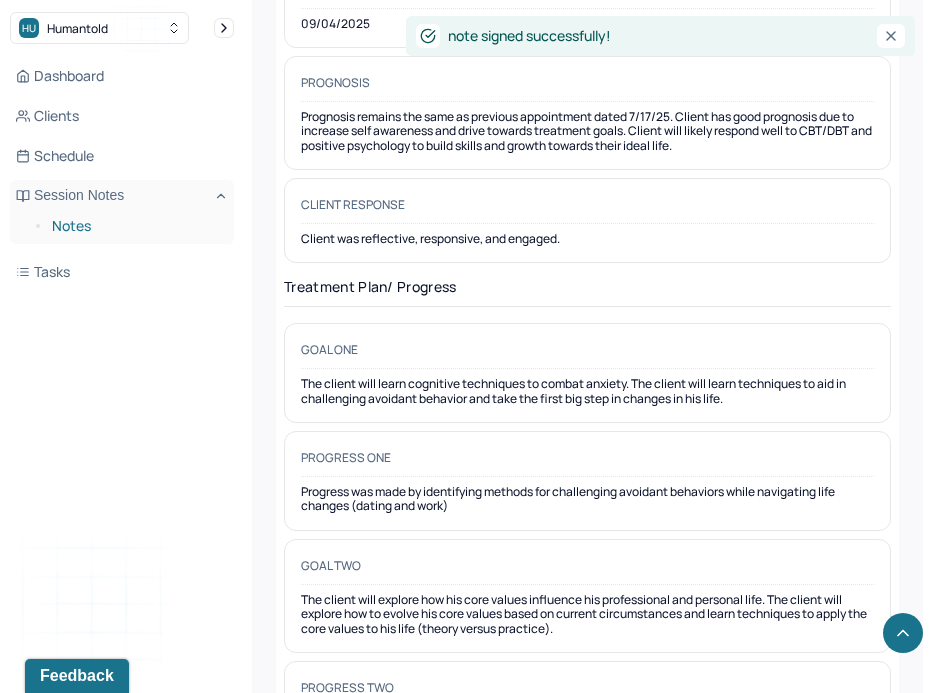 click on "Notes" at bounding box center (135, 226) 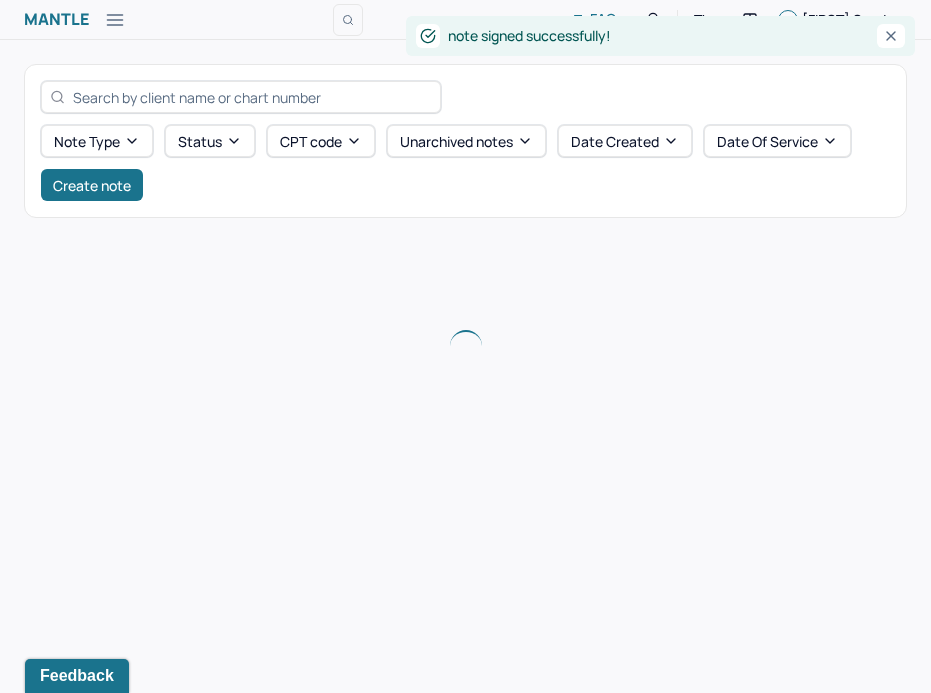 scroll, scrollTop: 0, scrollLeft: 0, axis: both 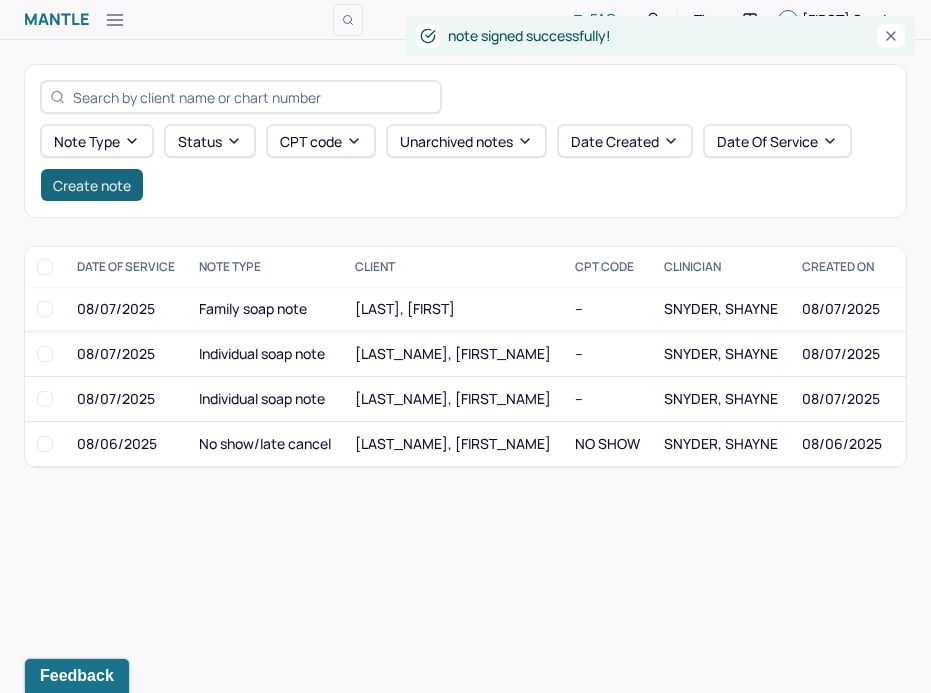click on "Create note" at bounding box center (92, 185) 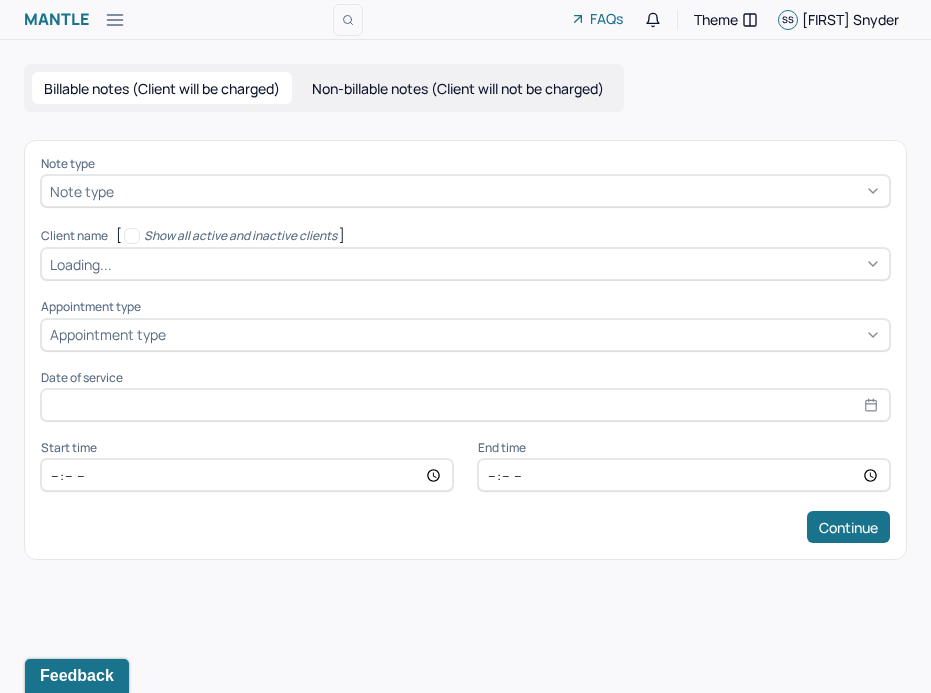 click at bounding box center [499, 191] 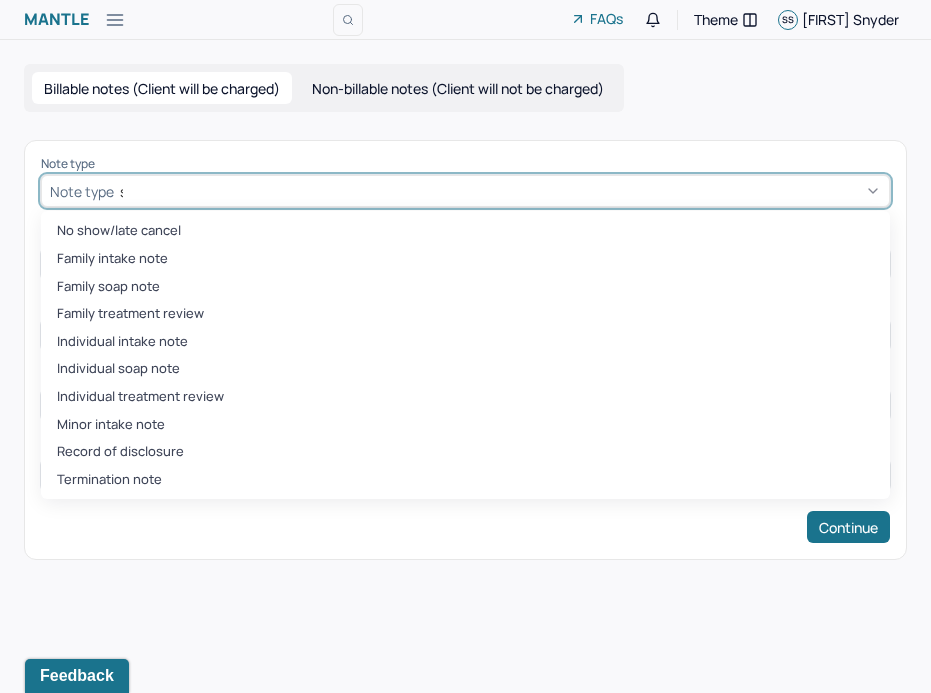 type on "soa" 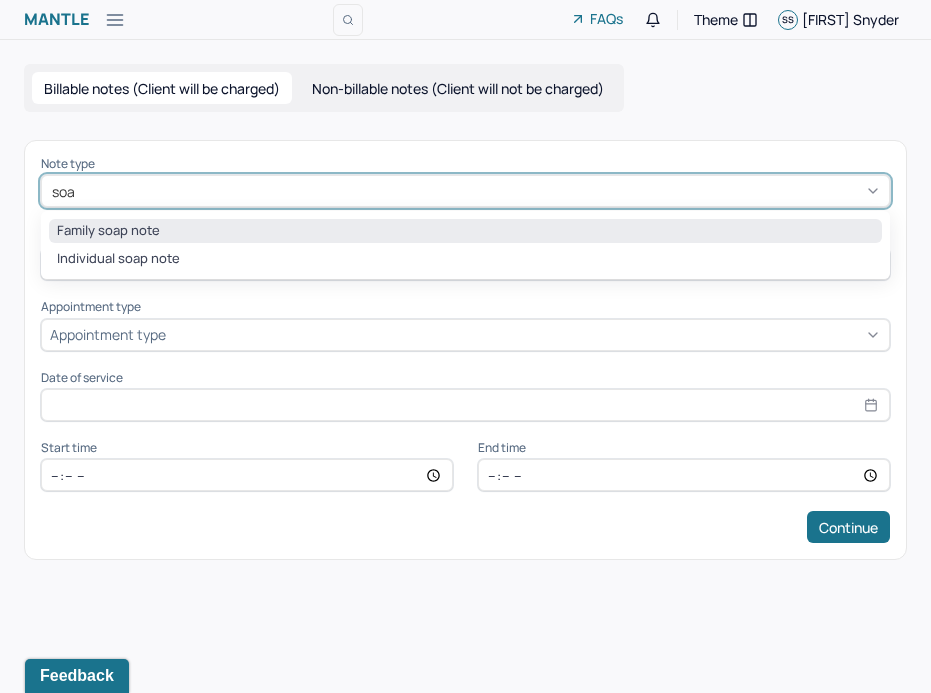 click on "Family soap note" at bounding box center (465, 231) 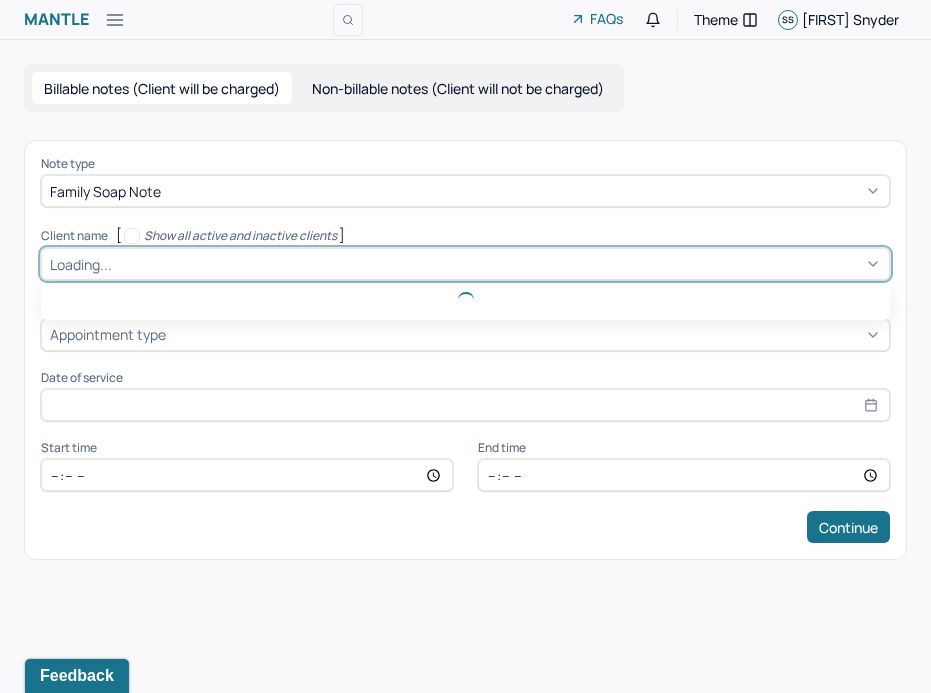 click at bounding box center [498, 264] 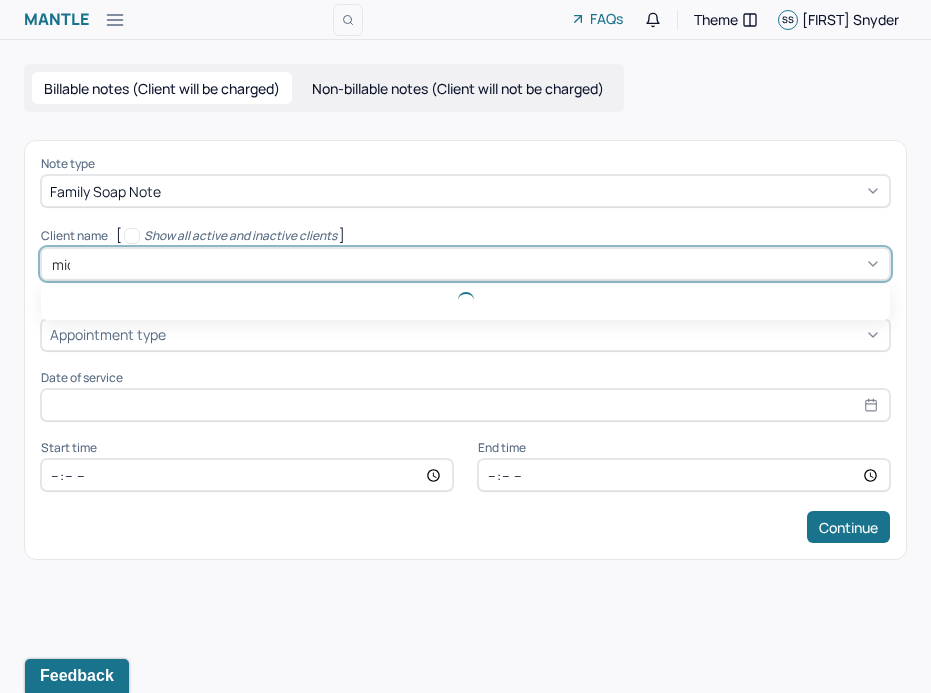 type on "mich" 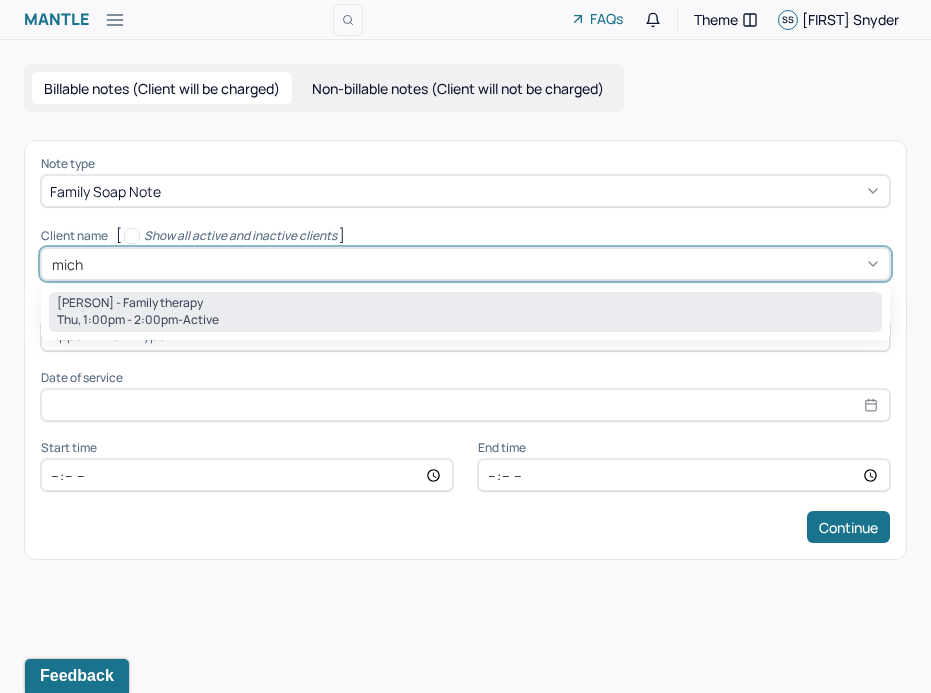 click on "[PERSON] - Family therapy" at bounding box center [130, 303] 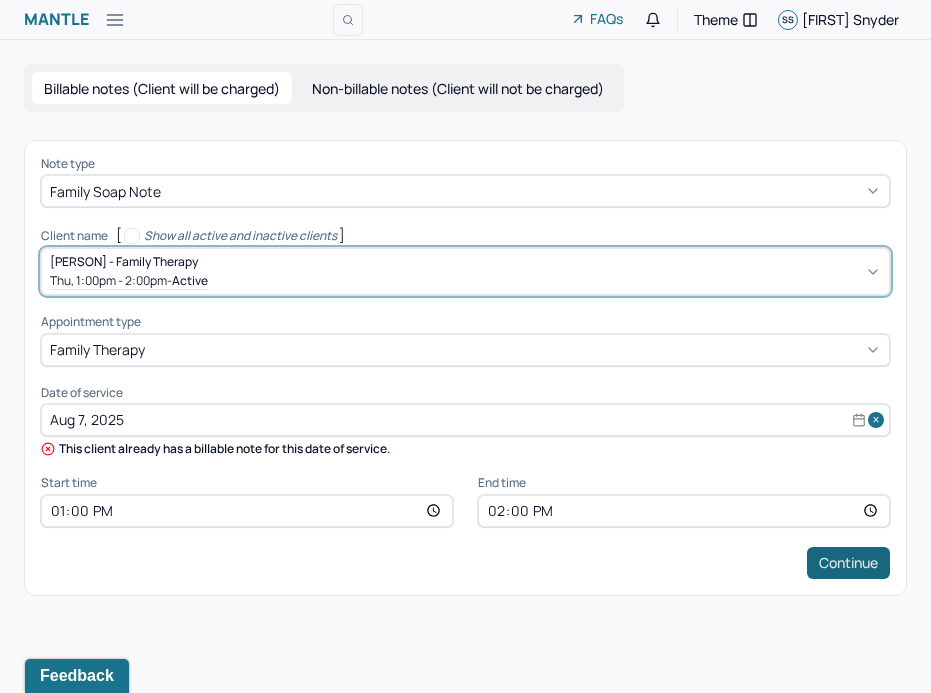 click on "Continue" at bounding box center [848, 563] 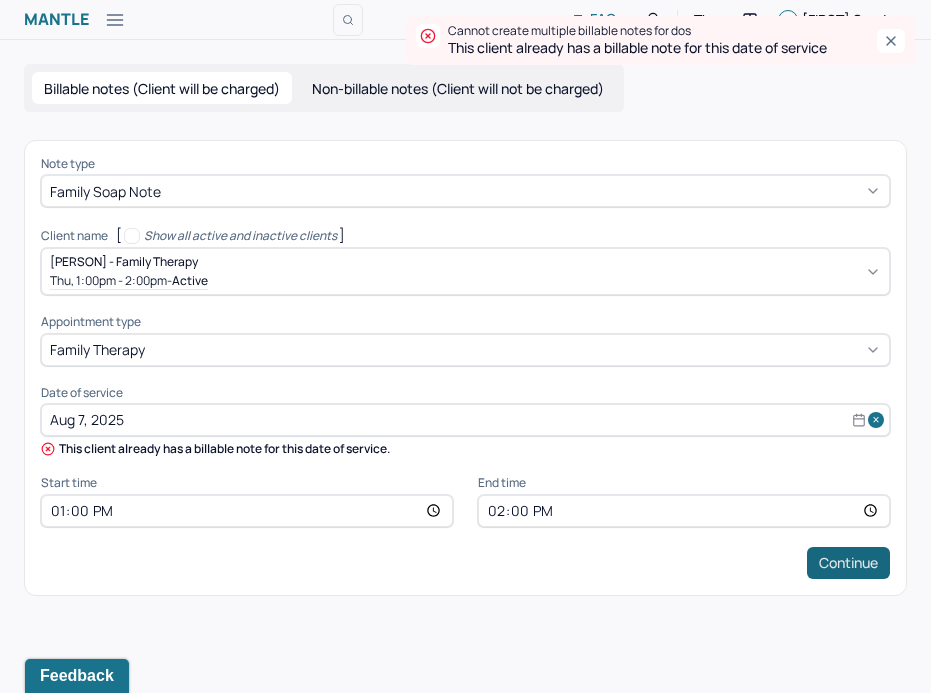 click on "Continue" at bounding box center (848, 563) 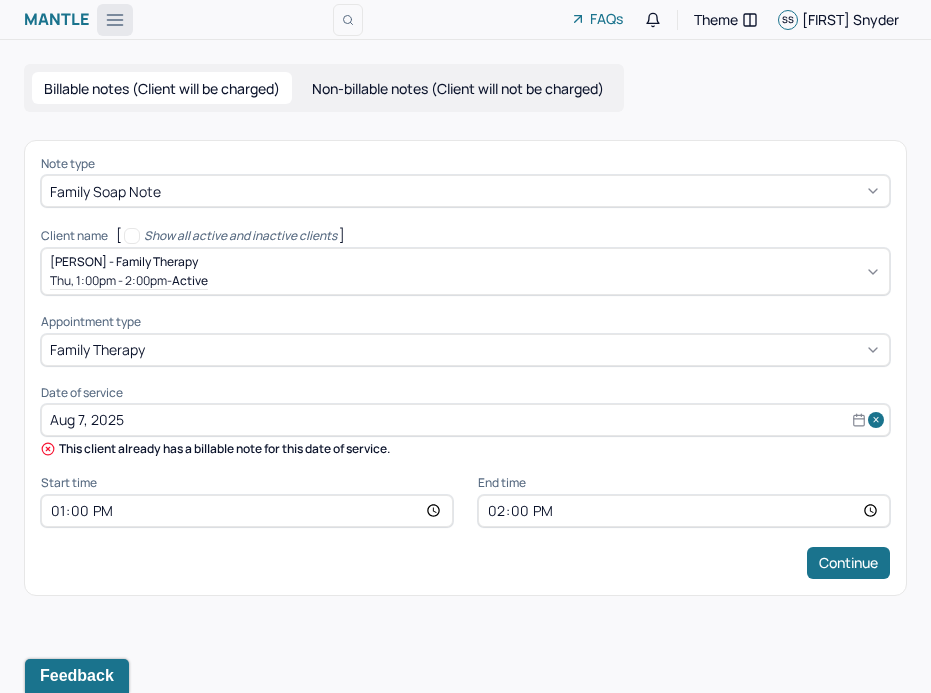 click 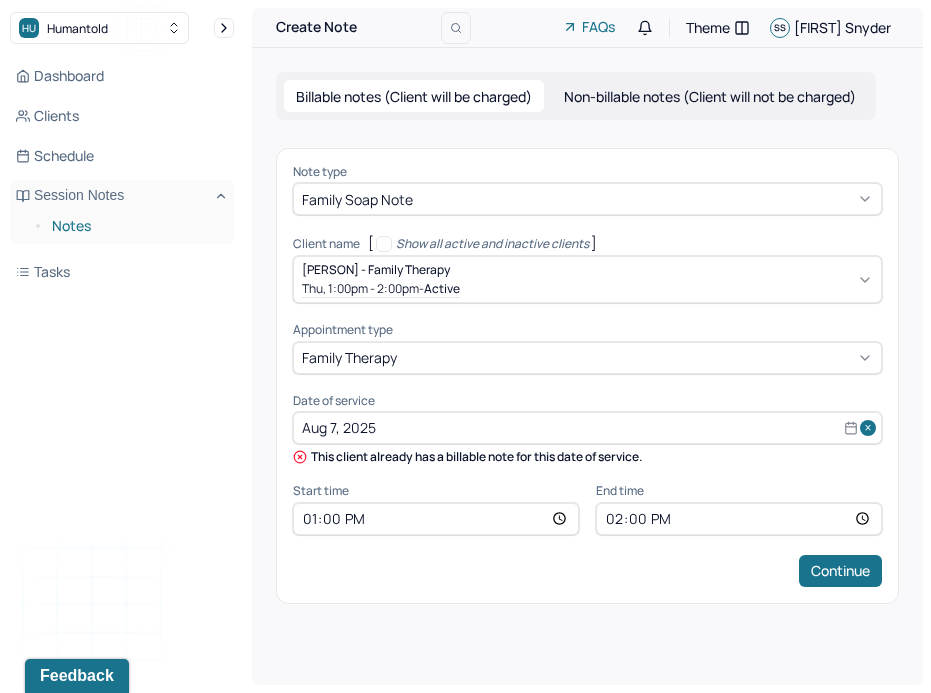 click on "Notes" at bounding box center [135, 226] 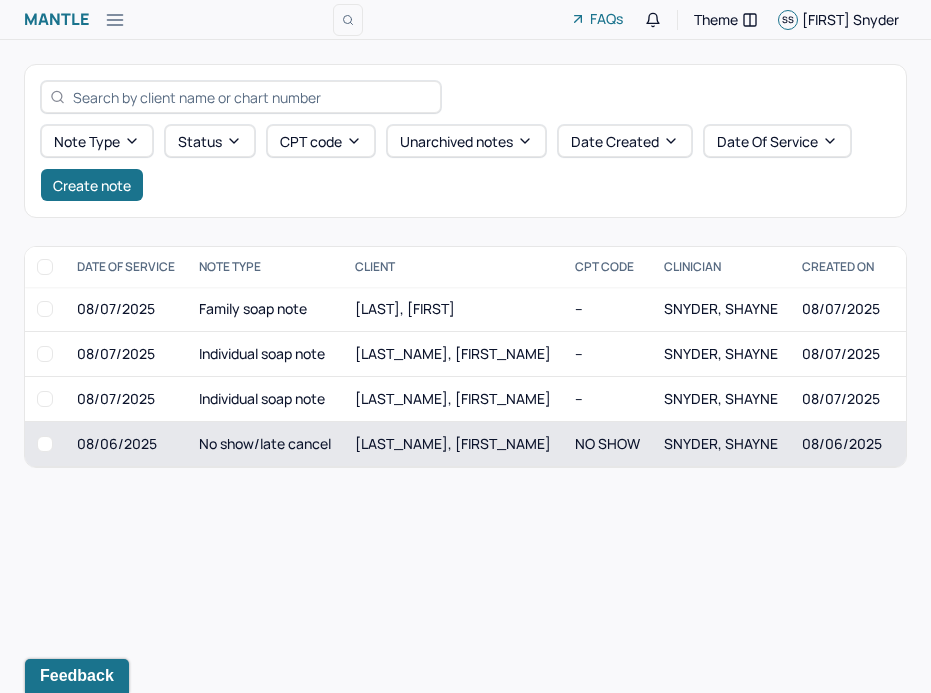 click on "[LAST_NAME], [FIRST_NAME]" at bounding box center [453, 443] 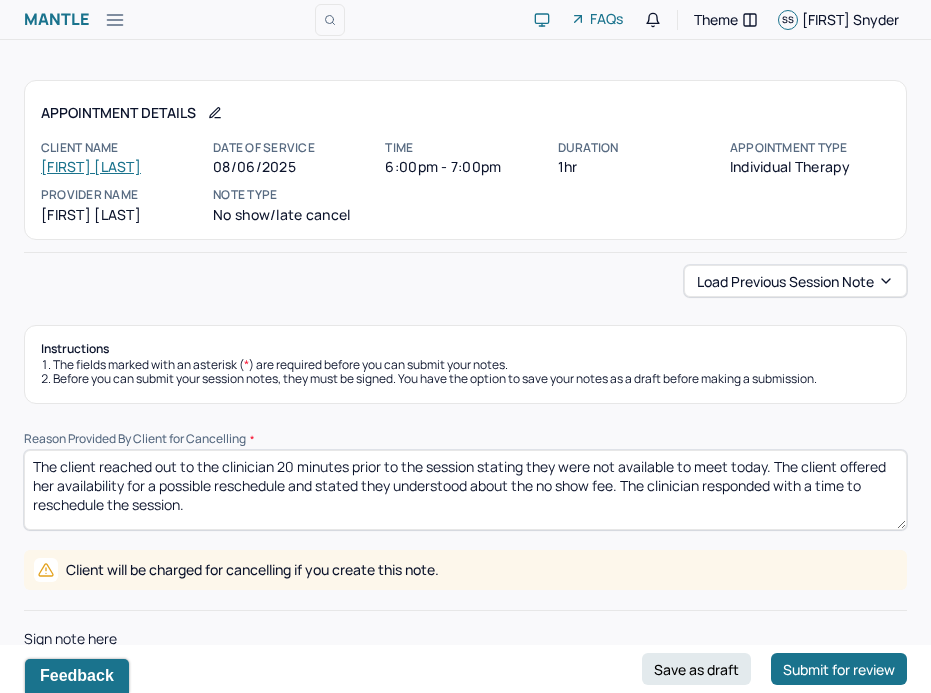 click on "The client reached out to the clinician 20 minutes prior to the session stating they were not available to meet today. The client offered her availability for a possible reschedule and stated they understood about the no show fee. The clinician responded with a time to reschedule the session." at bounding box center (465, 490) 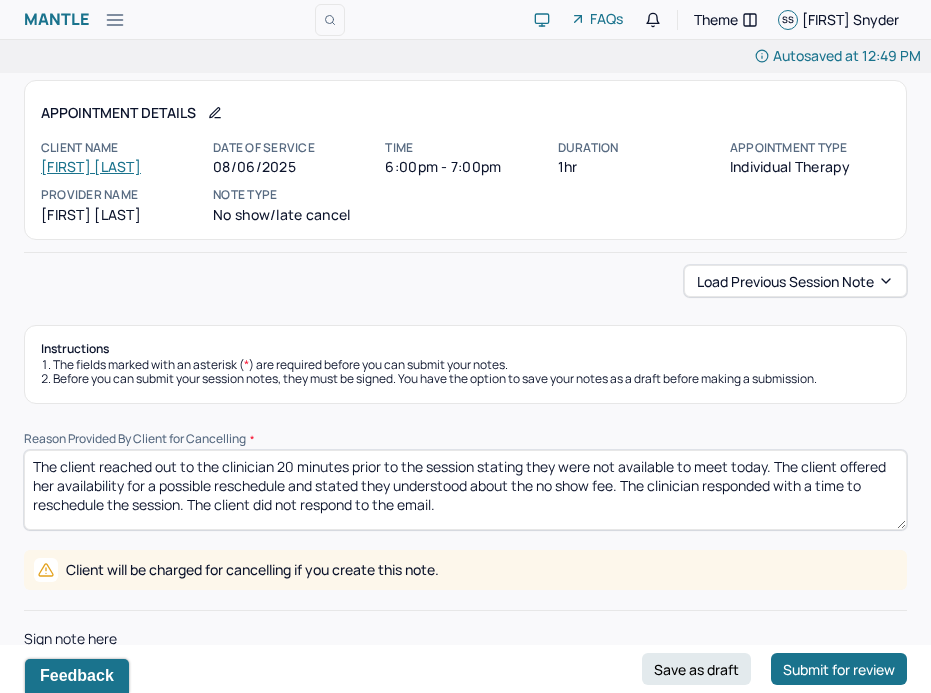 scroll, scrollTop: 83, scrollLeft: 0, axis: vertical 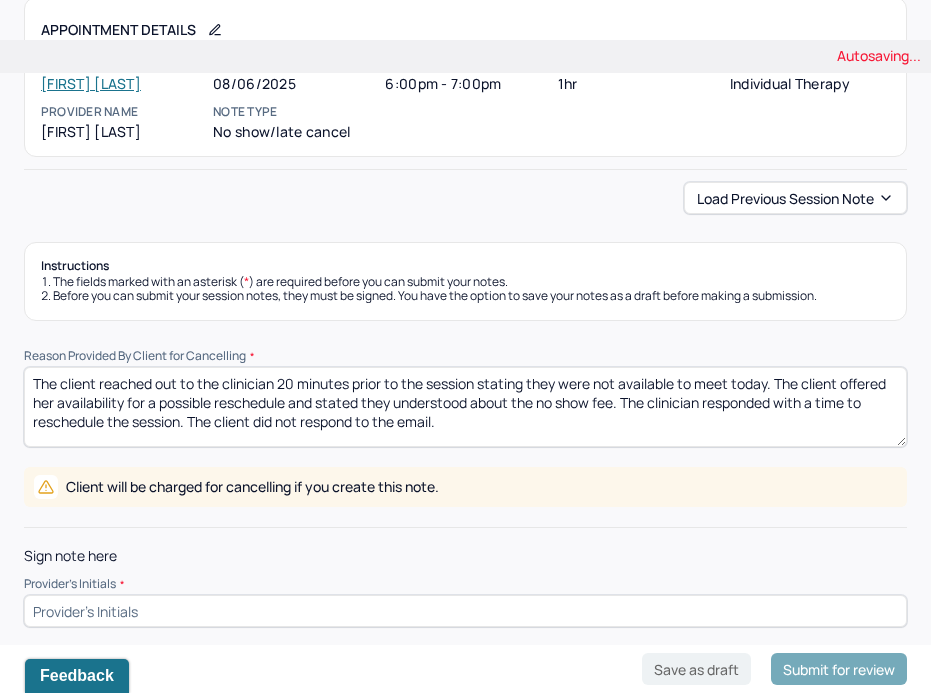 type on "The client reached out to the clinician 20 minutes prior to the session stating they were not available to meet today. The client offered her availability for a possible reschedule and stated they understood about the no show fee. The clinician responded with a time to reschedule the session. The client did not respond to the email." 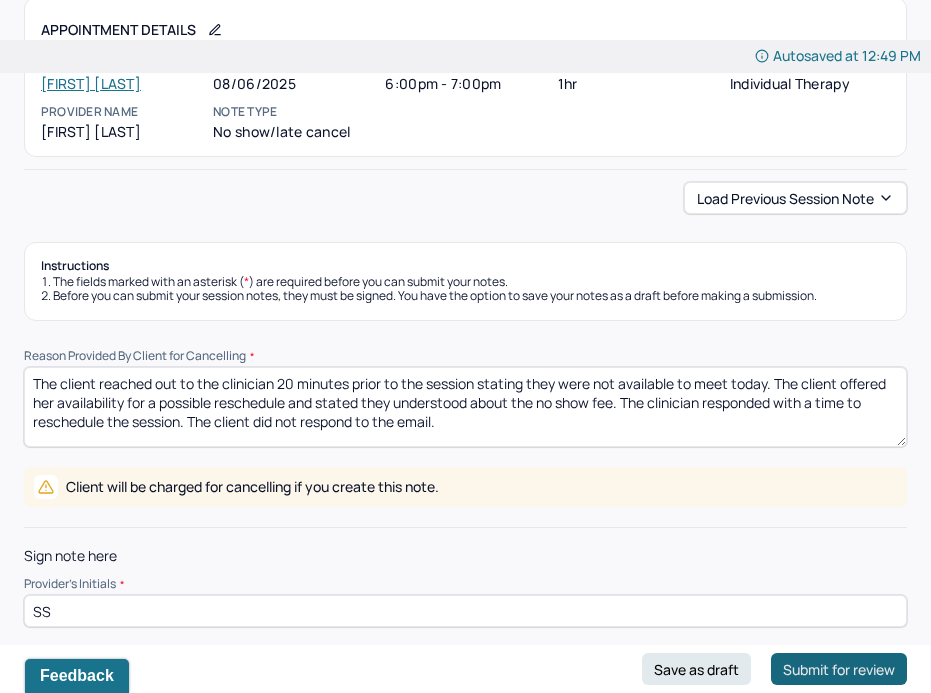 type on "SS" 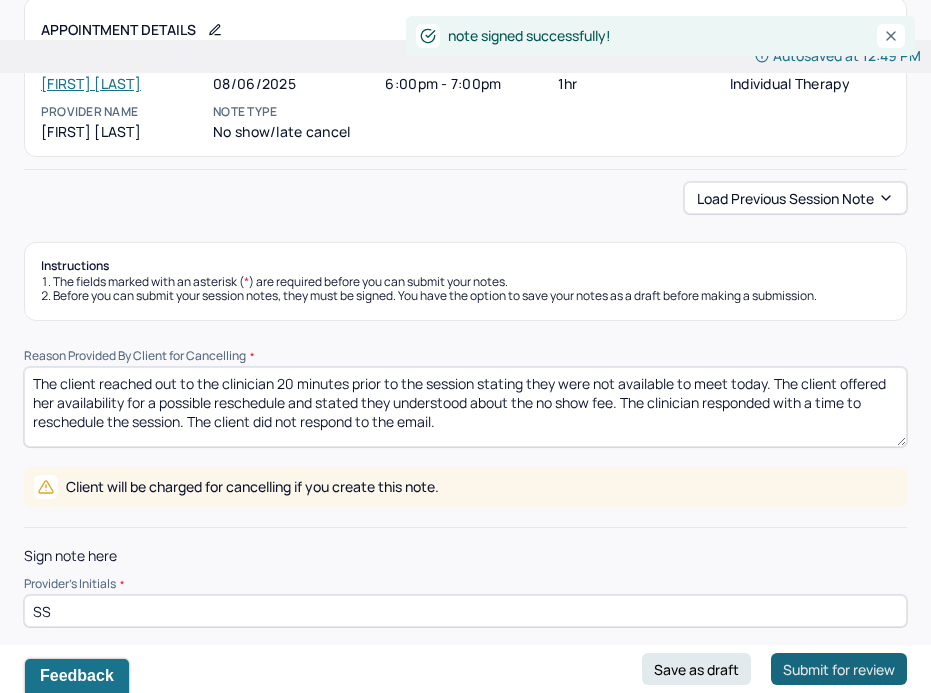 scroll, scrollTop: 0, scrollLeft: 0, axis: both 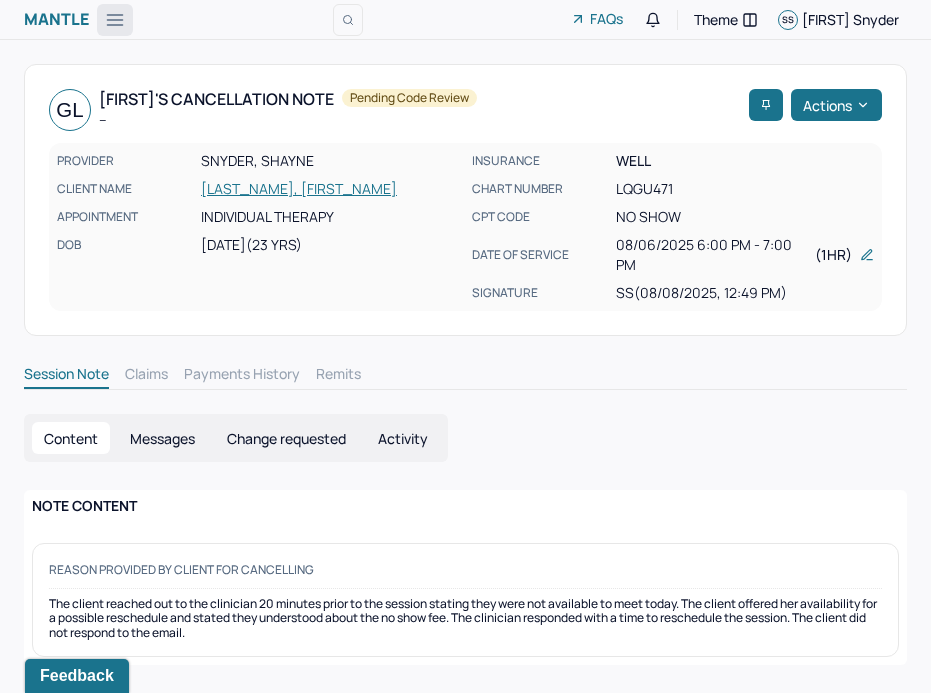 click 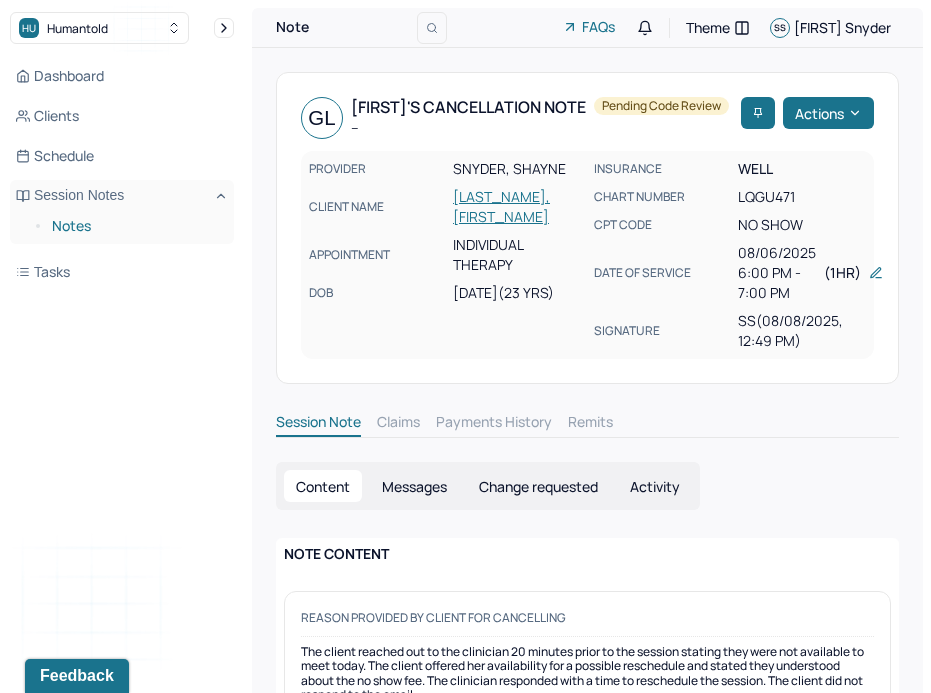 click on "Notes" at bounding box center [135, 226] 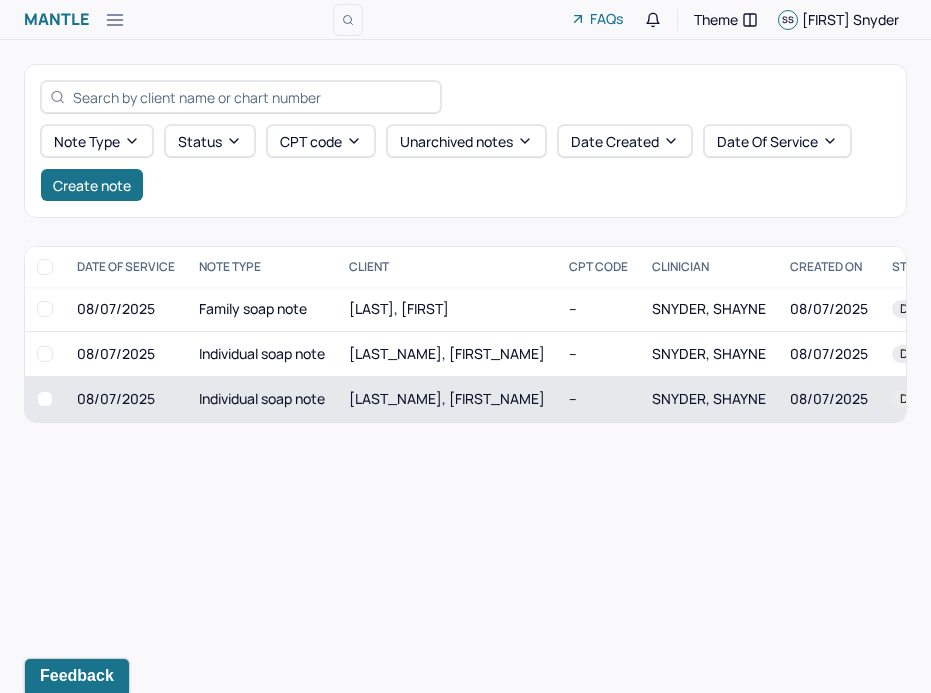 click on "Individual soap note" at bounding box center (262, 399) 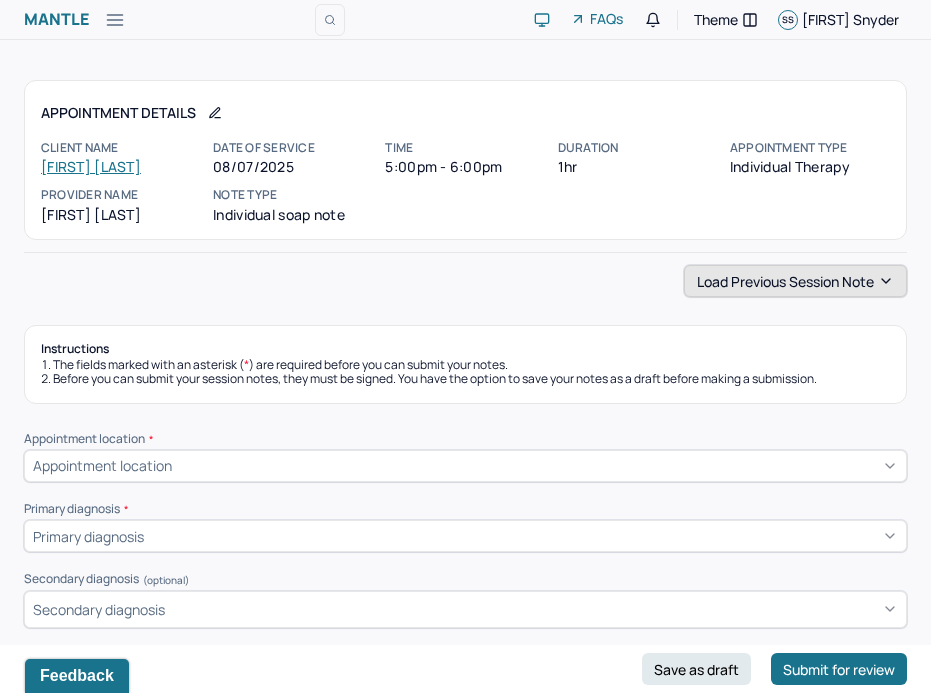 click on "Load previous session note" at bounding box center [795, 281] 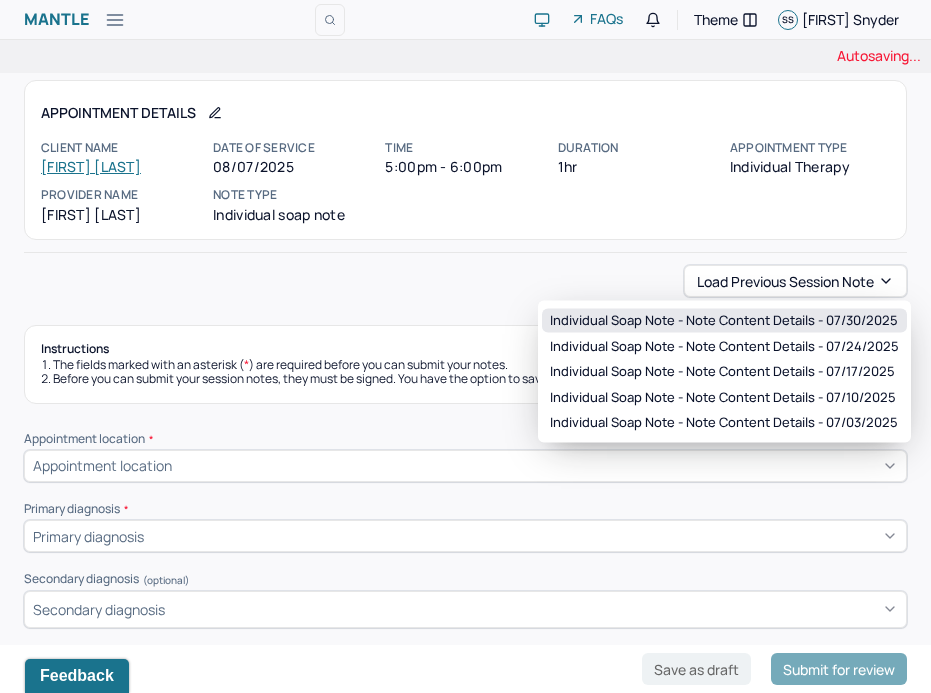 click on "Individual soap note   - Note content Details -   07/30/2025" at bounding box center (724, 321) 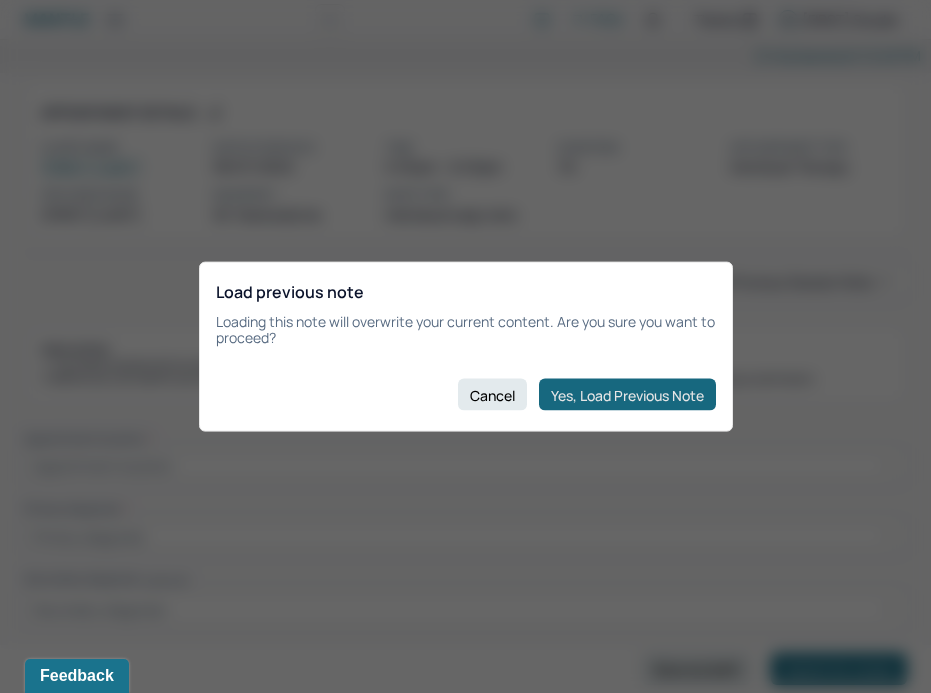 click on "Yes, Load Previous Note" at bounding box center [627, 395] 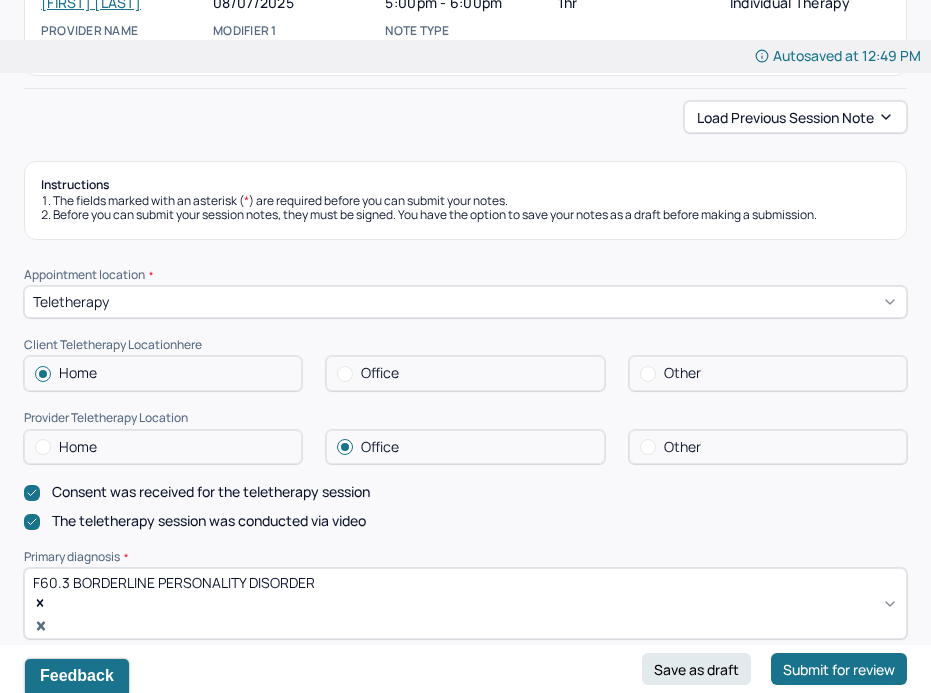 scroll, scrollTop: 126, scrollLeft: 0, axis: vertical 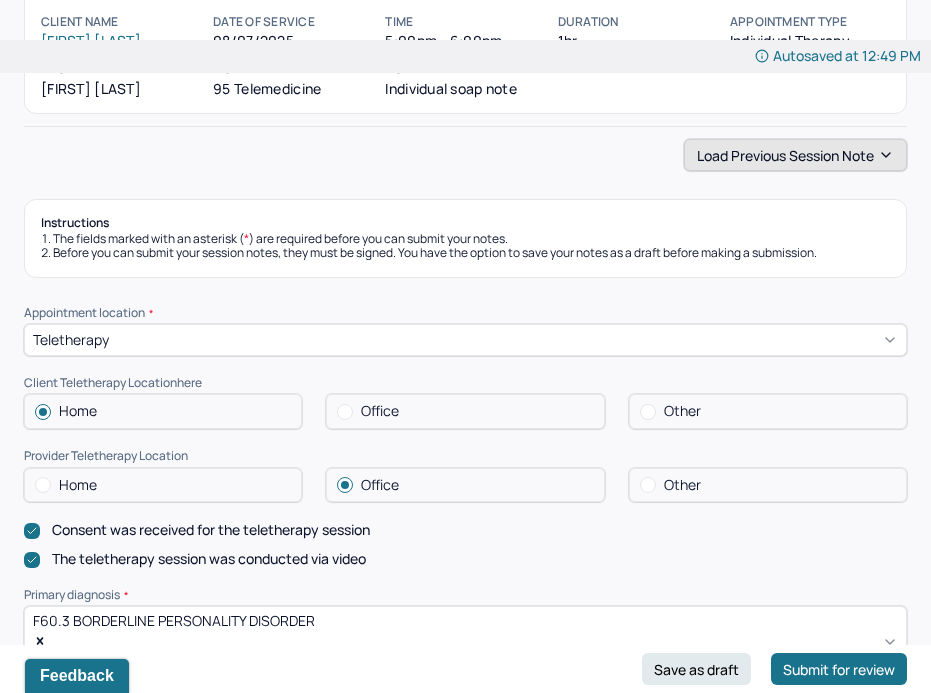 click on "Load previous session note" at bounding box center (795, 155) 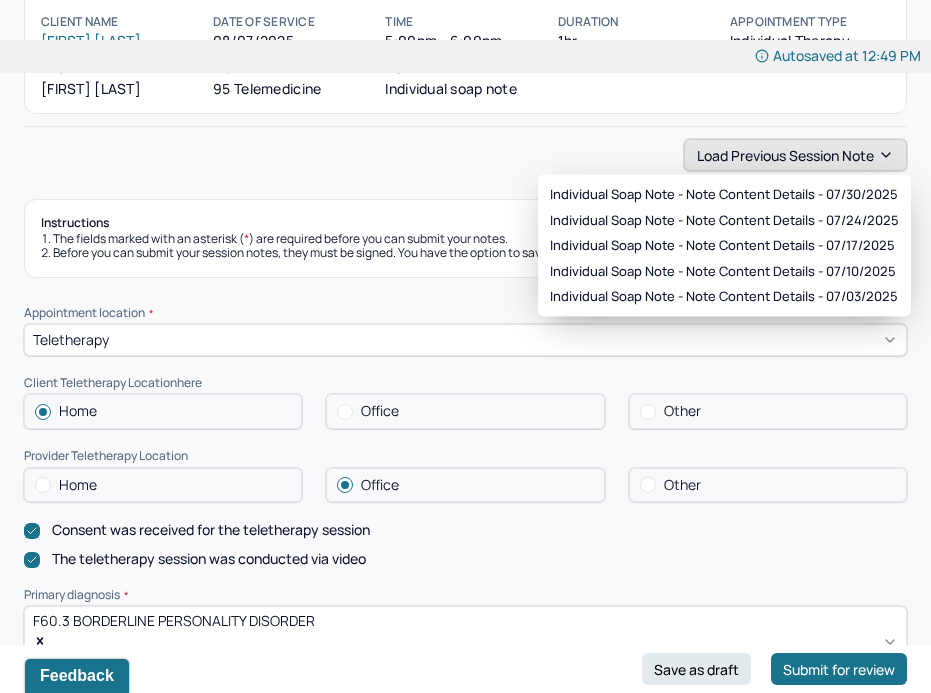 click on "Load previous session note" at bounding box center [795, 155] 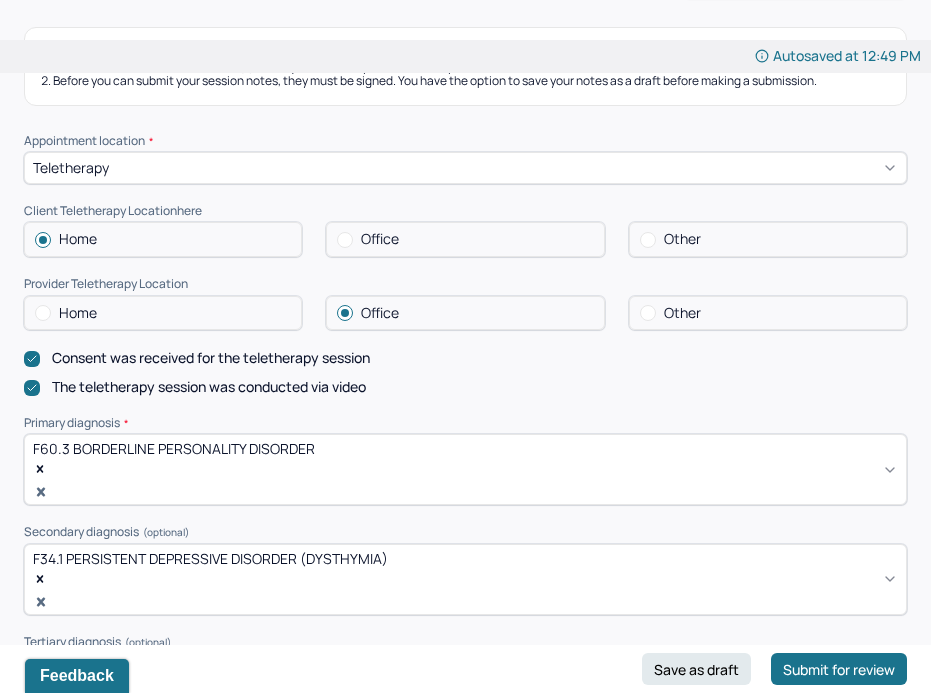 scroll, scrollTop: 0, scrollLeft: 0, axis: both 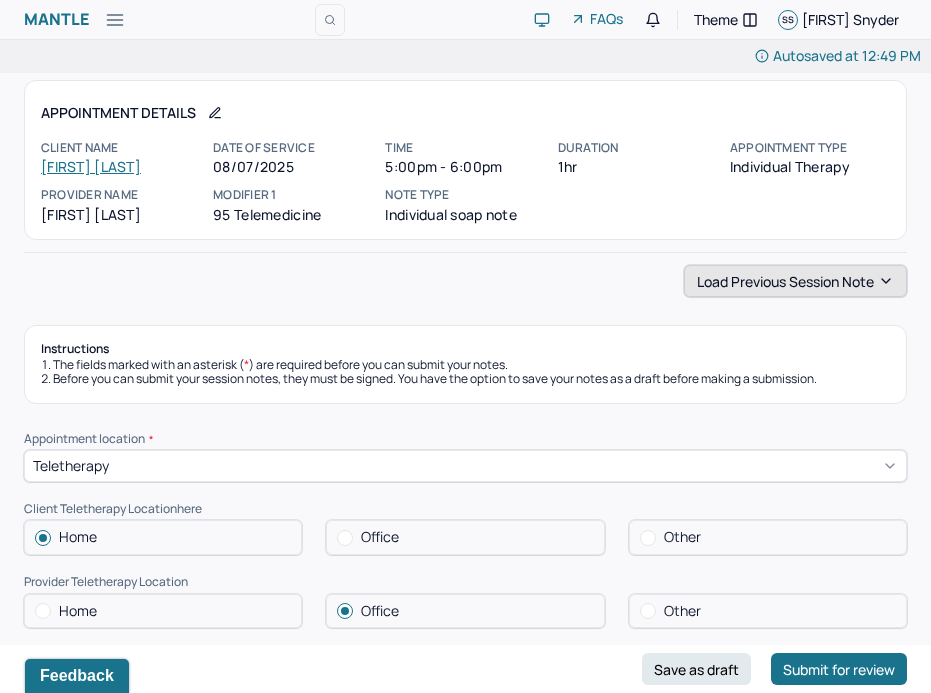 click on "Load previous session note" at bounding box center (795, 281) 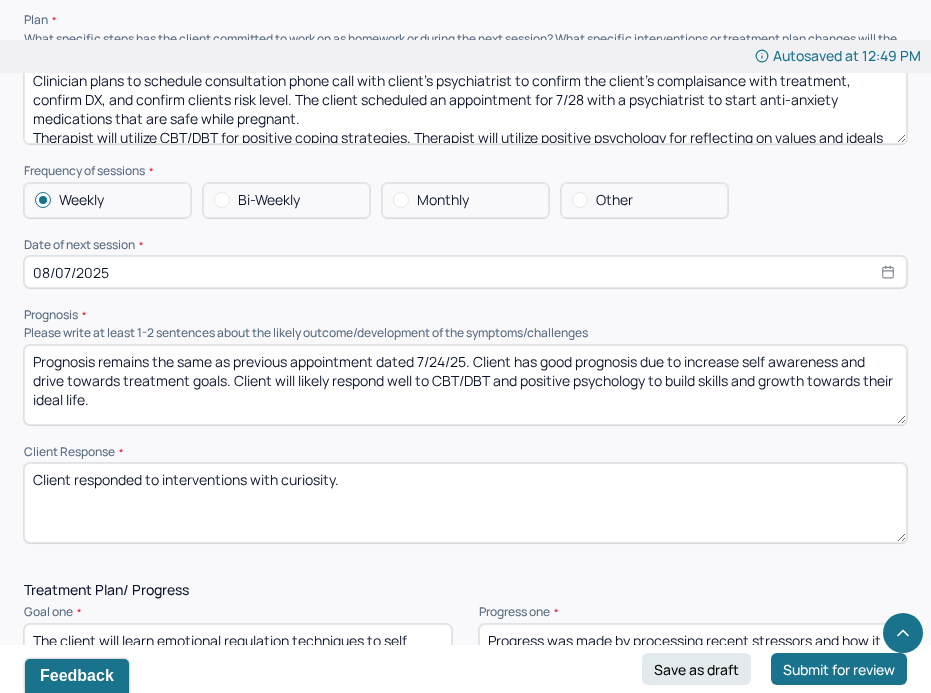 scroll, scrollTop: 2371, scrollLeft: 0, axis: vertical 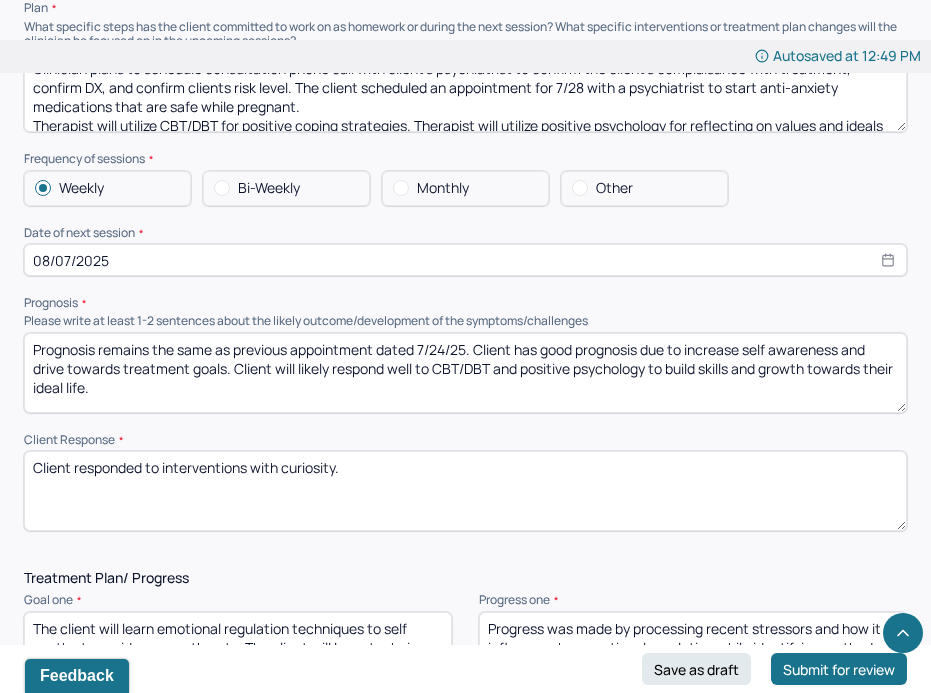 drag, startPoint x: 786, startPoint y: 162, endPoint x: 448, endPoint y: 237, distance: 346.22104 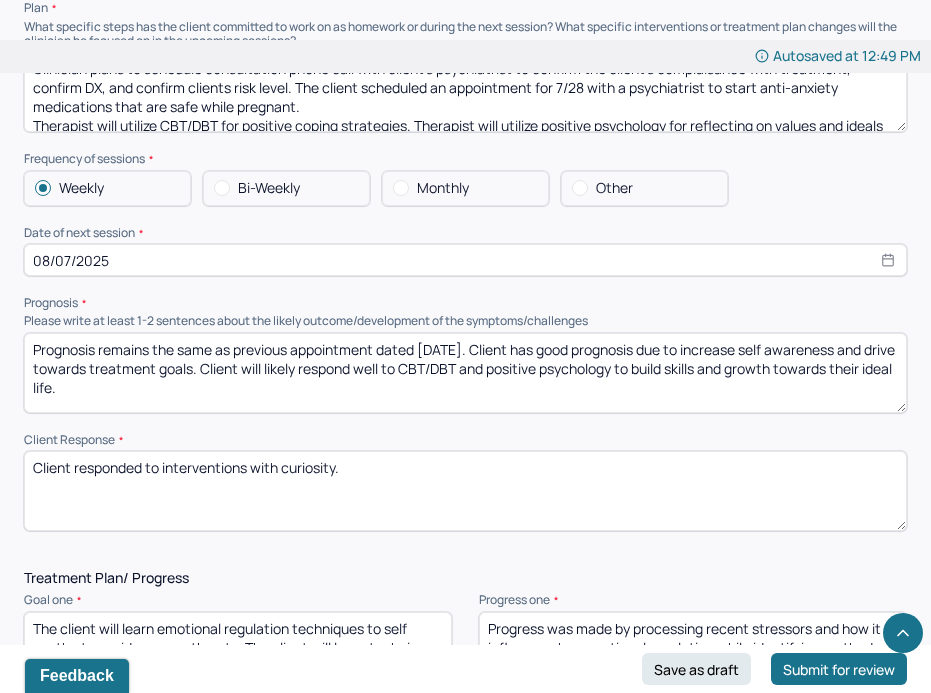 type on "Prognosis remains the same as previous appointment dated [DATE]. Client has good prognosis due to increase self awareness and drive towards treatment goals. Client will likely respond well to CBT/DBT and positive psychology to build skills and growth towards their ideal life." 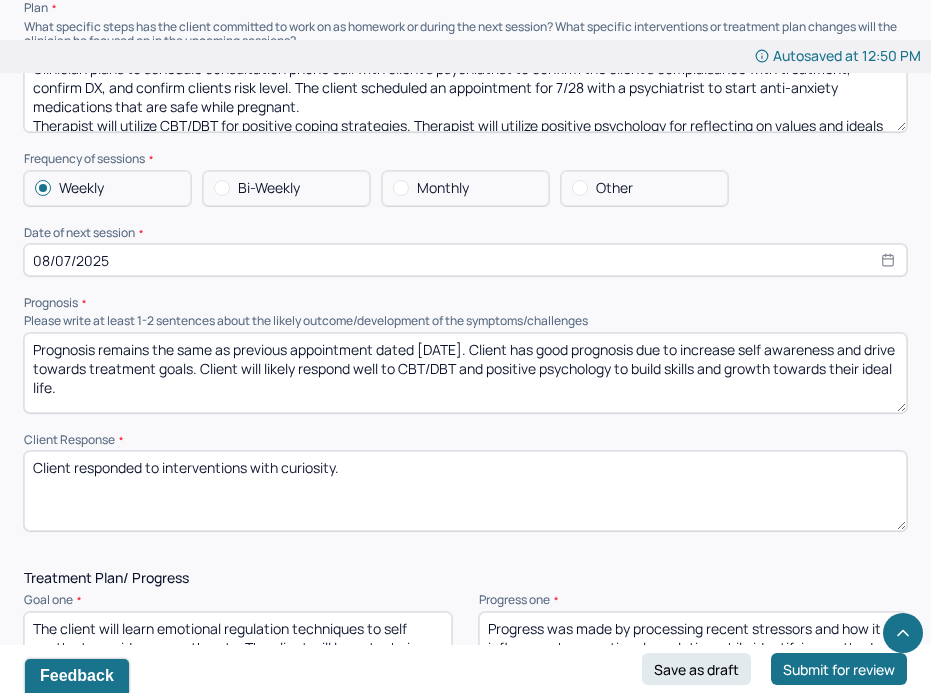 click on "08/07/2025" at bounding box center (465, 260) 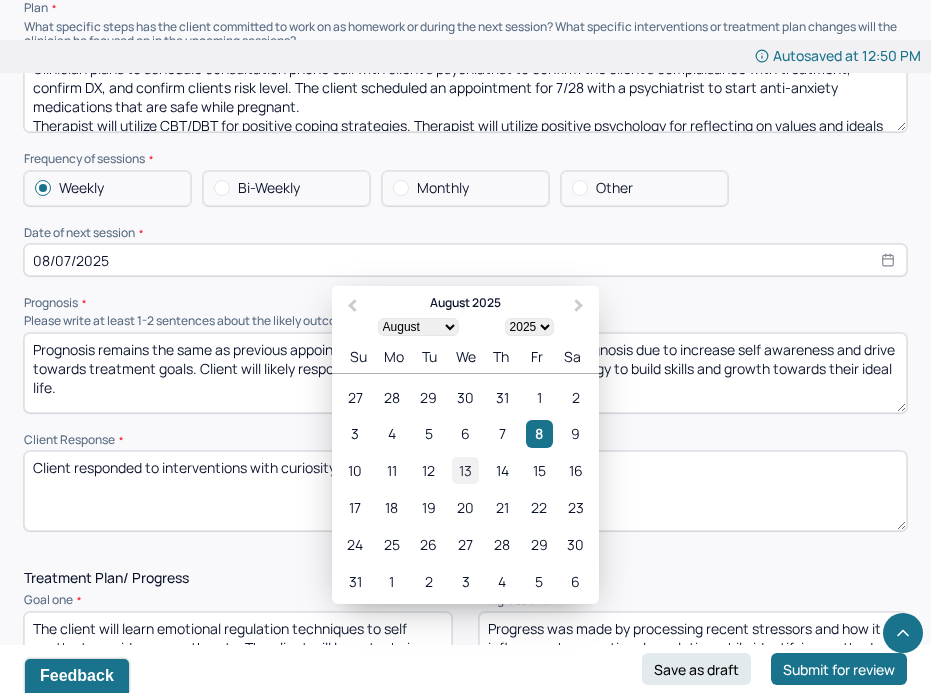 click on "13" at bounding box center (465, 470) 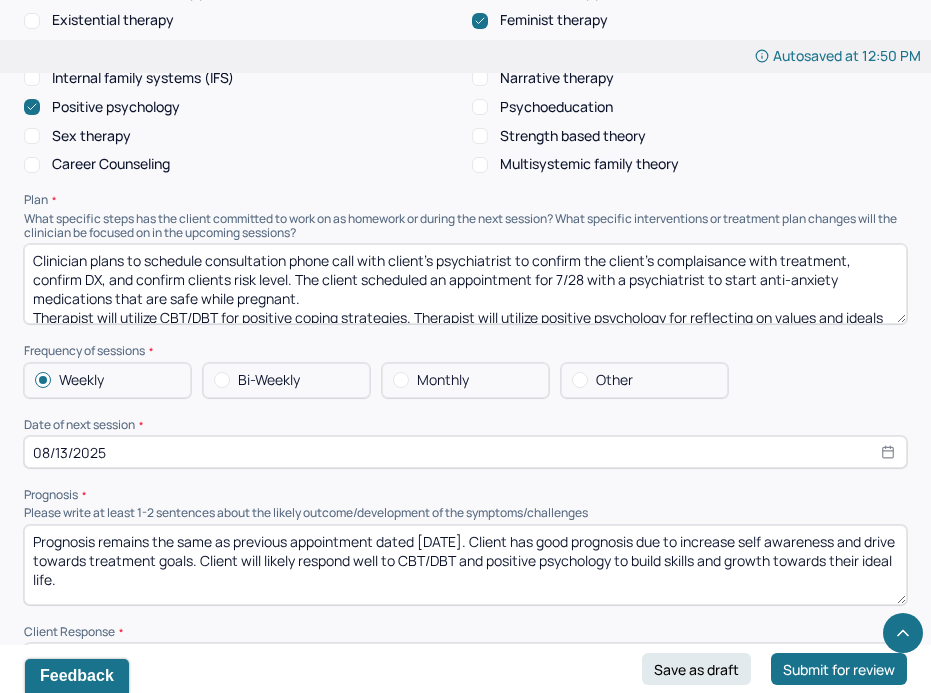 scroll, scrollTop: 2131, scrollLeft: 0, axis: vertical 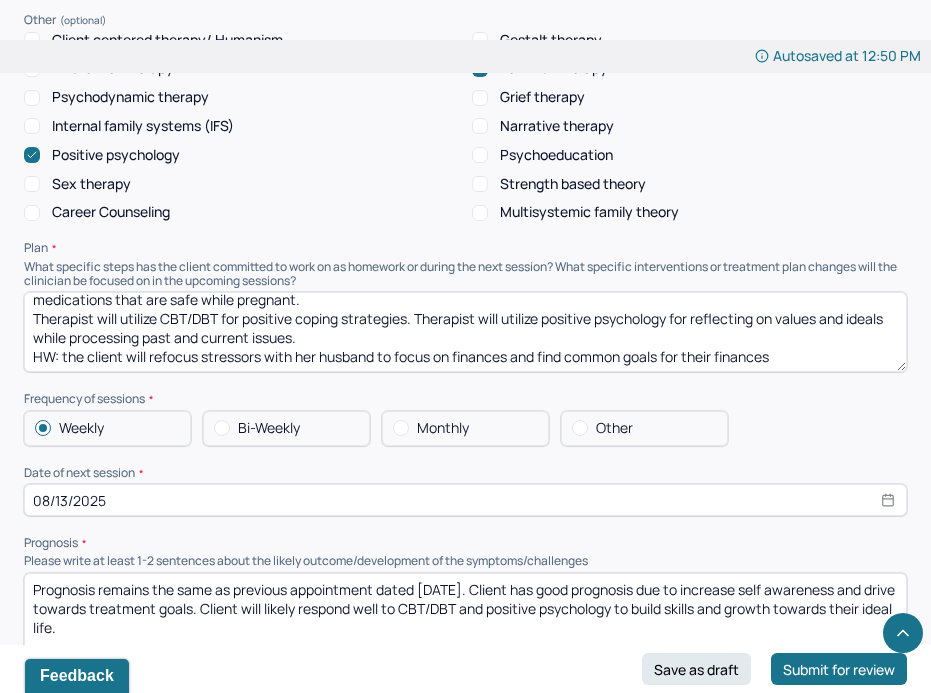 drag, startPoint x: 802, startPoint y: 250, endPoint x: 148, endPoint y: 248, distance: 654.00305 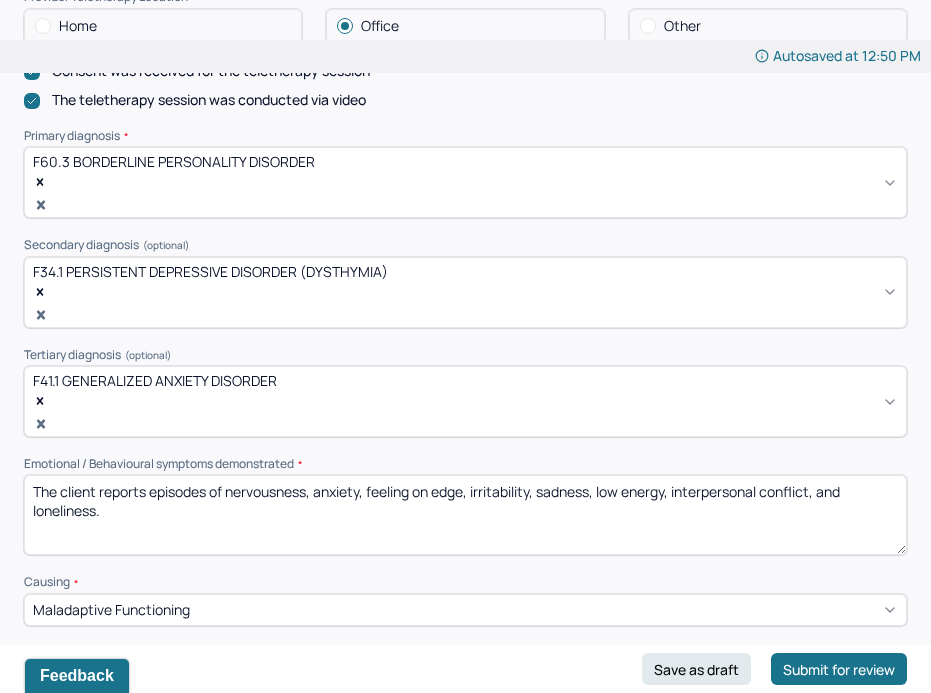 scroll, scrollTop: 598, scrollLeft: 0, axis: vertical 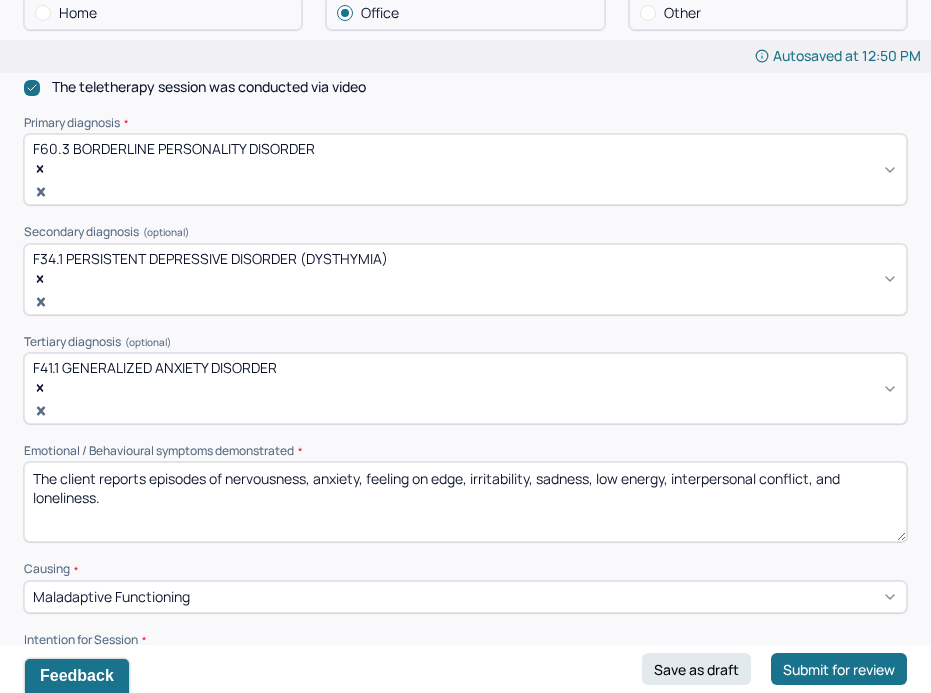 type on "Clinician plans to schedule consultation phone call with client’s psychiatrist to confirm the client’s complaisance with treatment, confirm DX, and confirm clients risk level. The client scheduled an appointment for 7/28 with a psychiatrist to start anti-anxiety medications that are safe while pregnant.
Therapist will utilize CBT/DBT for positive coping strategies. Therapist will utilize positive psychology for reflecting on values and ideals while processing past and current issues.
HW: the client will adapt her schedule to aid in engaging in positive coping skills" 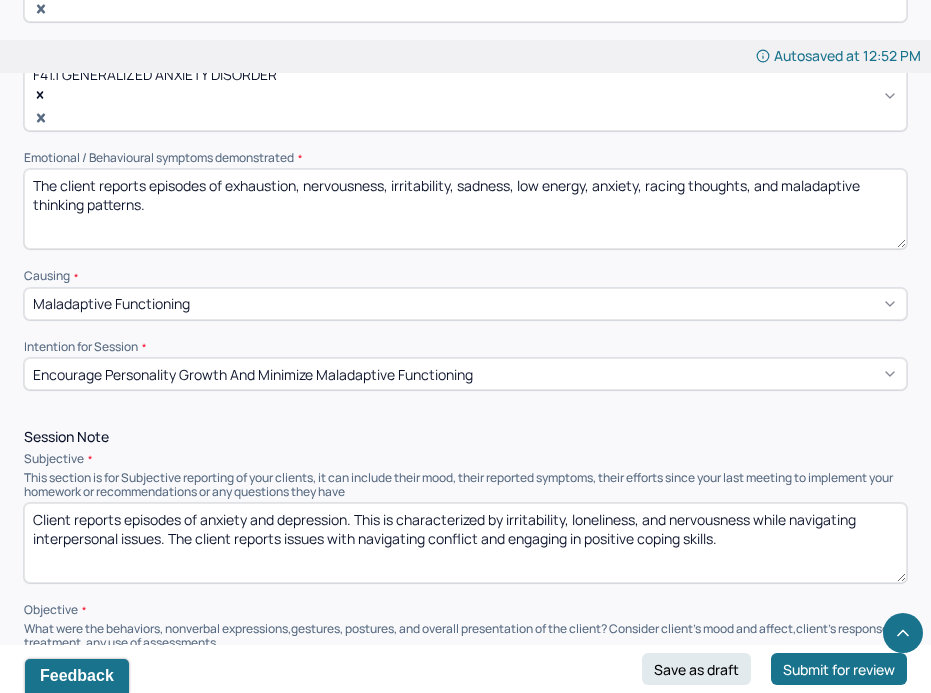 scroll, scrollTop: 893, scrollLeft: 0, axis: vertical 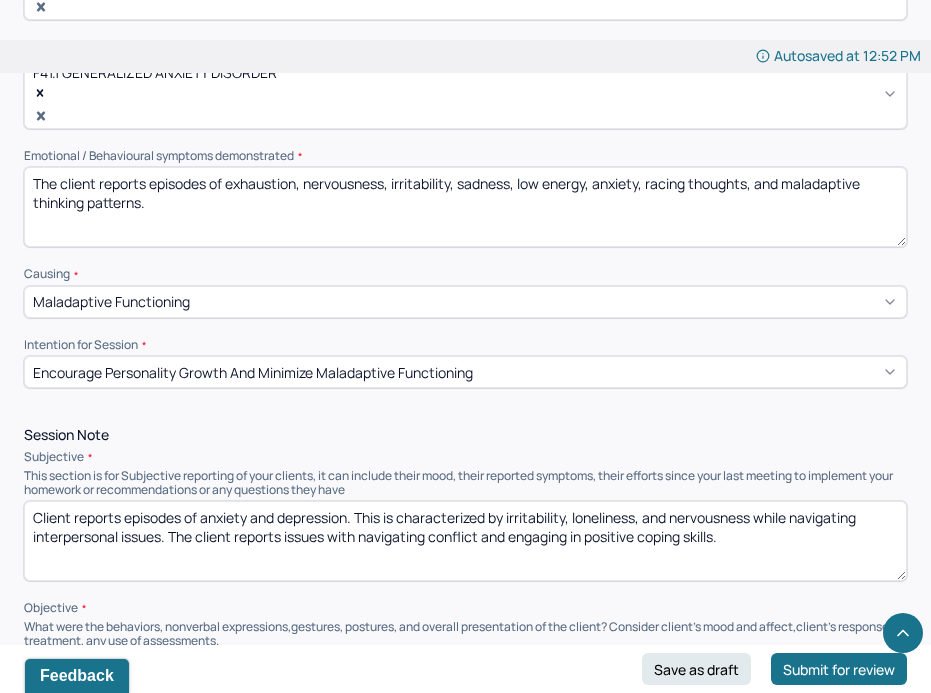 type on "The client reports episodes of exhaustion, nervousness, irritability, sadness, low energy, anxiety, racing thoughts, and maladaptive thinking patterns." 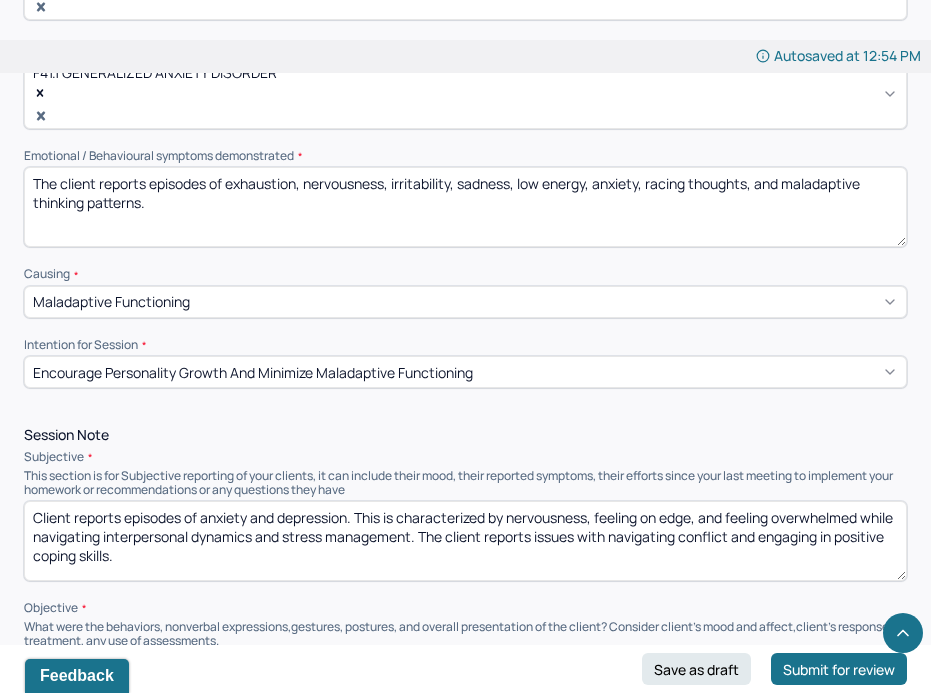 drag, startPoint x: 652, startPoint y: 424, endPoint x: 675, endPoint y: 458, distance: 41.04875 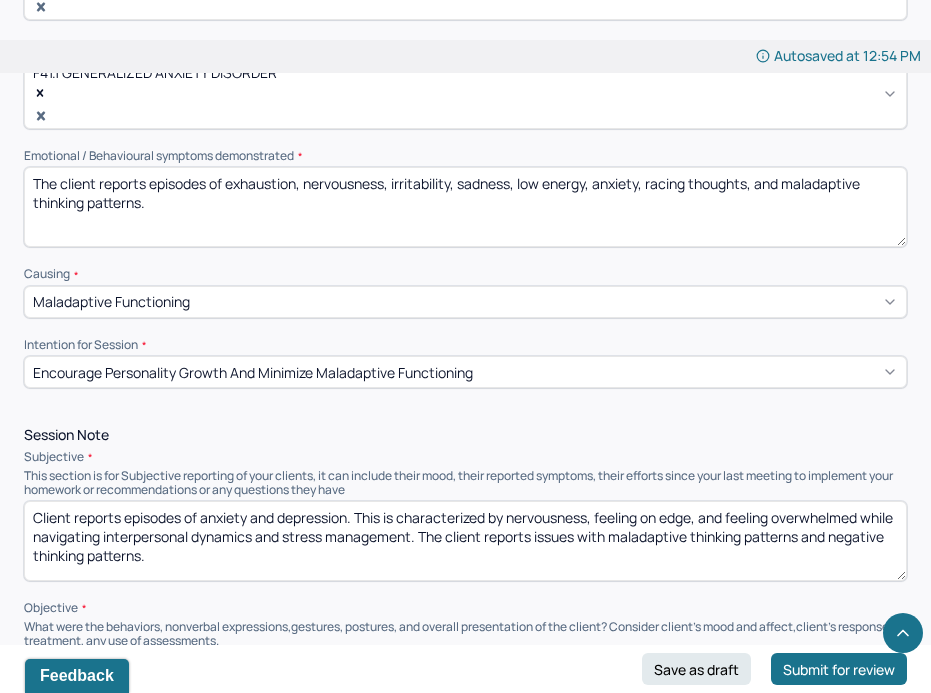 type on "Client reports episodes of anxiety and depression. This is characterized by nervousness, feeling on edge, and feeling overwhelmed while navigating interpersonal dynamics and stress management. The client reports issues with maladaptive thinking patterns and negative thinking patterns." 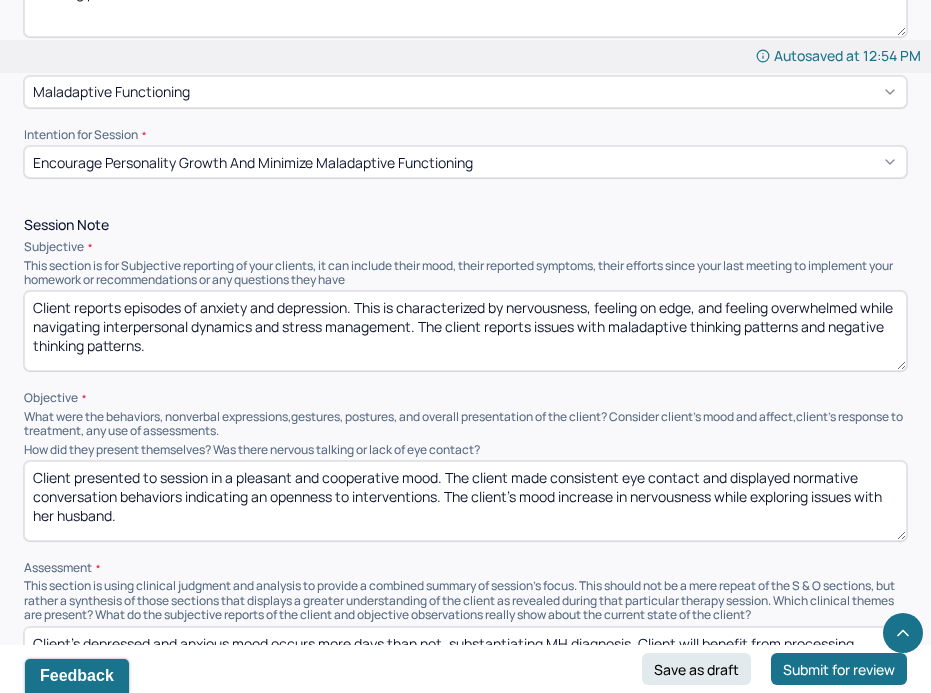 scroll, scrollTop: 1119, scrollLeft: 0, axis: vertical 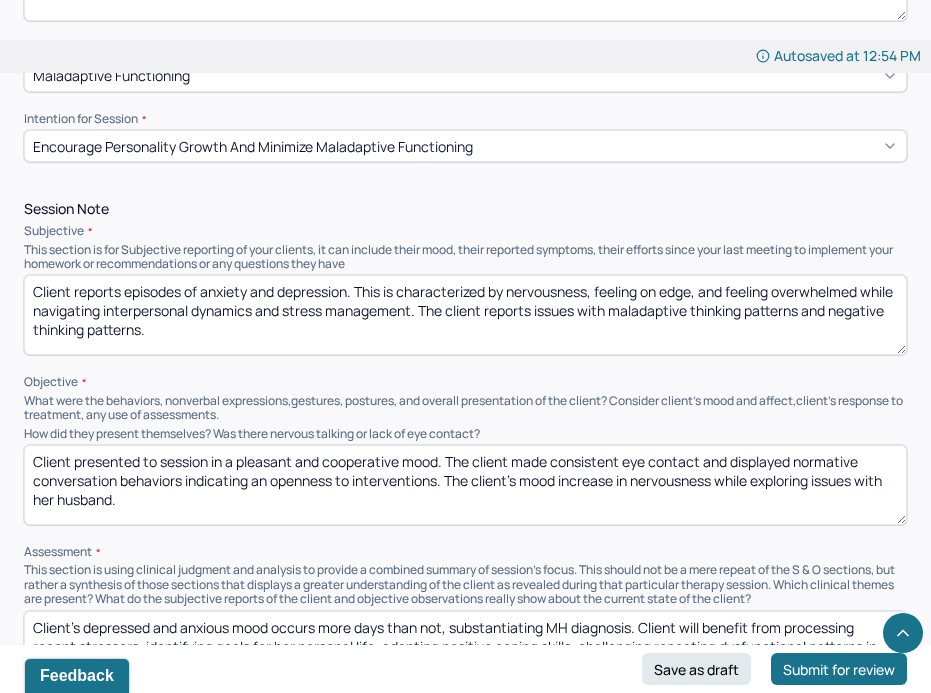 drag, startPoint x: 135, startPoint y: 406, endPoint x: 0, endPoint y: 316, distance: 162.2498 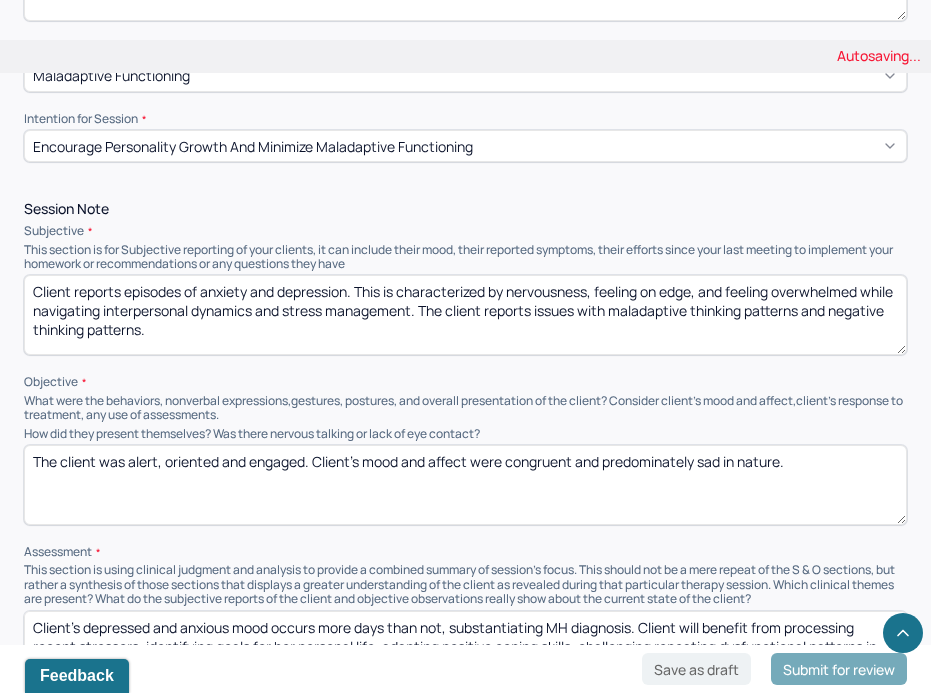 click on "Client presented to session in a pleasant and cooperative mood. The client made consistent eye contact and displayed normative conversation behaviors indicating an openness to interventions. The client's mood increase in nervousness while exploring issues with her husband." at bounding box center [465, 485] 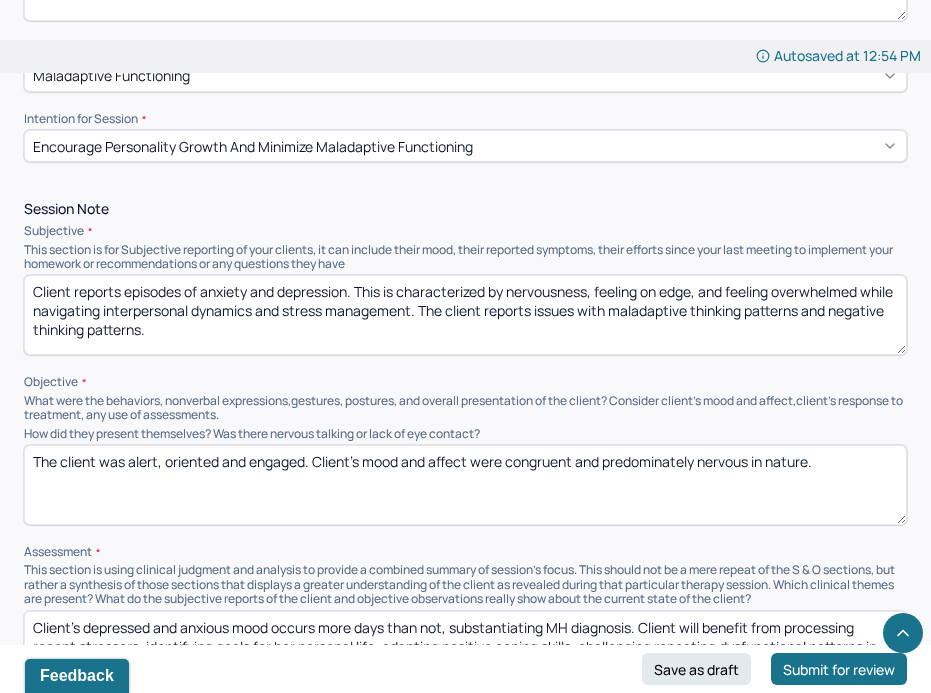 click on "The client was alert, oriented and engaged. Client’s mood and affect were congruent and predominately nervous in nature." at bounding box center [465, 485] 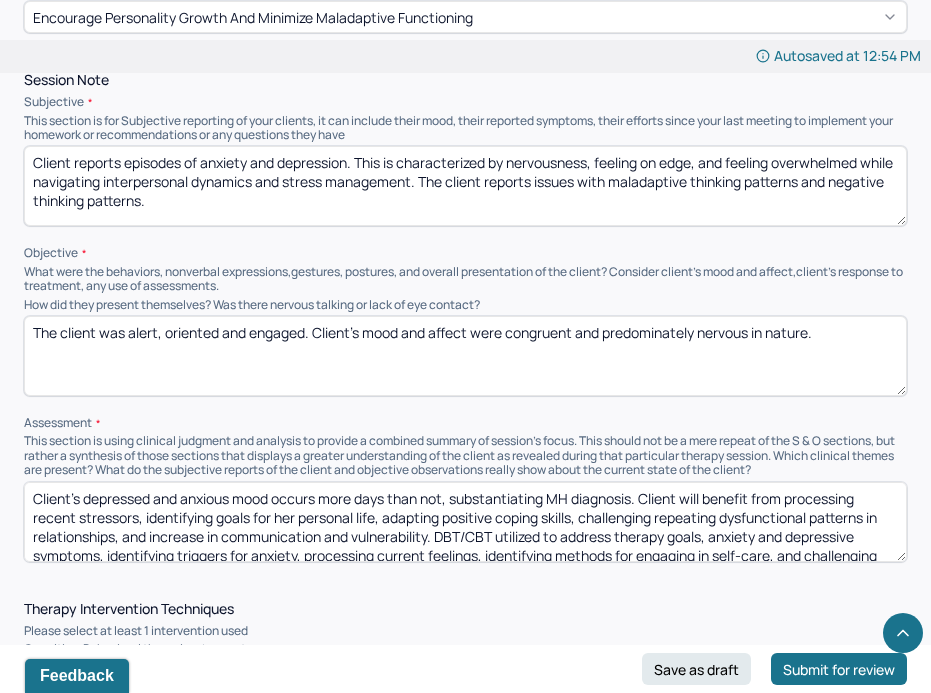scroll, scrollTop: 1250, scrollLeft: 0, axis: vertical 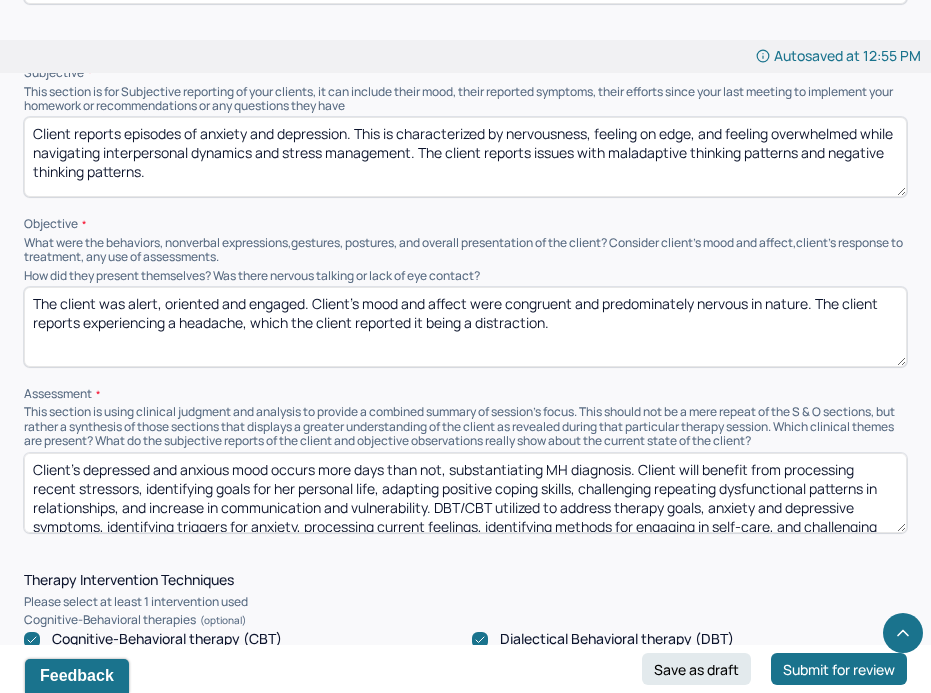 type on "The client was alert, oriented and engaged. Client’s mood and affect were congruent and predominately nervous in nature. The client reports experiencing a headache, which the client reported it being a distraction." 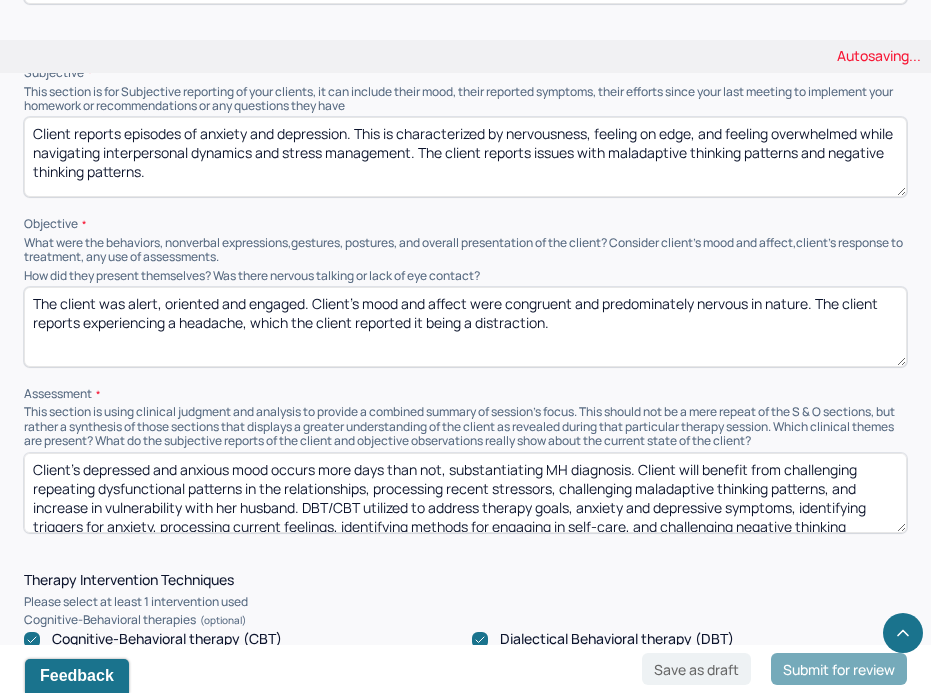 scroll, scrollTop: 28, scrollLeft: 0, axis: vertical 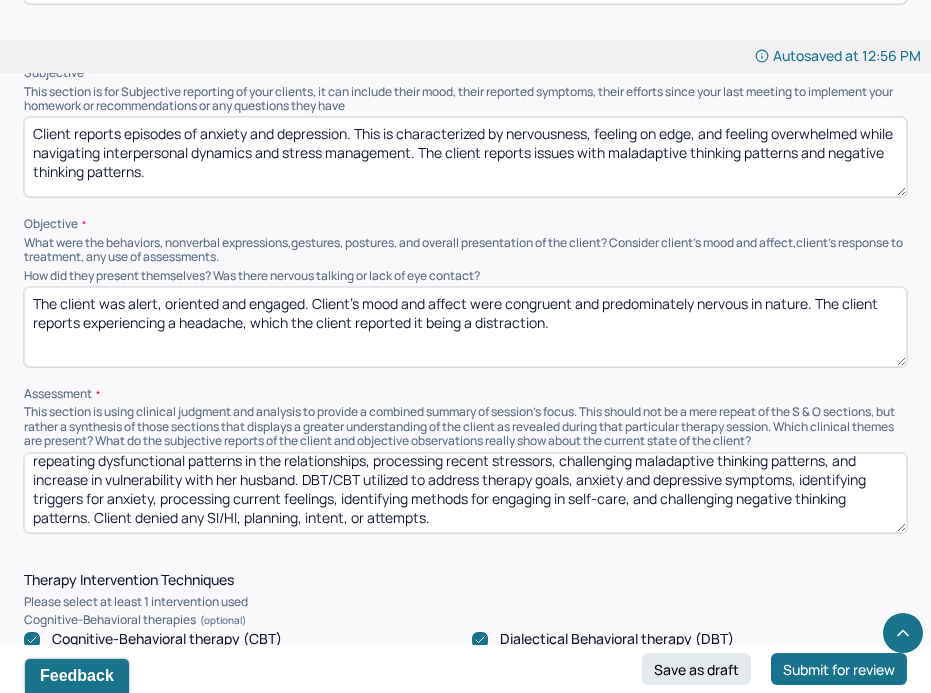 drag, startPoint x: 802, startPoint y: 369, endPoint x: 89, endPoint y: 411, distance: 714.23596 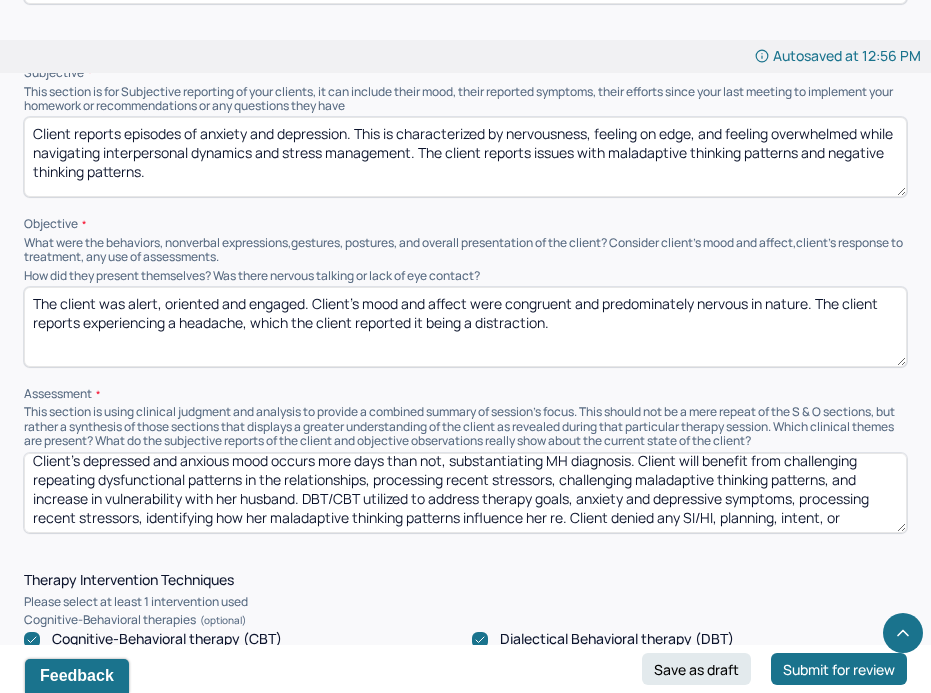 scroll, scrollTop: 28, scrollLeft: 0, axis: vertical 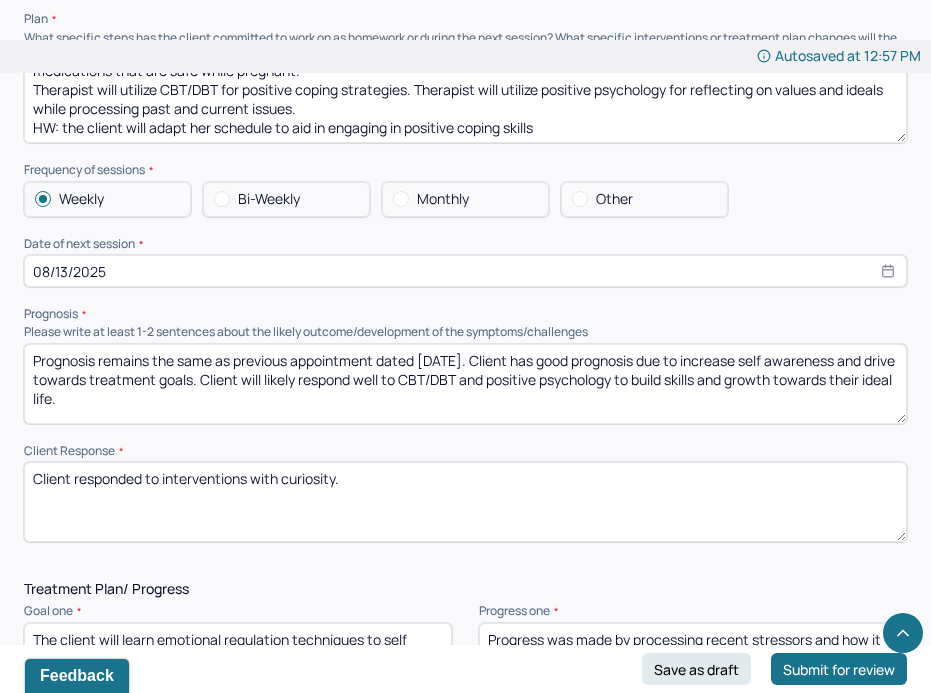 type on "Client’s depressed and anxious mood occurs more days than not, substantiating MH diagnosis. Client will benefit from challenging repeating dysfunctional patterns in the relationships, processing recent stressors, challenging maladaptive thinking patterns, and increase in vulnerability with her husband. DBT/CBT utilized to address therapy goals, anxiety and depressive symptoms, processing recent stressors, identifying how her maladaptive thinking patterns influence her relationships, identifying methods for adapting positive coping skills, and identifying methods for challenging negative thinking patterns. Client denied any SI/HI, planning, intent, or attempts." 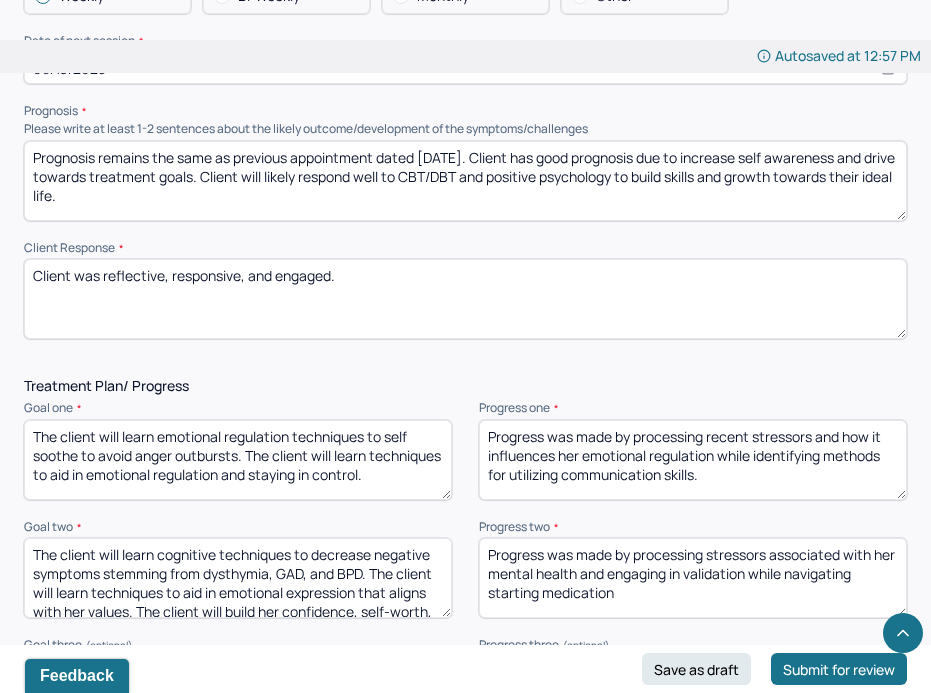 scroll, scrollTop: 2575, scrollLeft: 0, axis: vertical 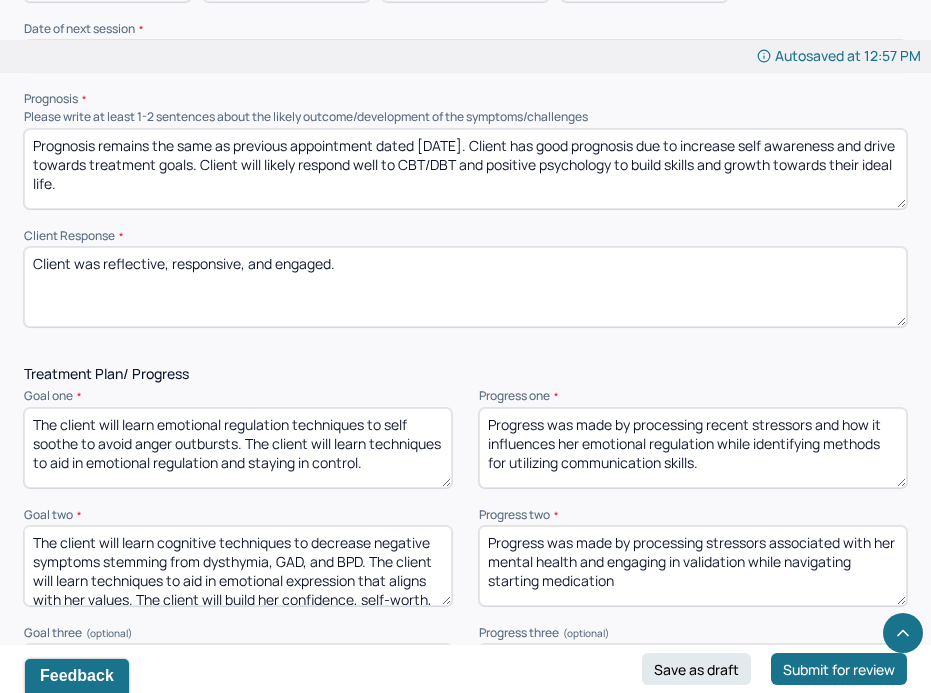 type on "Client was reflective, responsive, and engaged." 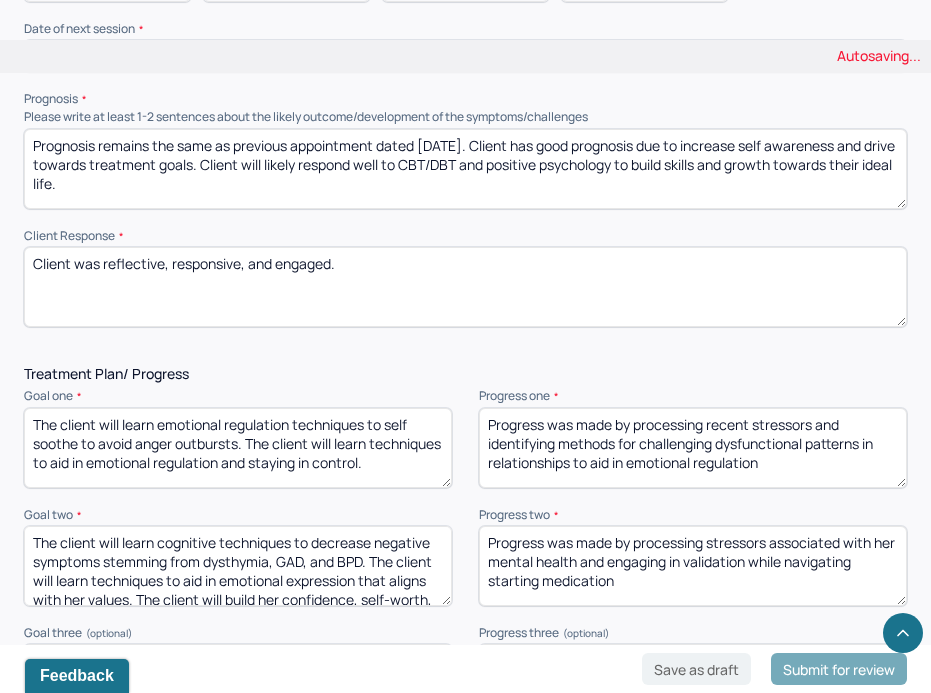 type on "Progress was made by processing recent stressors and identifying methods for challenging dysfunctional patterns in relationships to aid in emotional regulation" 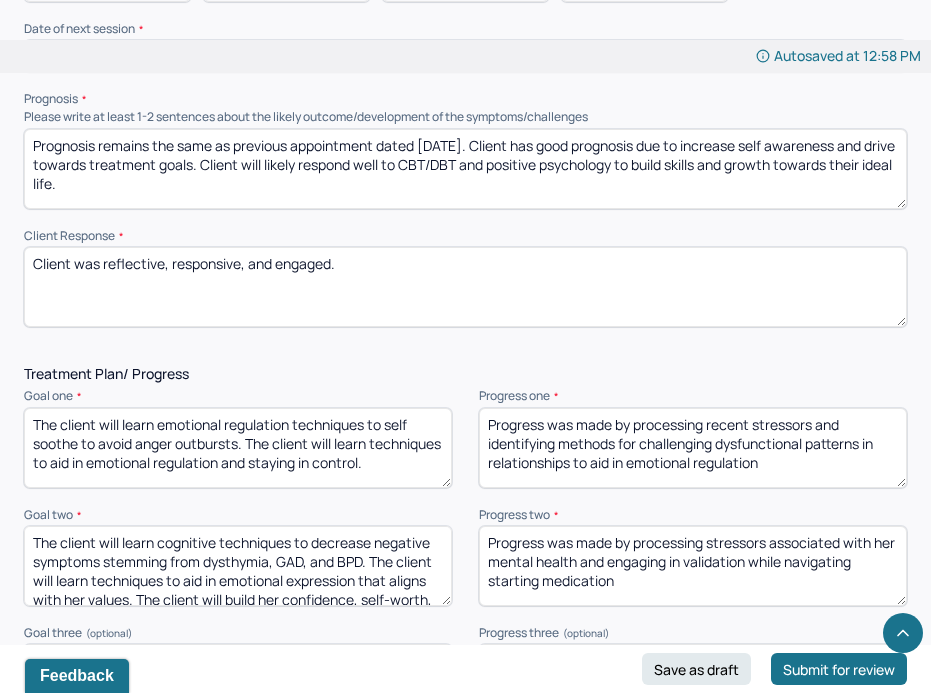 drag, startPoint x: 630, startPoint y: 474, endPoint x: 637, endPoint y: 435, distance: 39.623226 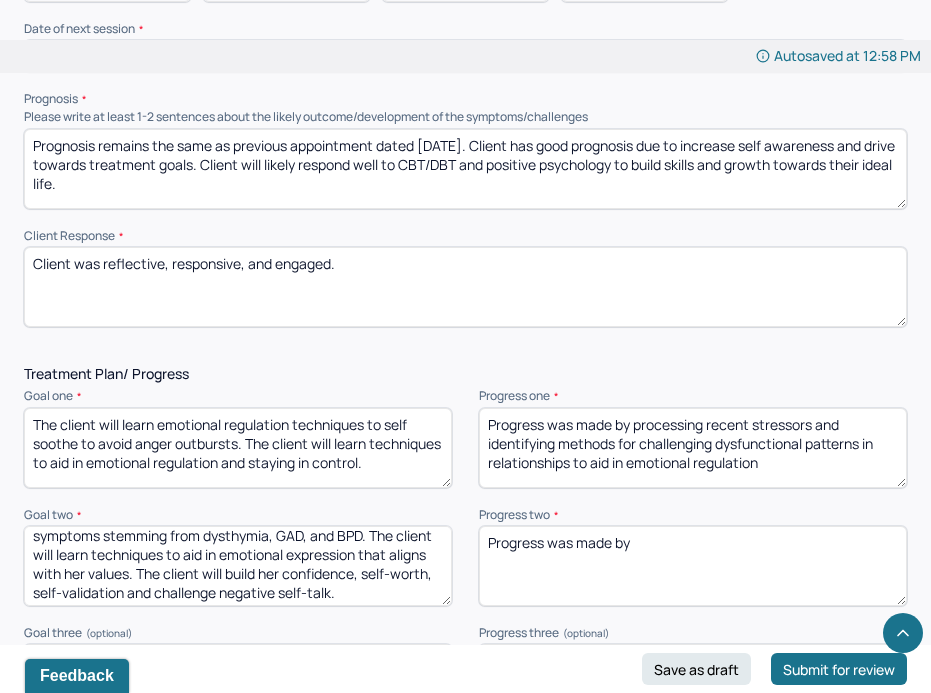 scroll, scrollTop: 28, scrollLeft: 0, axis: vertical 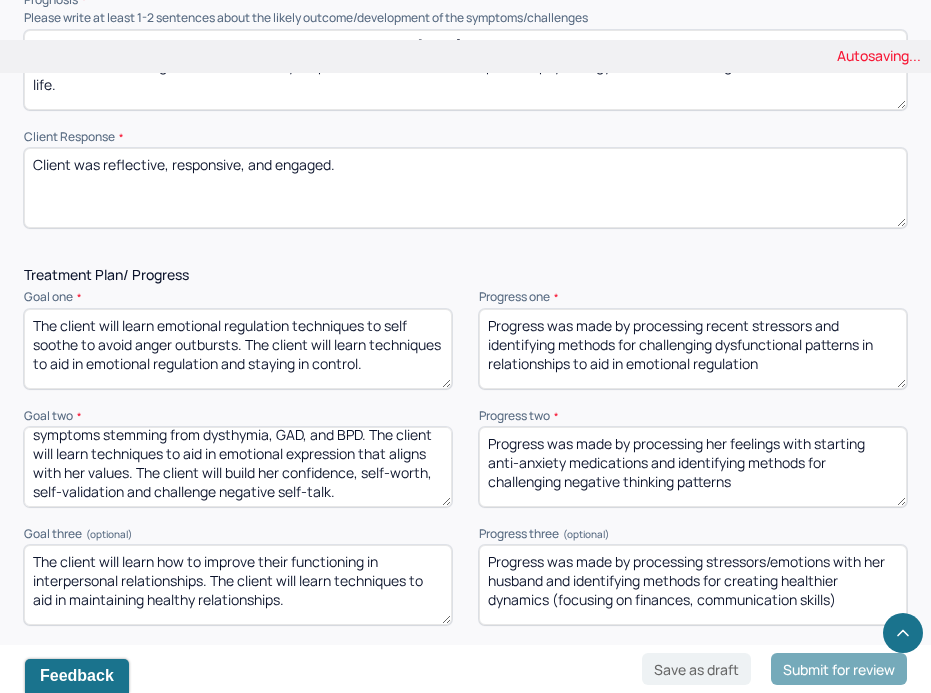 type on "Progress was made by processing her feelings with starting anti-anxiety medications and identifying methods for challenging negative thinking patterns" 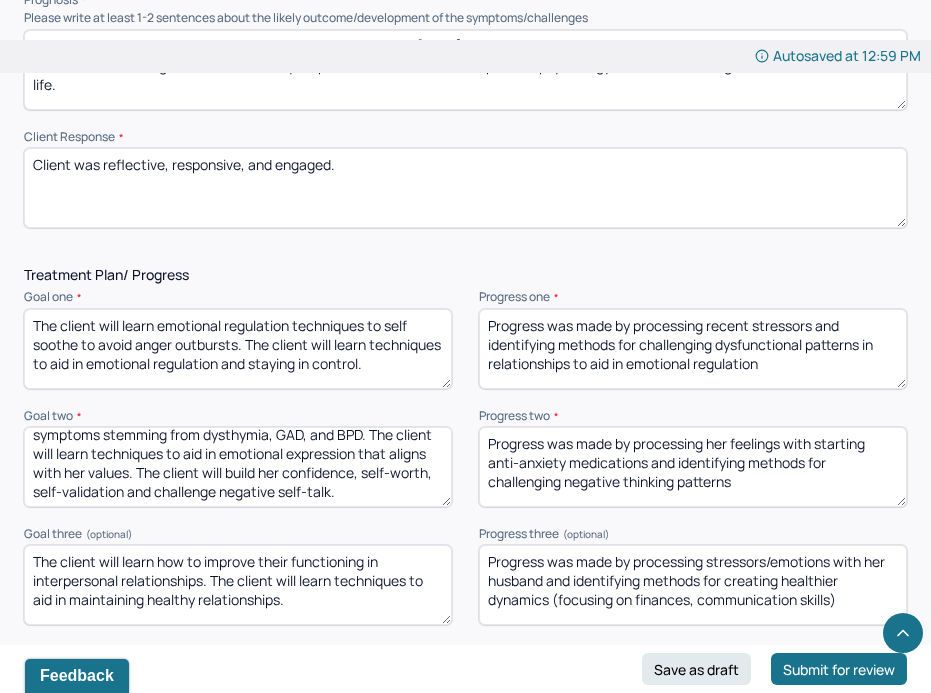 drag, startPoint x: 870, startPoint y: 500, endPoint x: 635, endPoint y: 443, distance: 241.81398 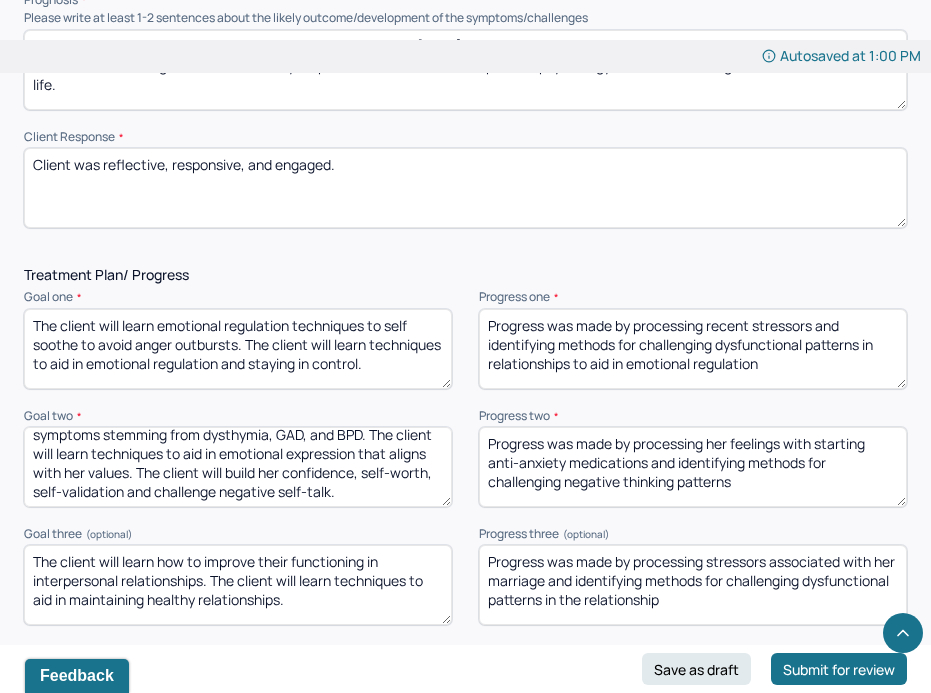 scroll, scrollTop: 3073, scrollLeft: 0, axis: vertical 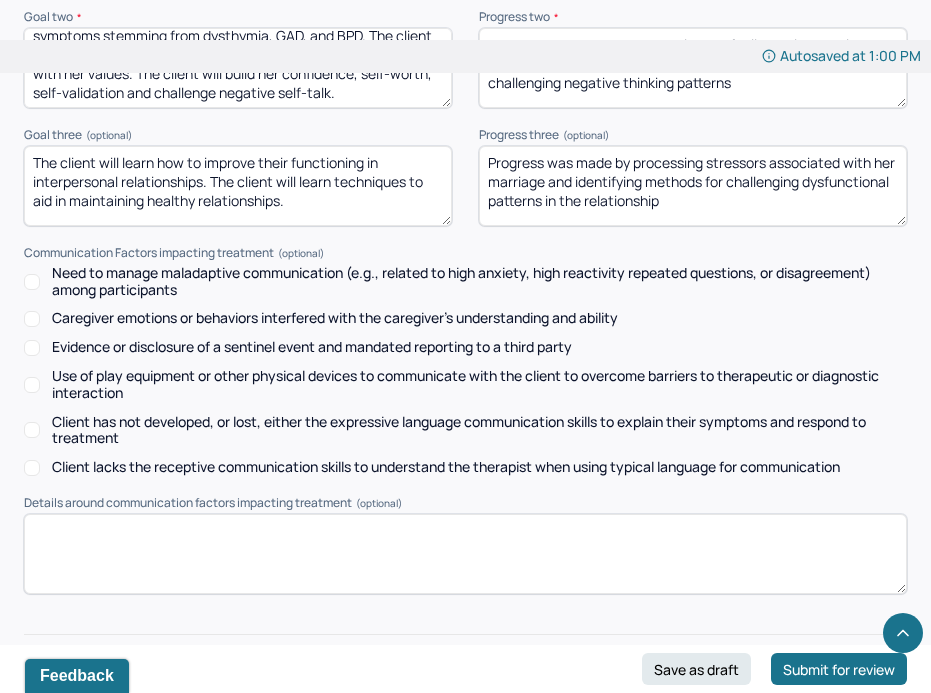 type on "Progress was made by processing stressors associated with her marriage and identifying methods for challenging dysfunctional patterns in the relationship" 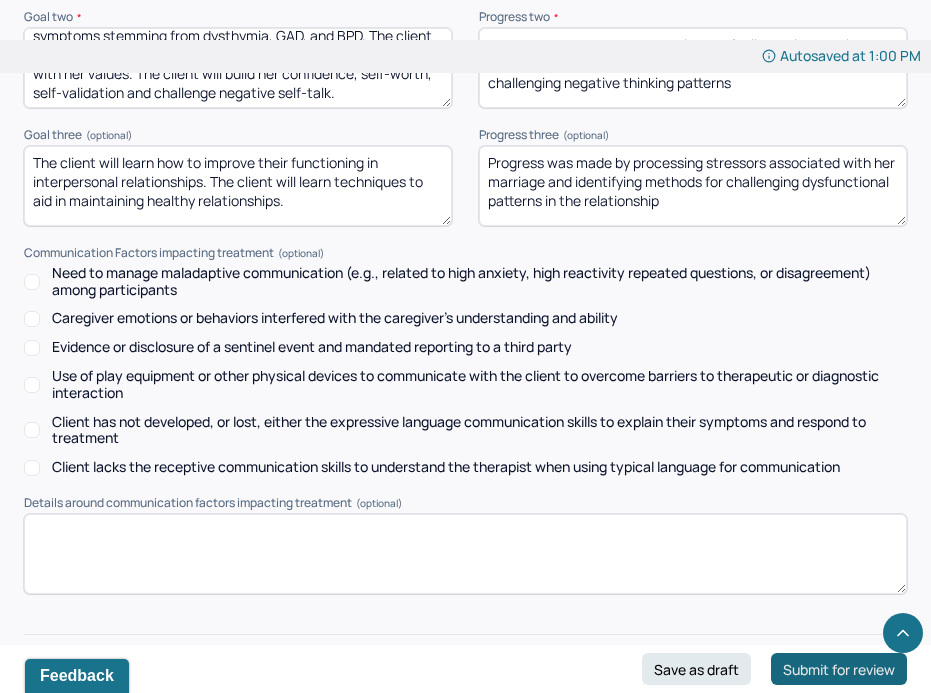 type on "SS" 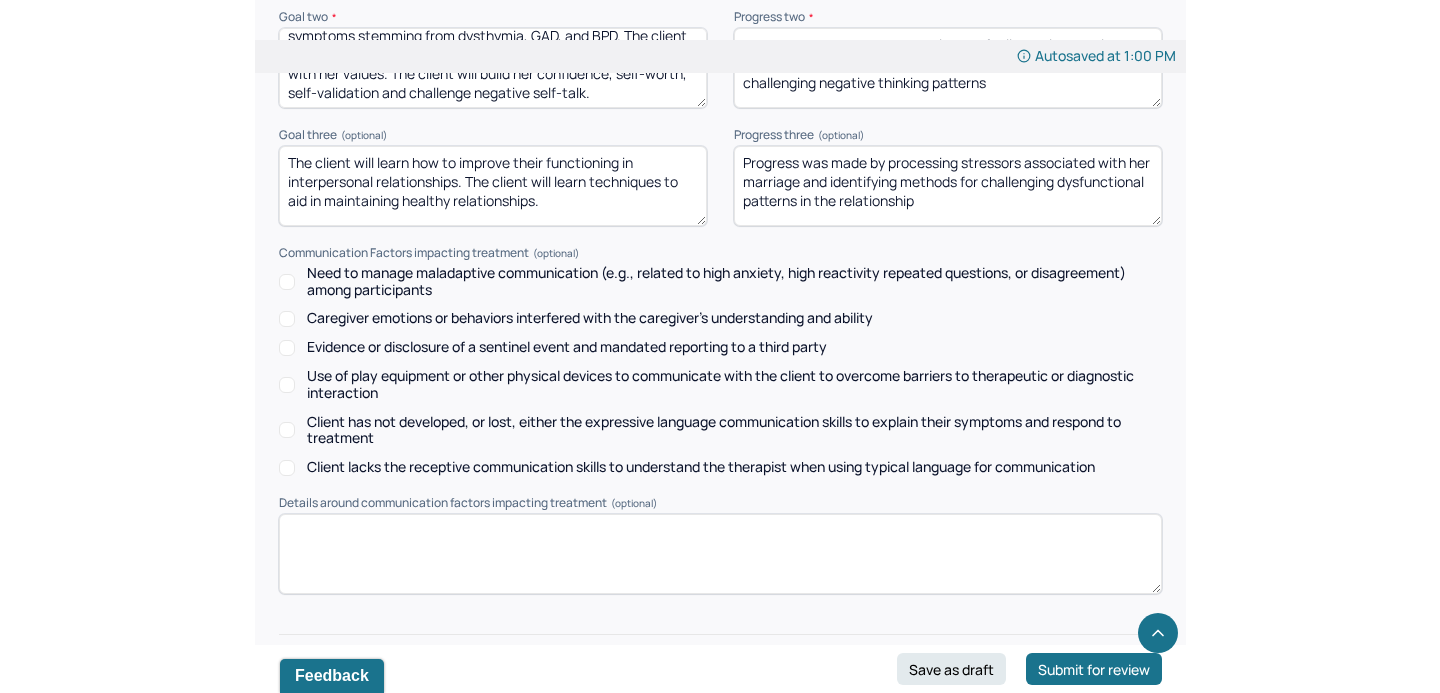 scroll, scrollTop: 2745, scrollLeft: 0, axis: vertical 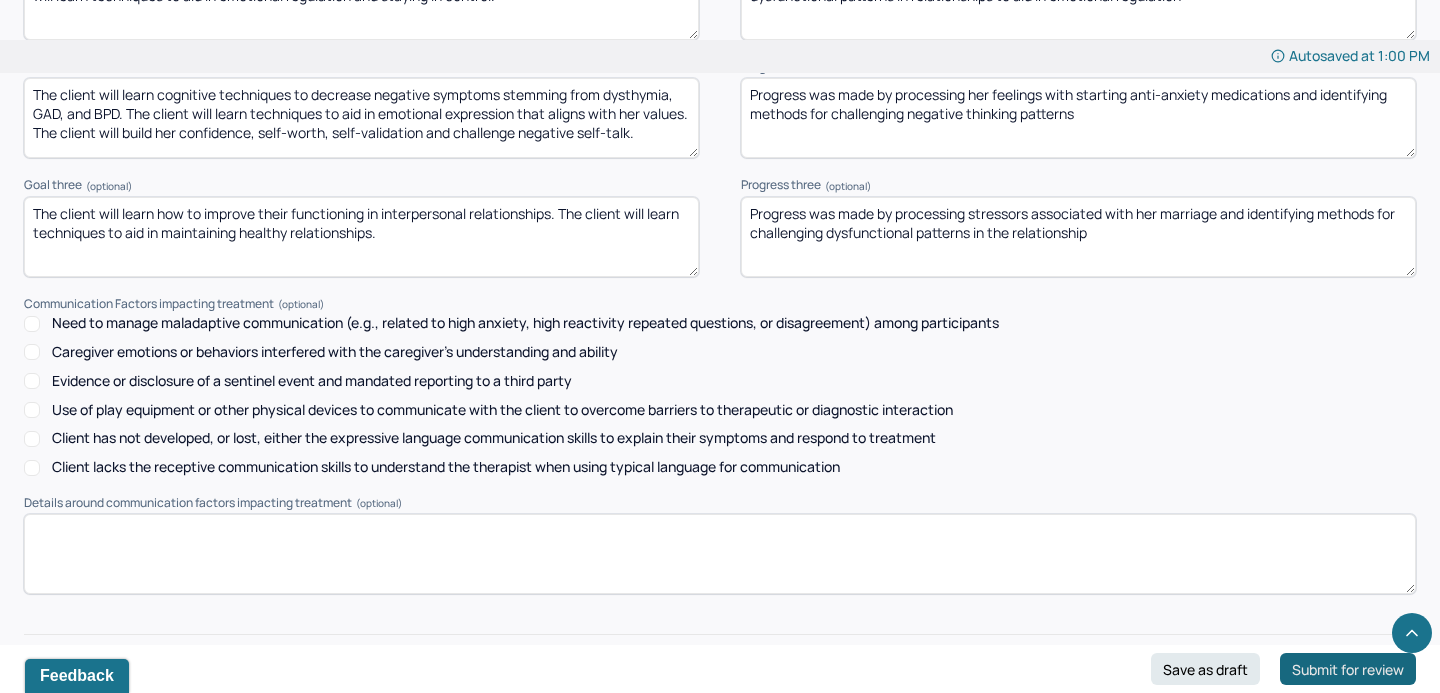 click on "Submit for review" at bounding box center (1348, 669) 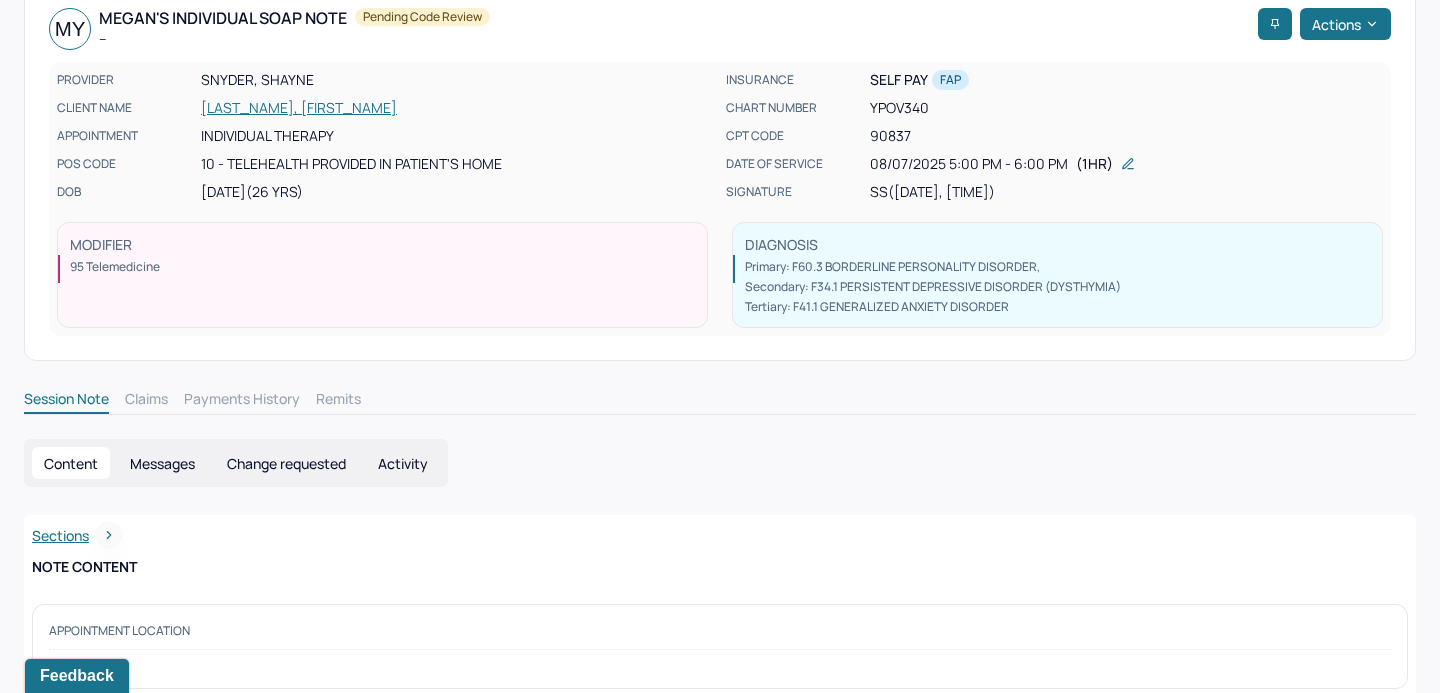 scroll, scrollTop: 0, scrollLeft: 0, axis: both 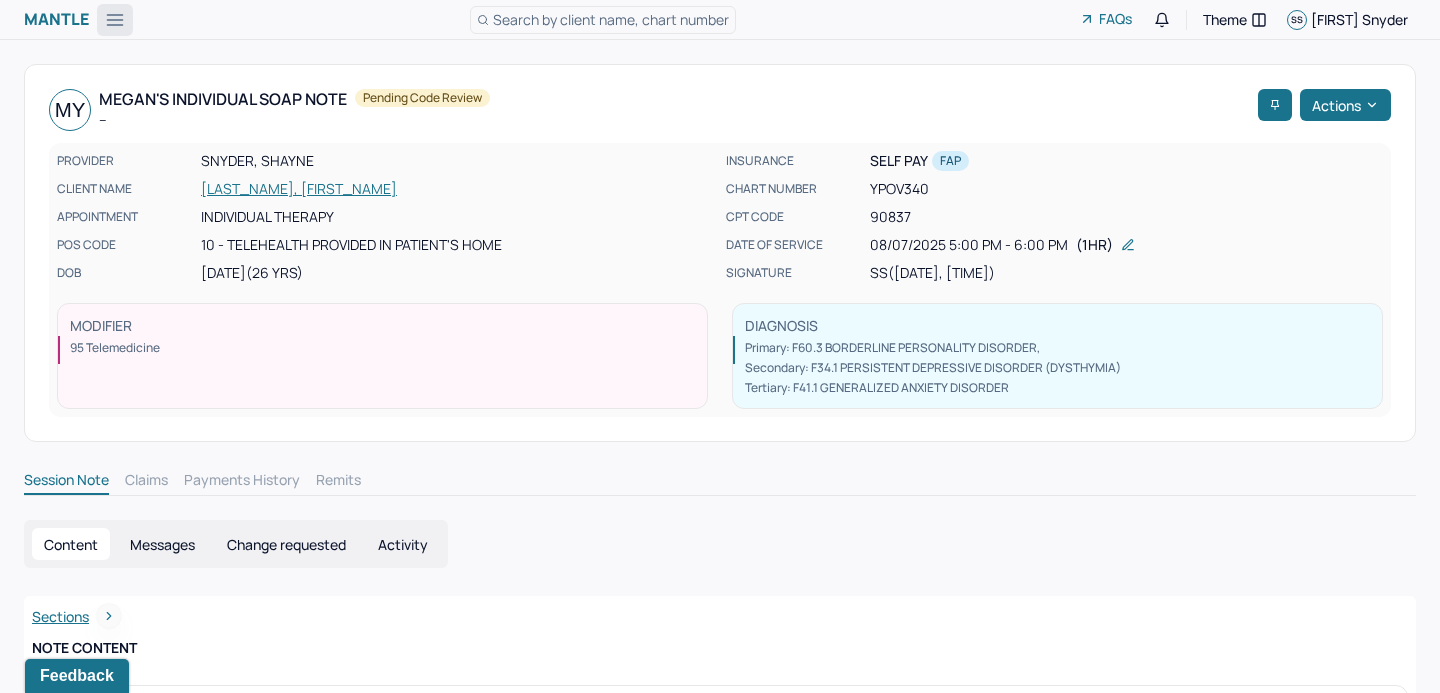 click 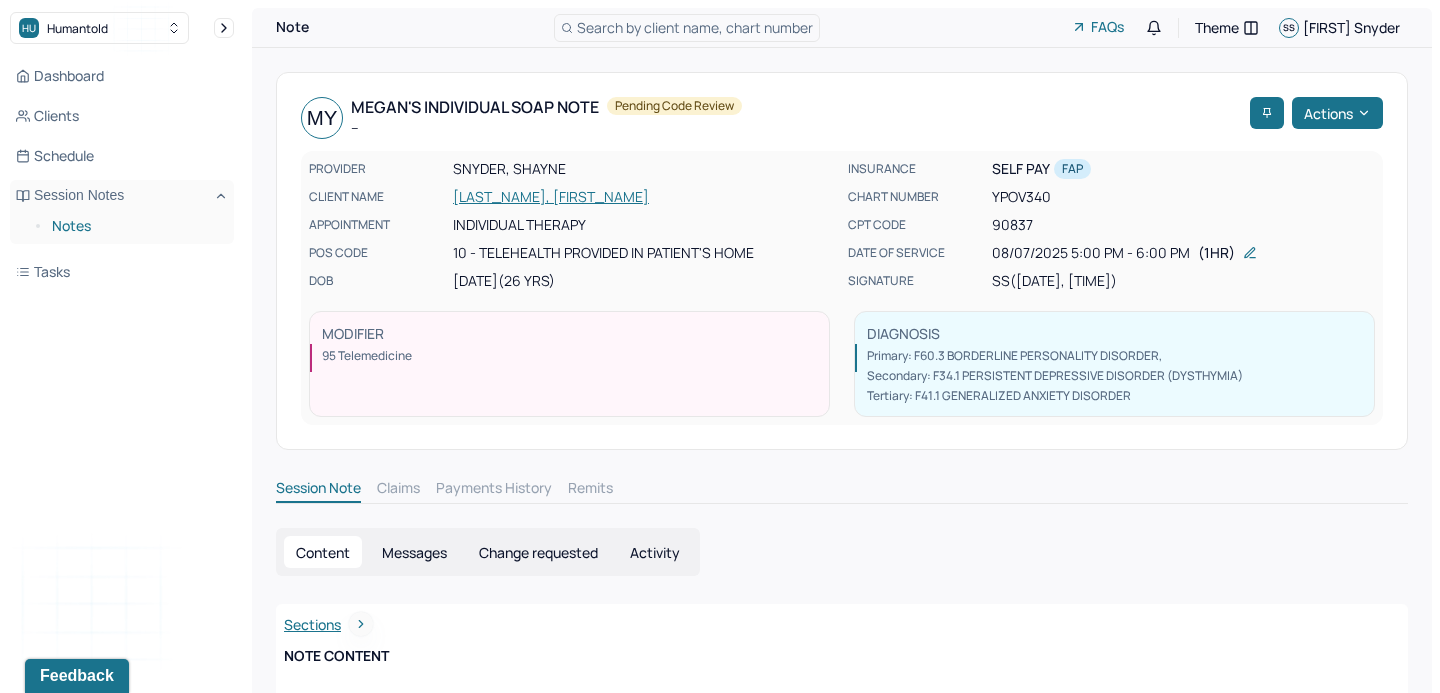 click on "Notes" at bounding box center (135, 226) 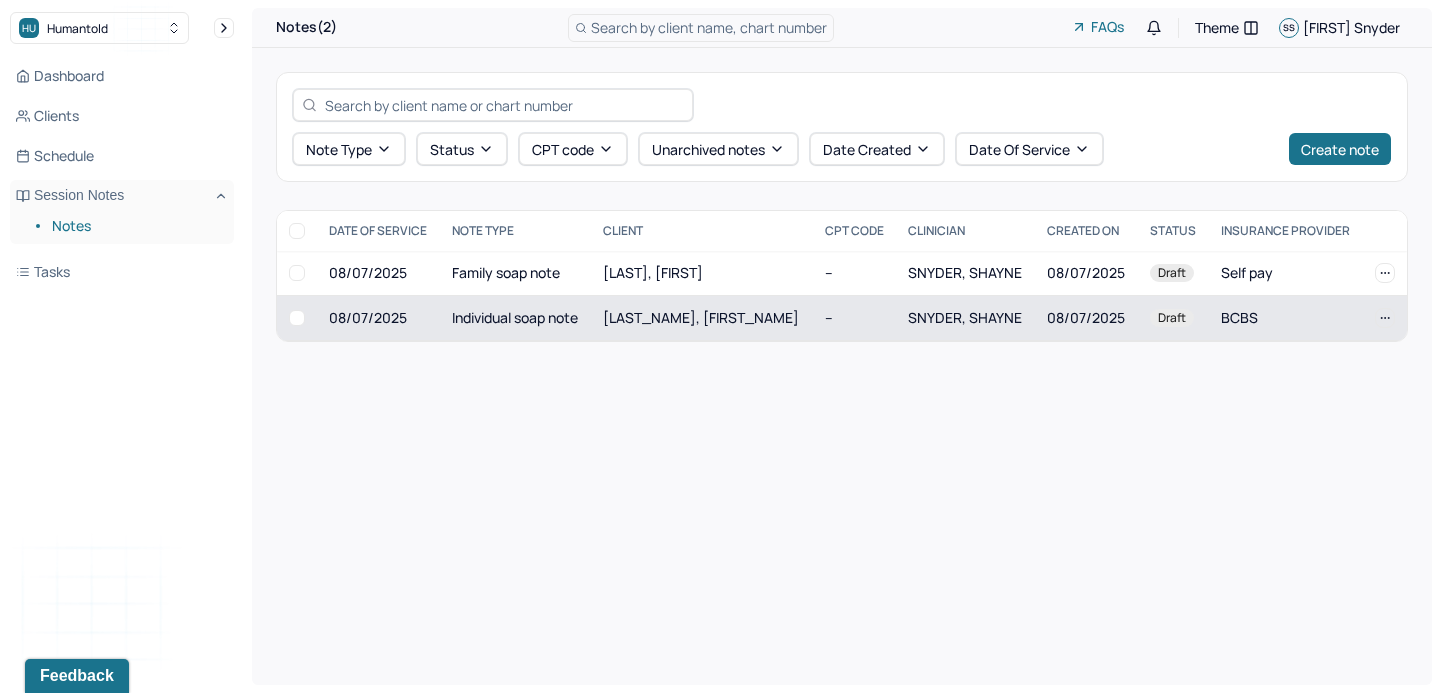 click on "Individual soap note" at bounding box center [515, 318] 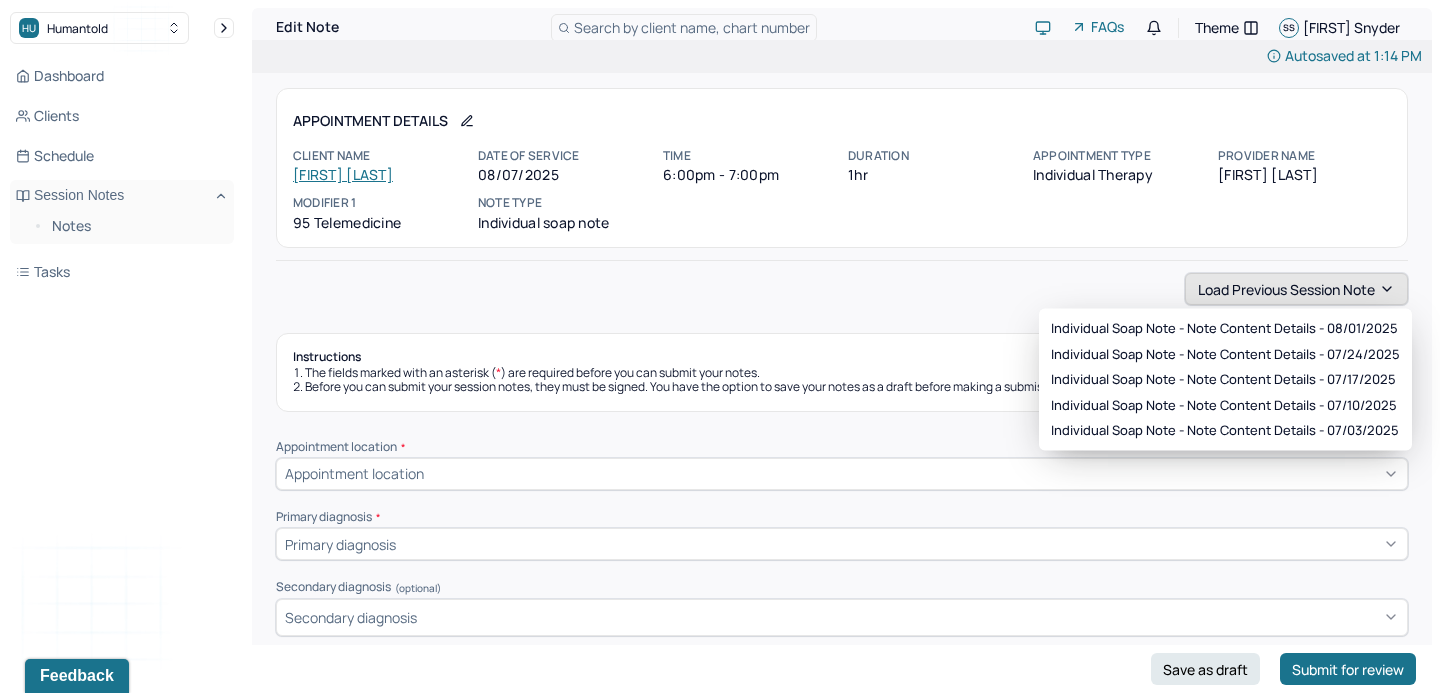 click on "Load previous session note" at bounding box center [1296, 289] 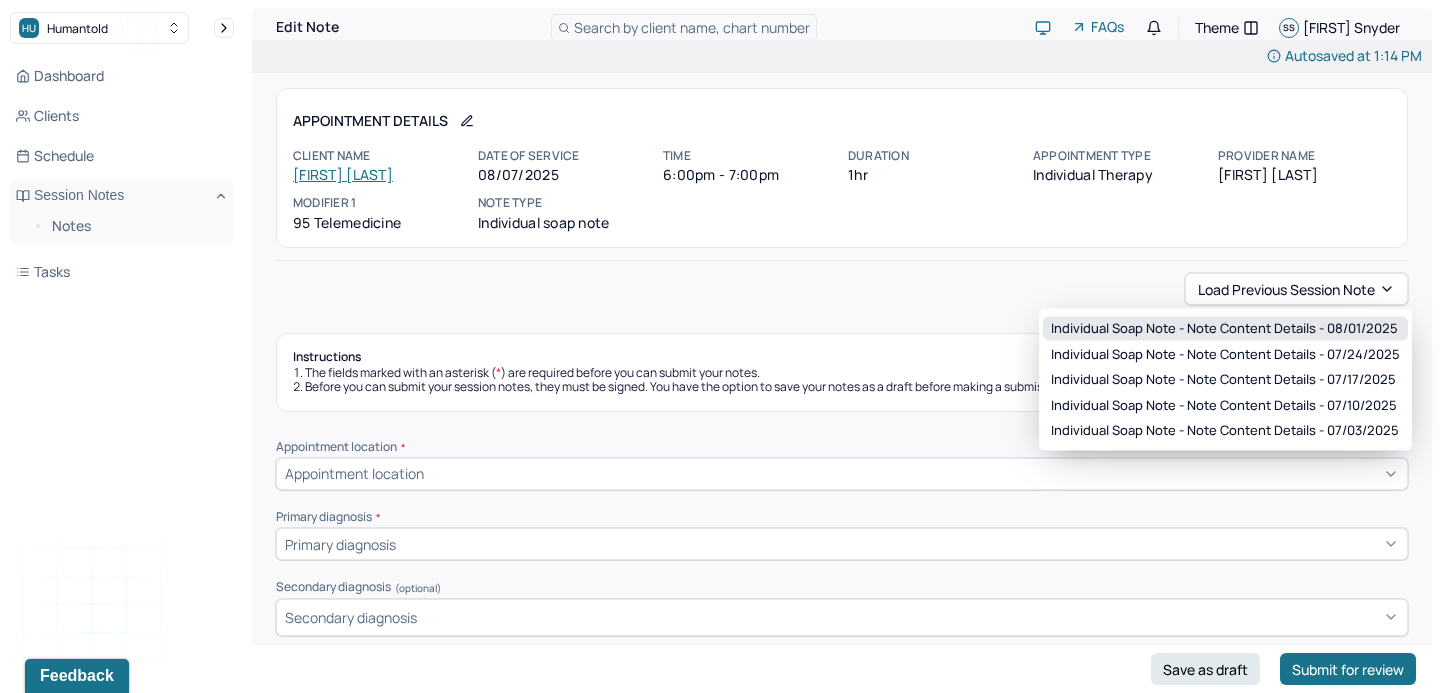 click on "Individual soap note   - Note content Details -   08/01/2025" at bounding box center [1224, 329] 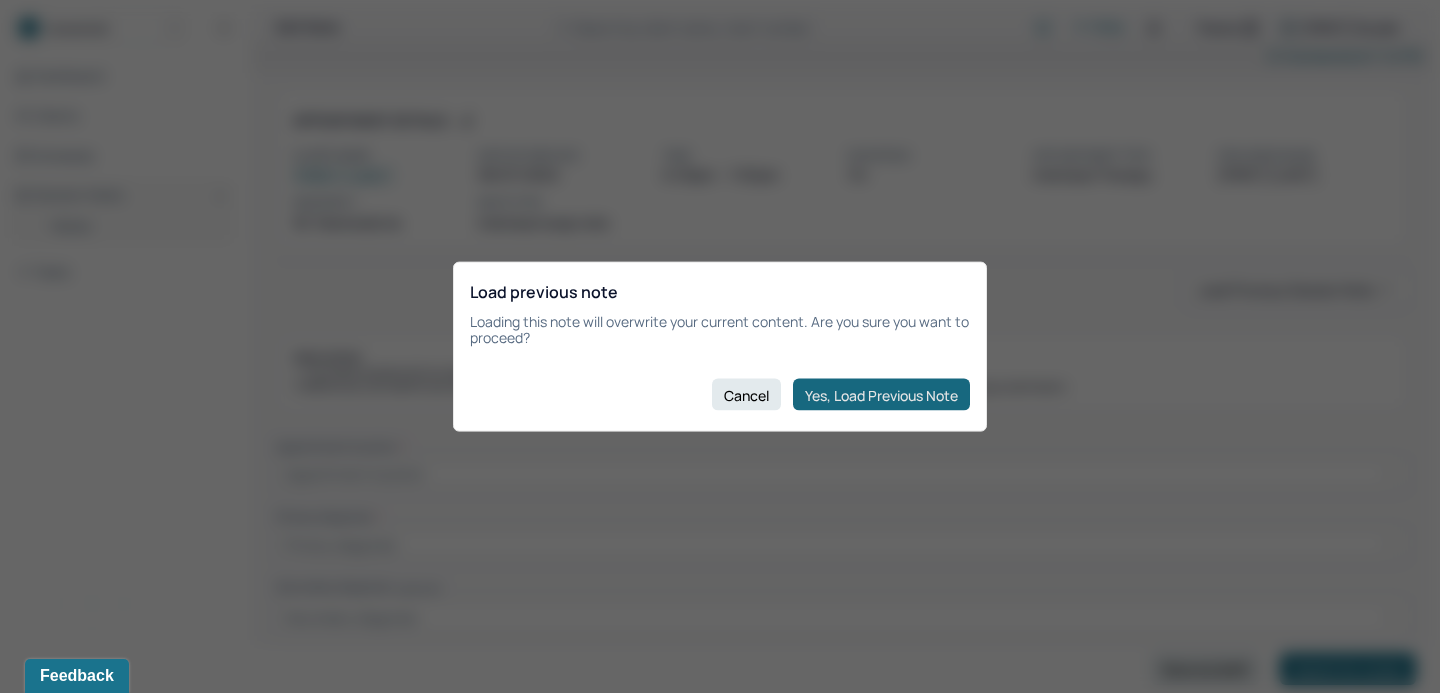 click on "Yes, Load Previous Note" at bounding box center (881, 395) 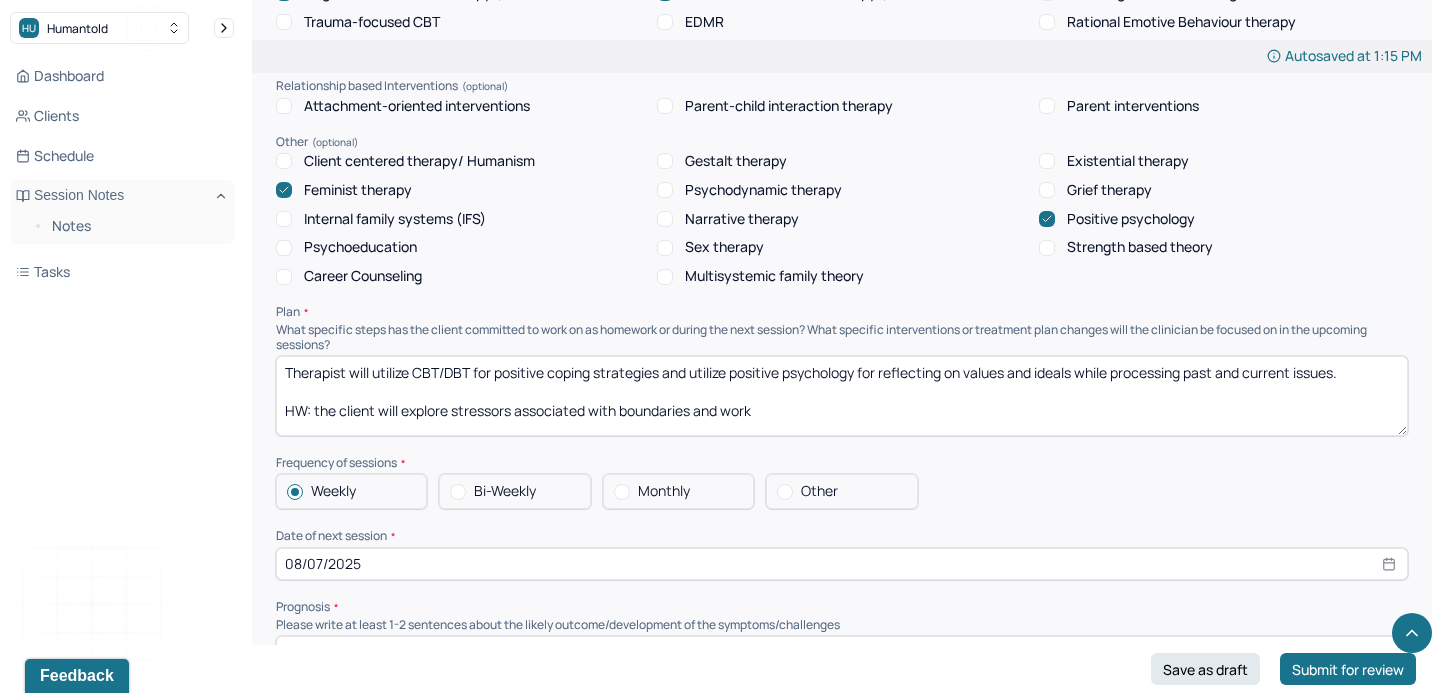scroll, scrollTop: 1722, scrollLeft: 0, axis: vertical 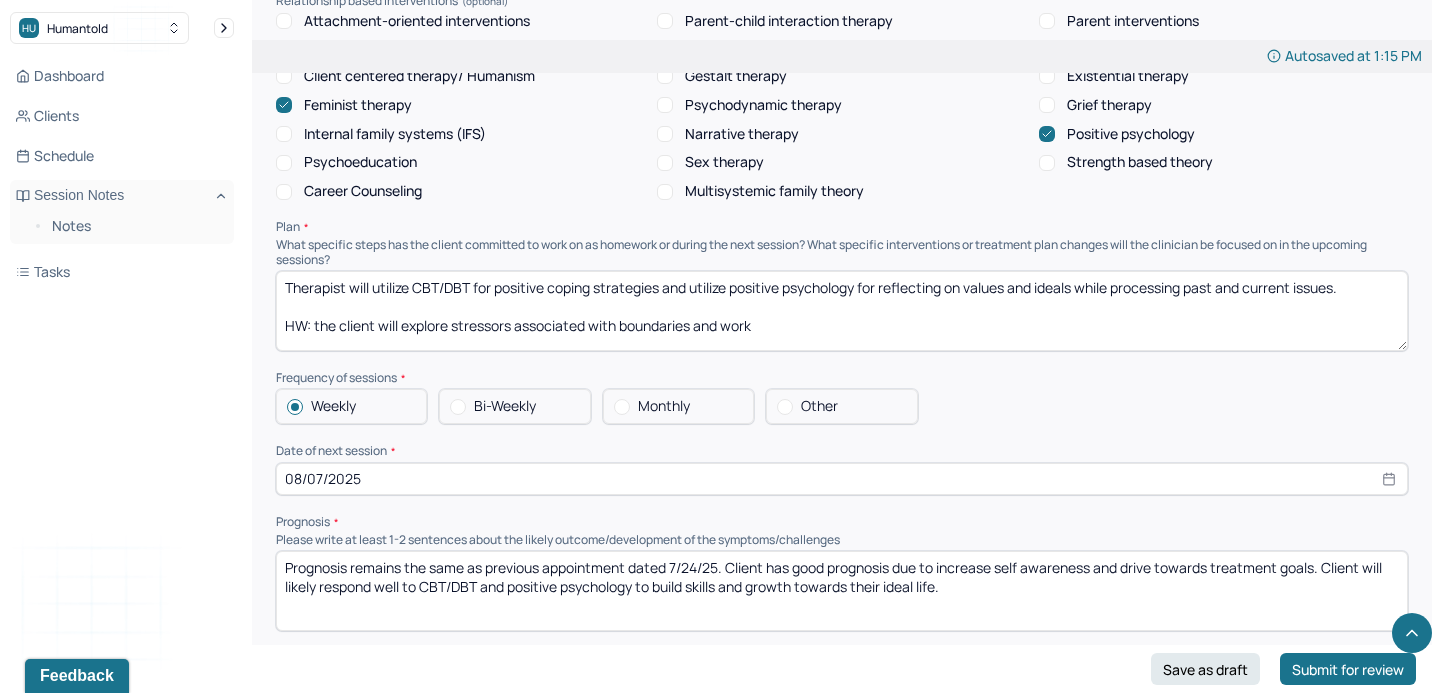 click on "Prognosis remains the same as previous appointment dated 7/24/25. Client has good prognosis due to increase self awareness and drive towards treatment goals. Client will likely respond well to CBT/DBT and positive psychology to build skills and growth towards their ideal life." at bounding box center (842, 591) 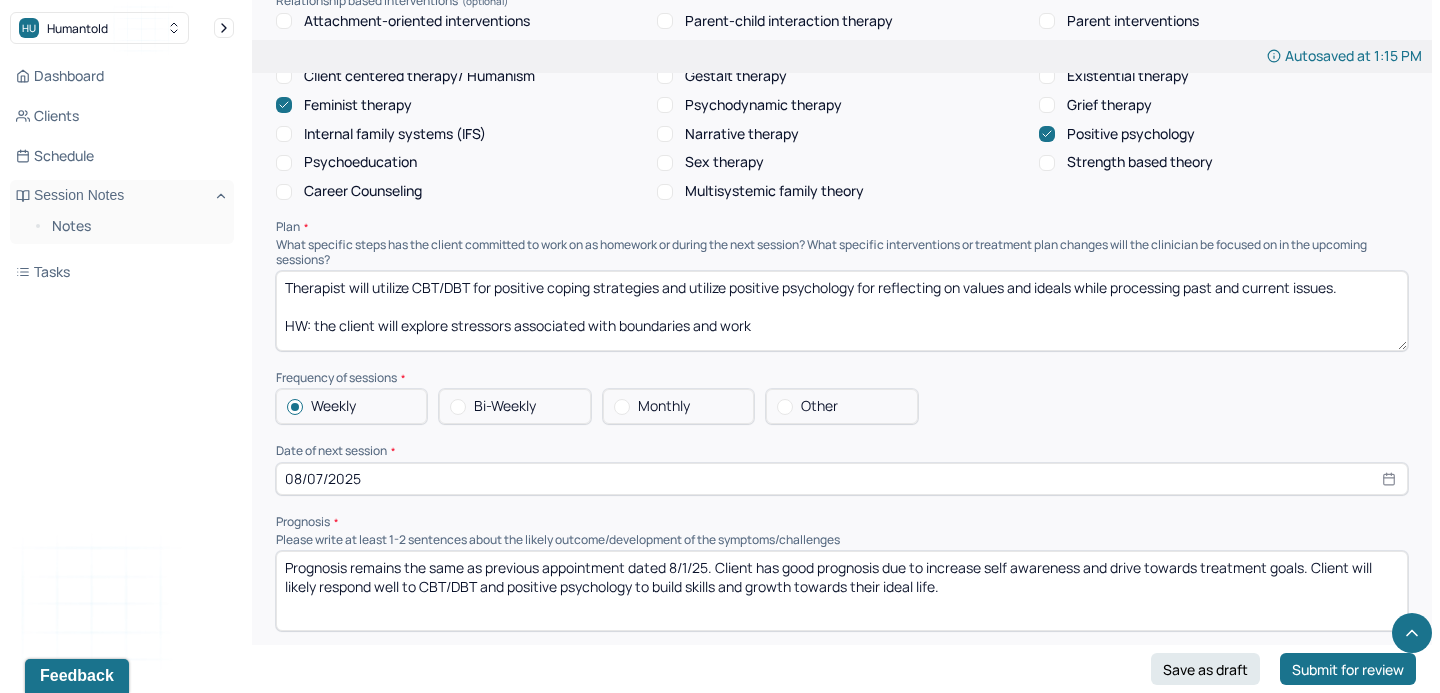 type on "Prognosis remains the same as previous appointment dated 8/1/25. Client has good prognosis due to increase self awareness and drive towards treatment goals. Client will likely respond well to CBT/DBT and positive psychology to build skills and growth towards their ideal life." 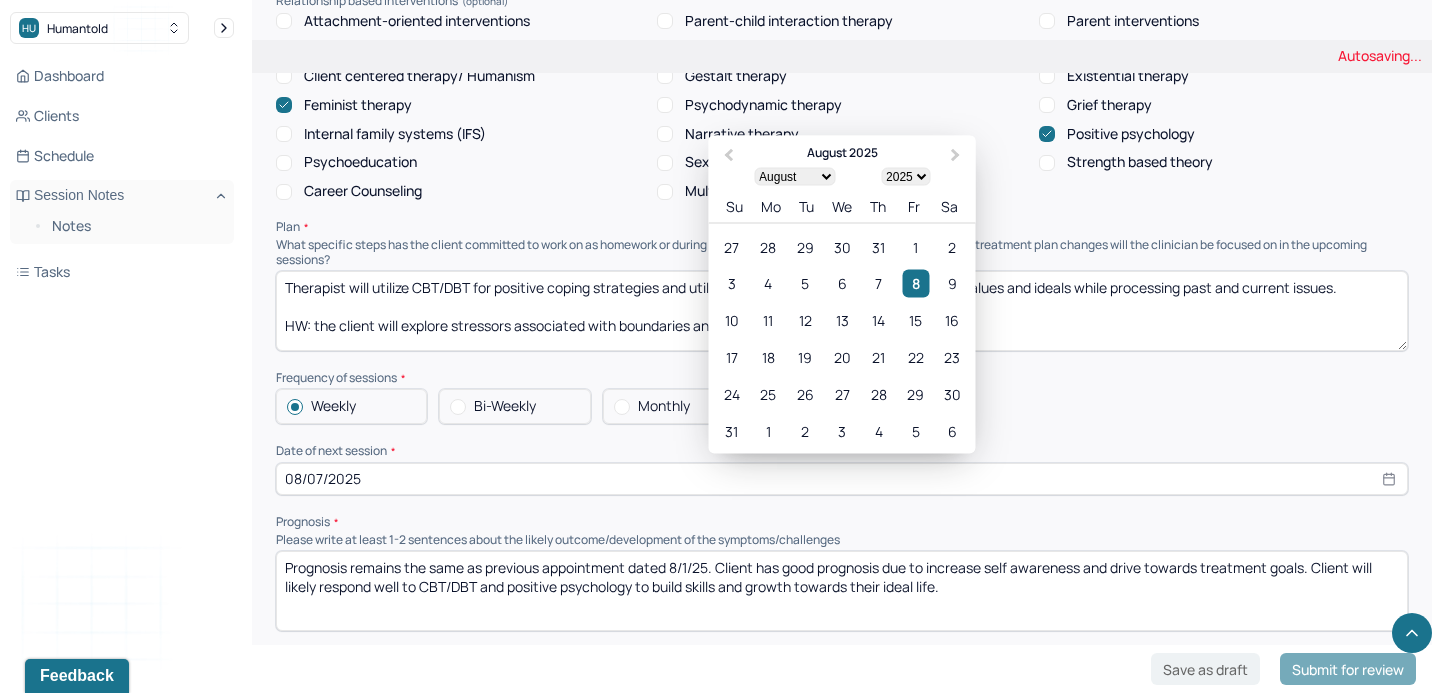 click on "08/07/2025" at bounding box center (842, 479) 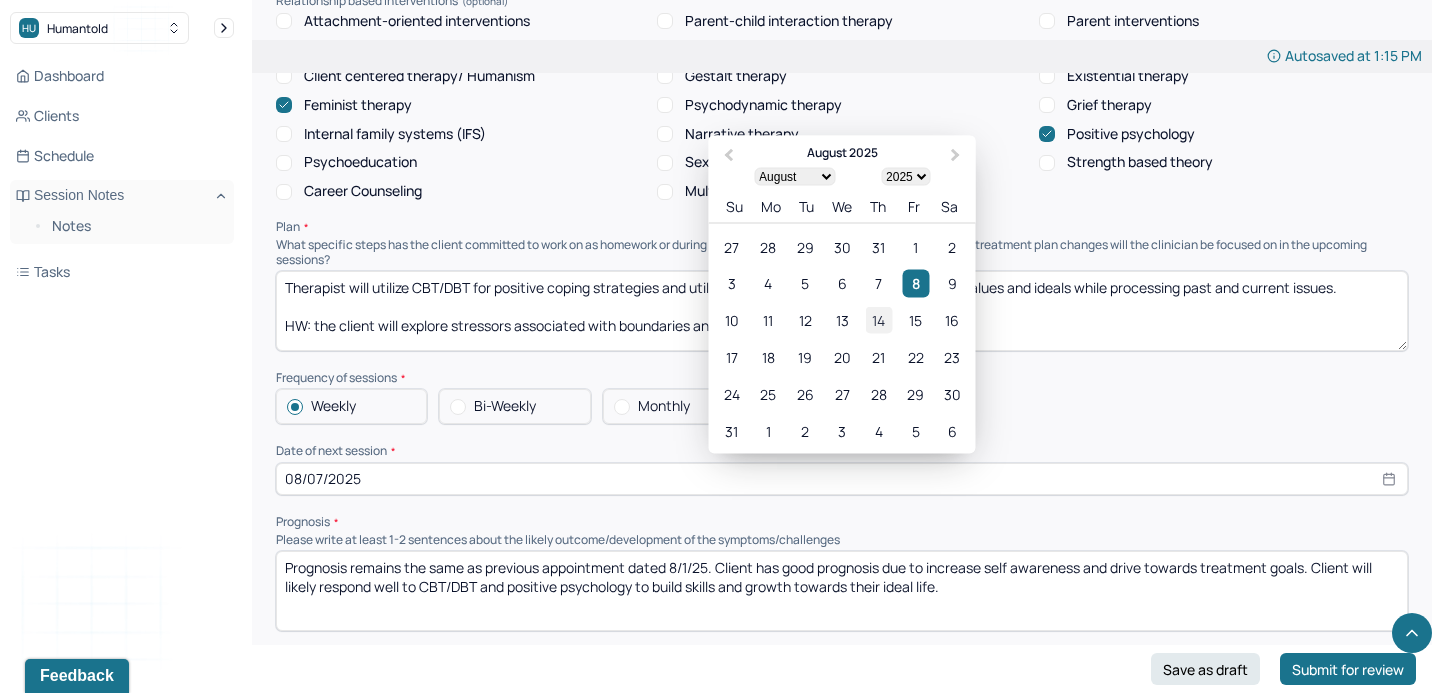 click on "14" at bounding box center (878, 319) 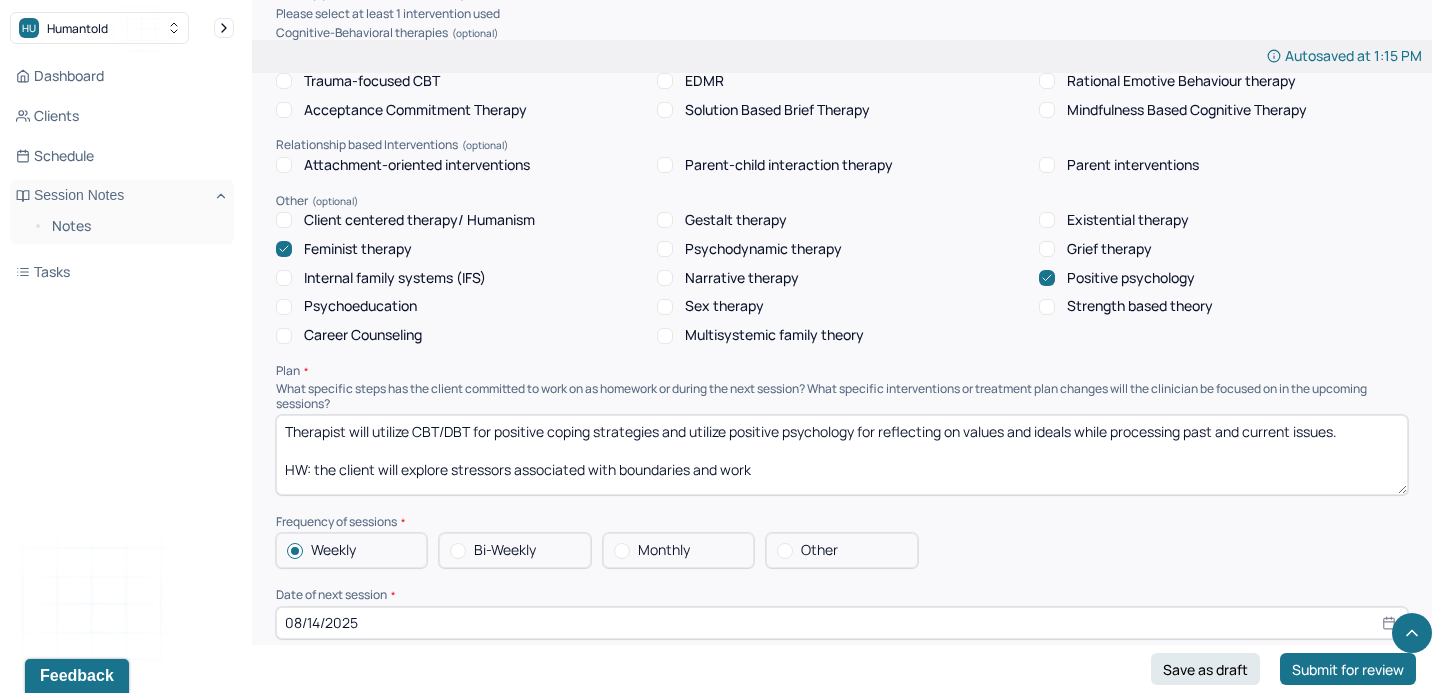 scroll, scrollTop: 1559, scrollLeft: 0, axis: vertical 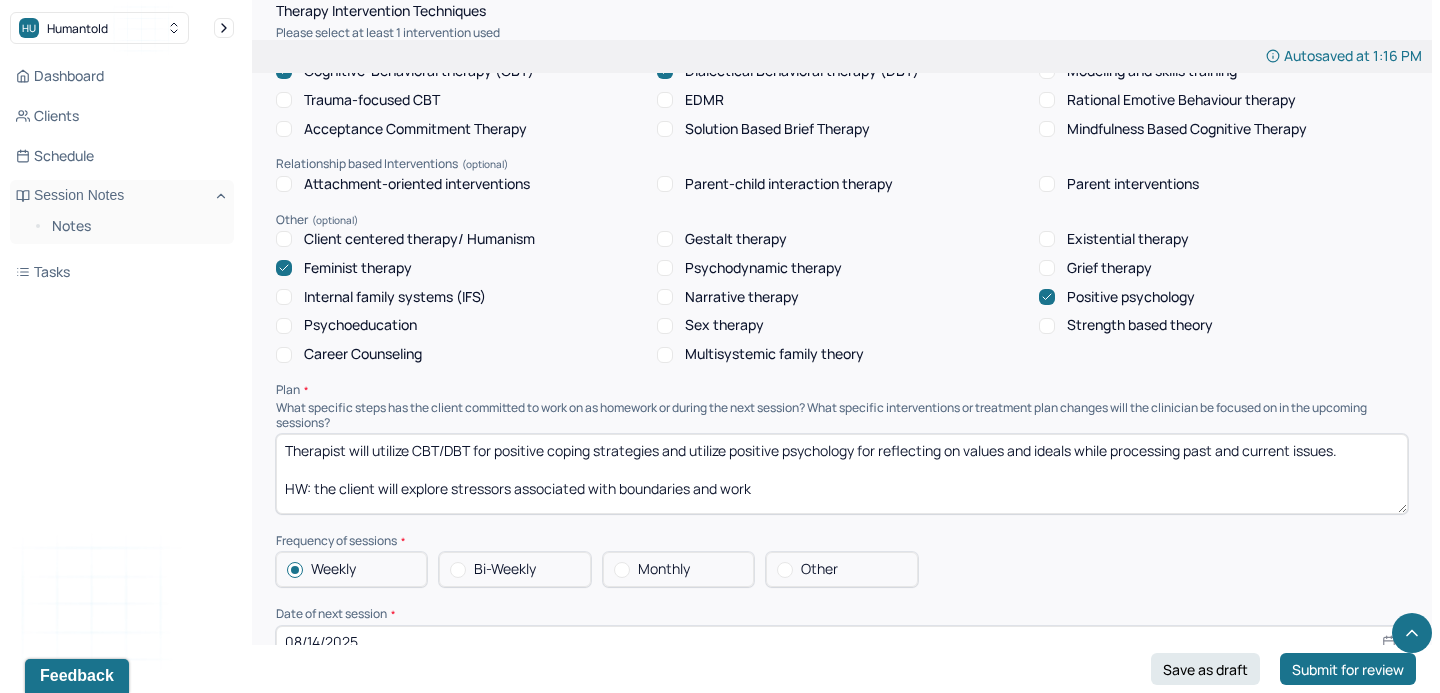 drag, startPoint x: 786, startPoint y: 450, endPoint x: 453, endPoint y: 448, distance: 333.006 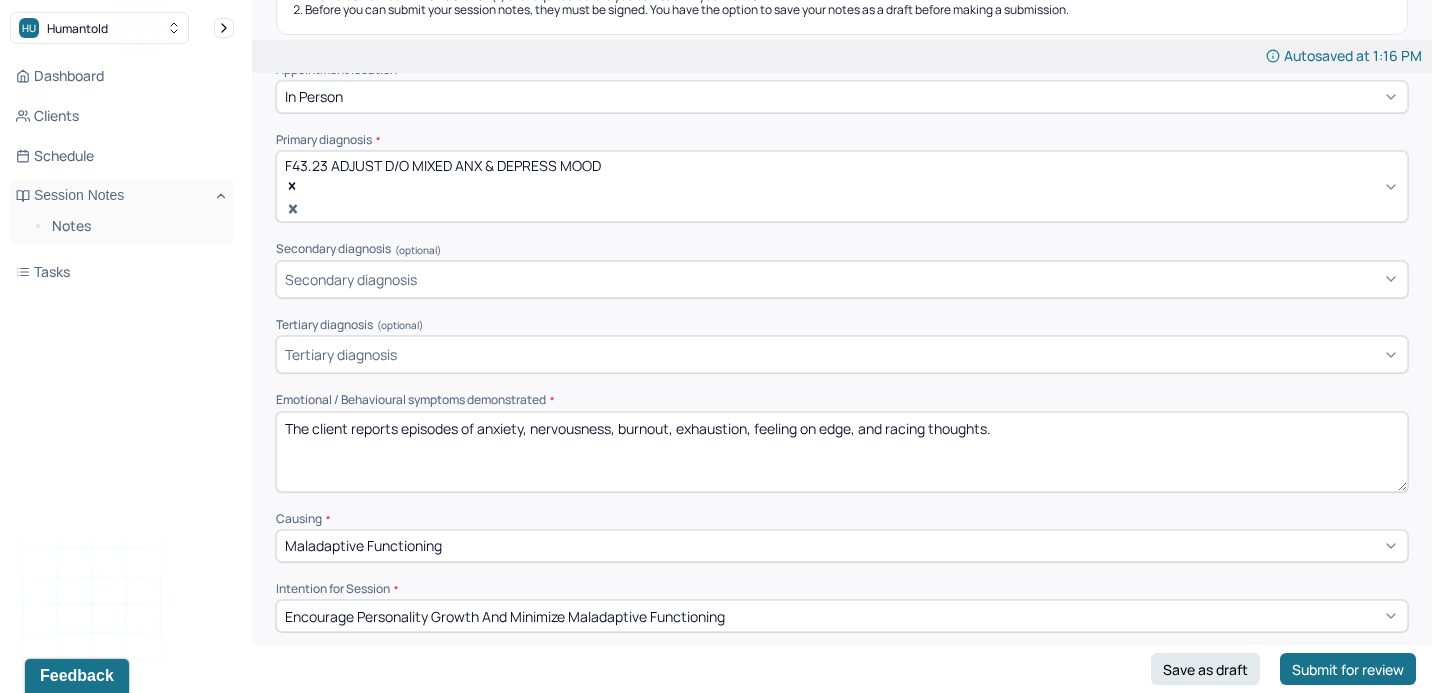 scroll, scrollTop: 348, scrollLeft: 0, axis: vertical 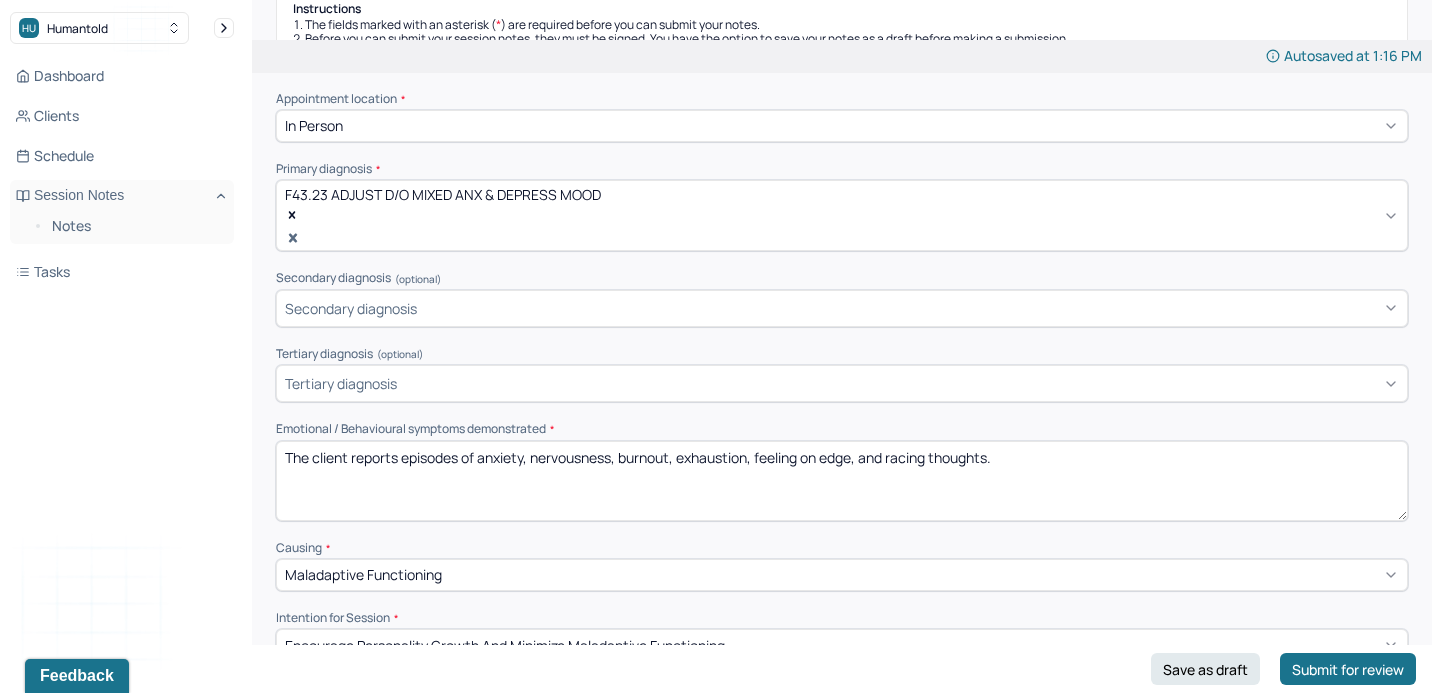 type on "Therapist will utilize CBT/DBT for positive coping strategies and utilize positive psychology for reflecting on values and ideals while processing past and current issues.
HW: the client will explore methods for enforcing boundaries with time and work" 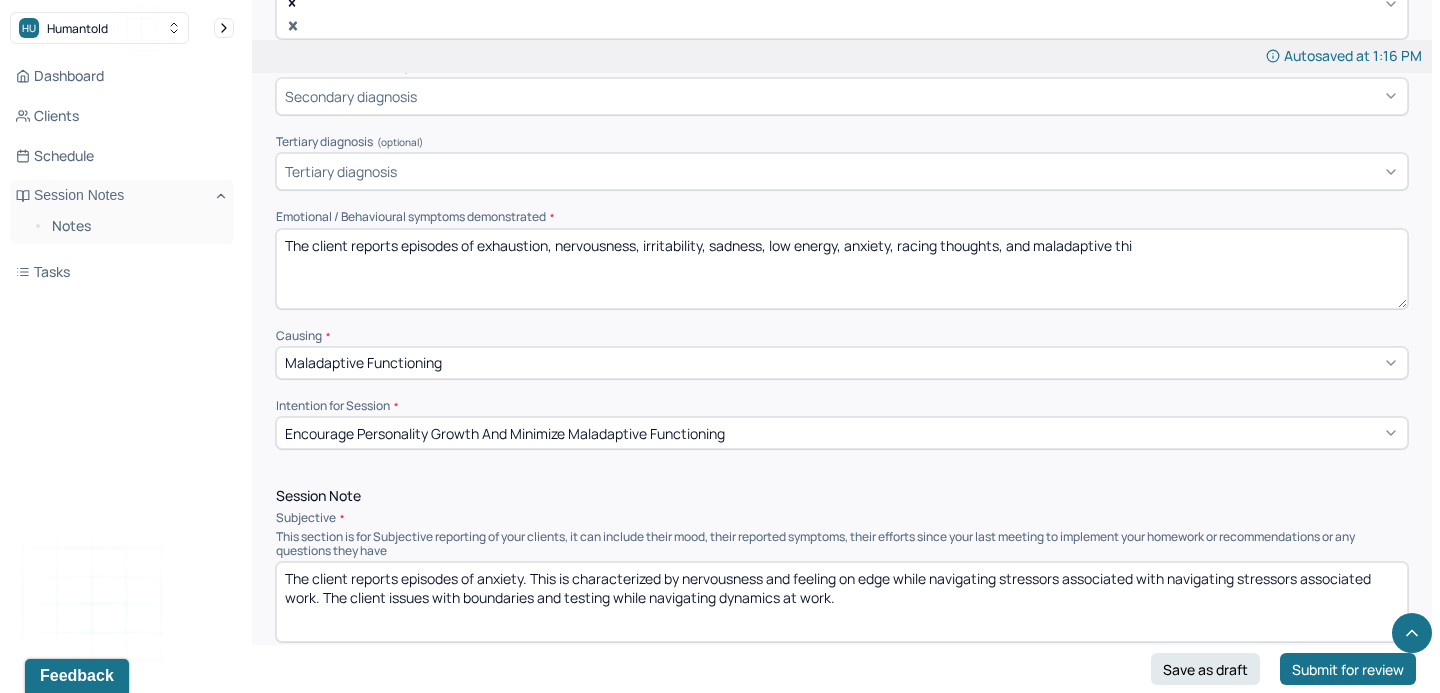 scroll, scrollTop: 615, scrollLeft: 0, axis: vertical 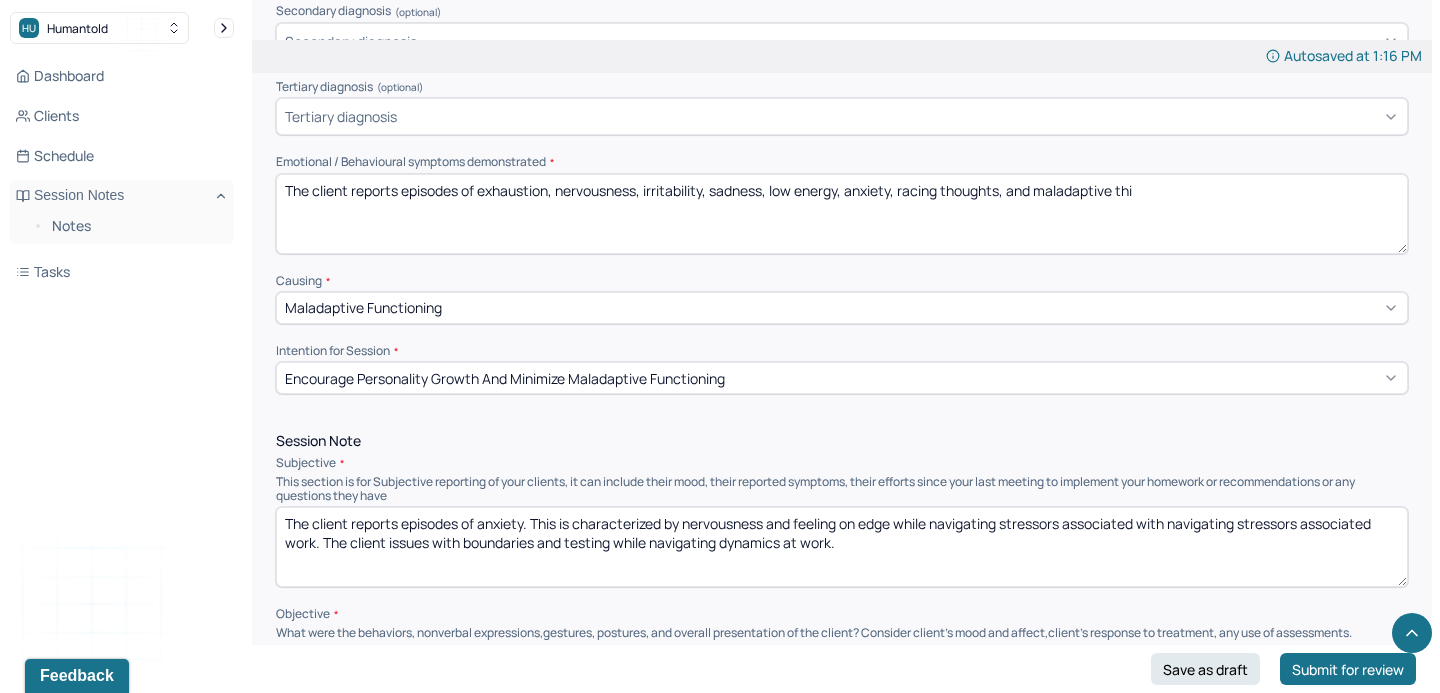 type on "The client reports episodes of exhaustion, nervousness, irritability, sadness, low energy, anxiety, racing thoughts, and maladaptive thi" 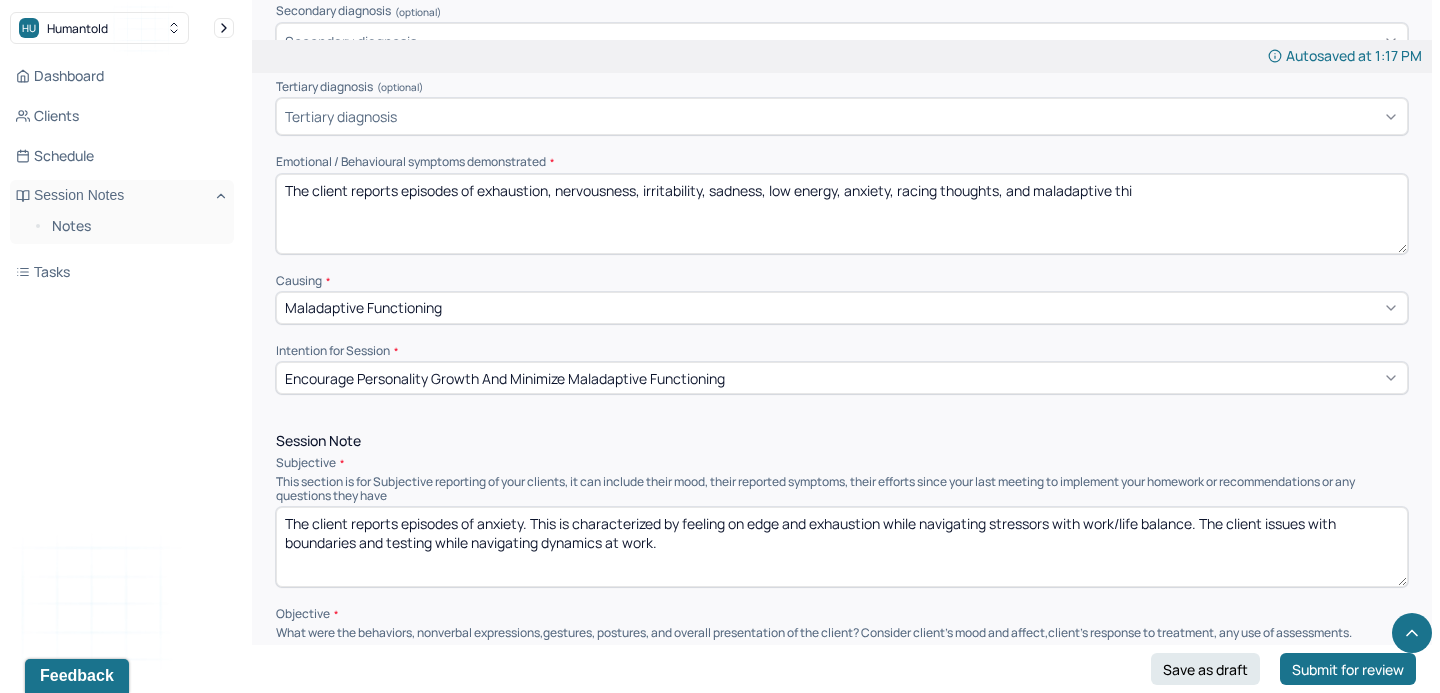 drag, startPoint x: 685, startPoint y: 509, endPoint x: 277, endPoint y: 504, distance: 408.03064 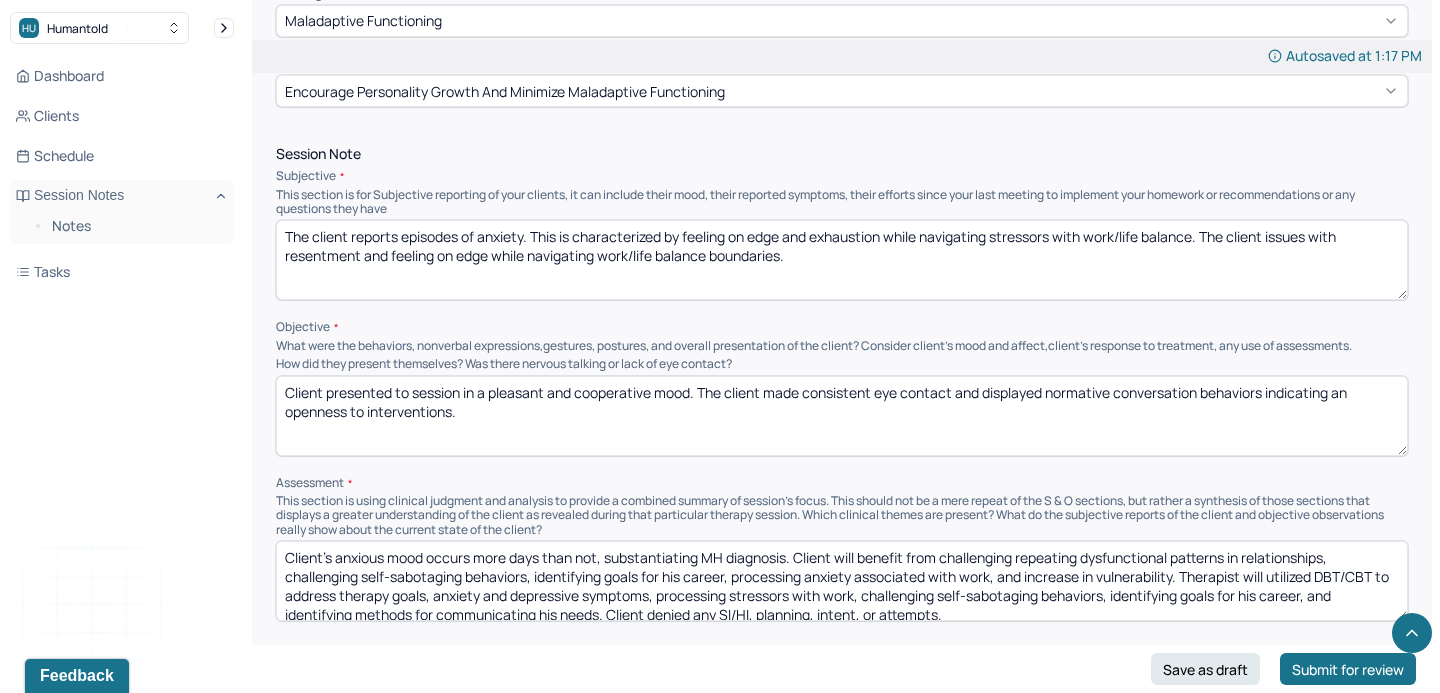 scroll, scrollTop: 916, scrollLeft: 0, axis: vertical 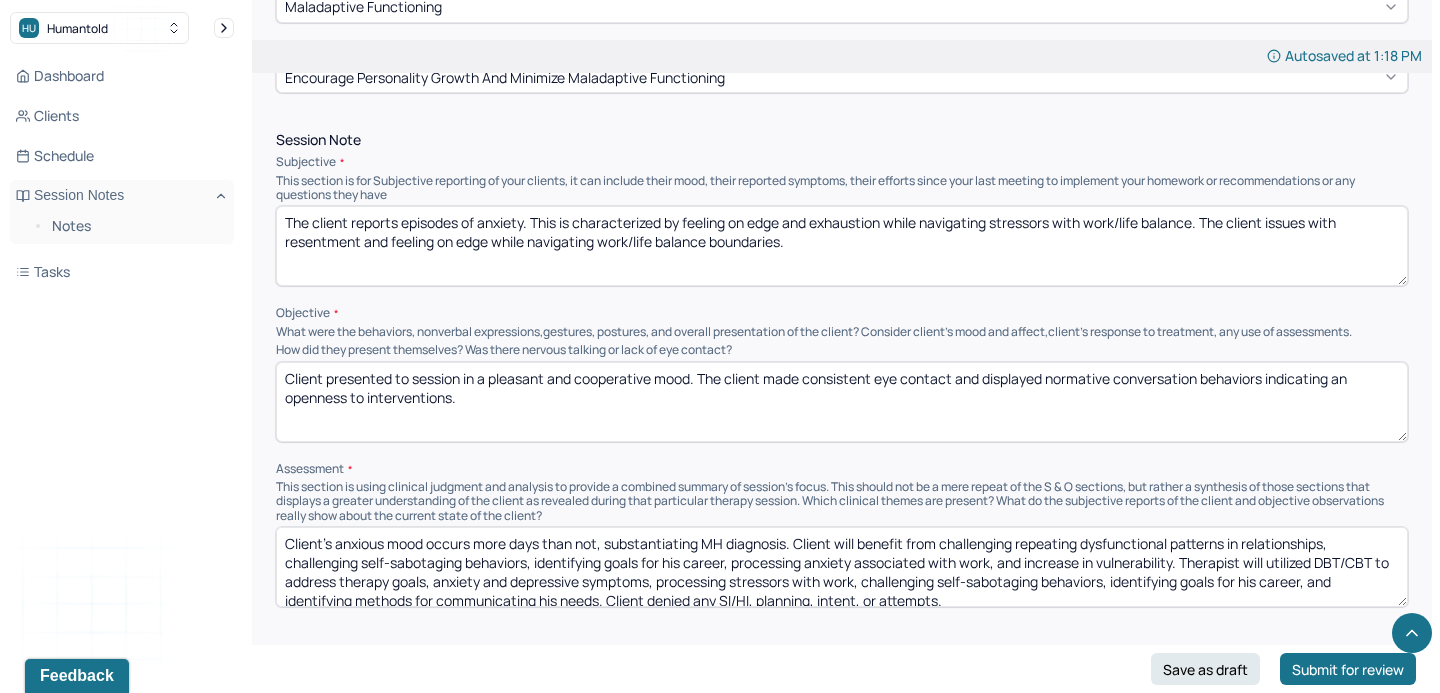 type on "The client reports episodes of anxiety. This is characterized by feeling on edge and exhaustion while navigating stressors with work/life balance. The client issues with resentment and feeling on edge while navigating work/life balance boundaries." 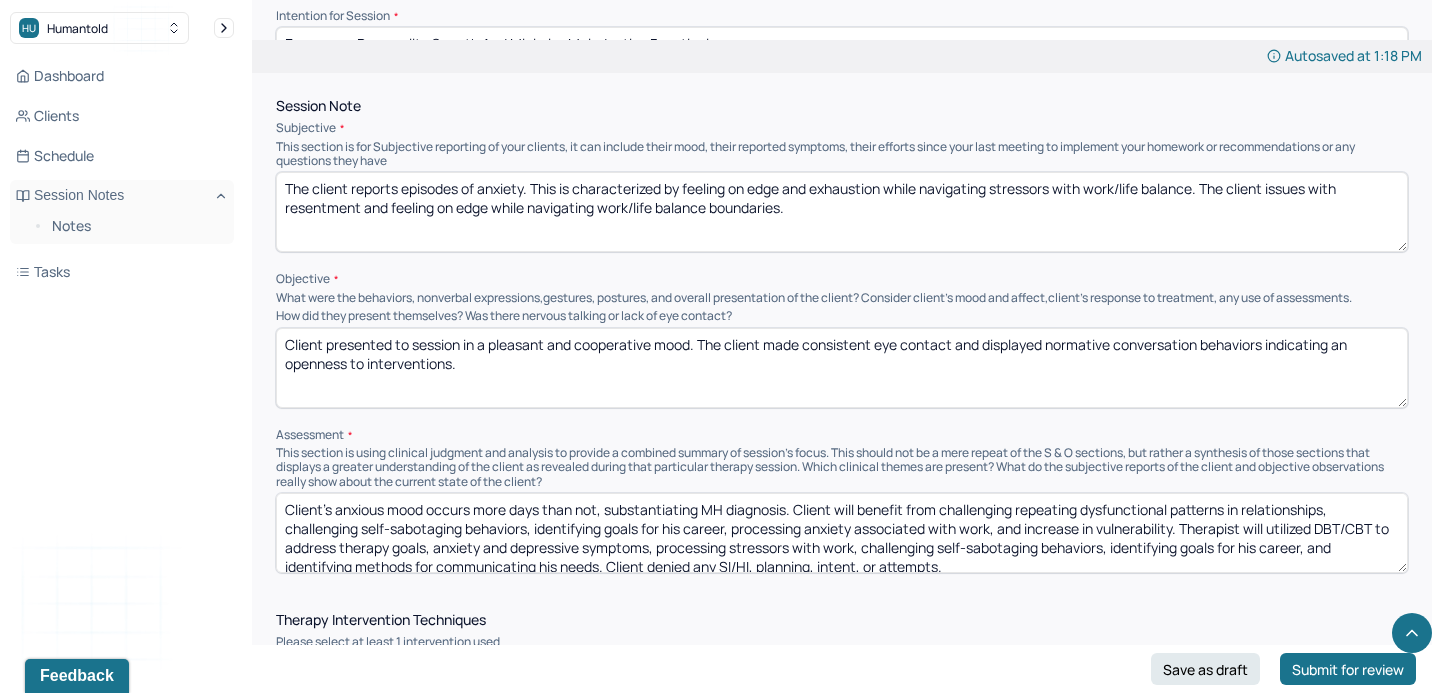 scroll, scrollTop: 0, scrollLeft: 0, axis: both 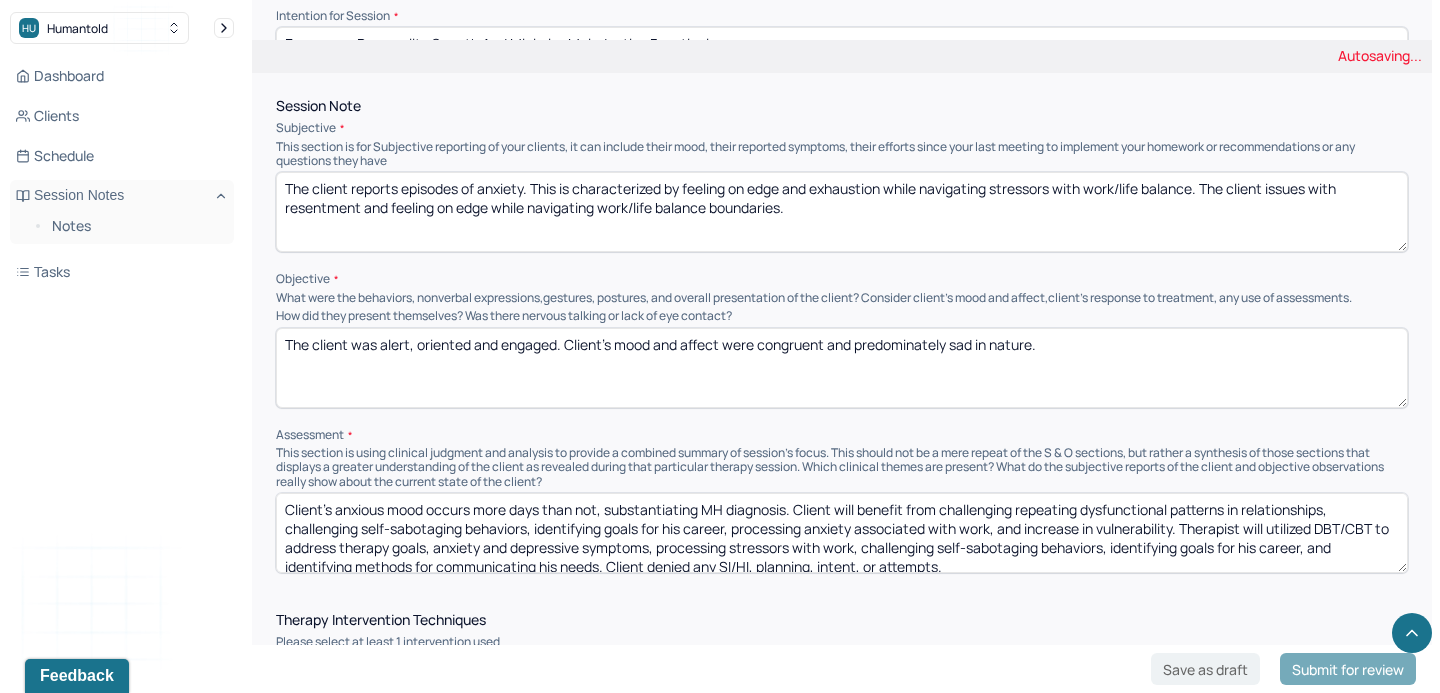 click on "Client presented to session in a pleasant and cooperative mood. The client made consistent eye contact and displayed normative conversation behaviors indicating an openness to interventions." at bounding box center (842, 368) 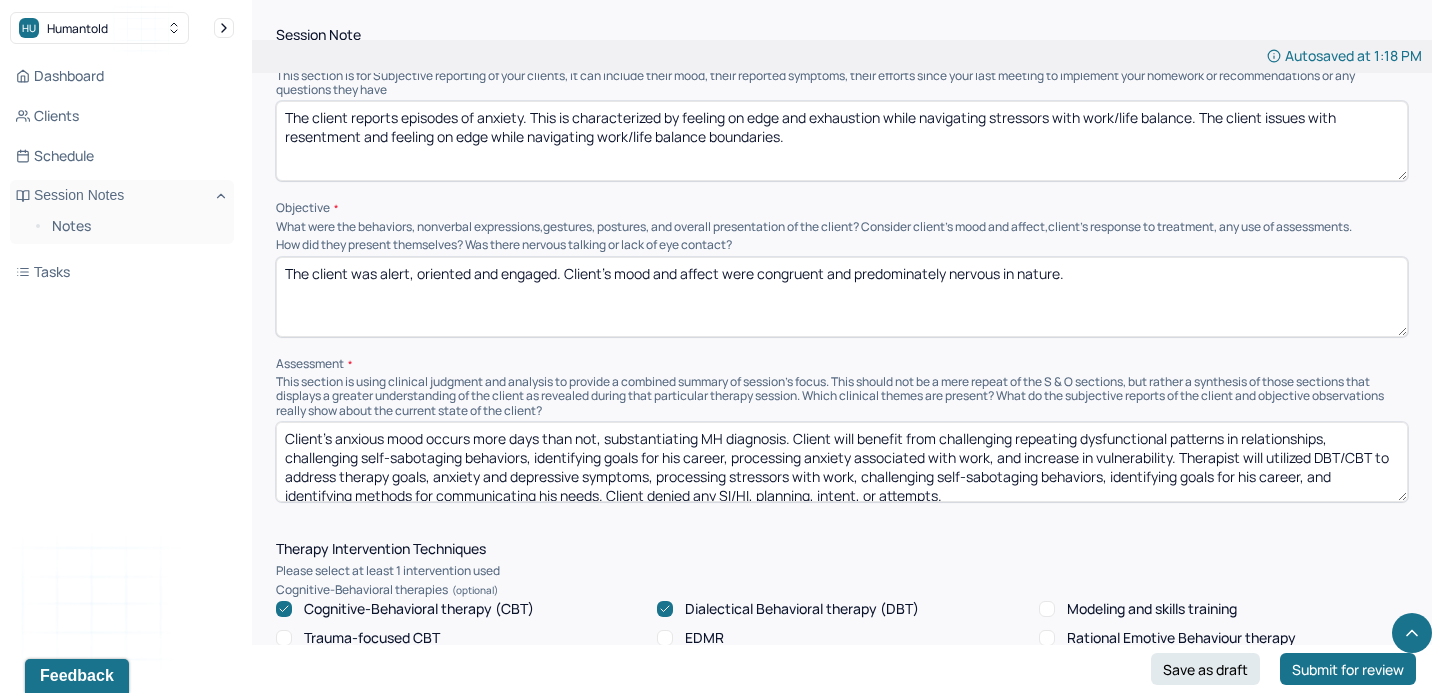 scroll, scrollTop: 998, scrollLeft: 0, axis: vertical 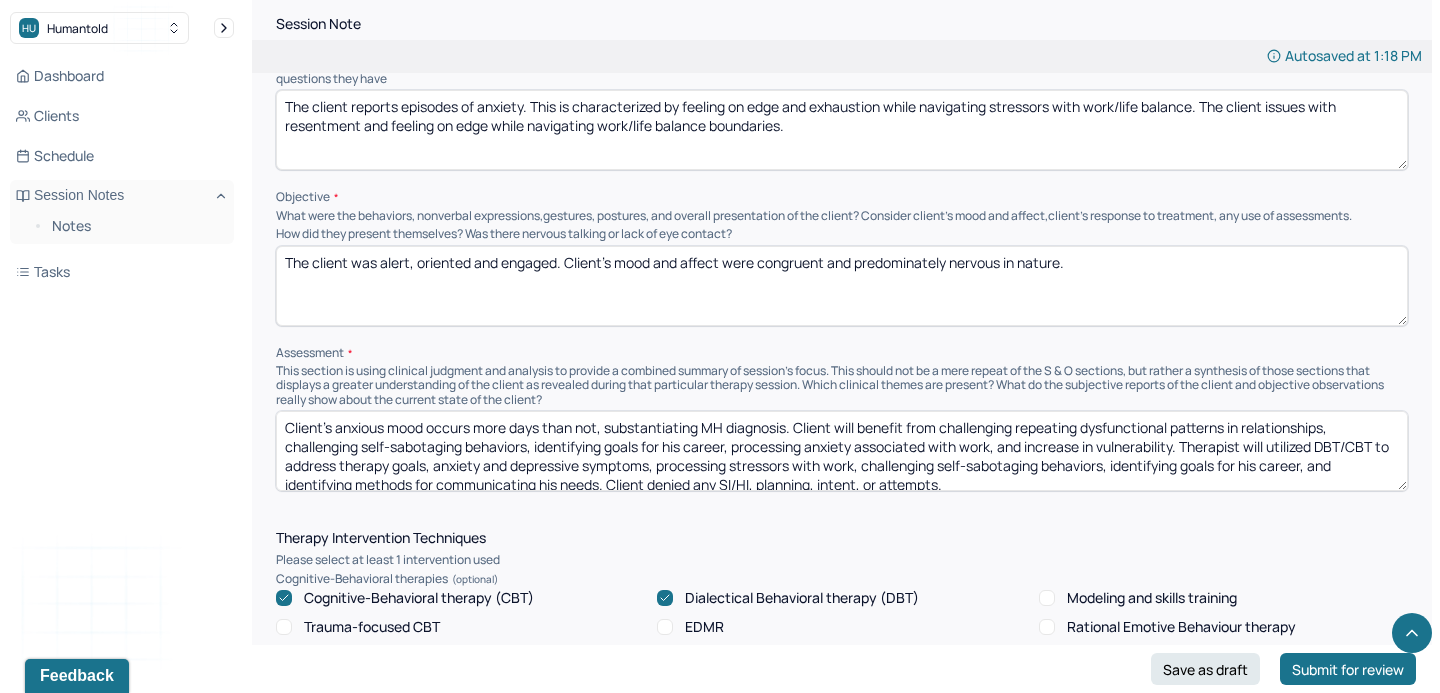 type on "The client was alert, oriented and engaged. Client’s mood and affect were congruent and predominately nervous in nature." 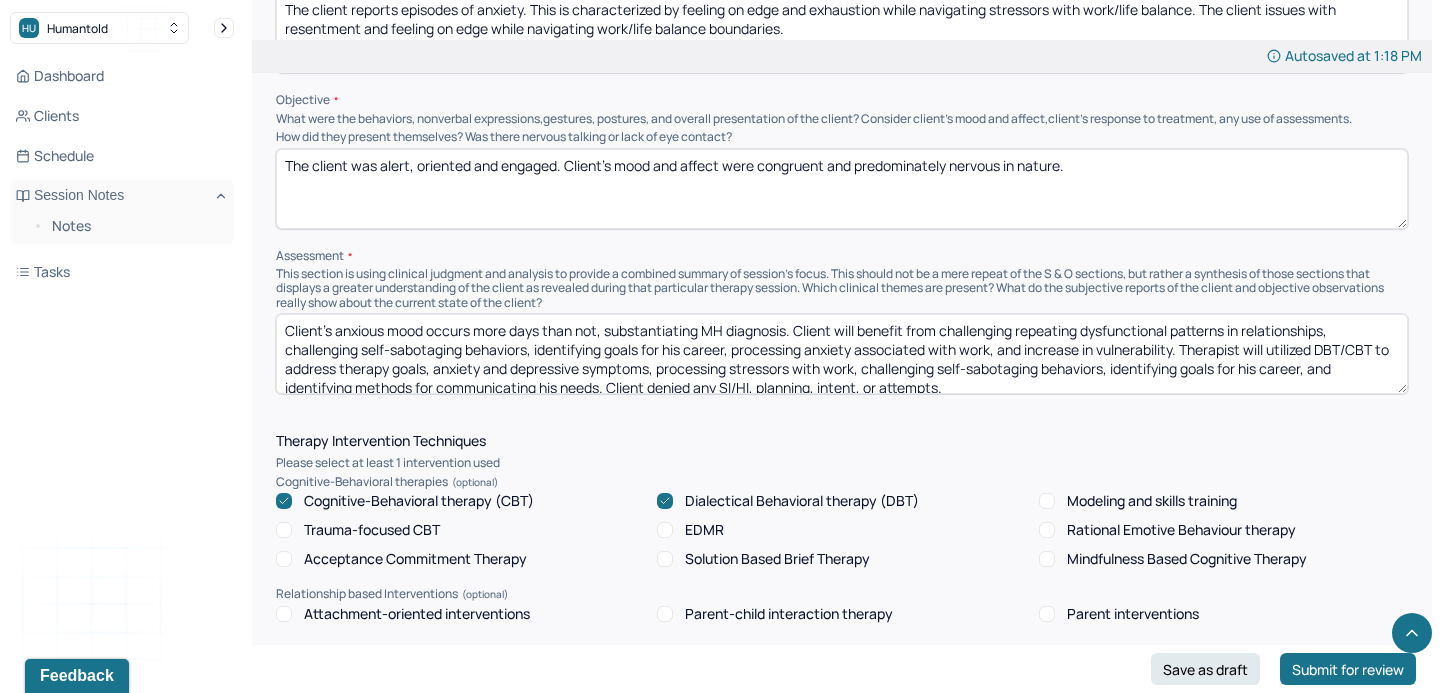 scroll, scrollTop: 1100, scrollLeft: 0, axis: vertical 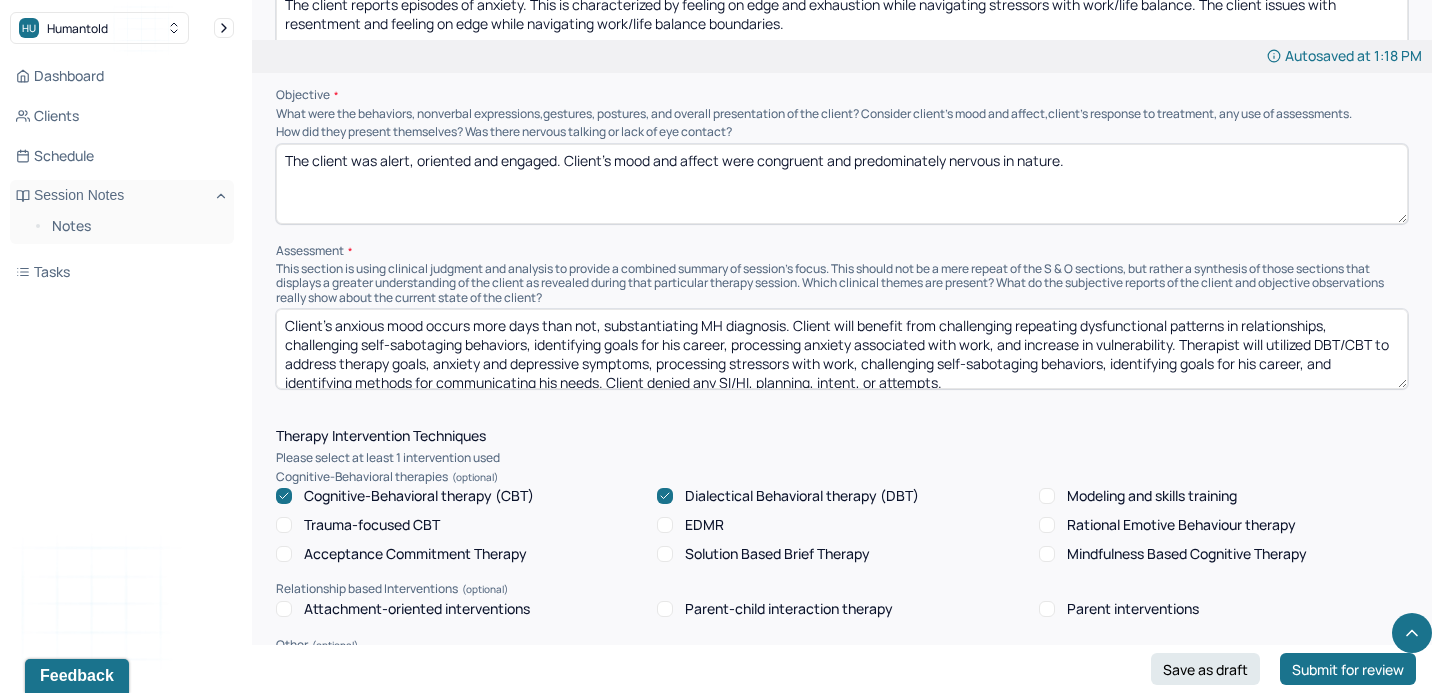drag, startPoint x: 944, startPoint y: 320, endPoint x: 1185, endPoint y: 337, distance: 241.59885 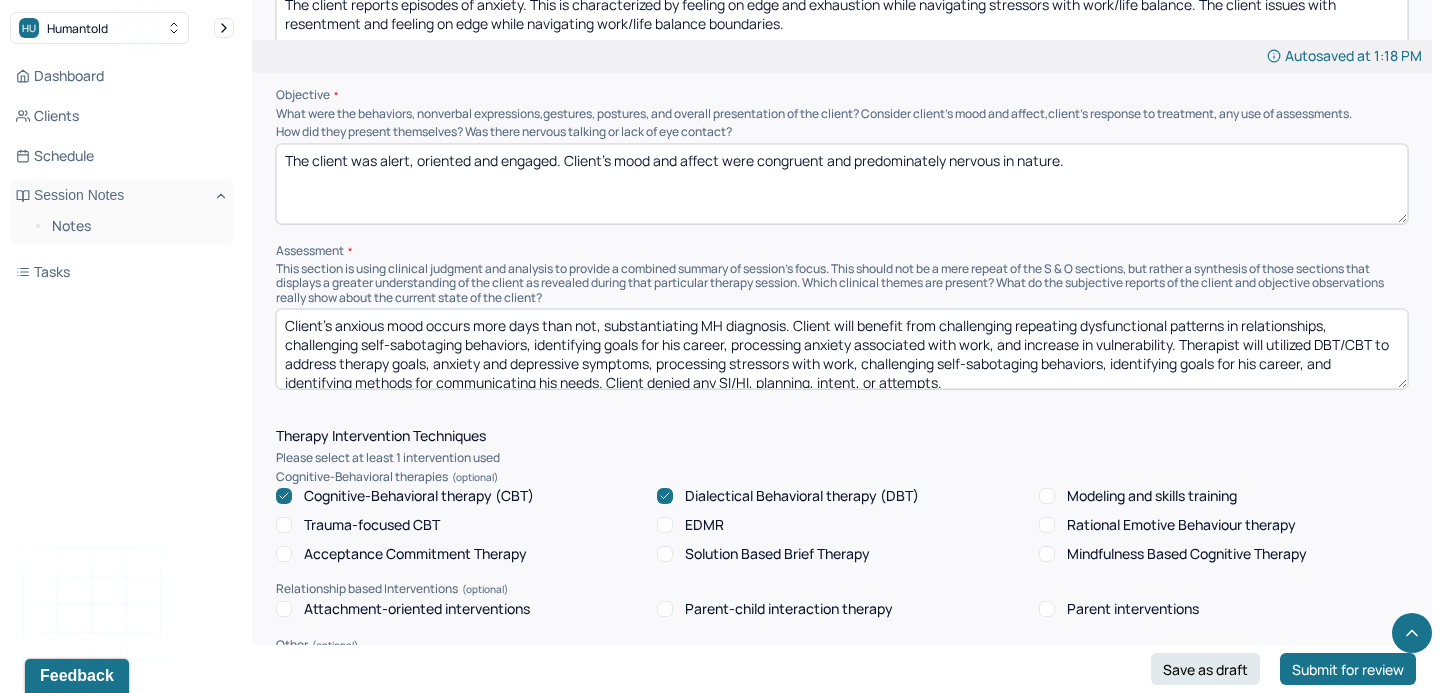 click on "Client’s anxious mood occurs more days than not, substantiating MH diagnosis. Client will benefit from challenging repeating dysfunctional patterns in relationships, challenging self-sabotaging behaviors, identifying goals for his career, processing anxiety associated with work, and increase in vulnerability. Therapist will utilized DBT/CBT to address therapy goals, anxiety and depressive symptoms, processing stressors with work, challenging self-sabotaging behaviors, identifying goals for his career, and identifying methods for communicating his needs. Client denied any SI/HI, planning, intent, or attempts." at bounding box center [842, 349] 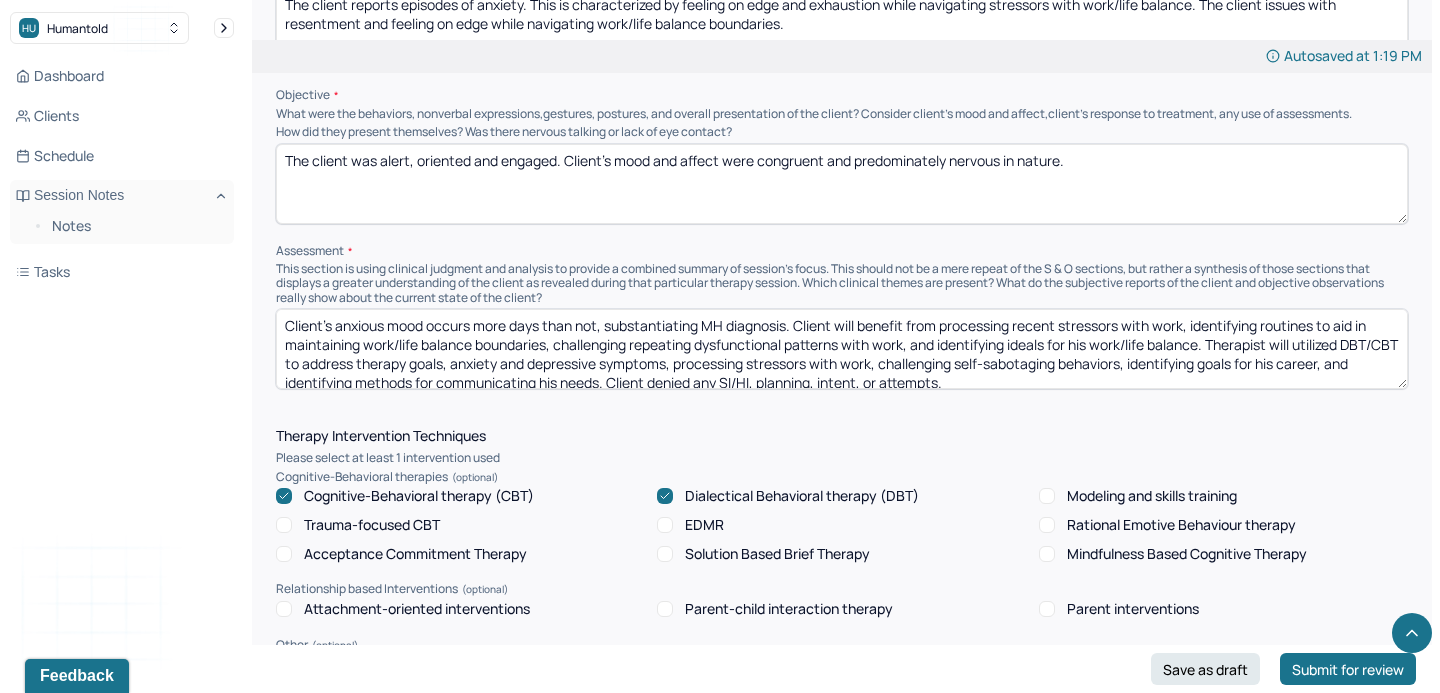 scroll, scrollTop: 9, scrollLeft: 0, axis: vertical 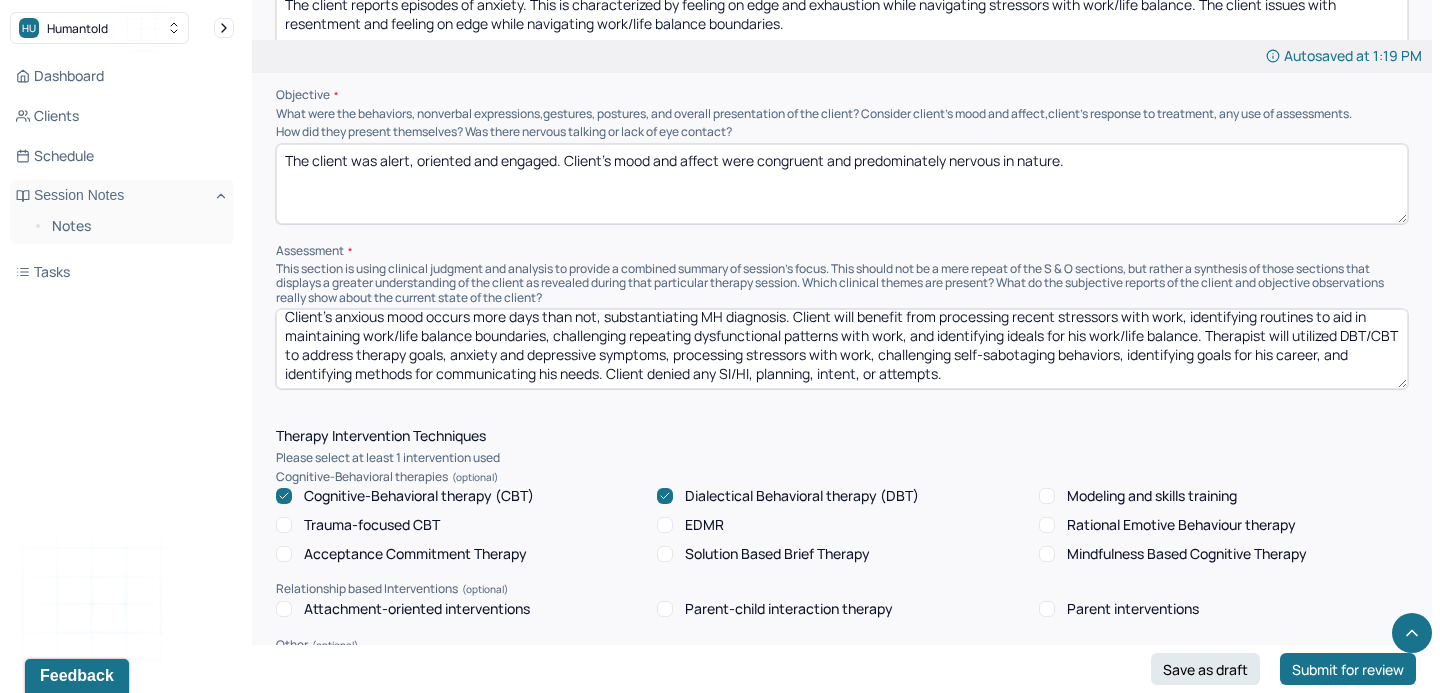 drag, startPoint x: 633, startPoint y: 378, endPoint x: 743, endPoint y: 347, distance: 114.28473 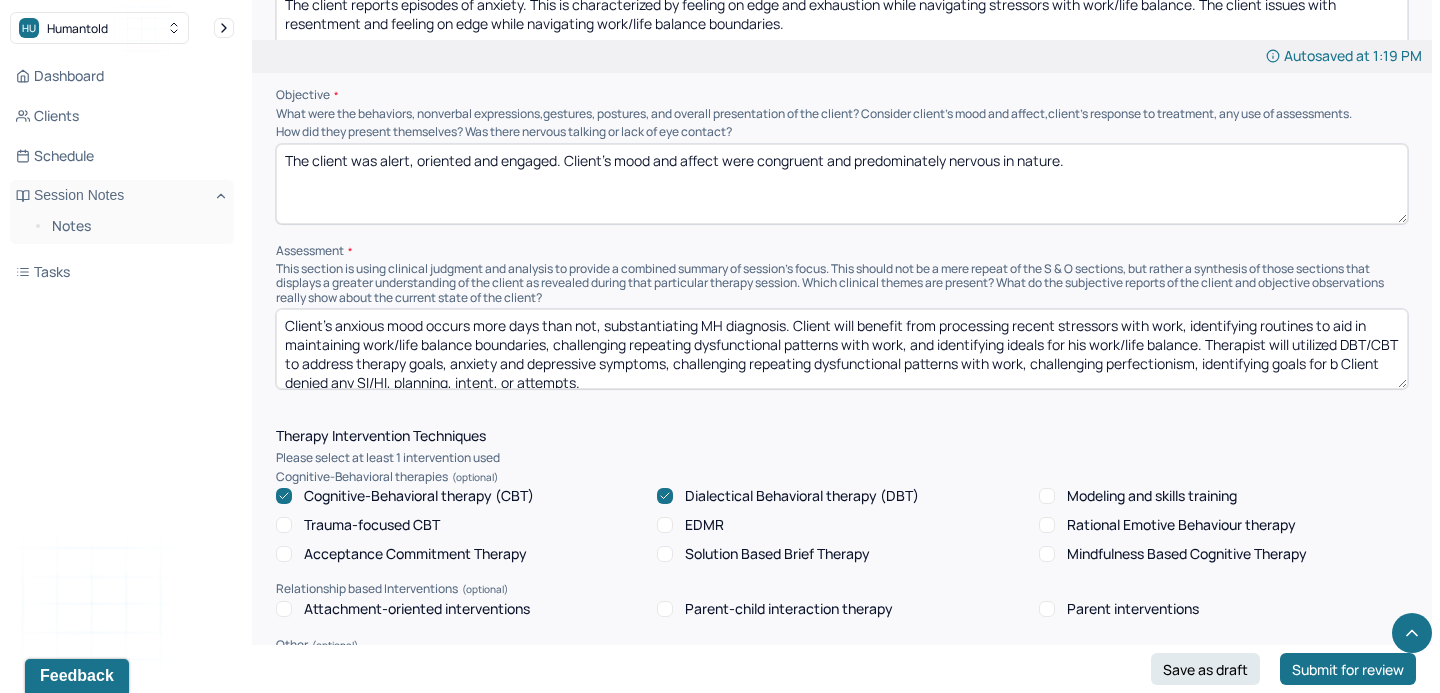 scroll, scrollTop: 3, scrollLeft: 0, axis: vertical 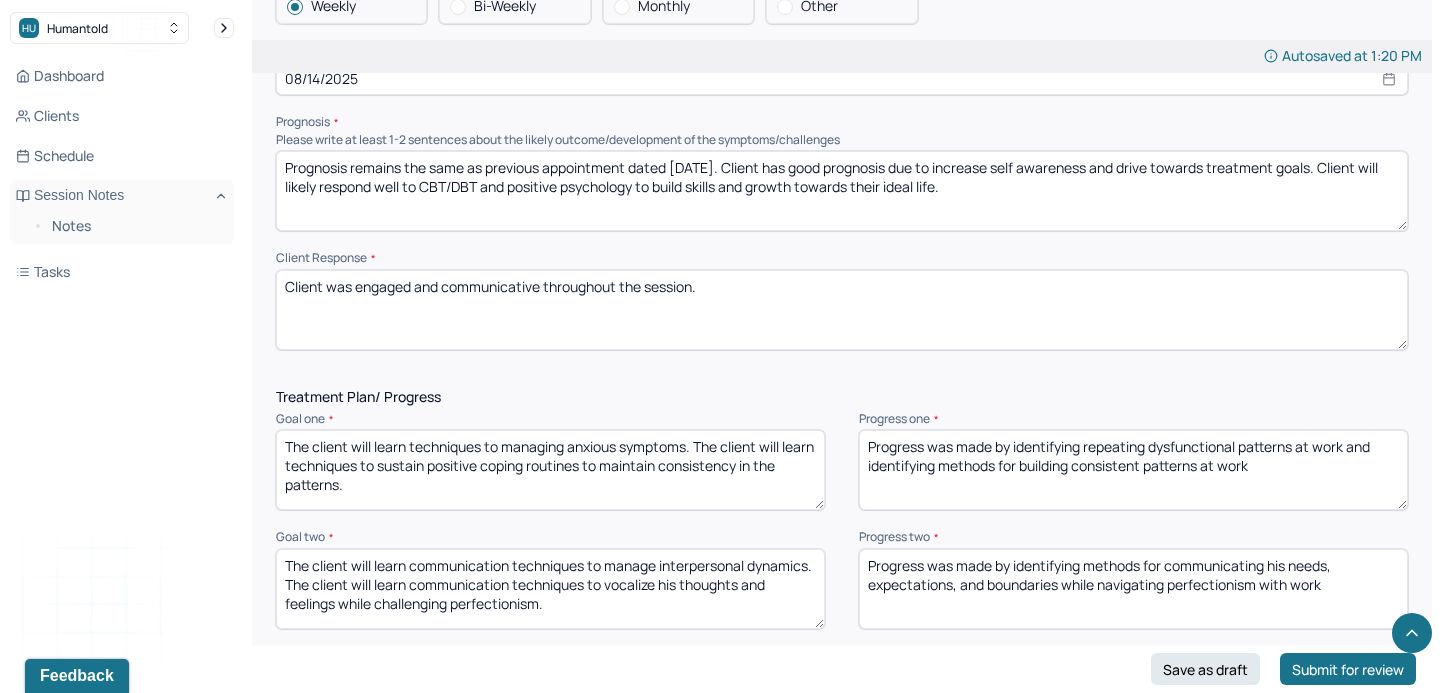 type on "Client’s anxious mood occurs more days than not, substantiating MH diagnosis. Client will benefit from processing recent stressors with work, identifying routines to aid in maintaining work/life balance boundaries, challenging repeating dysfunctional patterns with work, and identifying ideals for his work/life balance. Therapist will utilized DBT/CBT to address therapy goals, anxiety and depressive symptoms, challenging repeating dysfunctional patterns with work, challenging perfectionism, identifying goals for work/life balance boundaries, and identifying methods for adapting routines to aid in maintaining boundaries. Client denied any SI/HI, planning, intent, or attempts." 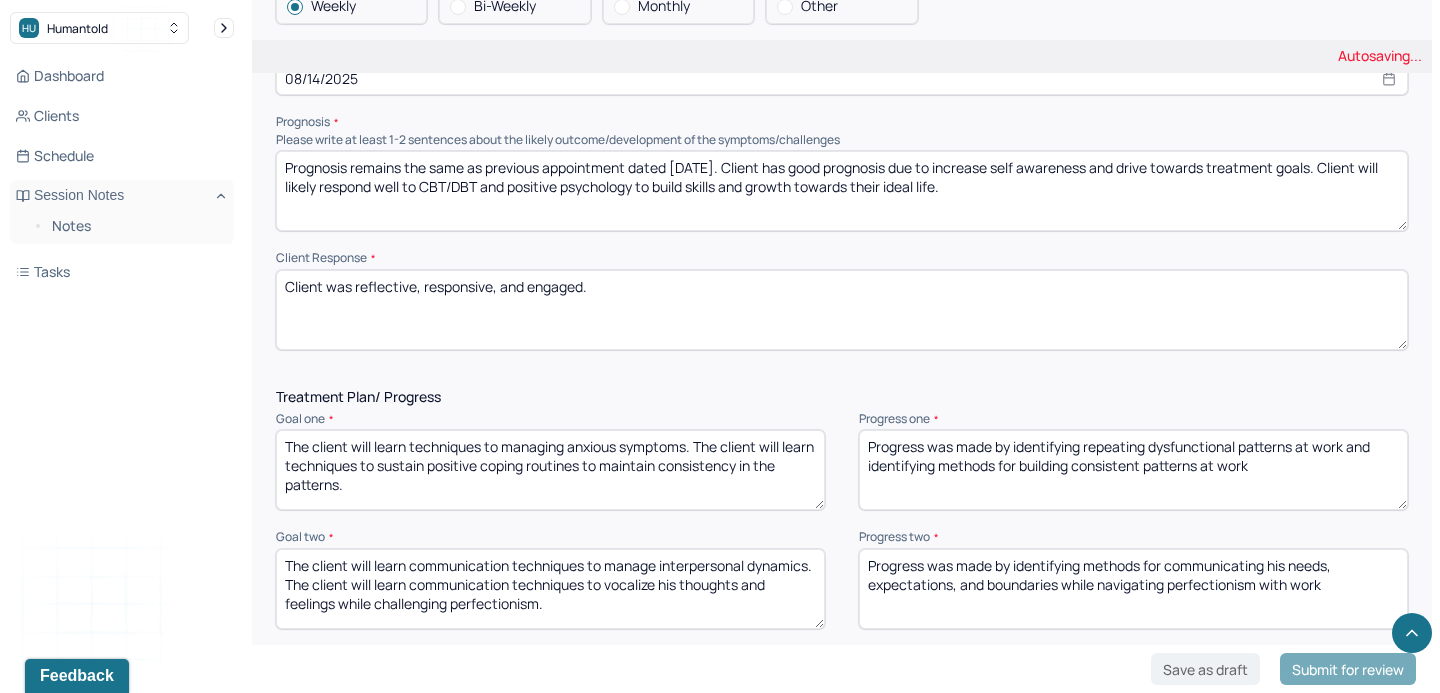 click on "Client was engaged and communicative throughout the session." at bounding box center [842, 310] 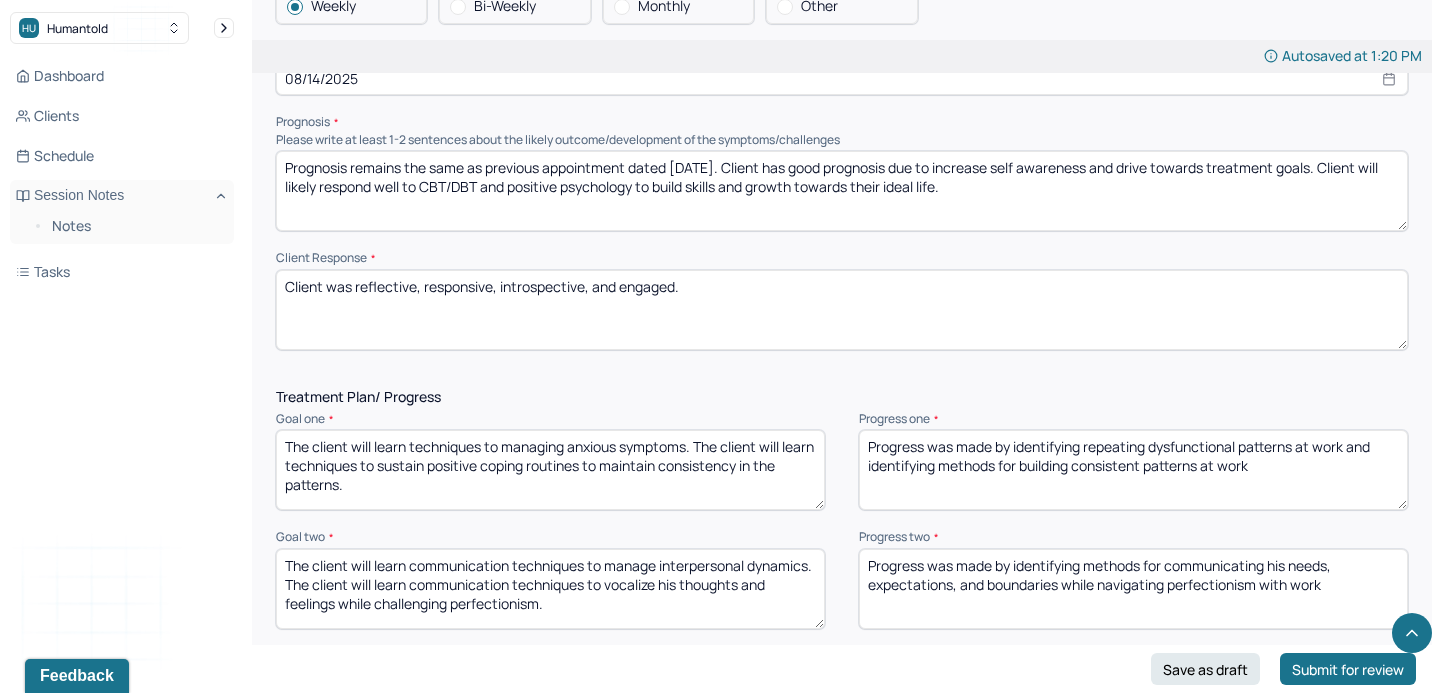 type on "Client was reflective, responsive, introspective, and engaged." 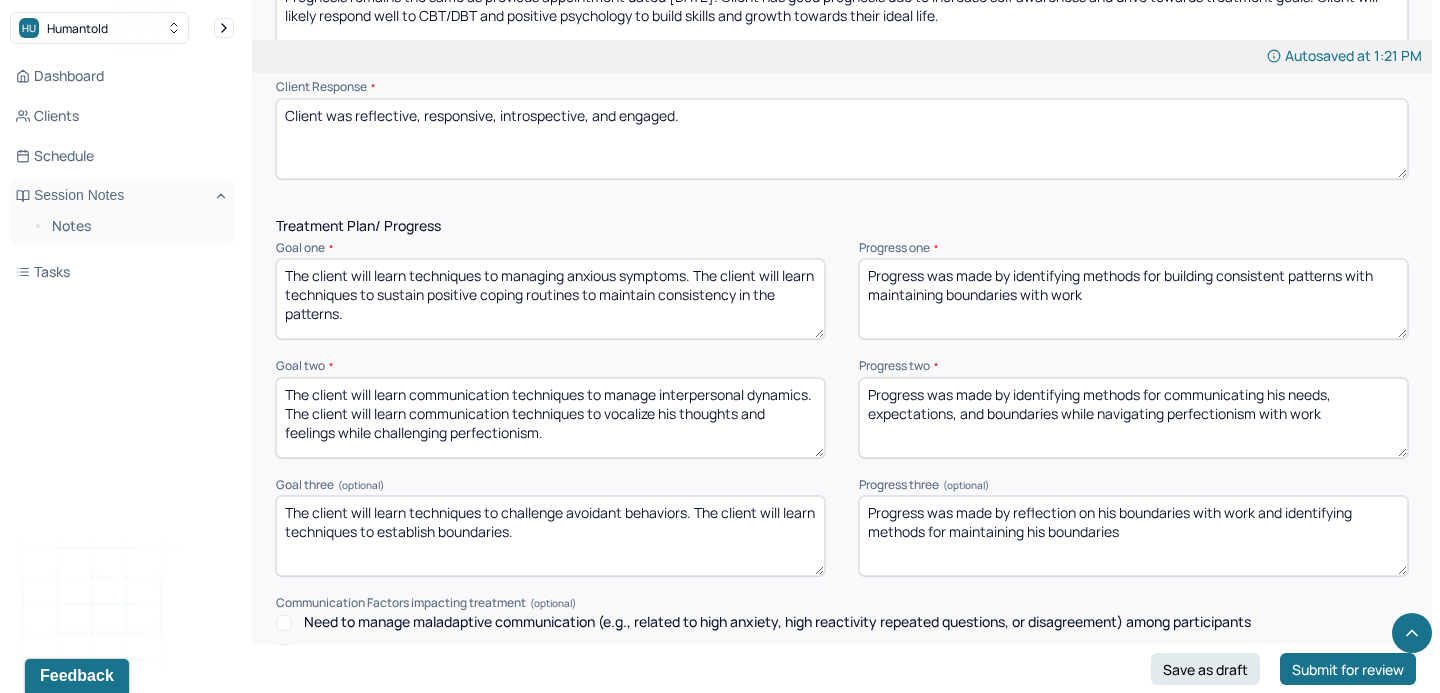 scroll, scrollTop: 2261, scrollLeft: 0, axis: vertical 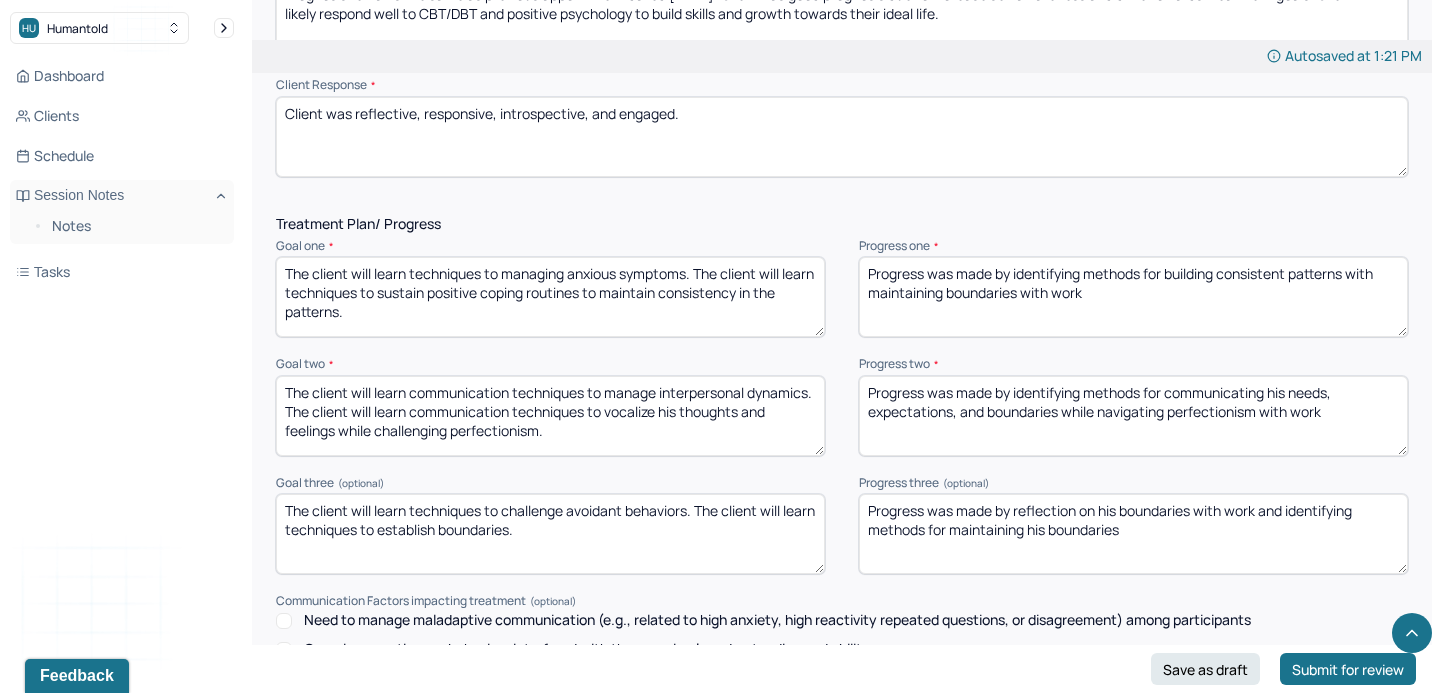 type on "Progress was made by identifying methods for building consistent patterns with maintaining boundaries with work" 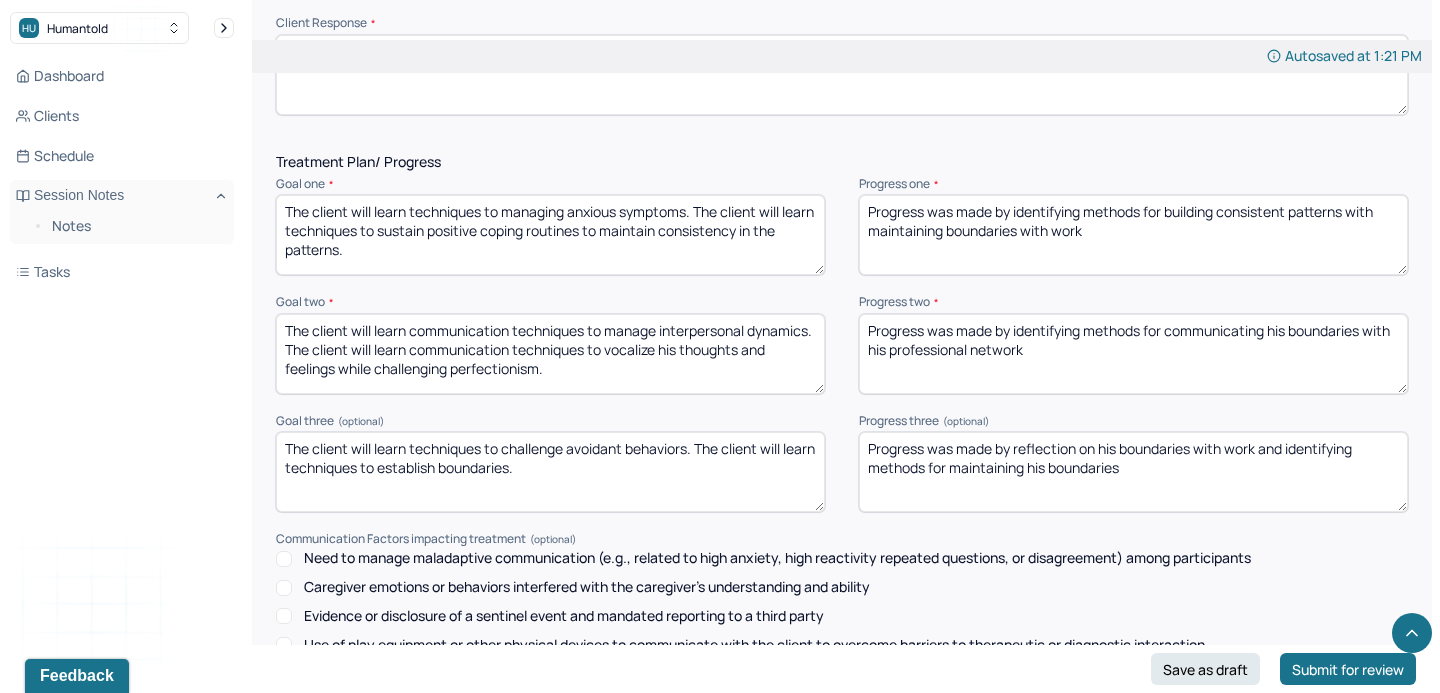 scroll, scrollTop: 2342, scrollLeft: 0, axis: vertical 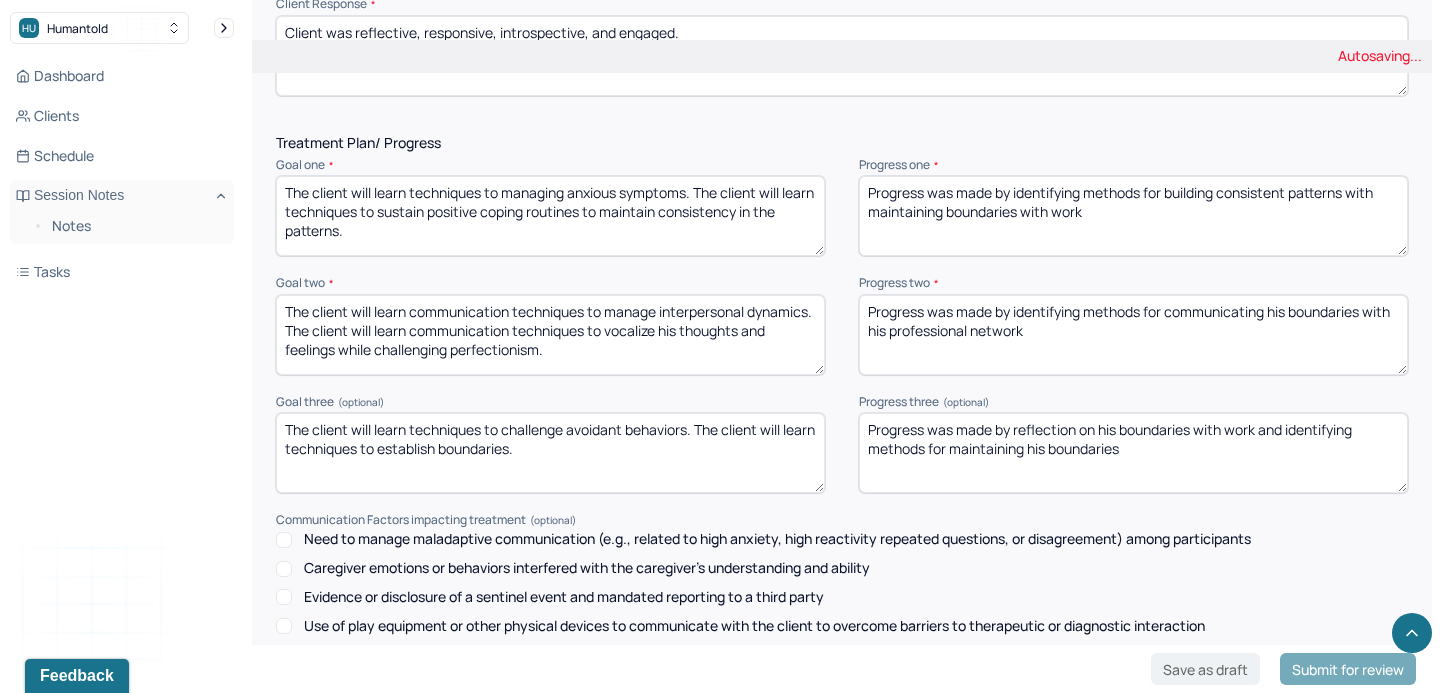 type on "Progress was made by identifying methods for communicating his boundaries with his professional network" 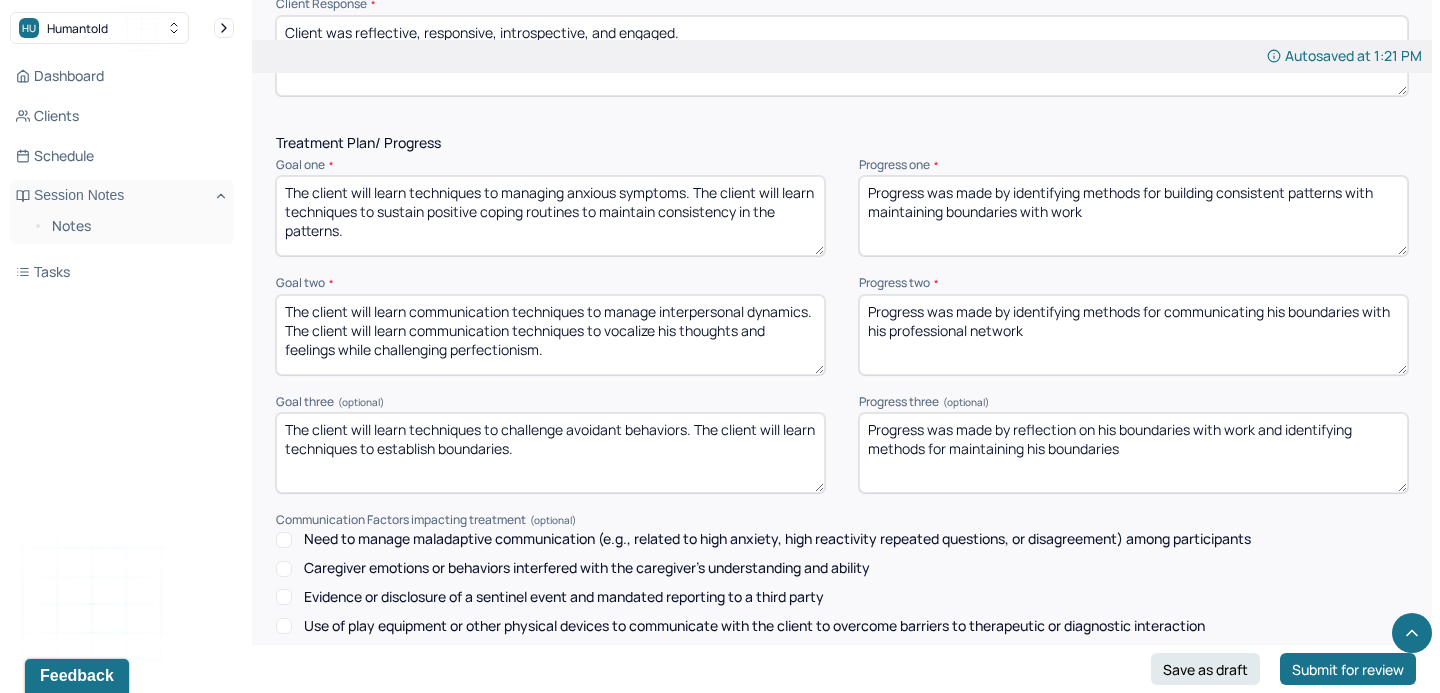 drag, startPoint x: 1139, startPoint y: 444, endPoint x: 1015, endPoint y: 424, distance: 125.60255 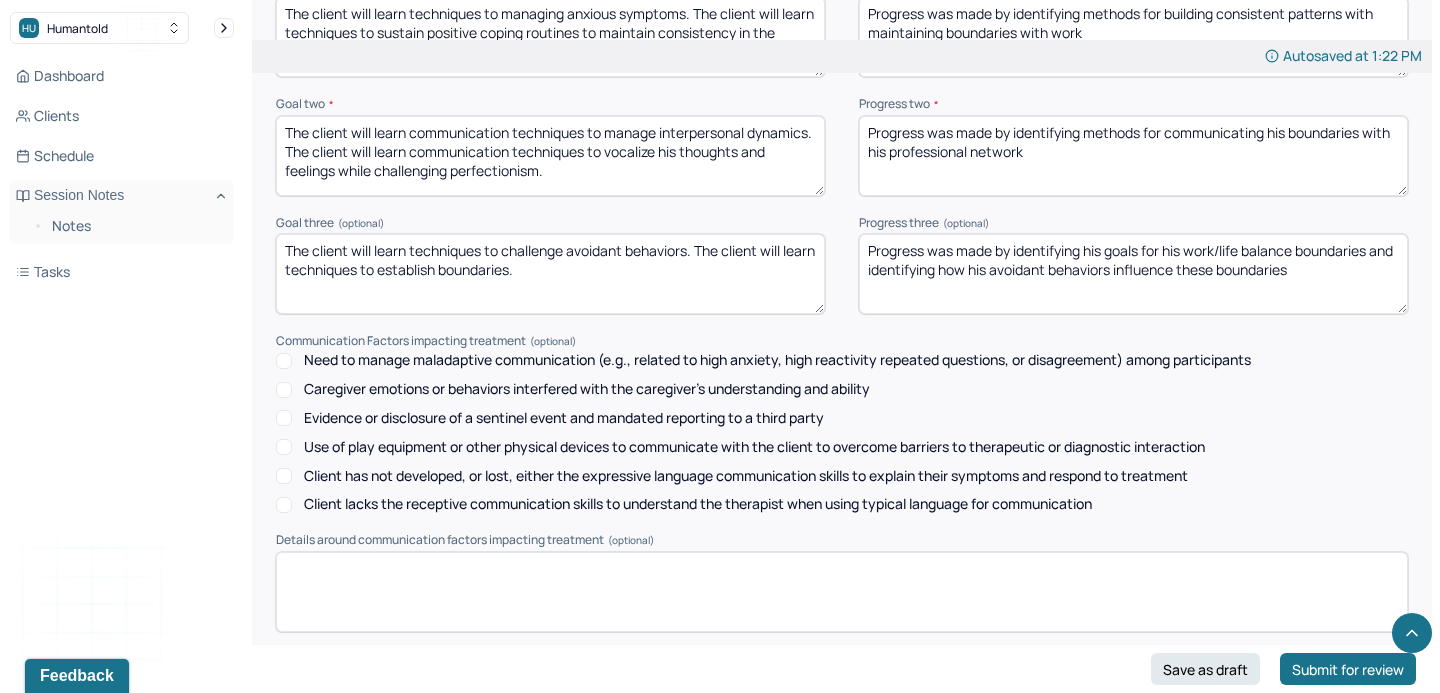 scroll, scrollTop: 2670, scrollLeft: 0, axis: vertical 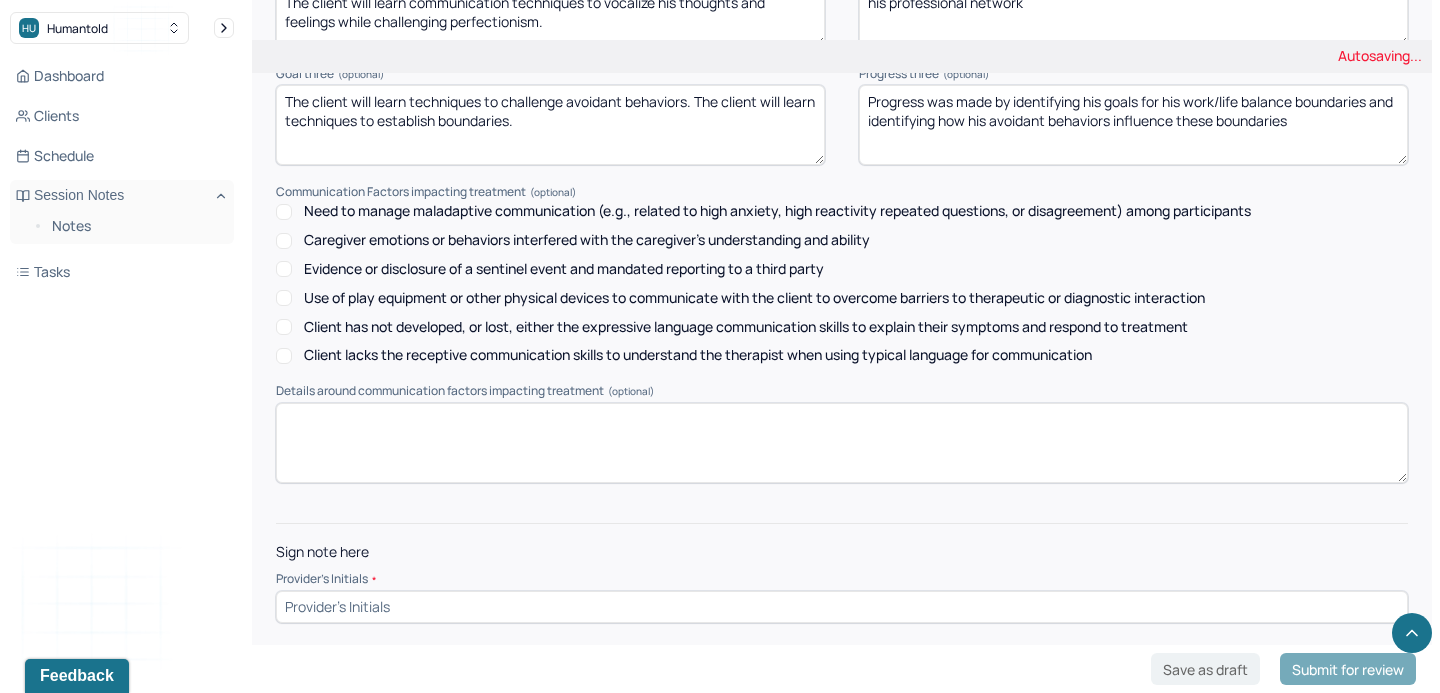 type on "Progress was made by identifying his goals for his work/life balance boundaries and identifying how his avoidant behaviors influence these boundaries" 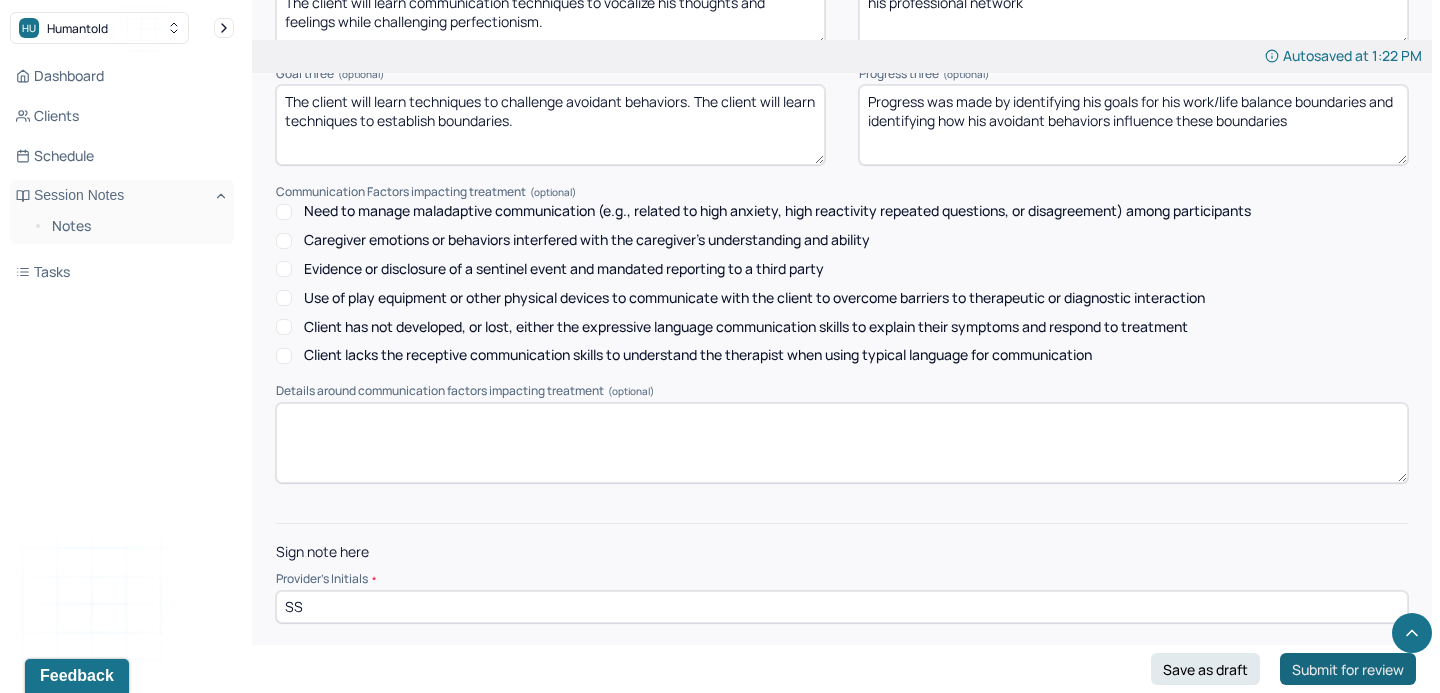 type on "SS" 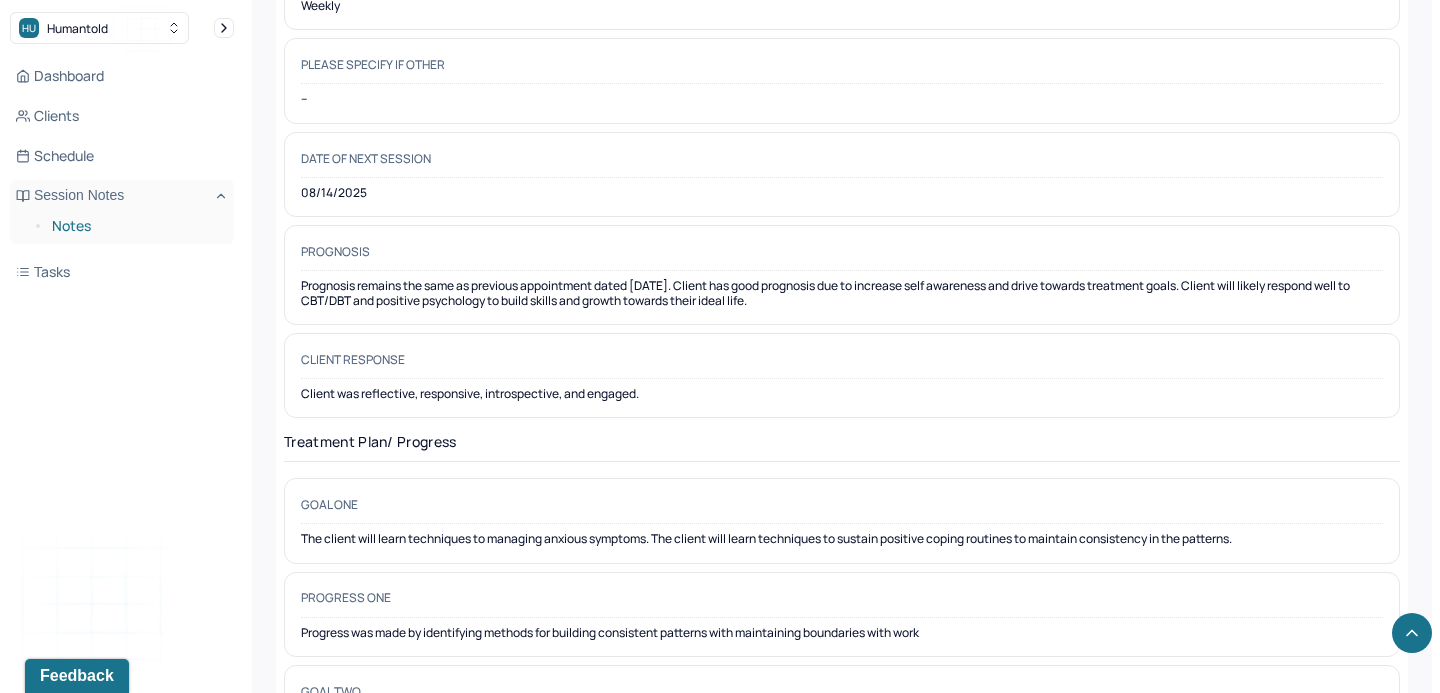 click on "Notes" at bounding box center (135, 226) 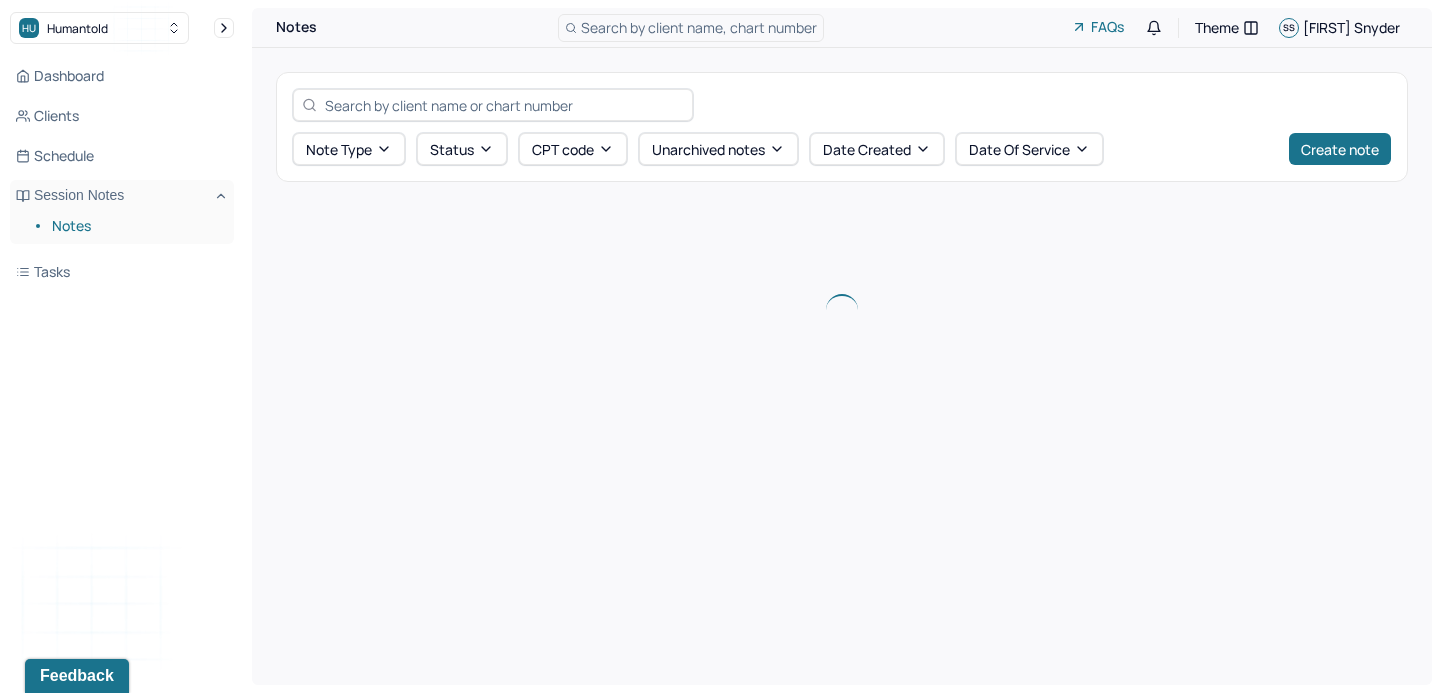 scroll, scrollTop: 0, scrollLeft: 0, axis: both 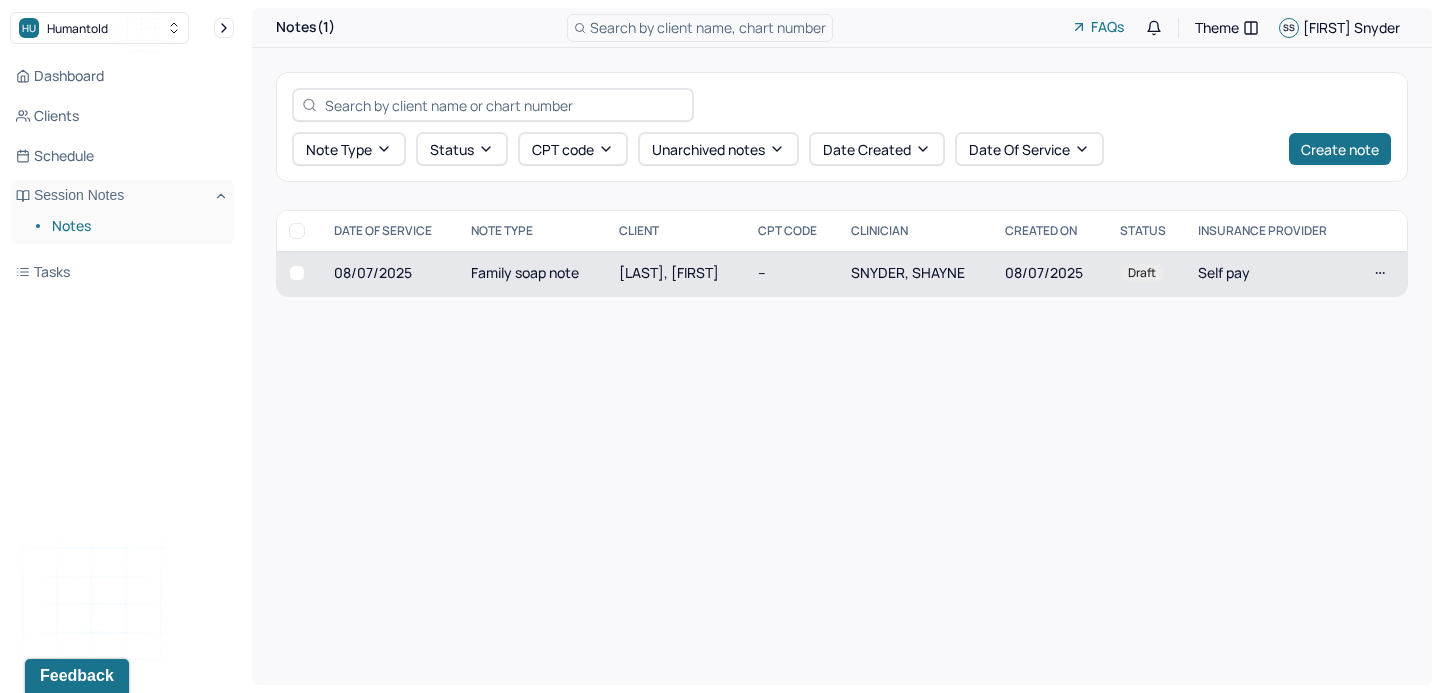 click on "[LAST], [FIRST]" at bounding box center [676, 273] 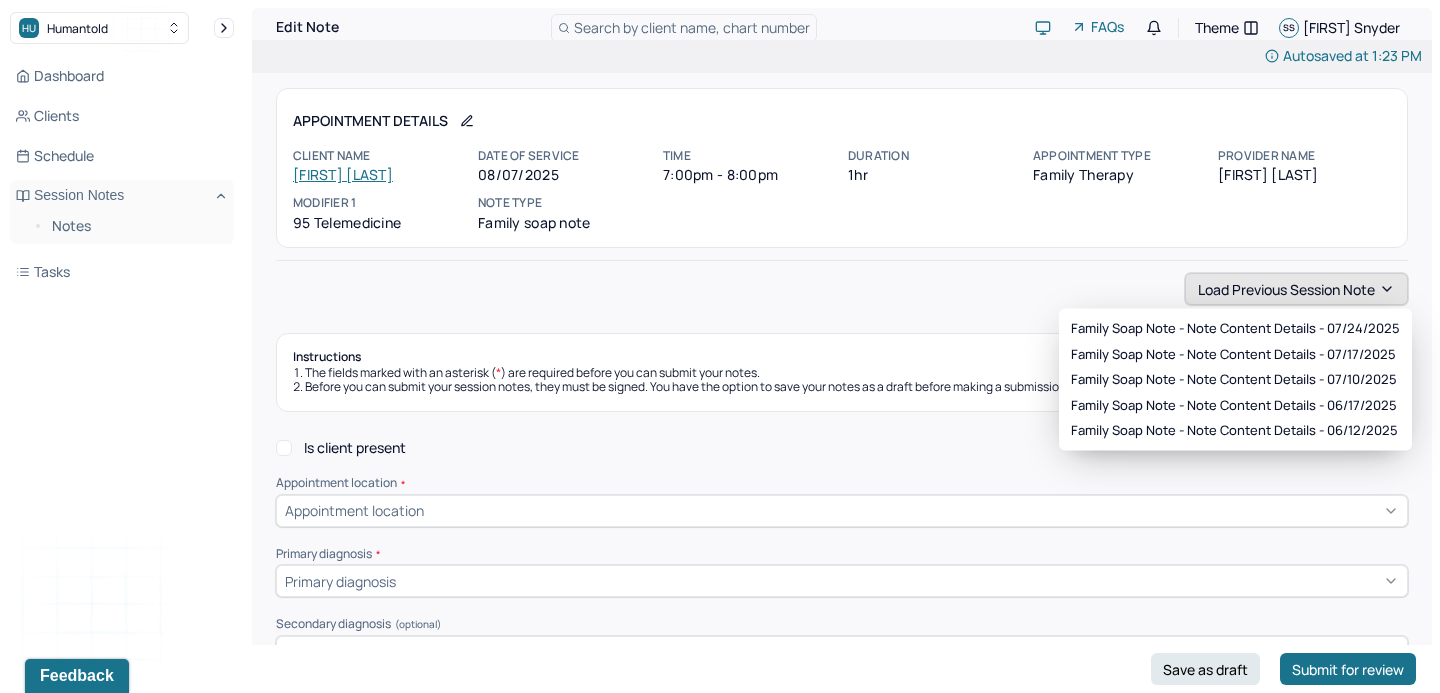 click on "Load previous session note" at bounding box center (1296, 289) 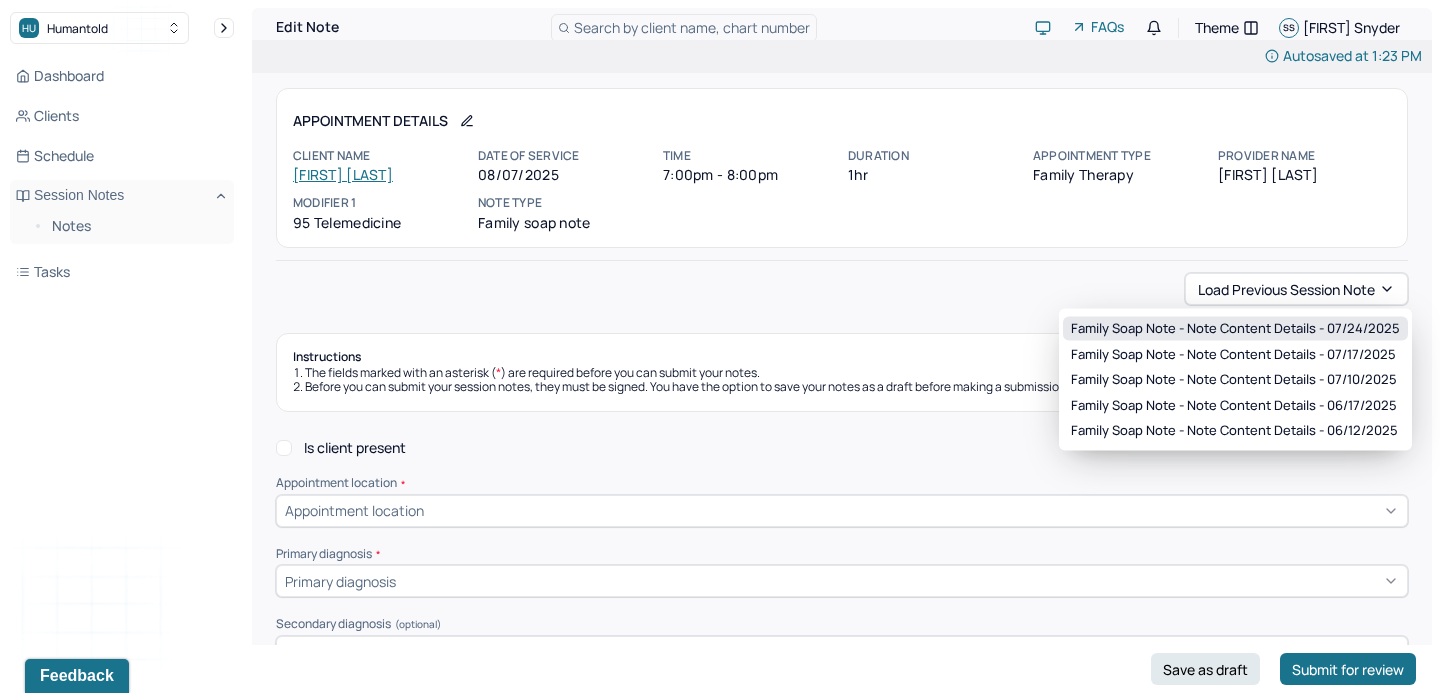 click on "Family soap note   - Note content Details -   07/24/2025" at bounding box center (1235, 329) 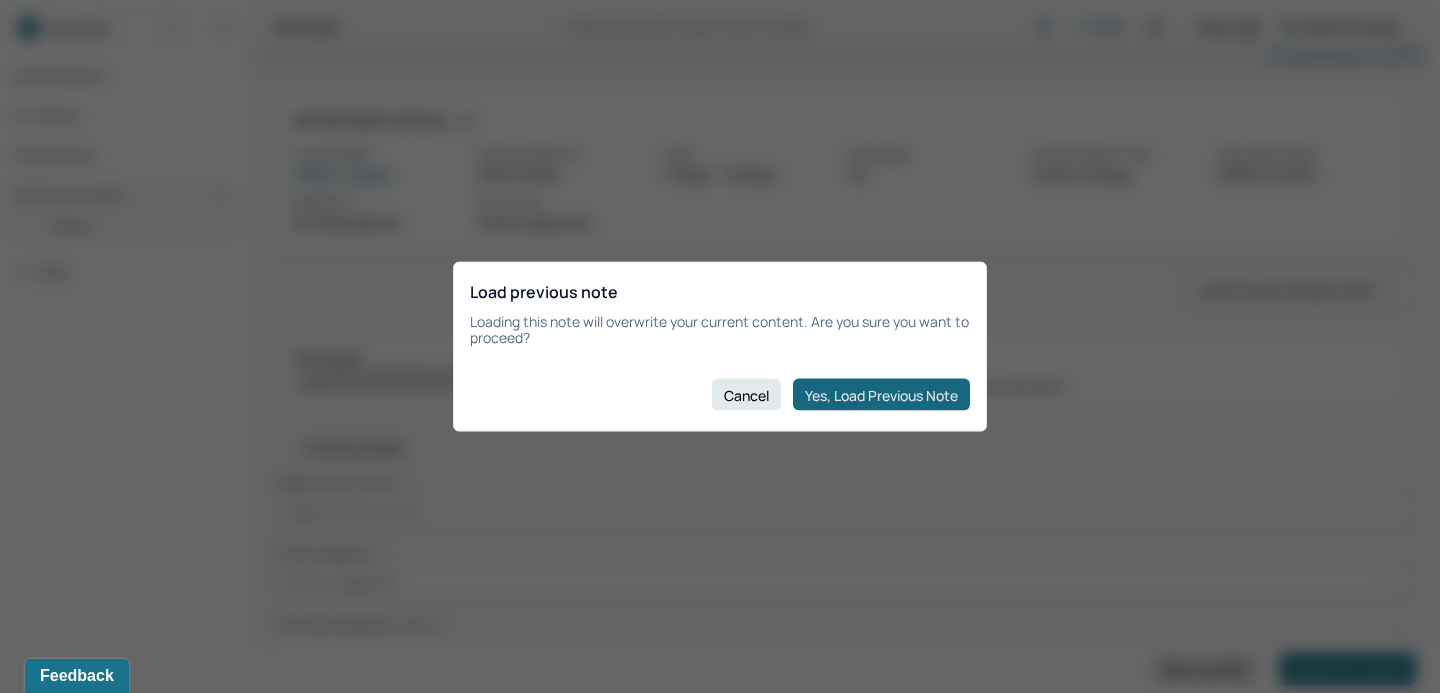click on "Yes, Load Previous Note" at bounding box center [881, 395] 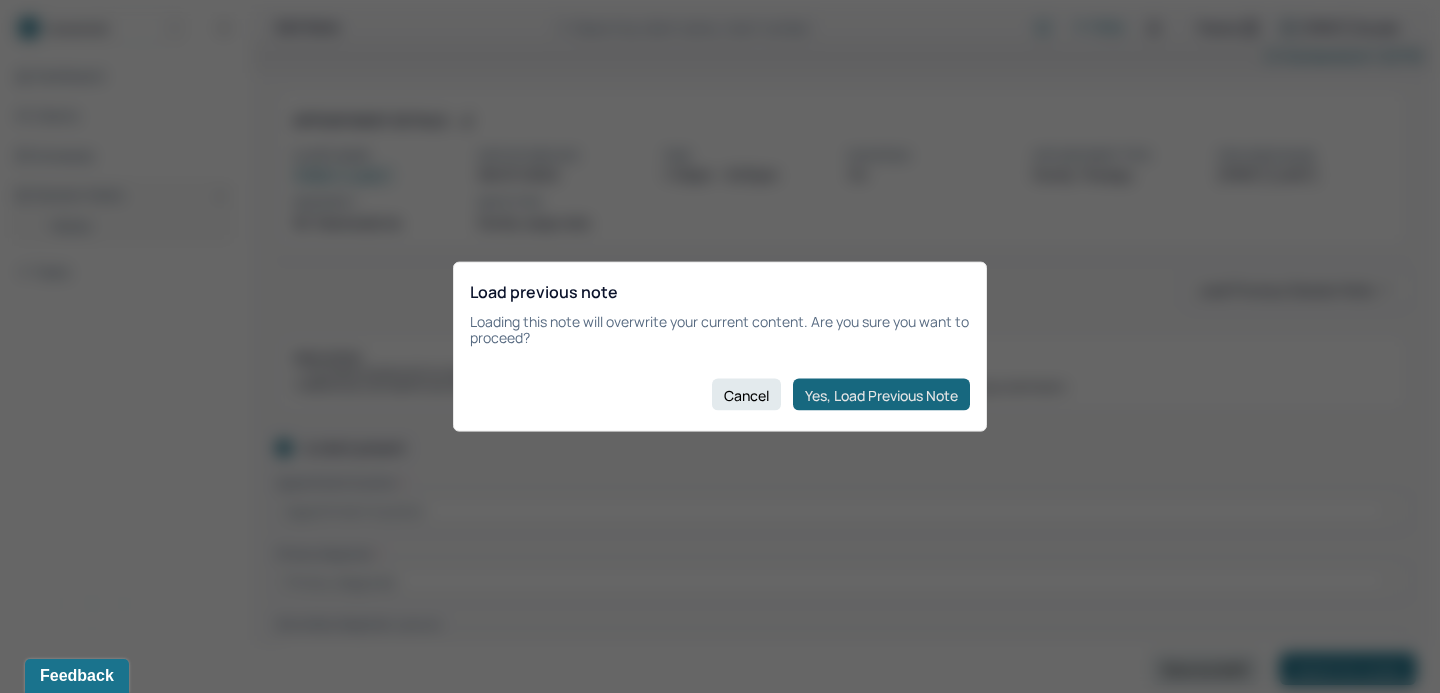 checkbox on "true" 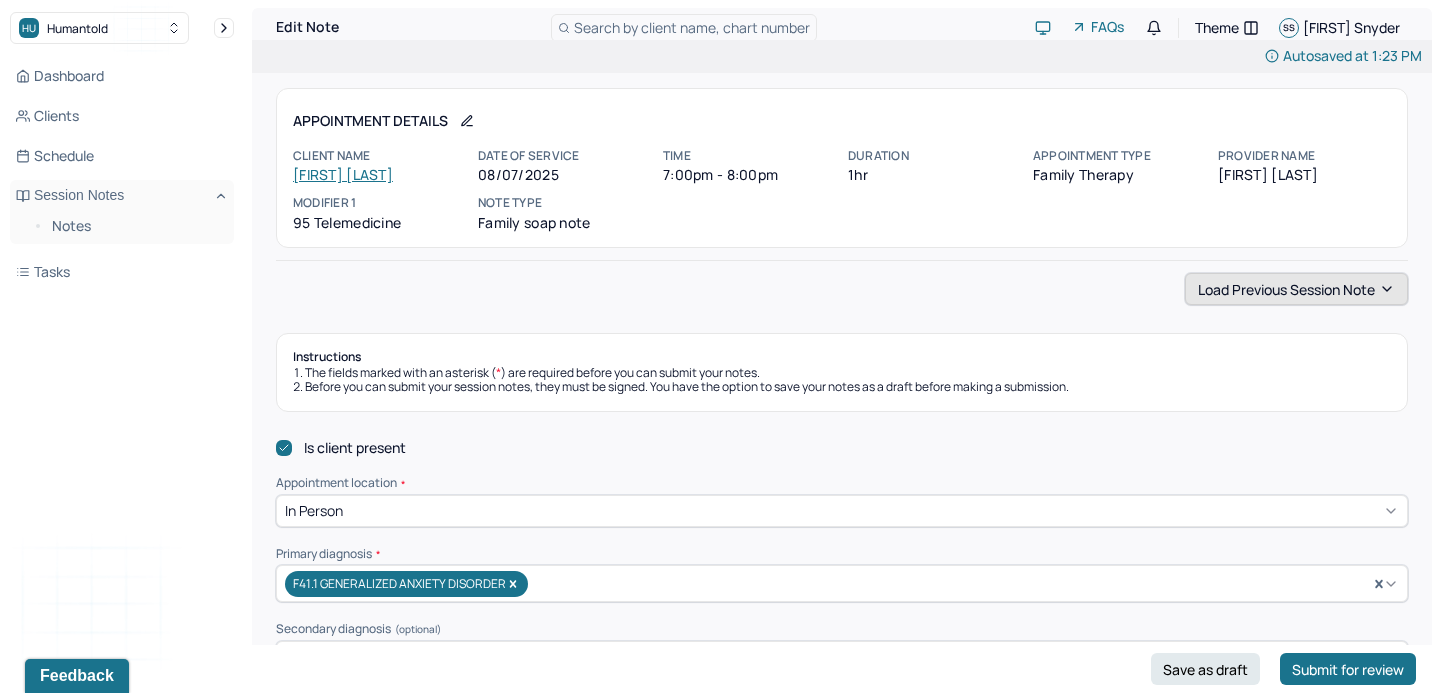 click on "Load previous session note" at bounding box center (1296, 289) 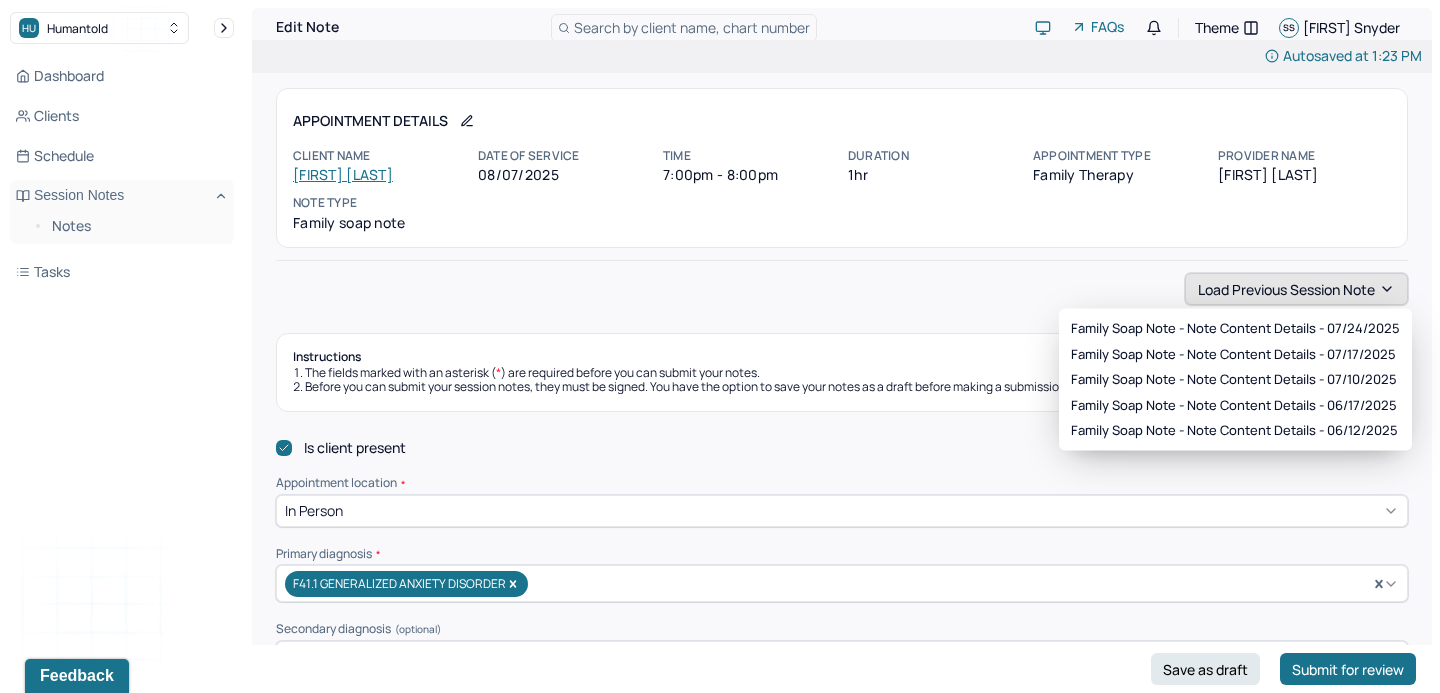 click on "Load previous session note" at bounding box center [1296, 289] 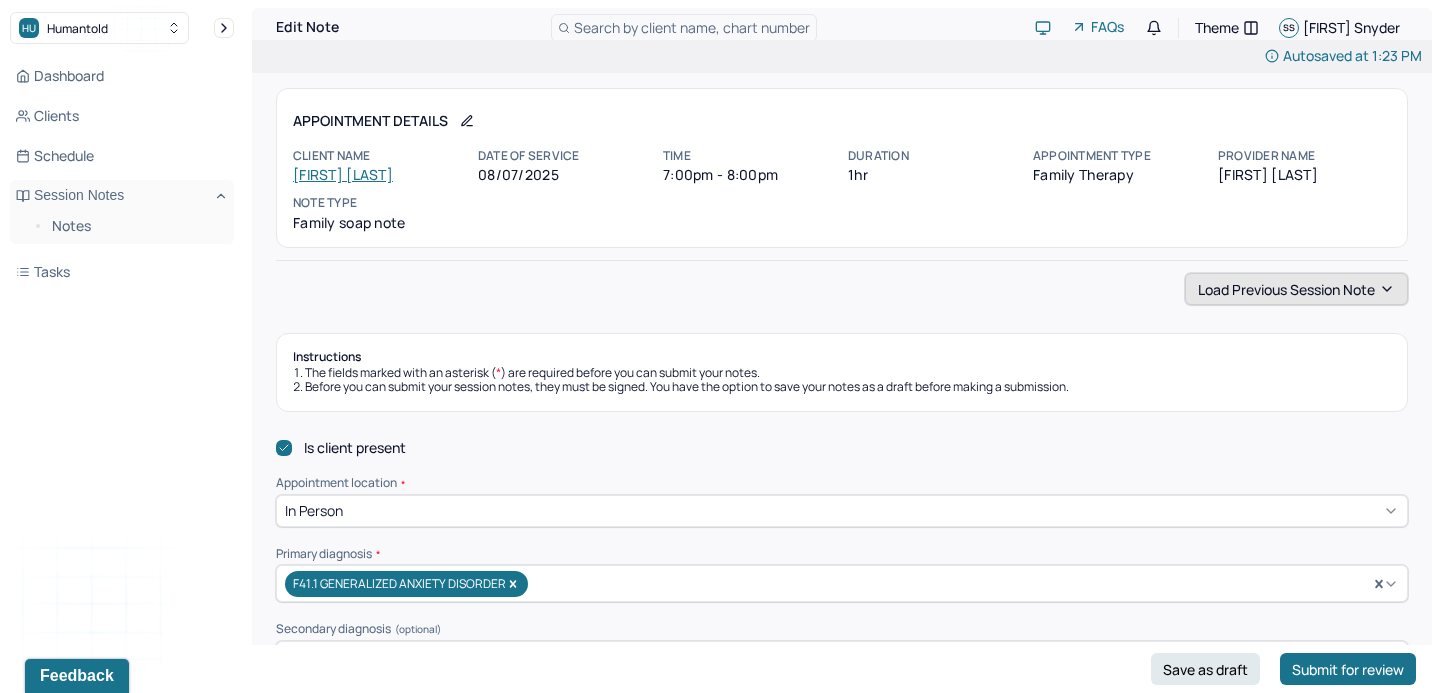 click on "Load previous session note" at bounding box center (1296, 289) 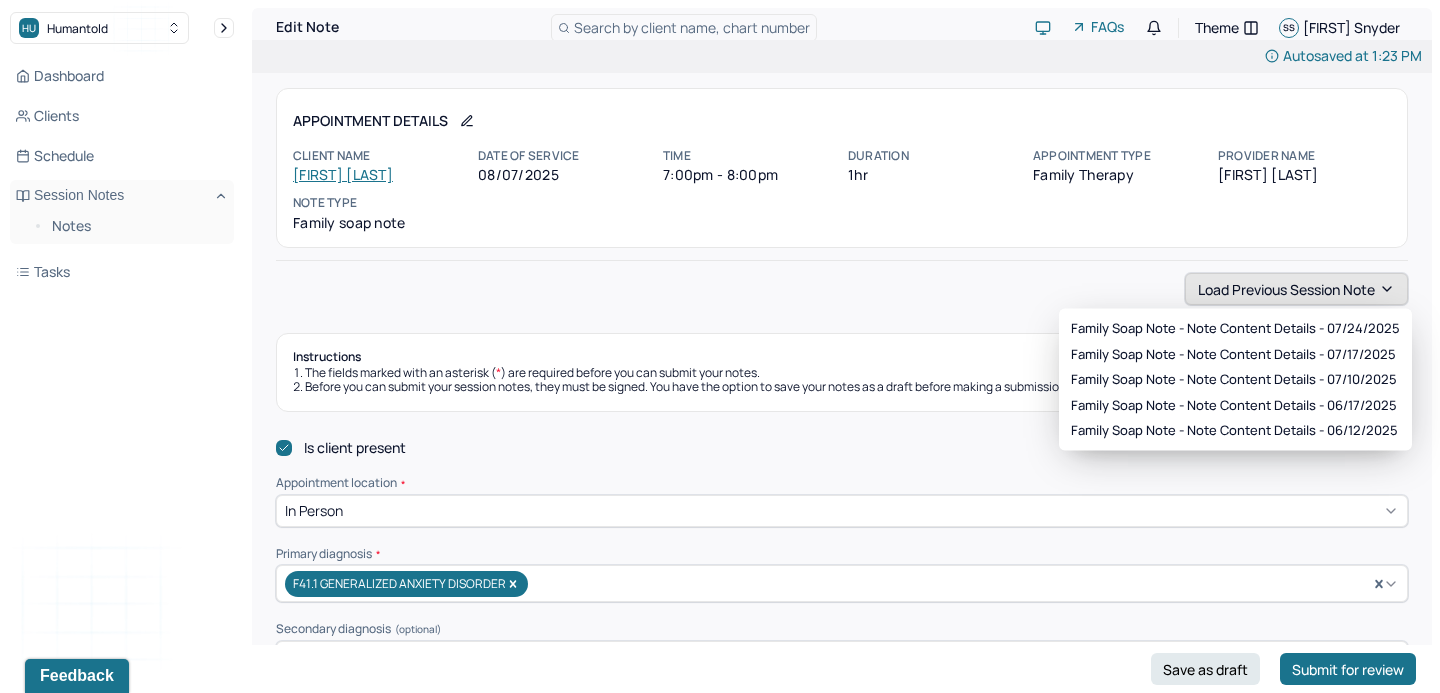 click on "Load previous session note" at bounding box center [1296, 289] 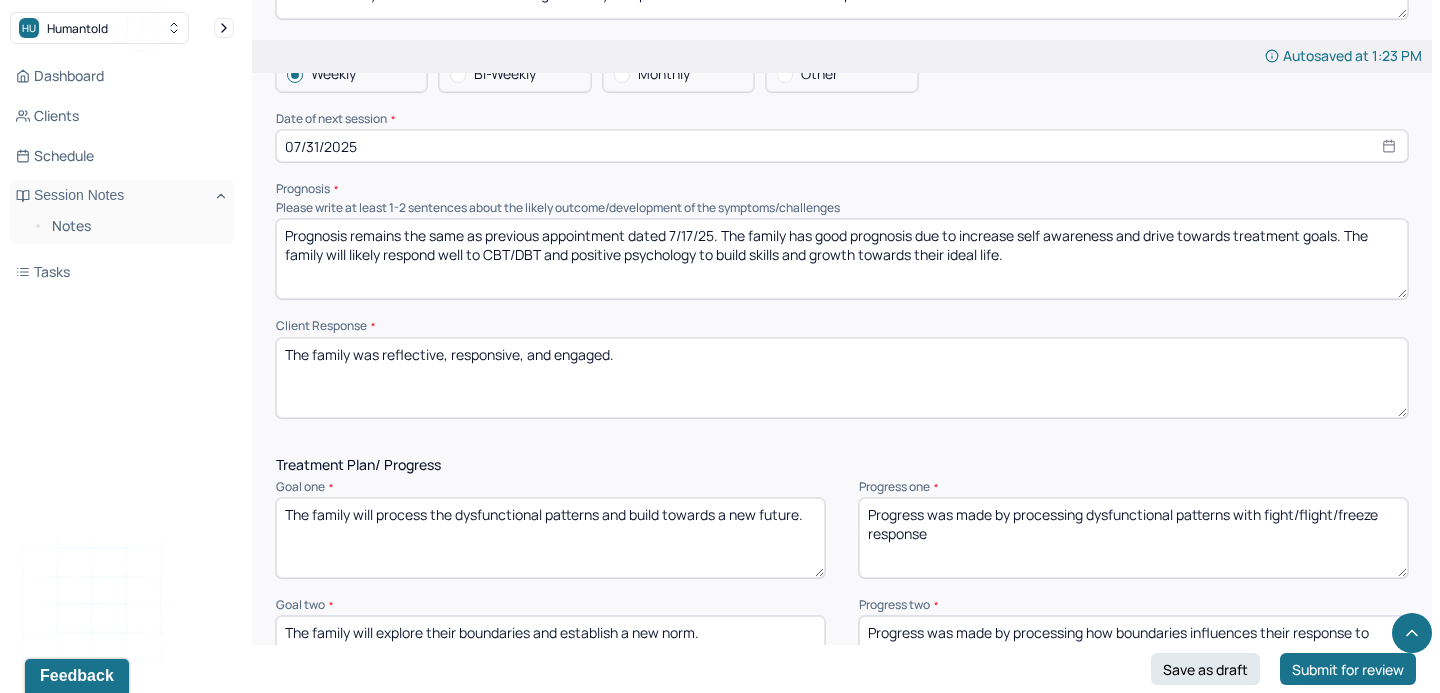 scroll, scrollTop: 2059, scrollLeft: 0, axis: vertical 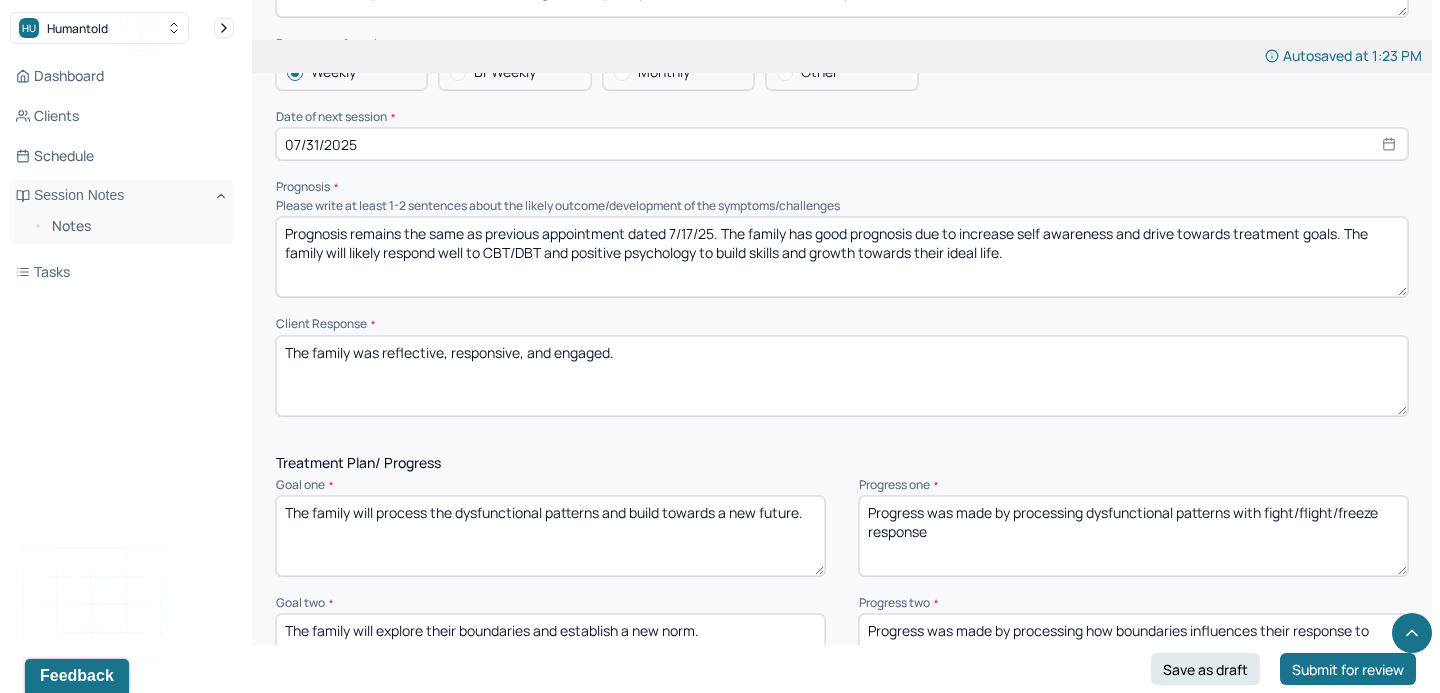 click on "Prognosis remains the same as previous appointment dated 7/17/25. The family has good prognosis due to increase self awareness and drive towards treatment goals. The family will likely respond well to CBT/DBT and positive psychology to build skills and growth towards their ideal life." at bounding box center [842, 257] 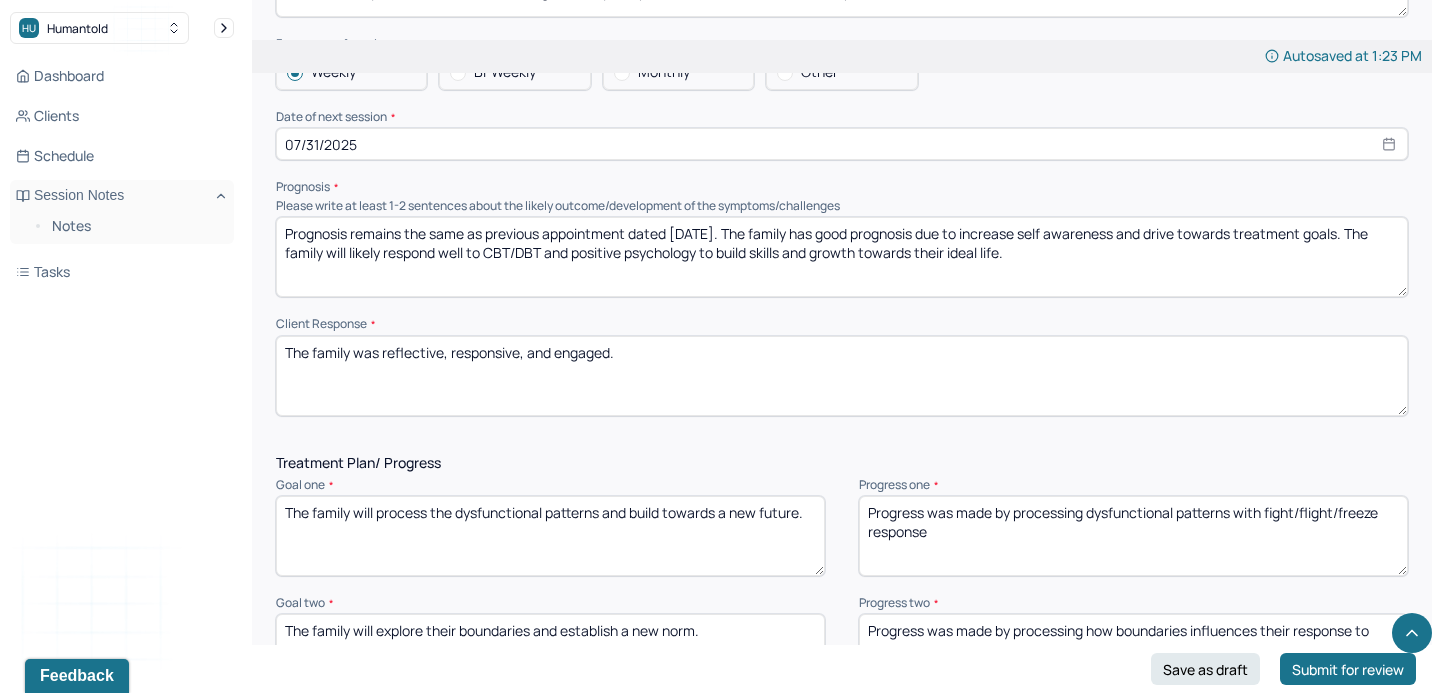 type on "Prognosis remains the same as previous appointment dated 7/24/25. The family has good prognosis due to increase self awareness and drive towards treatment goals. The family will likely respond well to CBT/DBT and positive psychology to build skills and growth towards their ideal life." 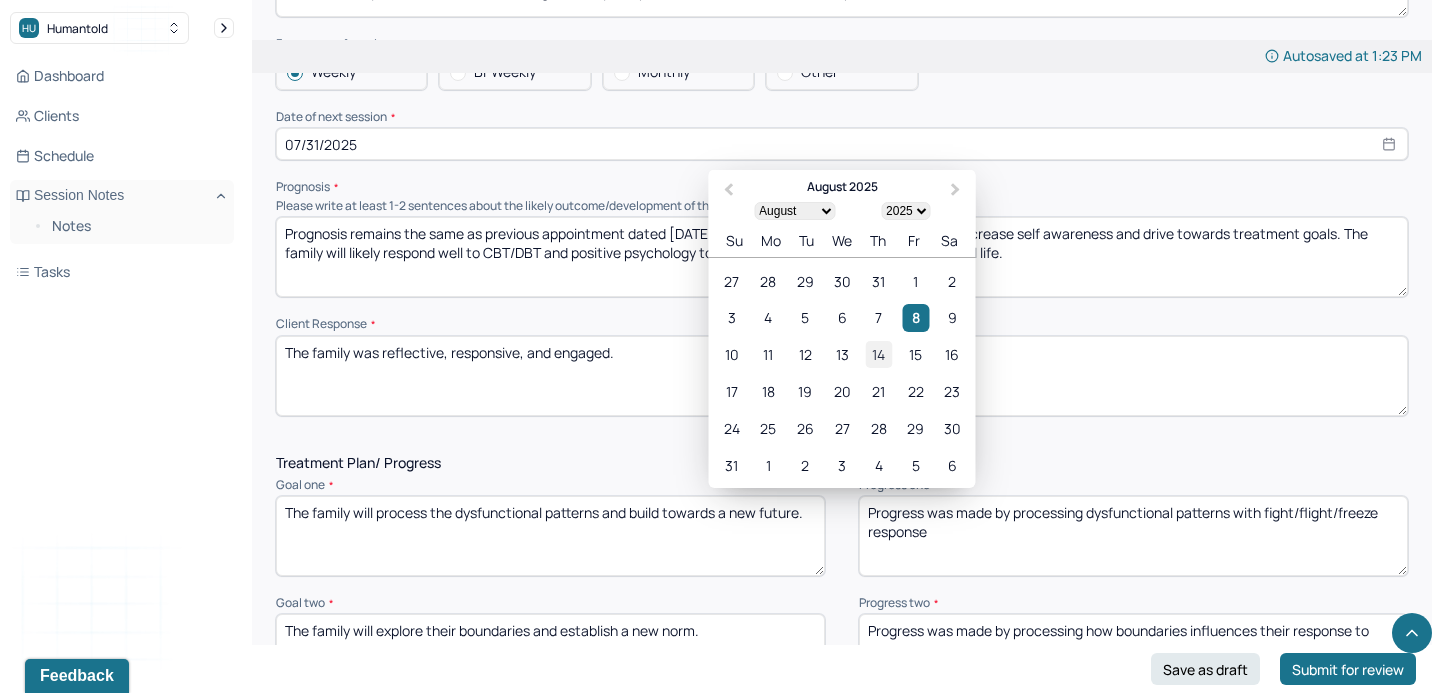 click on "14" at bounding box center (878, 355) 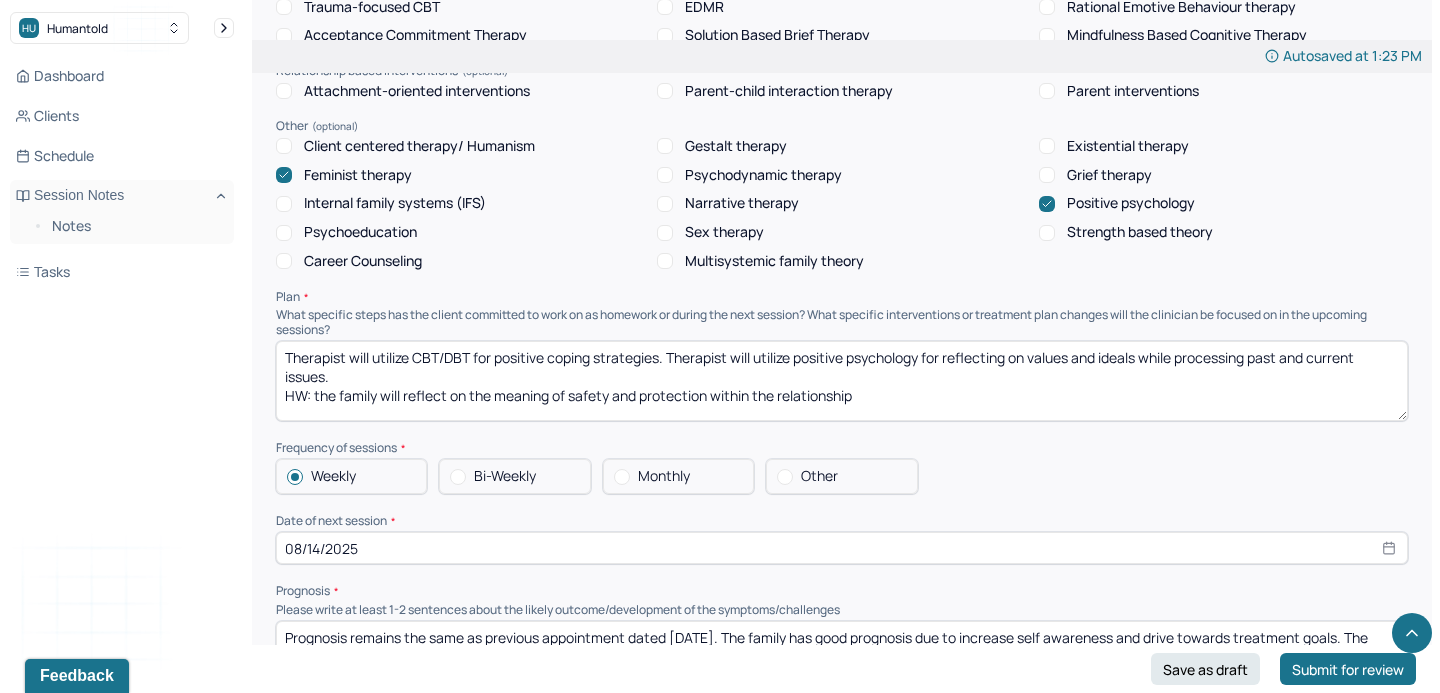 scroll, scrollTop: 1567, scrollLeft: 0, axis: vertical 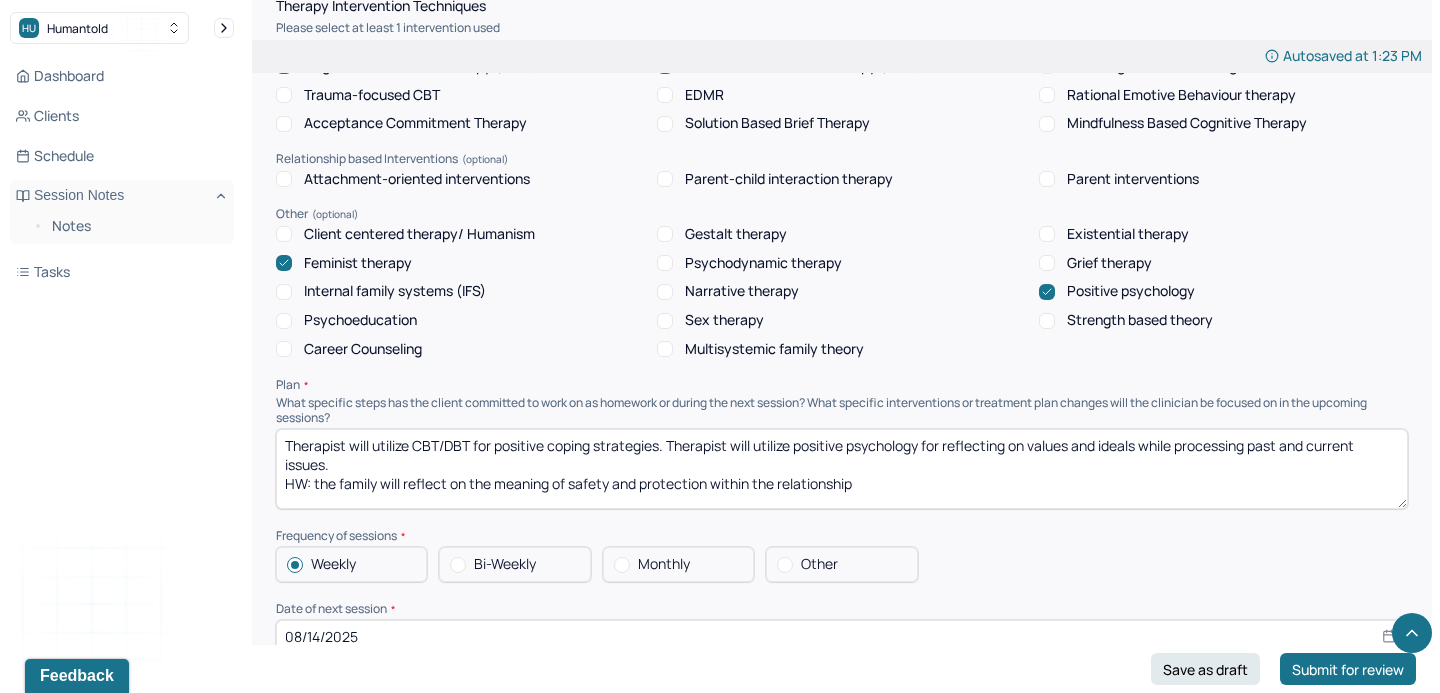 drag, startPoint x: 883, startPoint y: 478, endPoint x: 417, endPoint y: 482, distance: 466.01718 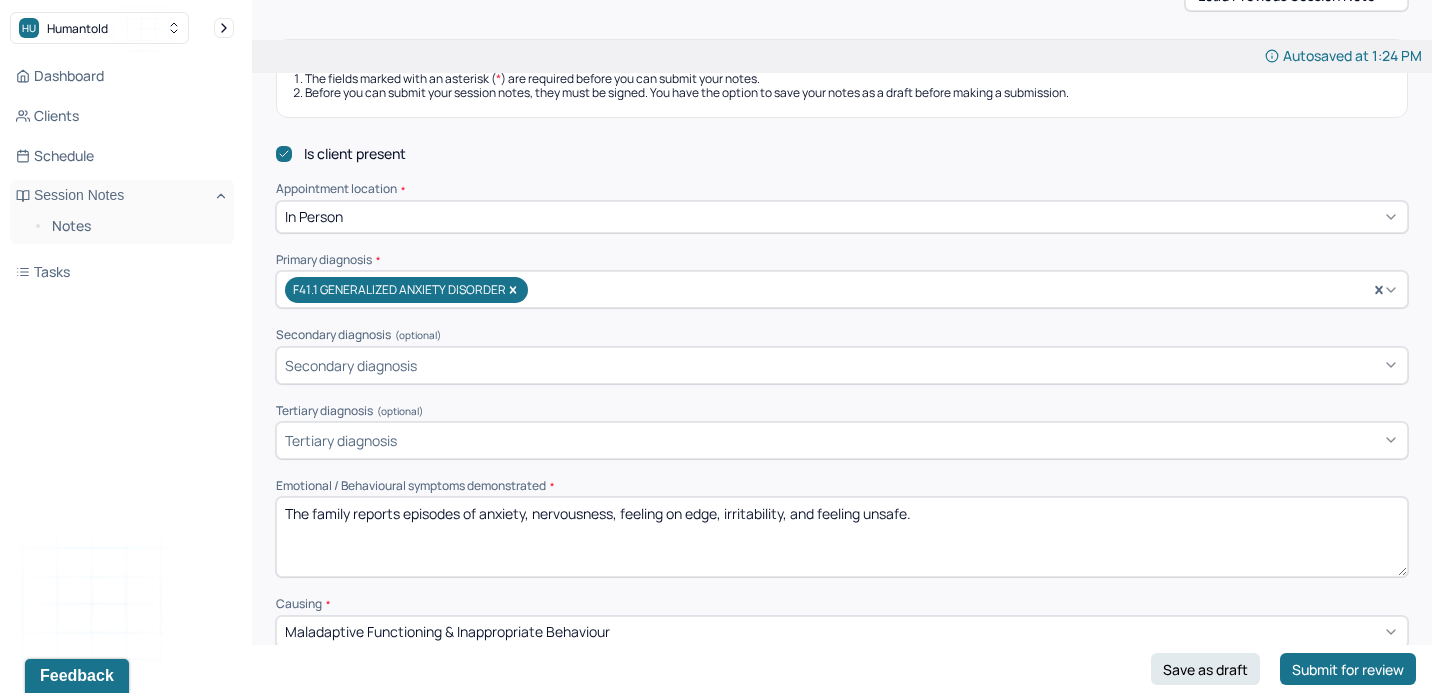 scroll, scrollTop: 319, scrollLeft: 0, axis: vertical 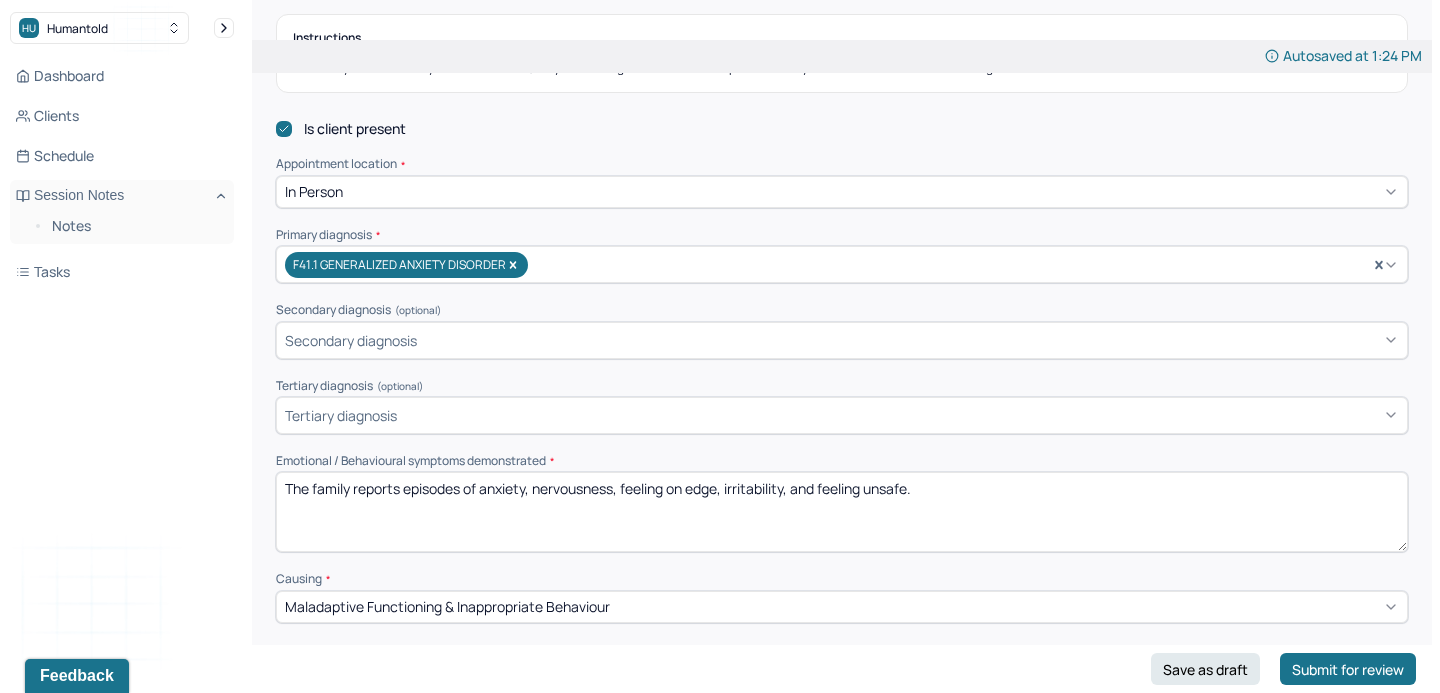 type on "Therapist will utilize CBT/DBT for positive coping strategies. Therapist will utilize positive psychology for reflecting on values and ideals while processing past and current issues.
HW: the family will have a check in about expectations and boundaries surrounding intimacy and communication" 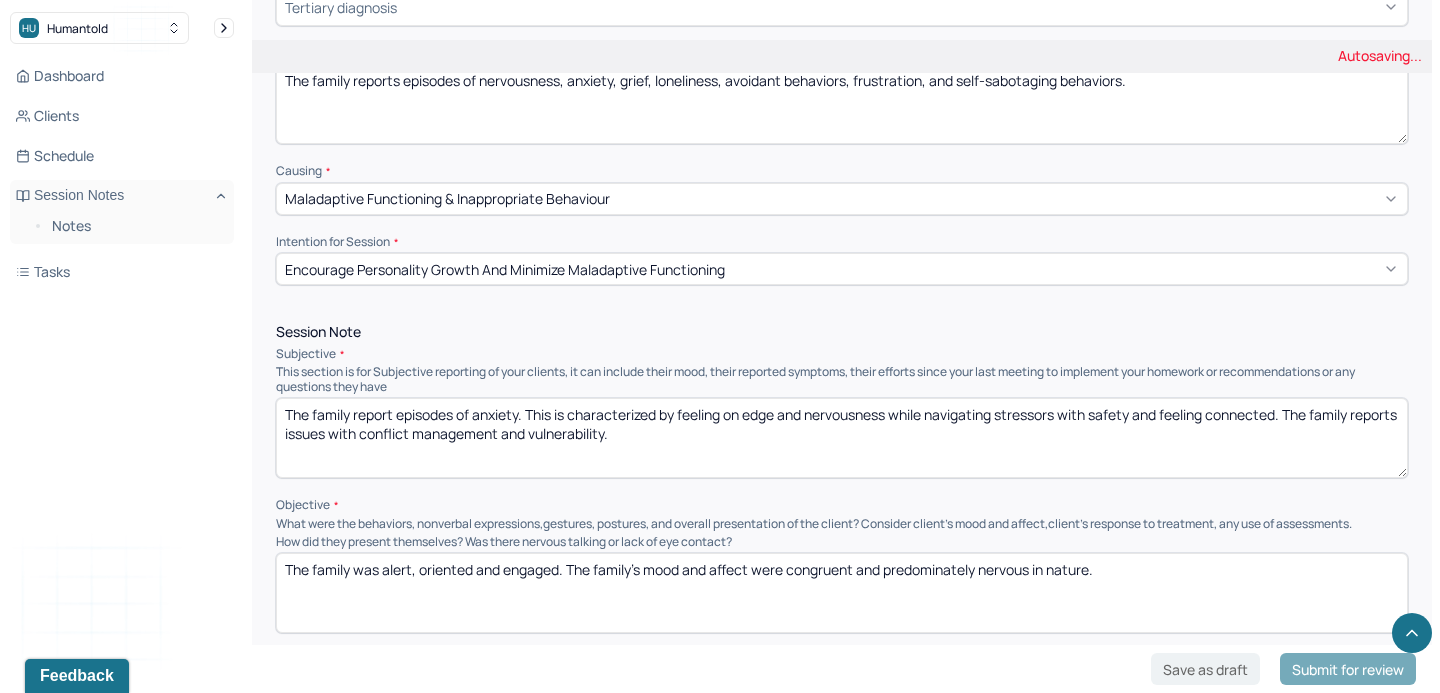 scroll, scrollTop: 728, scrollLeft: 0, axis: vertical 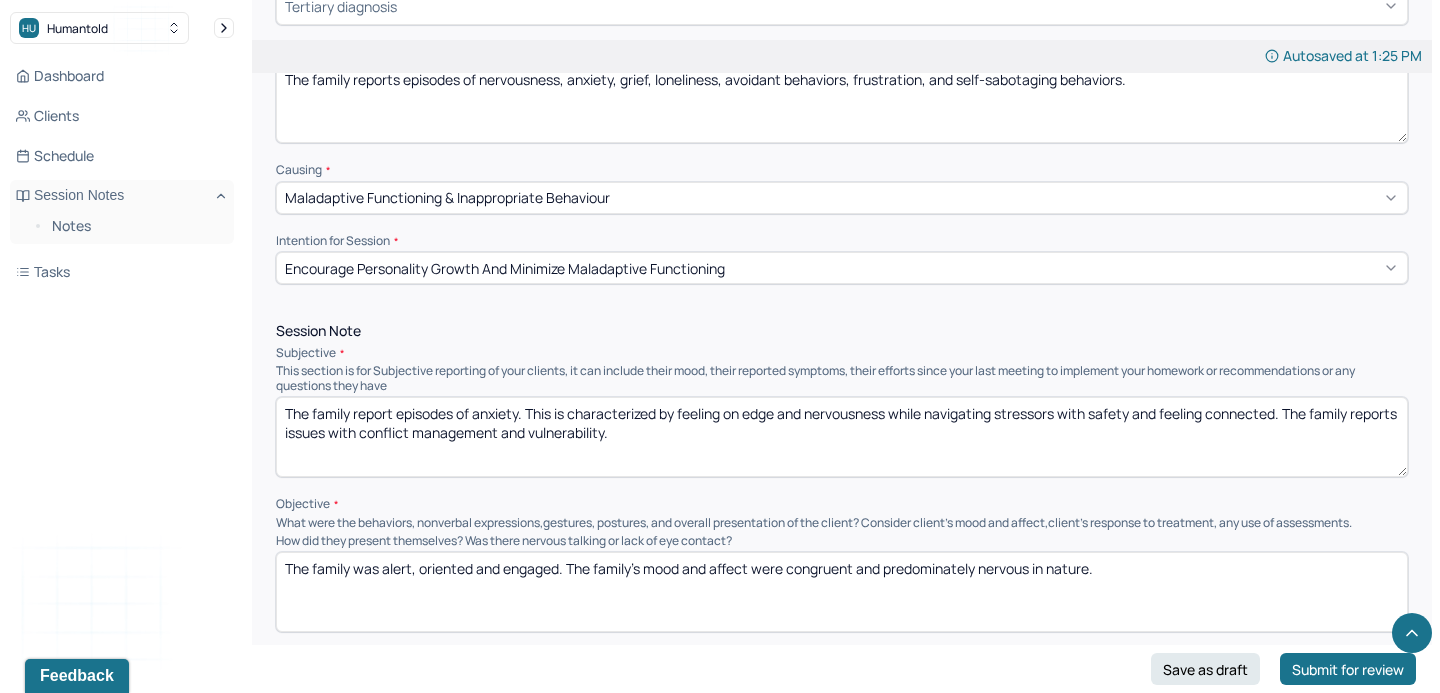 type on "The family reports episodes of nervousness, anxiety, grief, loneliness, avoidant behaviors, frustration, and self-sabotaging behaviors." 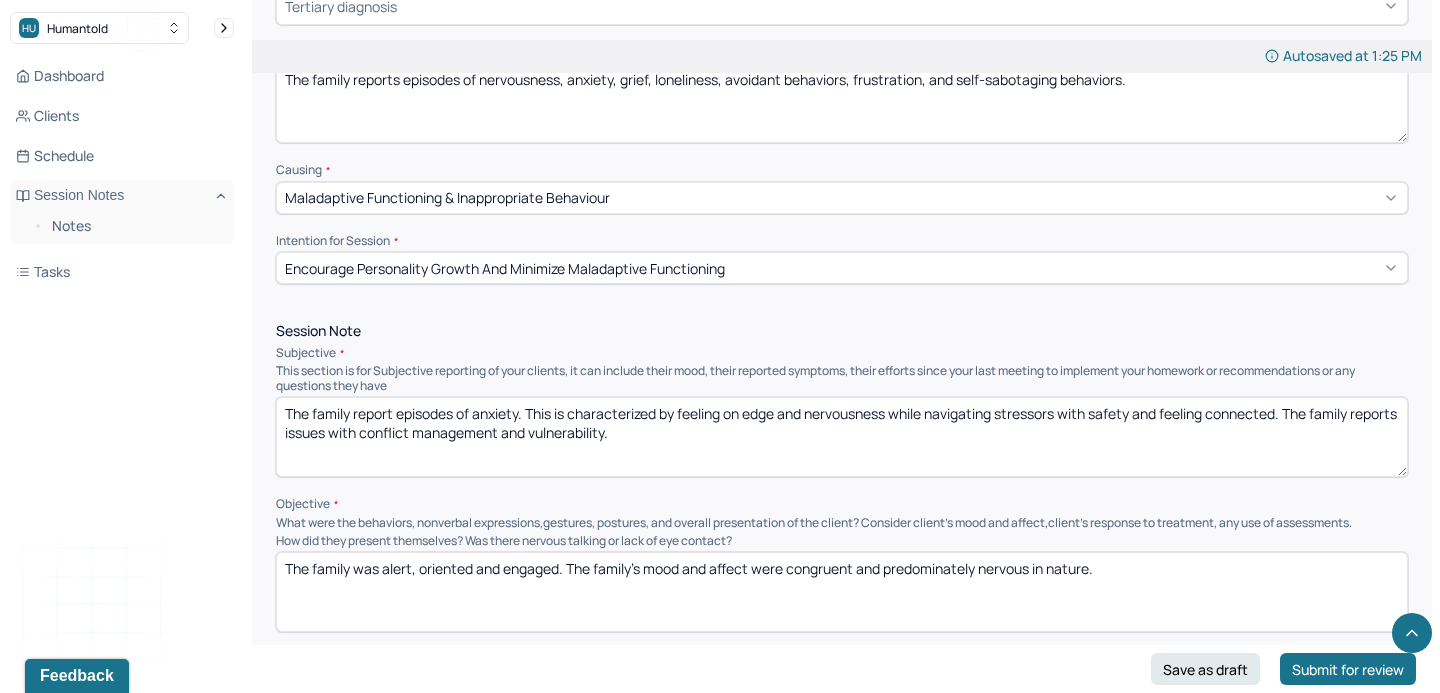 drag, startPoint x: 1285, startPoint y: 408, endPoint x: 678, endPoint y: 409, distance: 607.0008 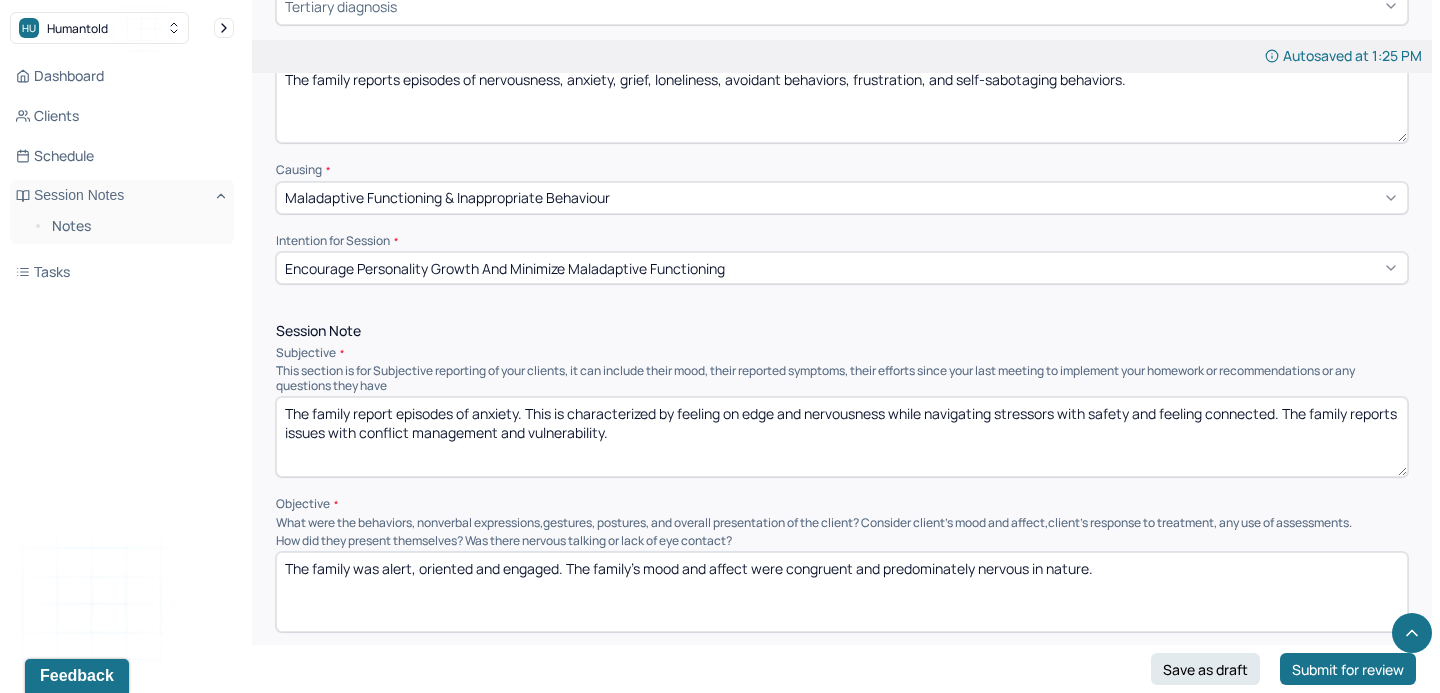 click on "The family report episodes of anxiety. This is characterized by feeling on edge and nervousness while navigating stressors with safety and feeling connected. The family reports issues with conflict management and vulnerability." at bounding box center [842, 437] 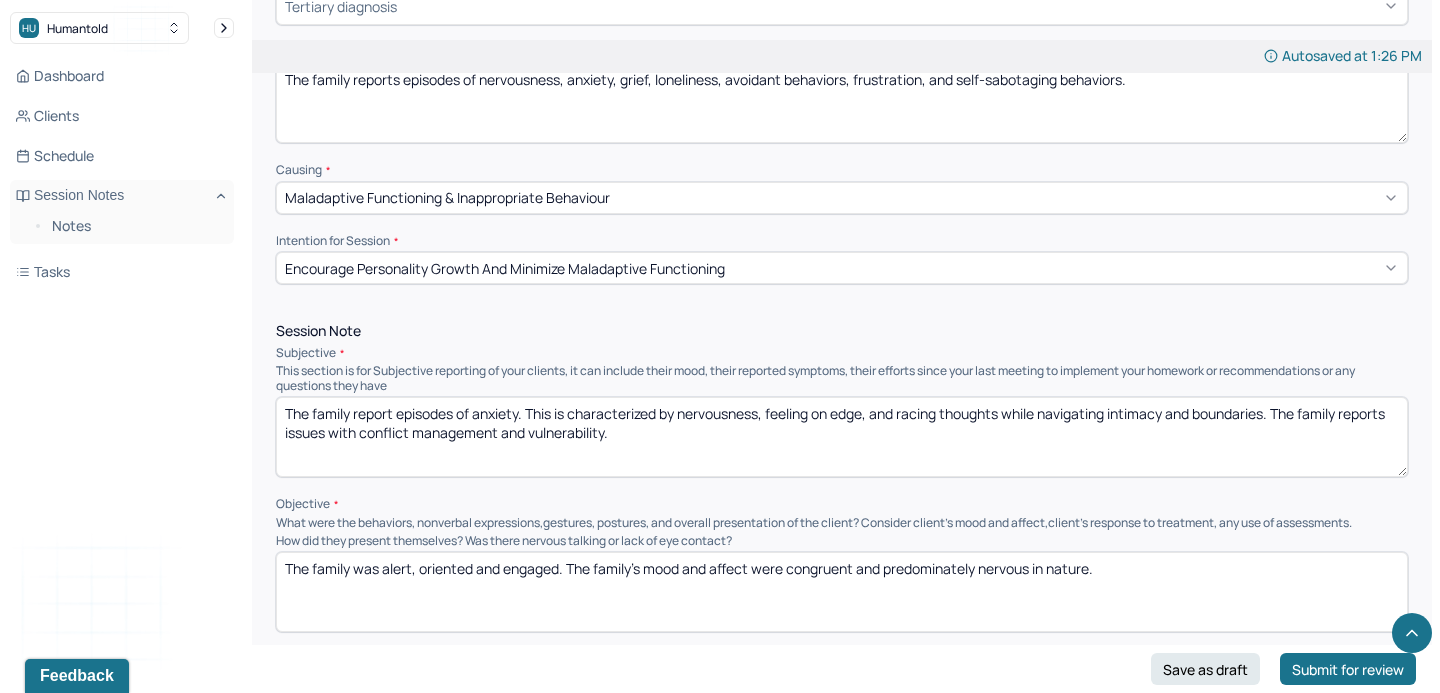 drag, startPoint x: 623, startPoint y: 437, endPoint x: 360, endPoint y: 429, distance: 263.12164 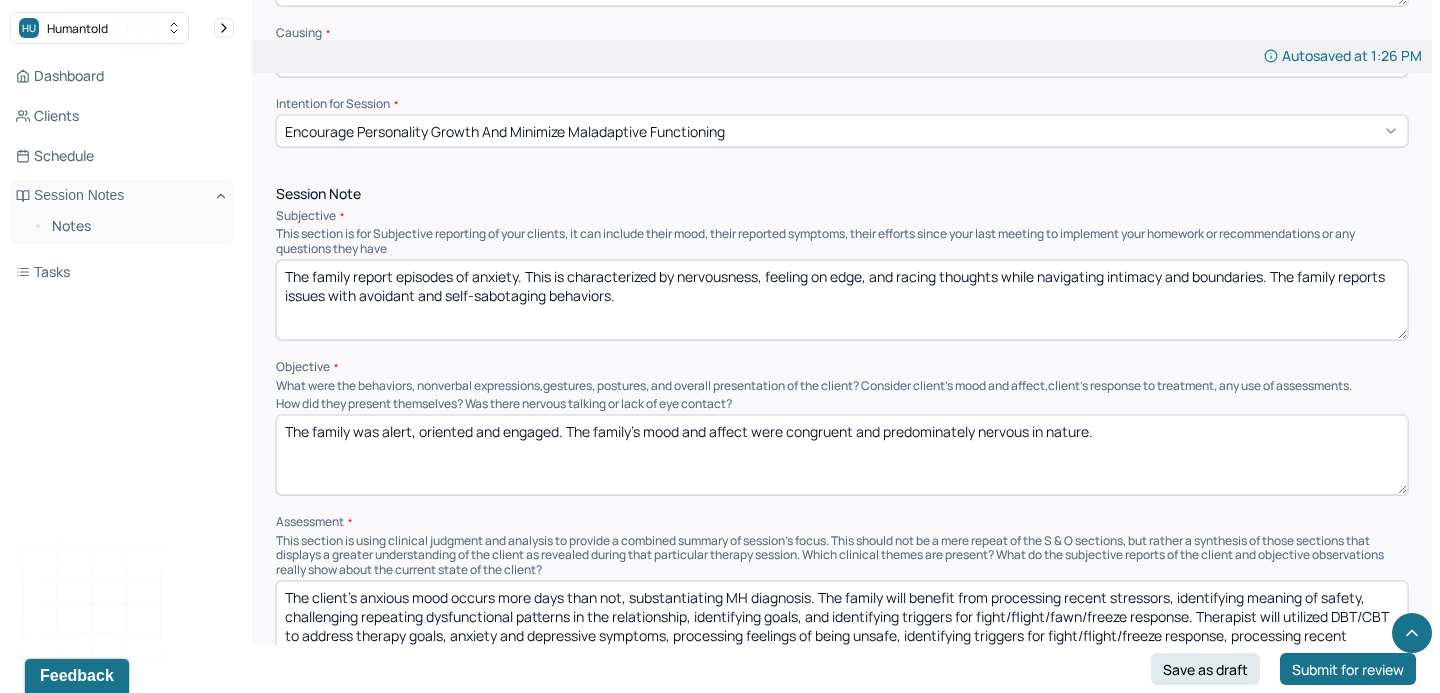 scroll, scrollTop: 868, scrollLeft: 0, axis: vertical 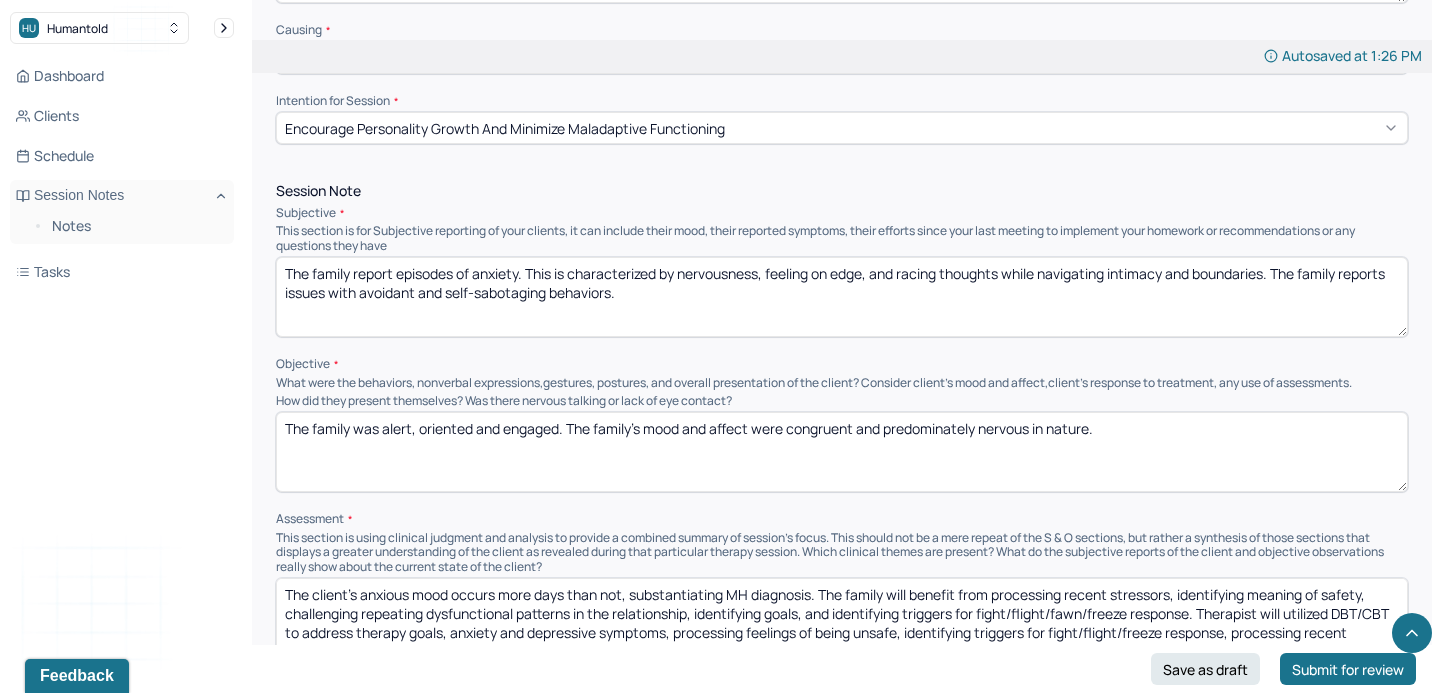 type on "The family report episodes of anxiety. This is characterized by nervousness, feeling on edge, and racing thoughts while navigating intimacy and boundaries. The family reports issues with avoidant and self-sabotaging behaviors." 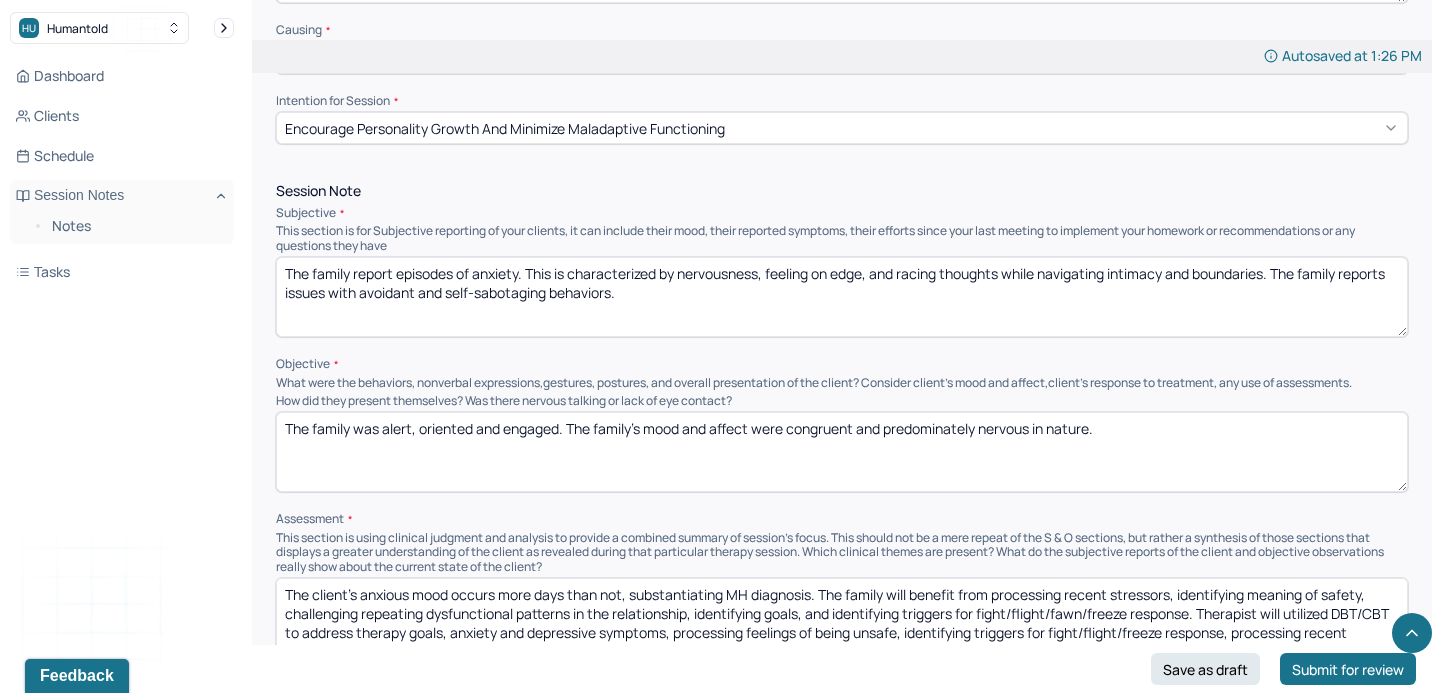 drag, startPoint x: 1145, startPoint y: 423, endPoint x: 582, endPoint y: 389, distance: 564.0257 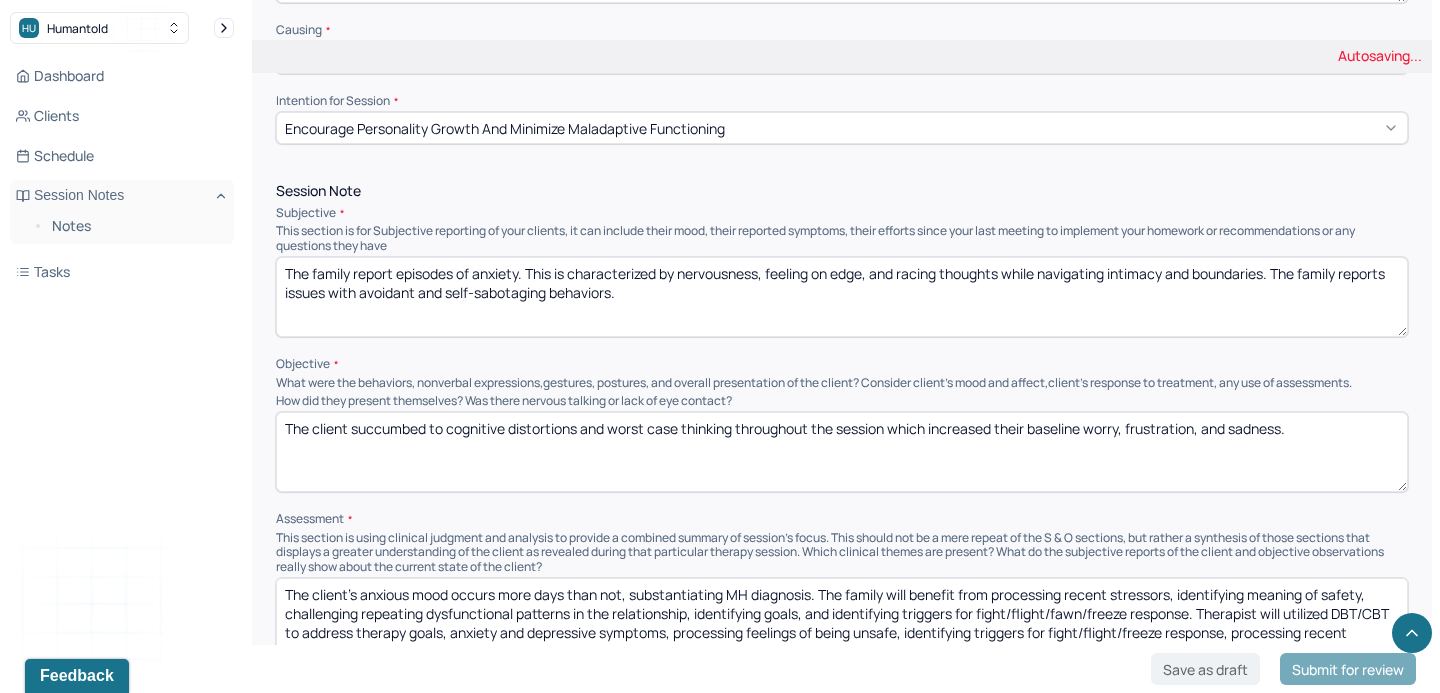 click on "The family was alert, oriented and engaged. The family's mood and affect were congruent and predominately nervous in nature." at bounding box center (842, 452) 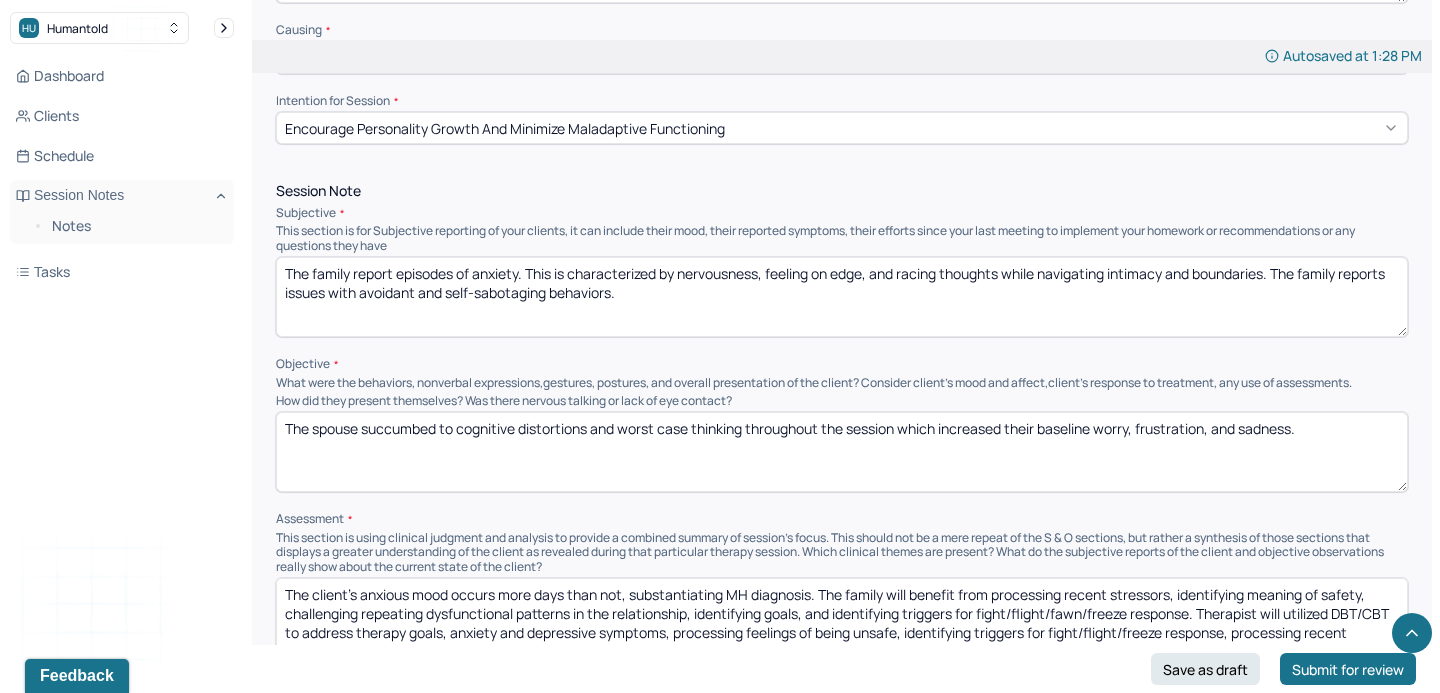 click on "The spouse succumbed to cognitive distortions and worst case thinking throughout the session which increased their baseline worry, frustration, and sadness." at bounding box center [842, 452] 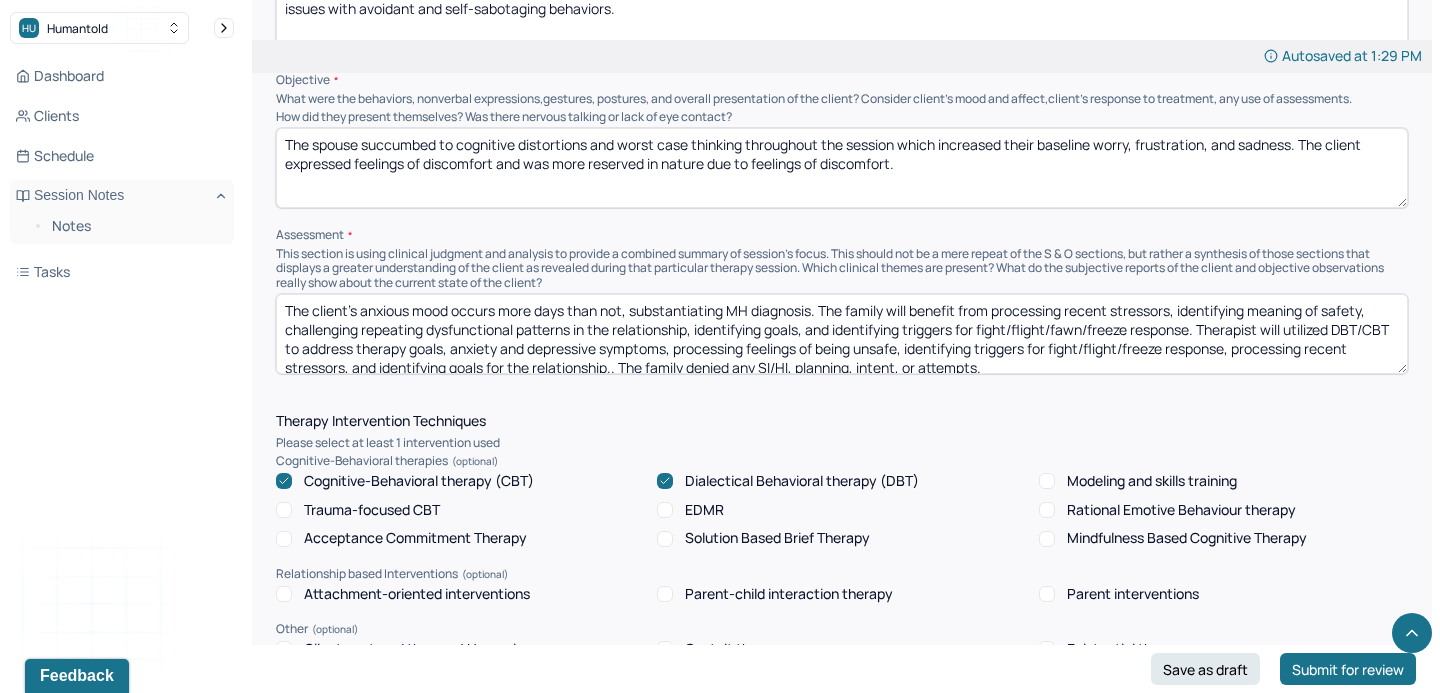 scroll, scrollTop: 1190, scrollLeft: 0, axis: vertical 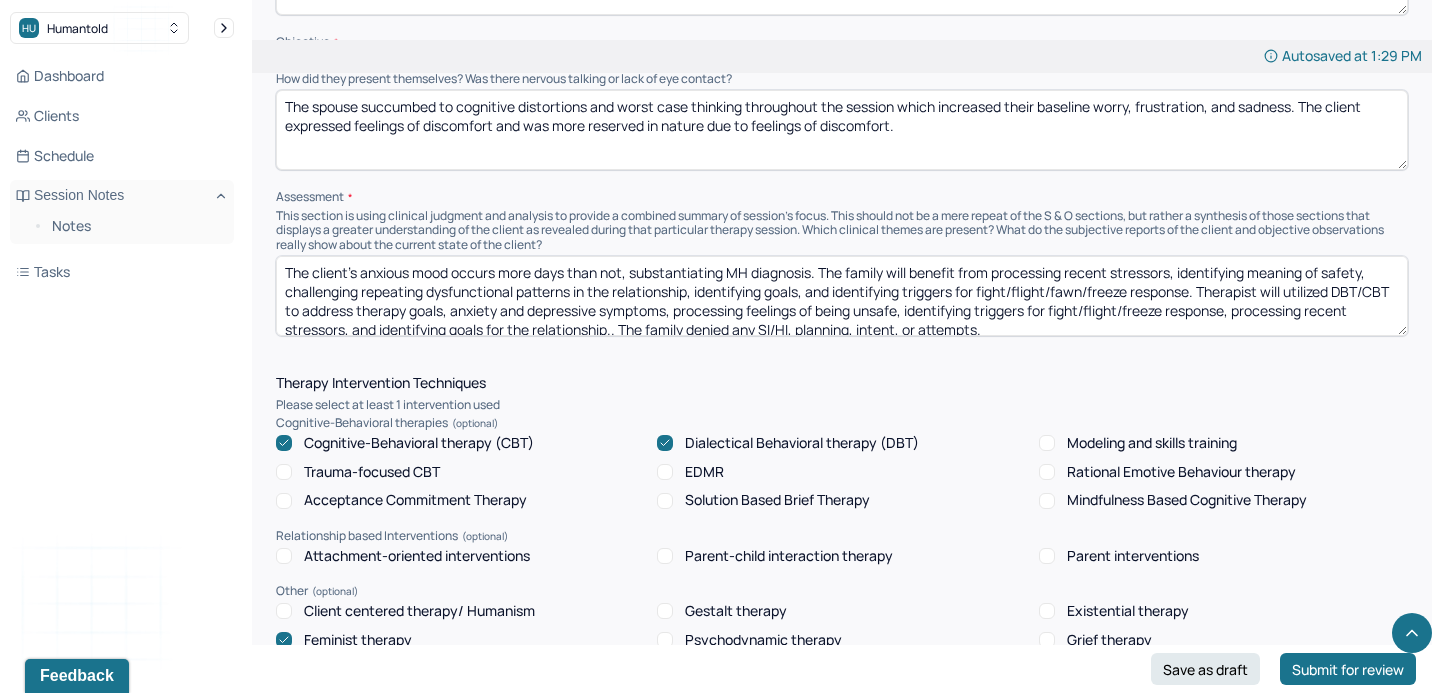 type on "The spouse succumbed to cognitive distortions and worst case thinking throughout the session which increased their baseline worry, frustration, and sadness. The client expressed feelings of discomfort and was more reserved in nature due to feelings of discomfort." 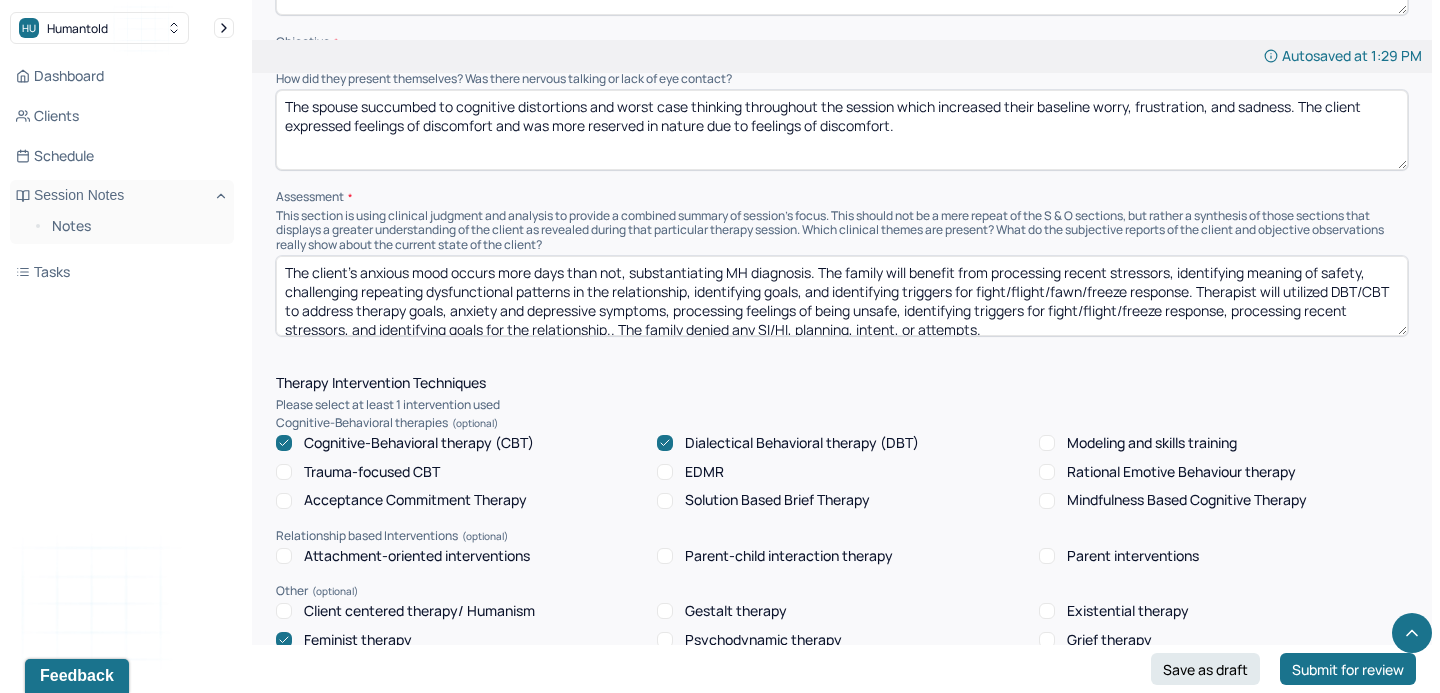 drag, startPoint x: 1202, startPoint y: 286, endPoint x: 996, endPoint y: 267, distance: 206.87436 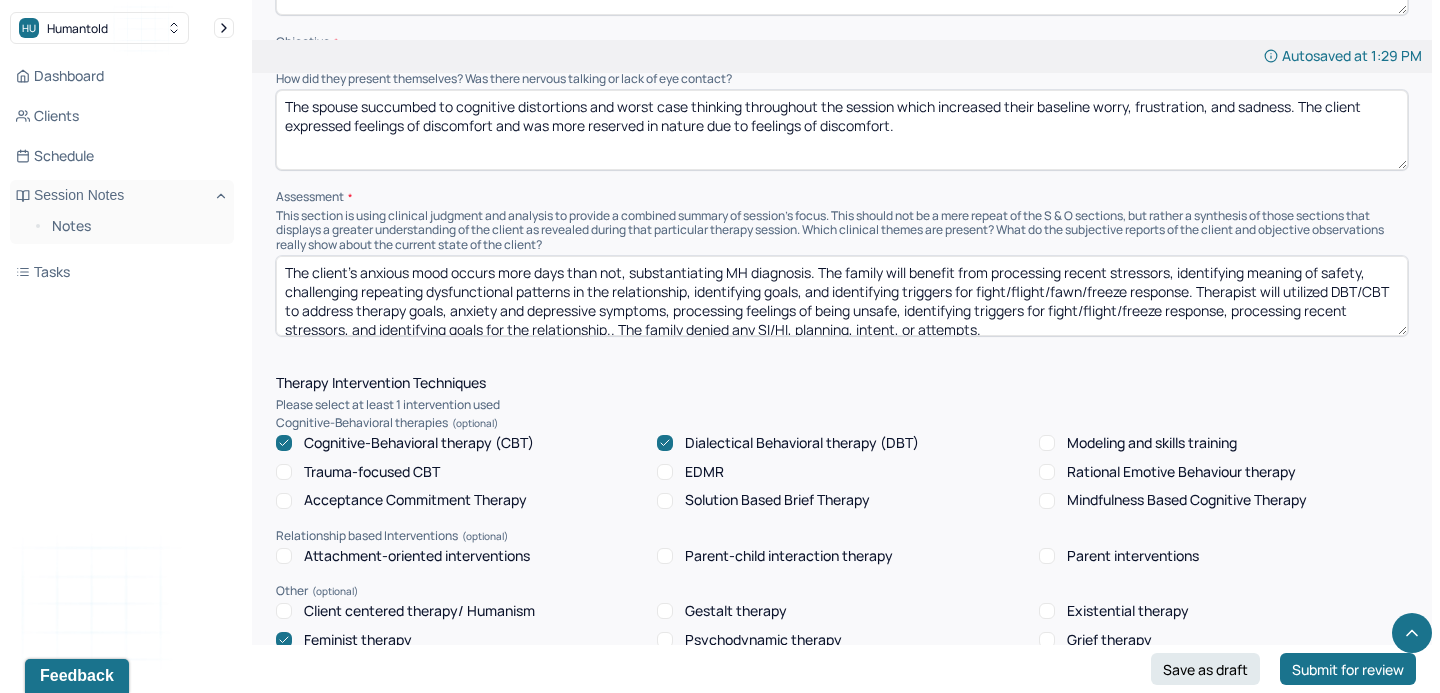 click on "The client's anxious mood occurs more days than not, substantiating MH diagnosis. The family will benefit from processing recent stressors, identifying meaning of safety, challenging repeating dysfunctional patterns in the relationship, identifying goals, and identifying triggers for fight/flight/fawn/freeze response. Therapist will utilized DBT/CBT to address therapy goals, anxiety and depressive symptoms, processing feelings of being unsafe, identifying triggers for fight/flight/freeze response, processing recent stressors, and identifying goals for the relationship.. The family denied any SI/HI, planning, intent, or attempts." at bounding box center [842, 296] 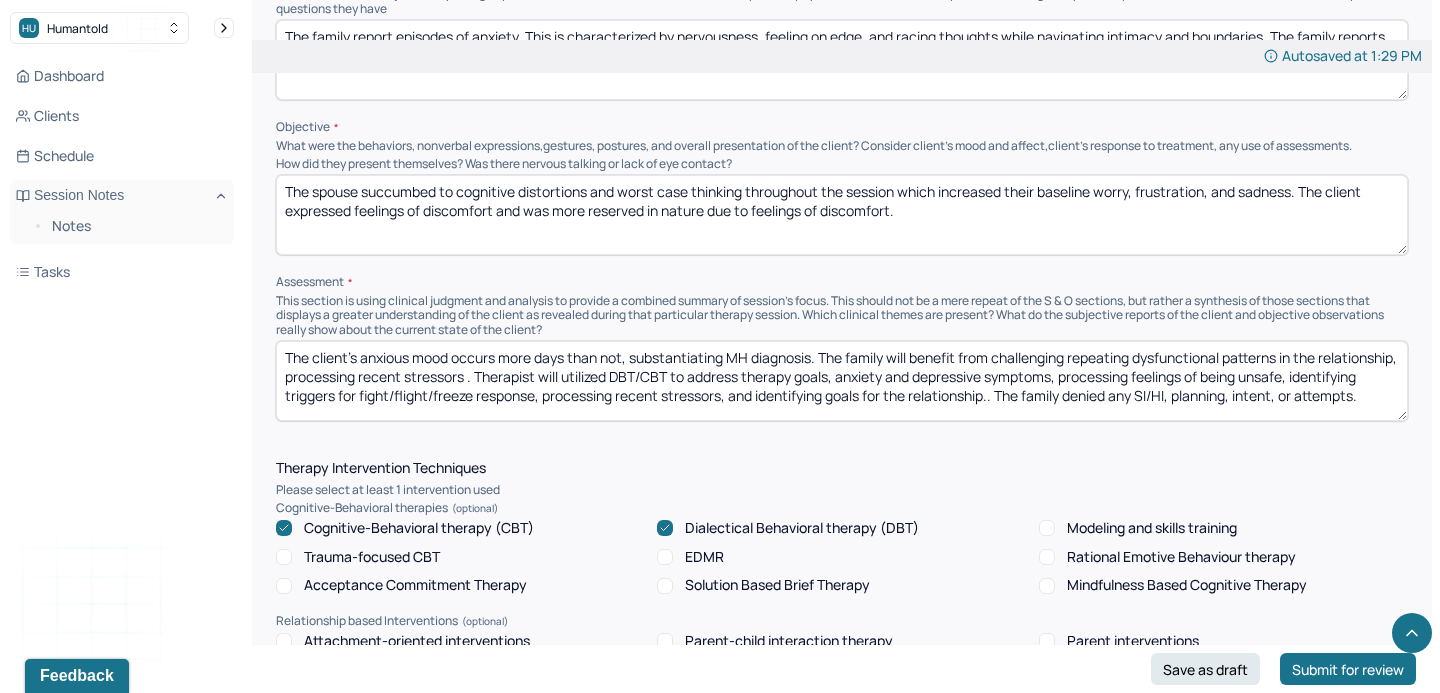 scroll, scrollTop: 1109, scrollLeft: 0, axis: vertical 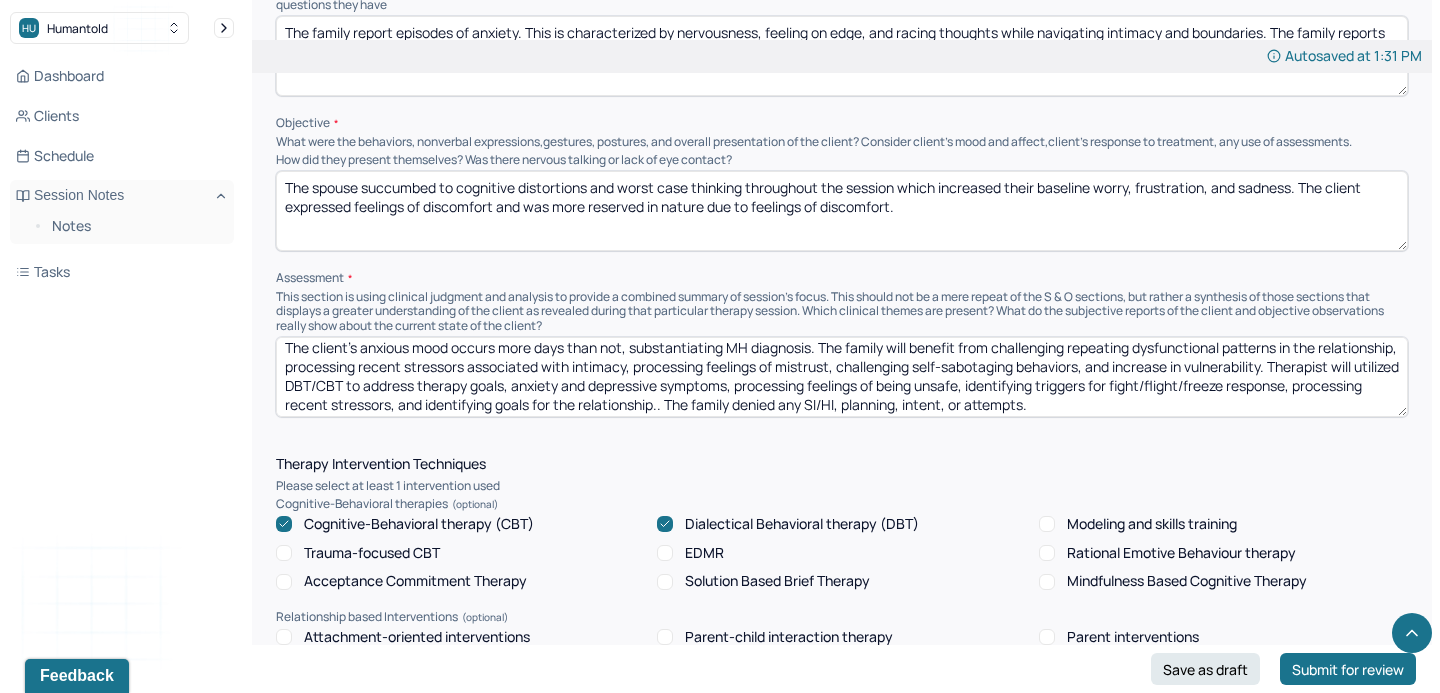 drag, startPoint x: 800, startPoint y: 403, endPoint x: 879, endPoint y: 376, distance: 83.48653 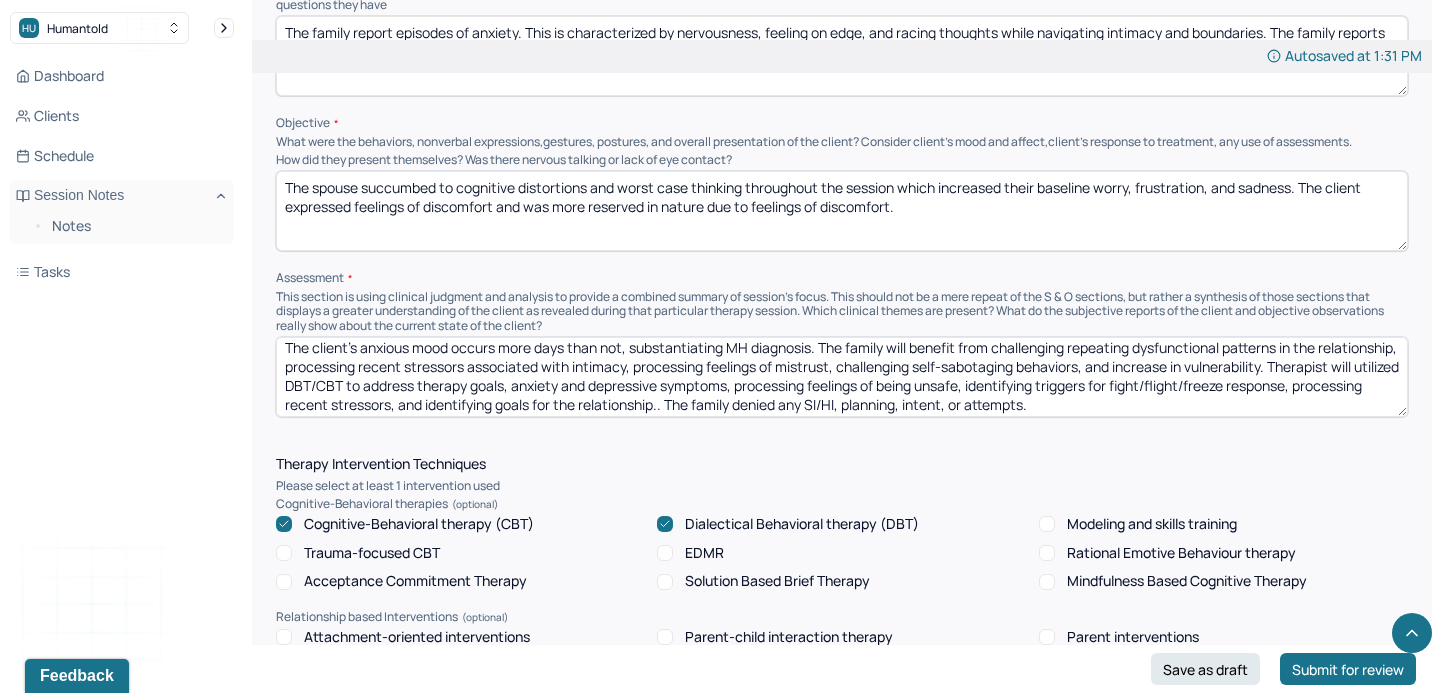 click on "The client's anxious mood occurs more days than not, substantiating MH diagnosis. The family will benefit from challenging repeating dysfunctional patterns in the relationship, processing recent stressors associated with intimacy, processing feelings of mistrust, challenging self-sabotaging behaviors, and increase in vulnerability. Therapist will utilized DBT/CBT to address therapy goals, anxiety and depressive symptoms, processing feelings of being unsafe, identifying triggers for fight/flight/freeze response, processing recent stressors, and identifying goals for the relationship.. The family denied any SI/HI, planning, intent, or attempts." at bounding box center (842, 377) 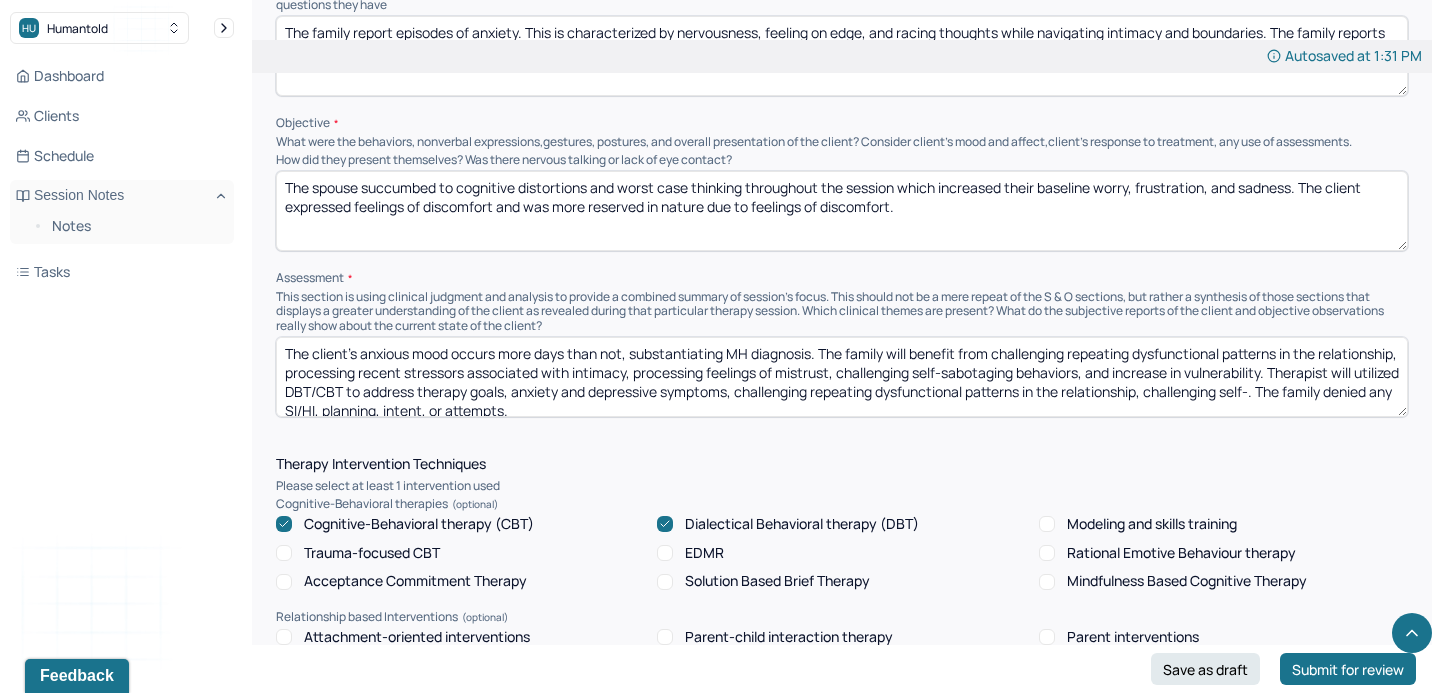 scroll, scrollTop: 3, scrollLeft: 0, axis: vertical 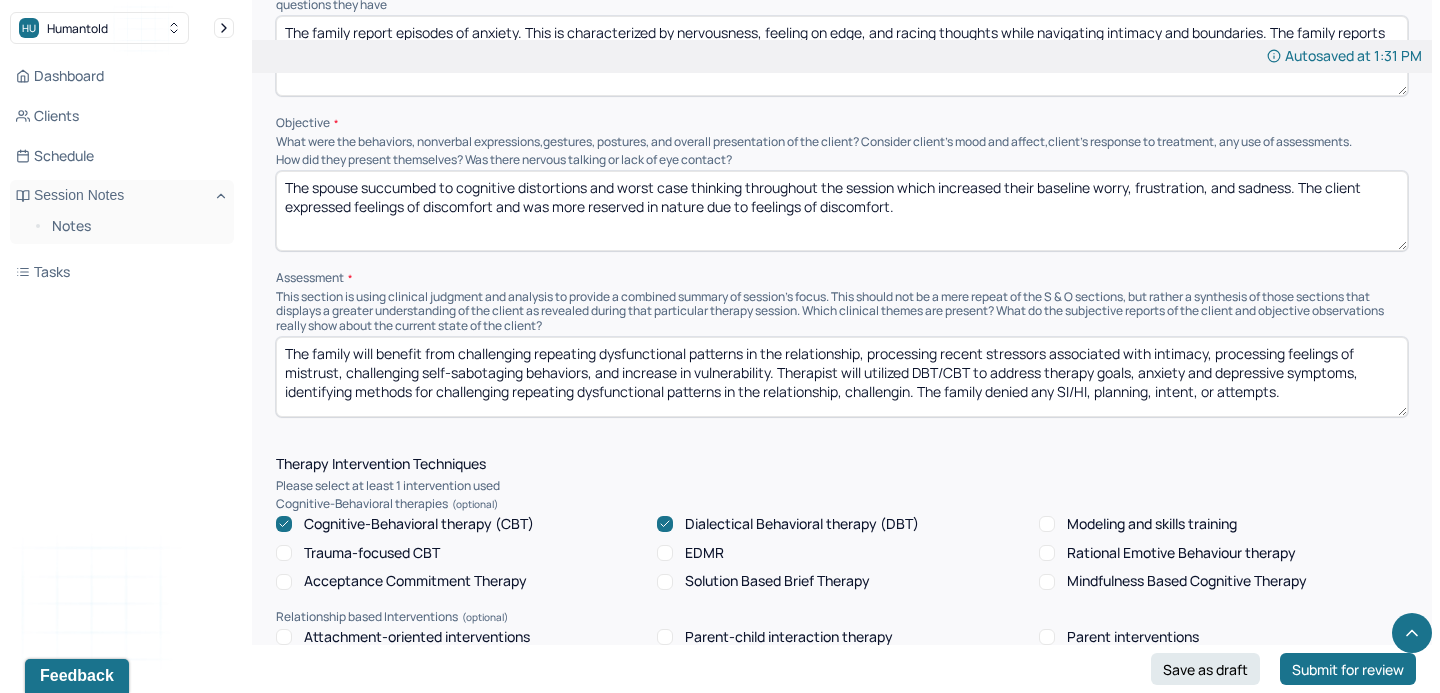 click on "The client's anxious mood occurs more days than not, substantiating MH diagnosis. The family will benefit from challenging repeating dysfunctional patterns in the relationship, processing recent stressors associated with intimacy, processing feelings of mistrust, challenging self-sabotaging behaviors, and increase in vulnerability. Therapist will utilized DBT/CBT to address therapy goals, anxiety and depressive symptoms, identifying methods for challenging repeating dysfunctional patterns in the relationship, challengin. The family denied any SI/HI, planning, intent, or attempts." at bounding box center (842, 377) 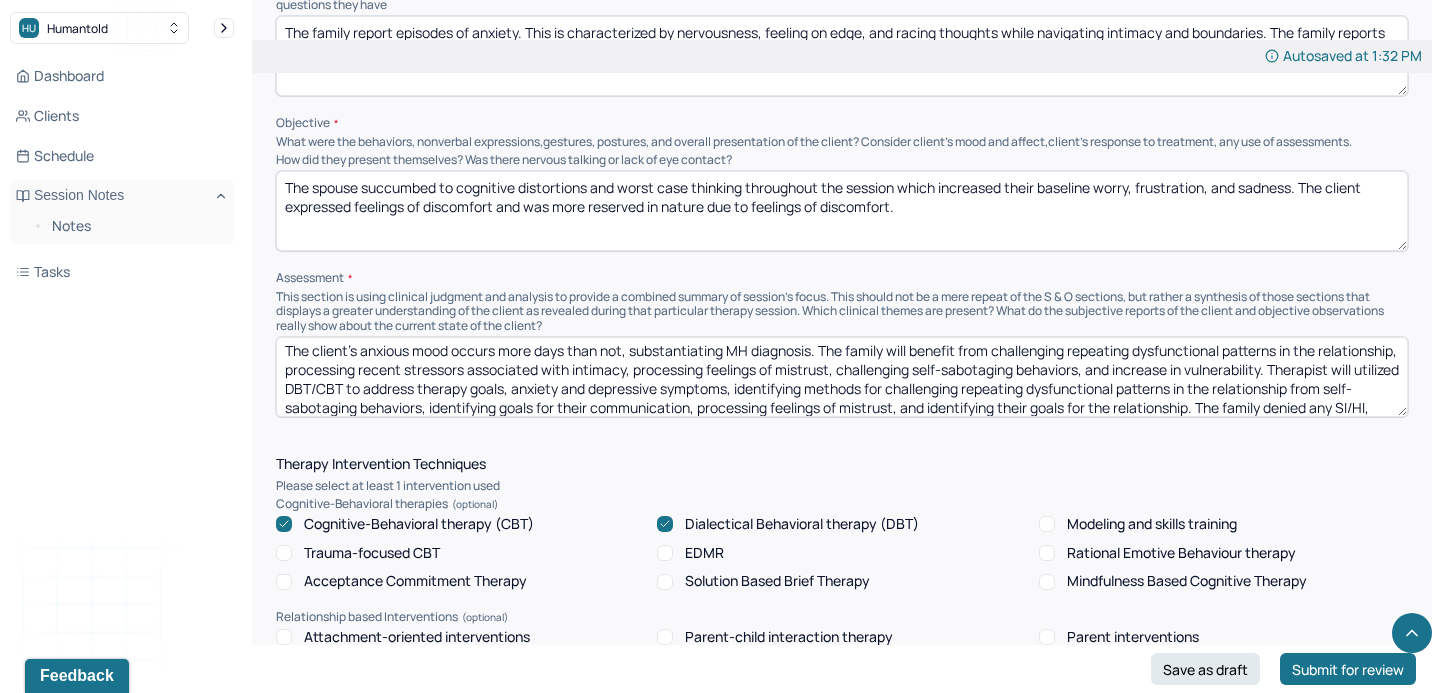 scroll, scrollTop: 28, scrollLeft: 0, axis: vertical 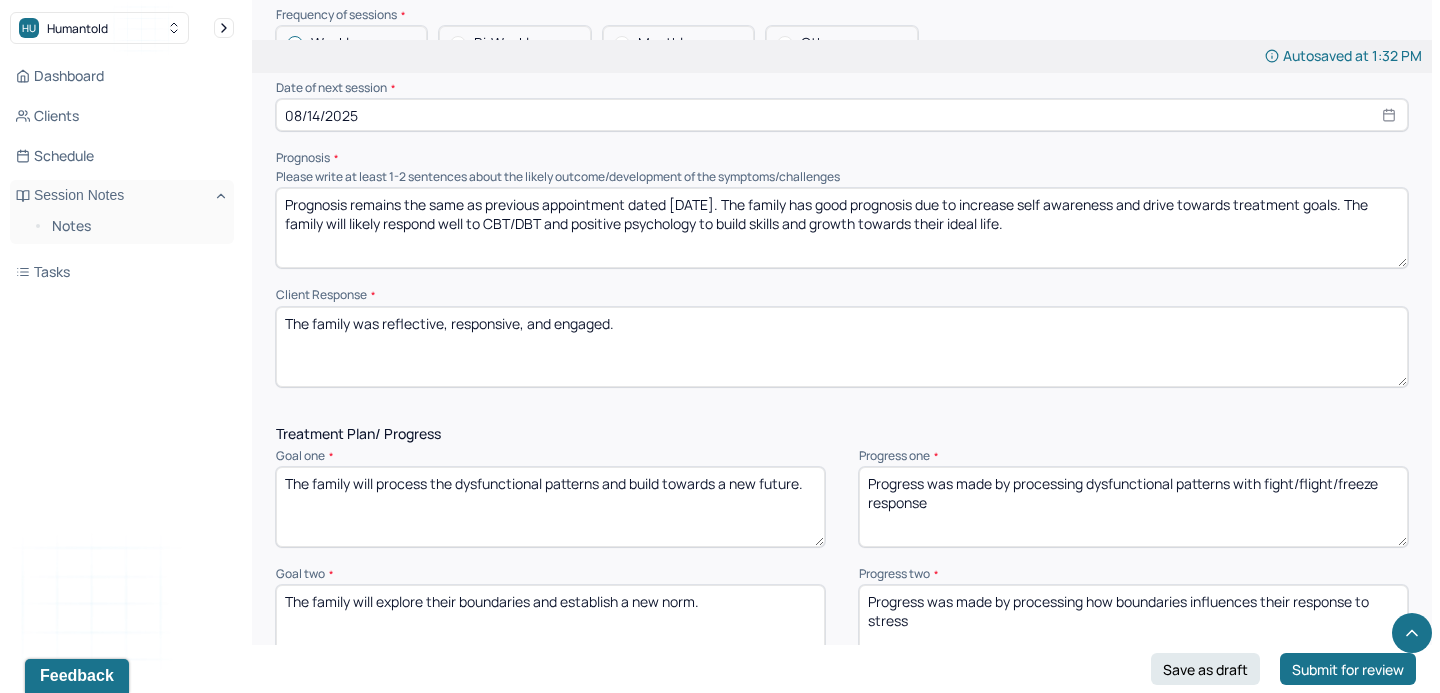 type on "The client's anxious mood occurs more days than not, substantiating MH diagnosis. The family will benefit from challenging repeating dysfunctional patterns in the relationship, processing recent stressors associated with intimacy, processing feelings of mistrust, challenging self-sabotaging behaviors, and increase in vulnerability. Therapist will utilized DBT/CBT to address therapy goals, anxiety and depressive symptoms, identifying methods for challenging repeating dysfunctional patterns in the relationship from self-sabotaging behaviors, identifying goals for their communication, processing feelings of mistrust, and identifying their goals for the relationship. The family denied any SI/HI, planning, intent, or attempts." 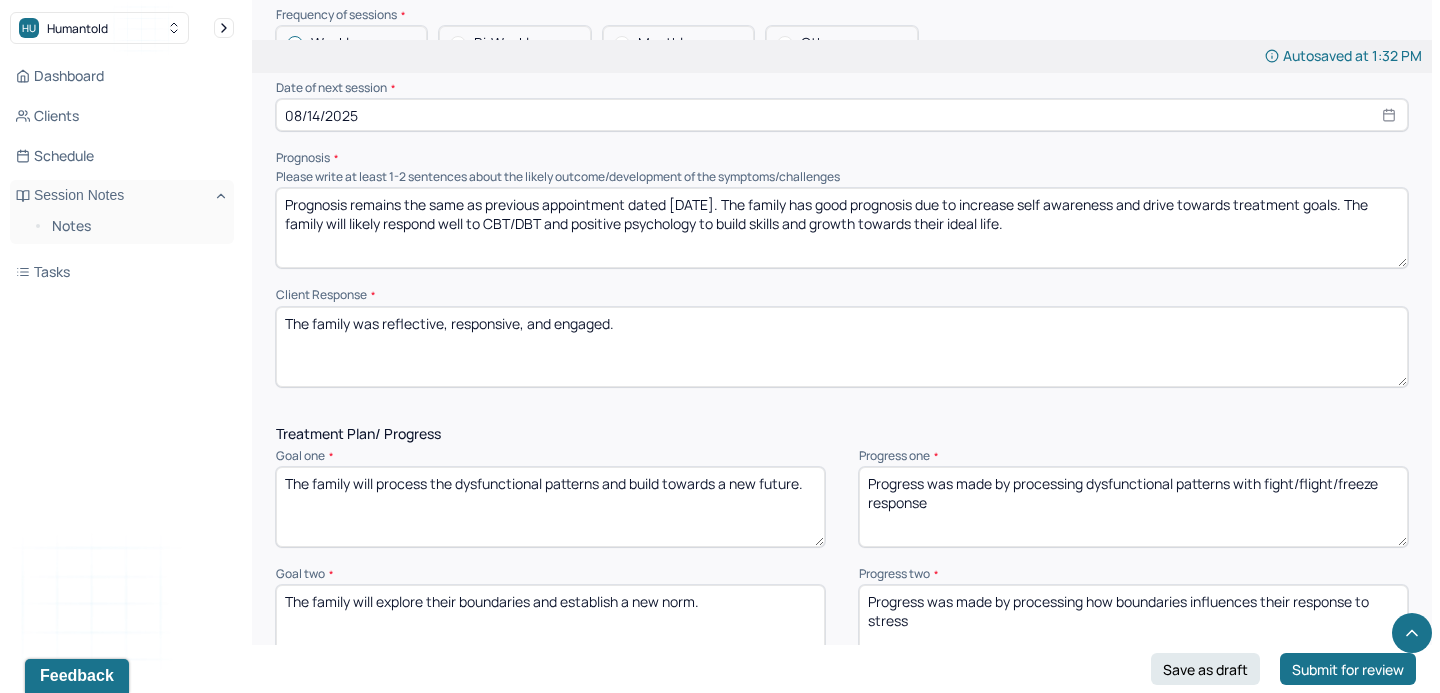 drag, startPoint x: 668, startPoint y: 317, endPoint x: 255, endPoint y: 302, distance: 413.2723 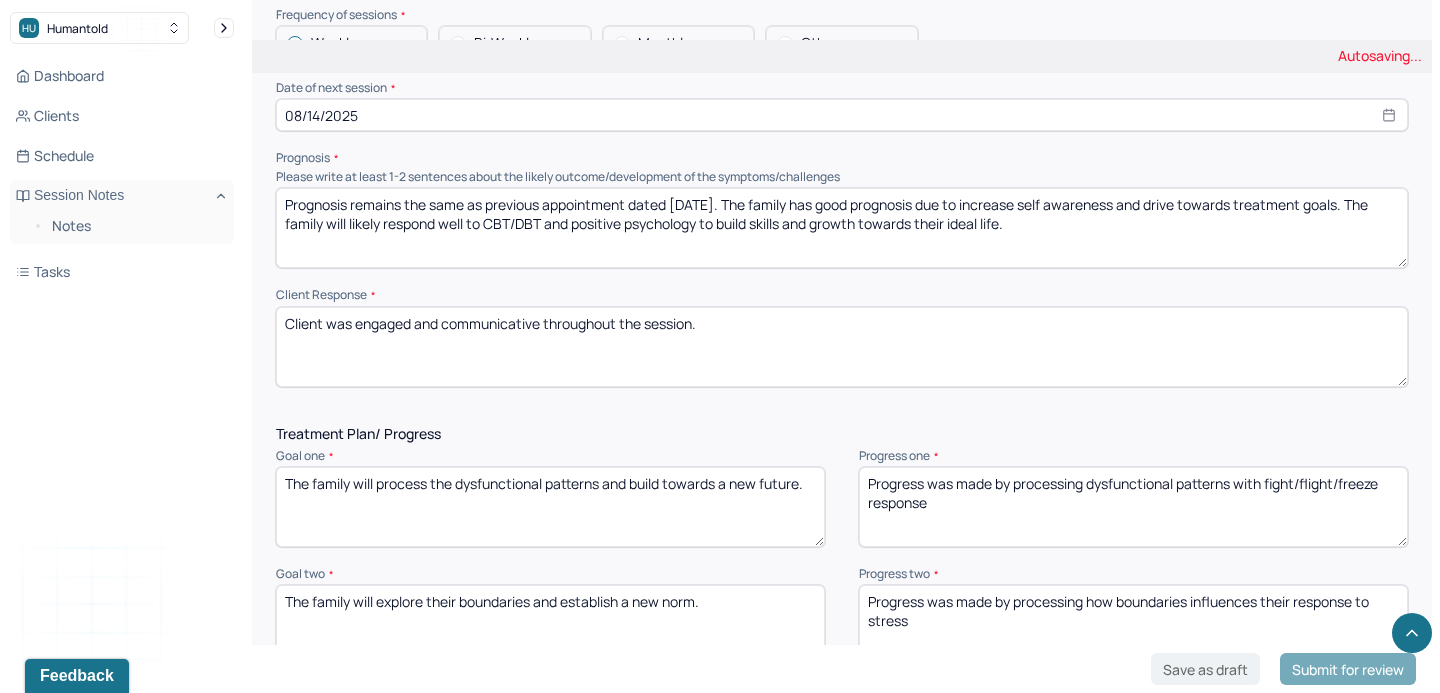 click on "The family was reflective, responsive, and engaged." at bounding box center [842, 347] 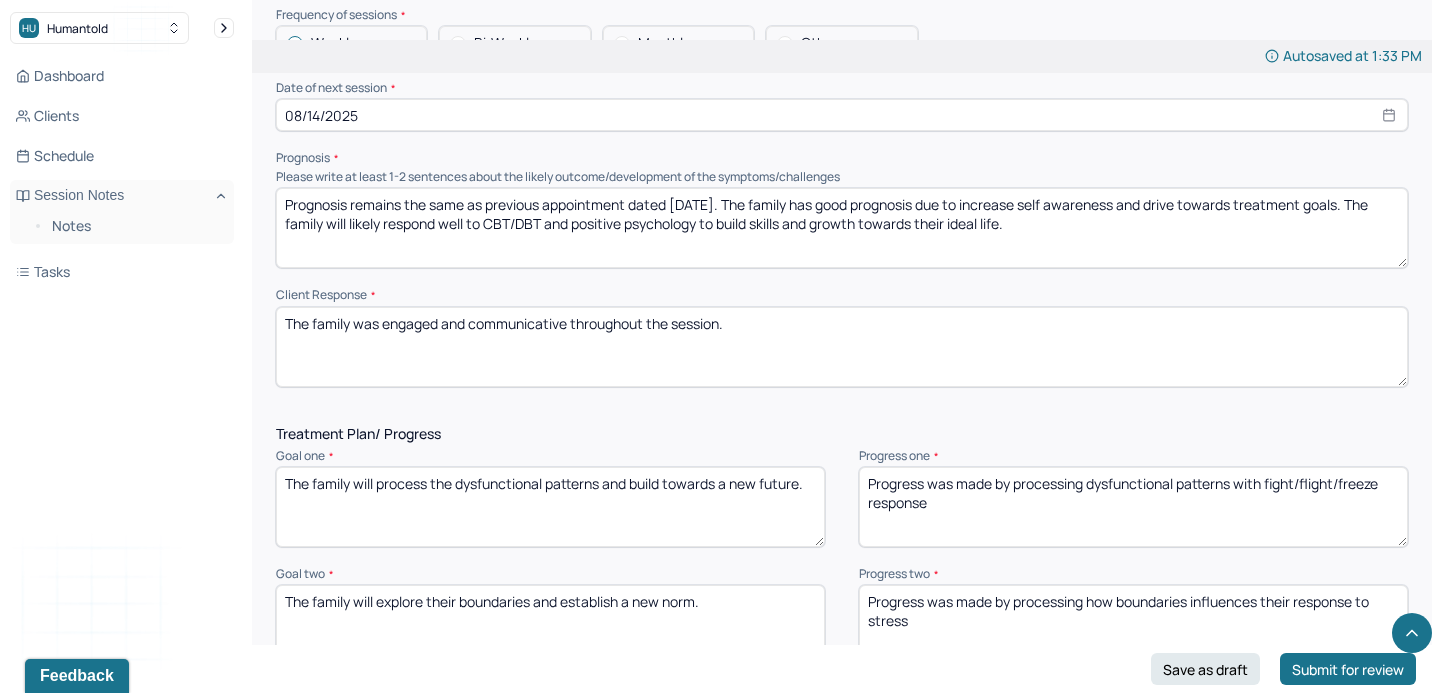 type on "The family was engaged and communicative throughout the session." 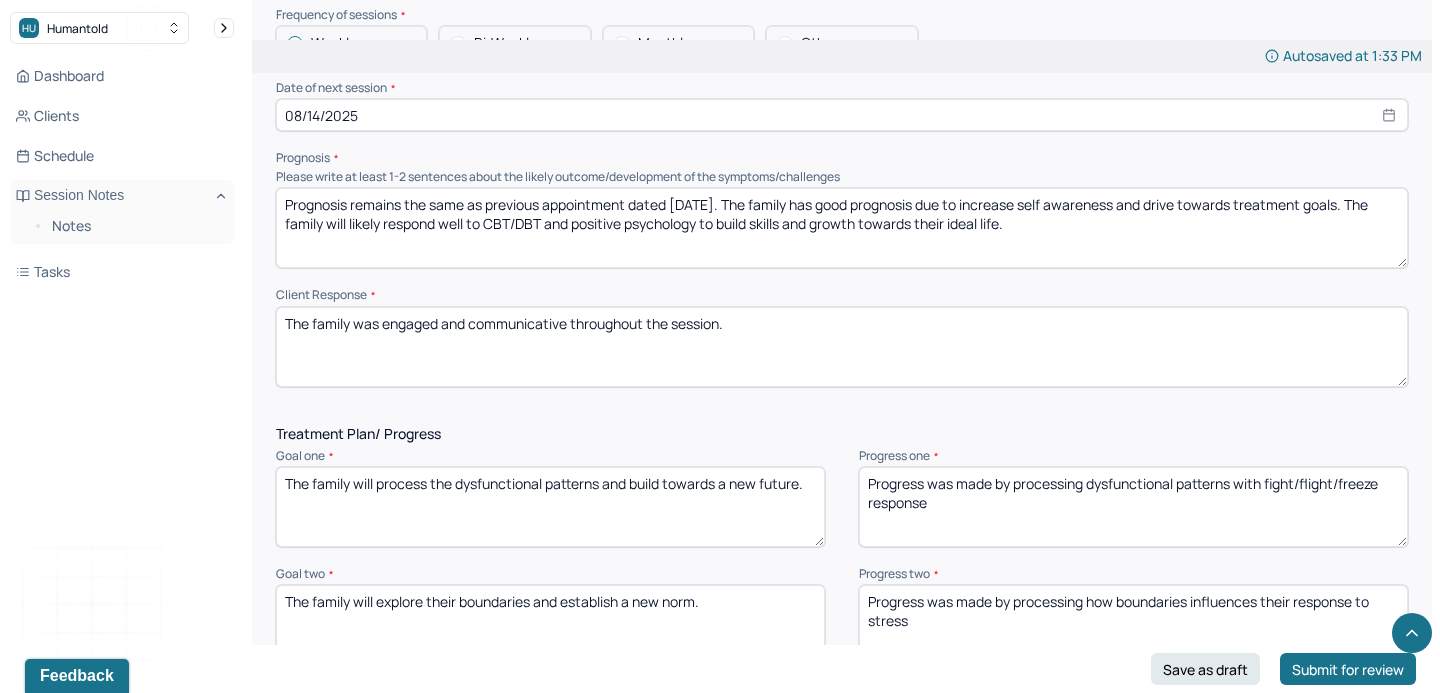 drag, startPoint x: 946, startPoint y: 507, endPoint x: 1009, endPoint y: 483, distance: 67.41662 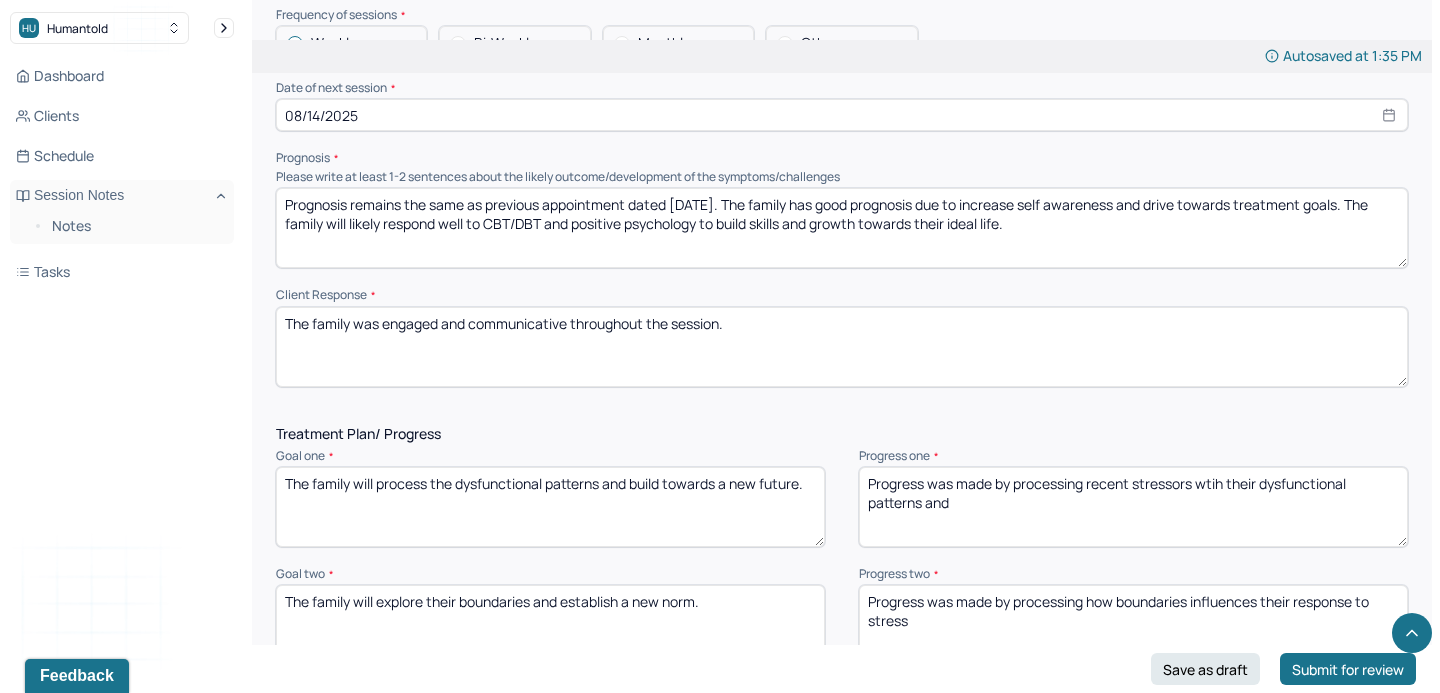 click on "Progress was made by processing recent stressors wtih their dysfunctional patterns and" at bounding box center (1133, 507) 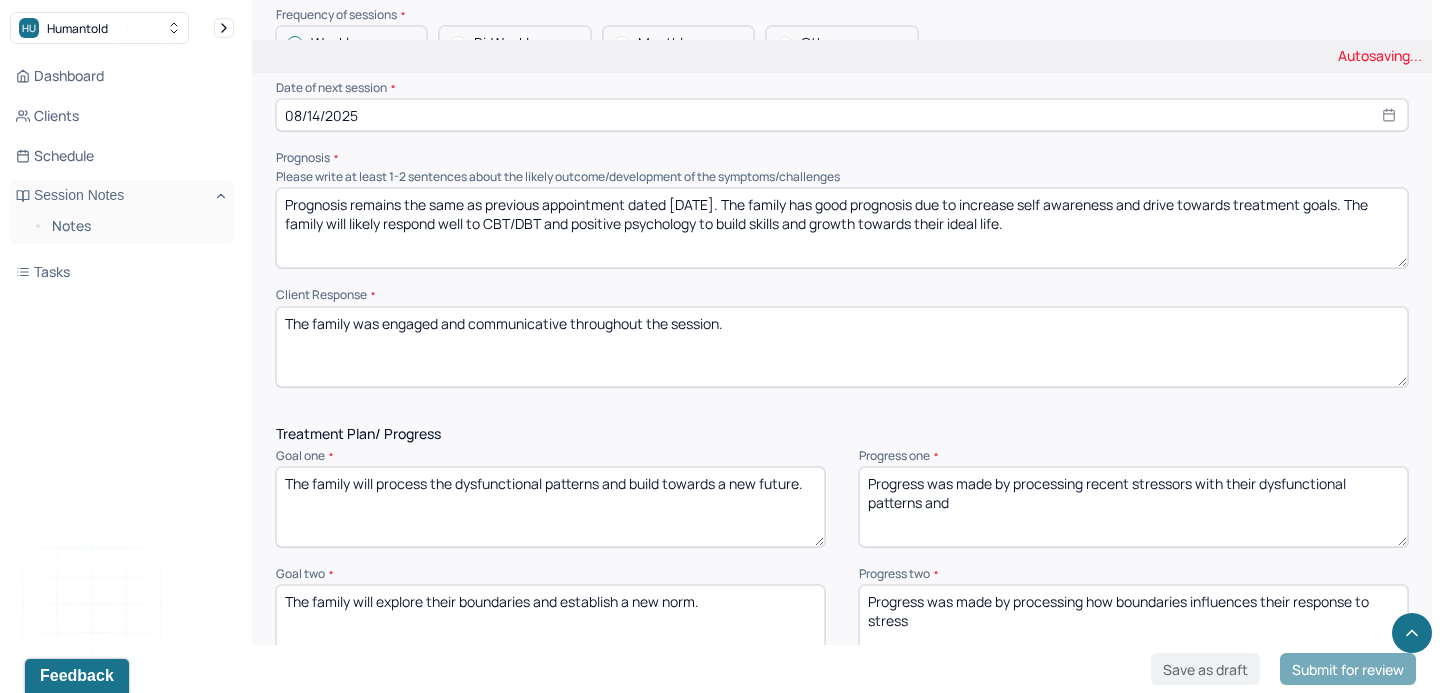 click on "Progress was made by processing recent stressors wtih their dysfunctional patterns and" at bounding box center (1133, 507) 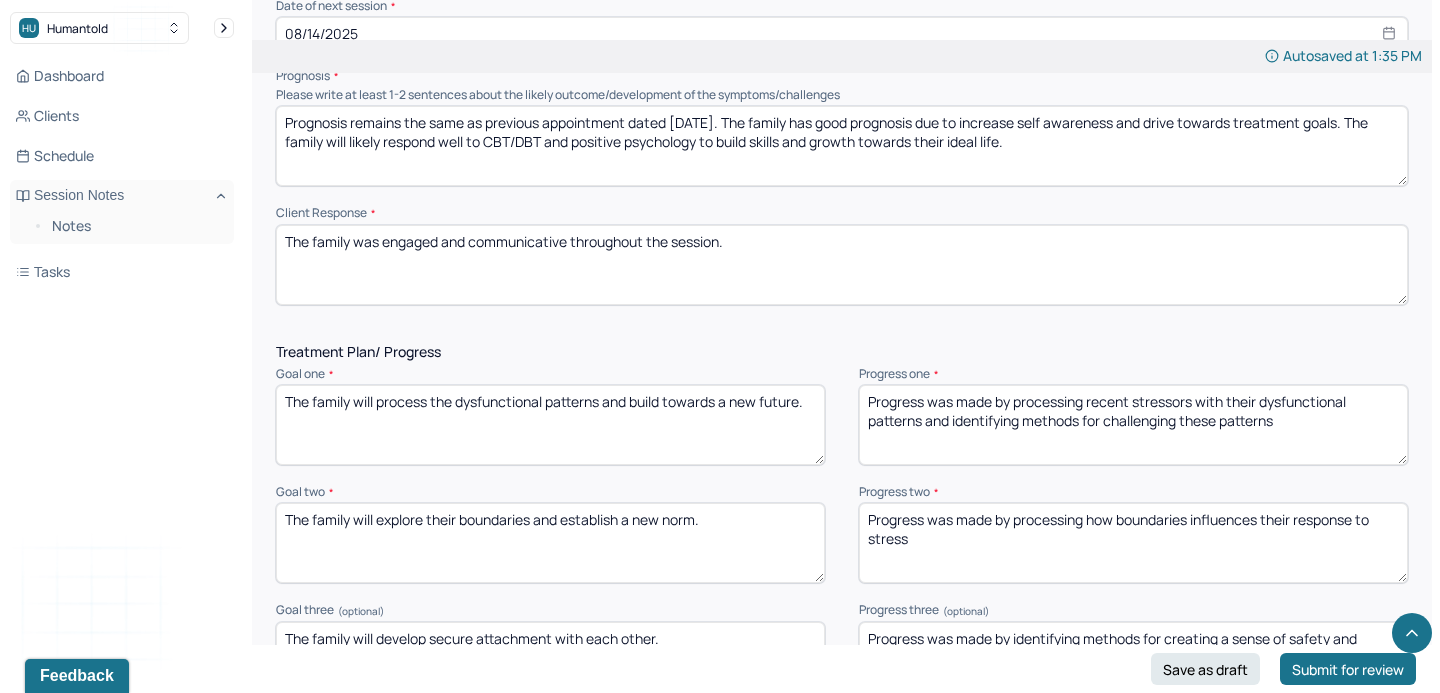 scroll, scrollTop: 2178, scrollLeft: 0, axis: vertical 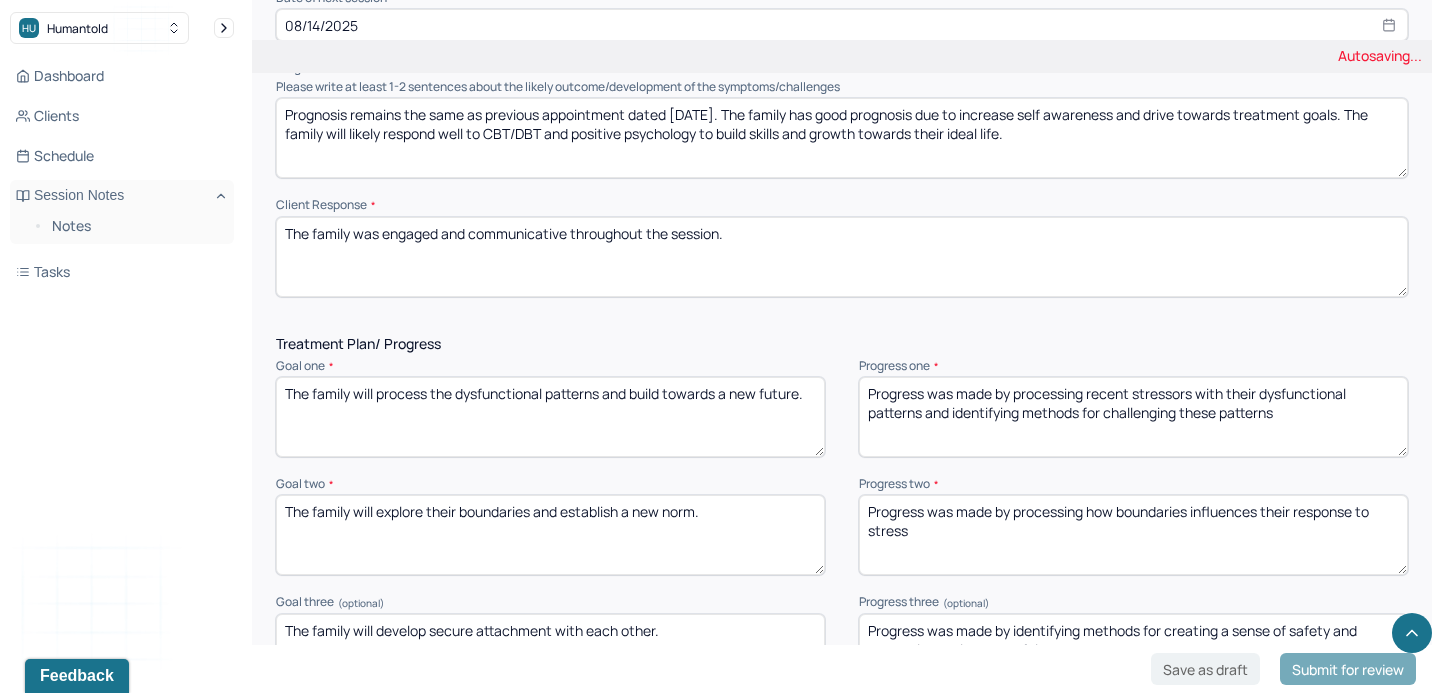 type on "Progress was made by processing recent stressors with their dysfunctional patterns and identifying methods for challenging these patterns" 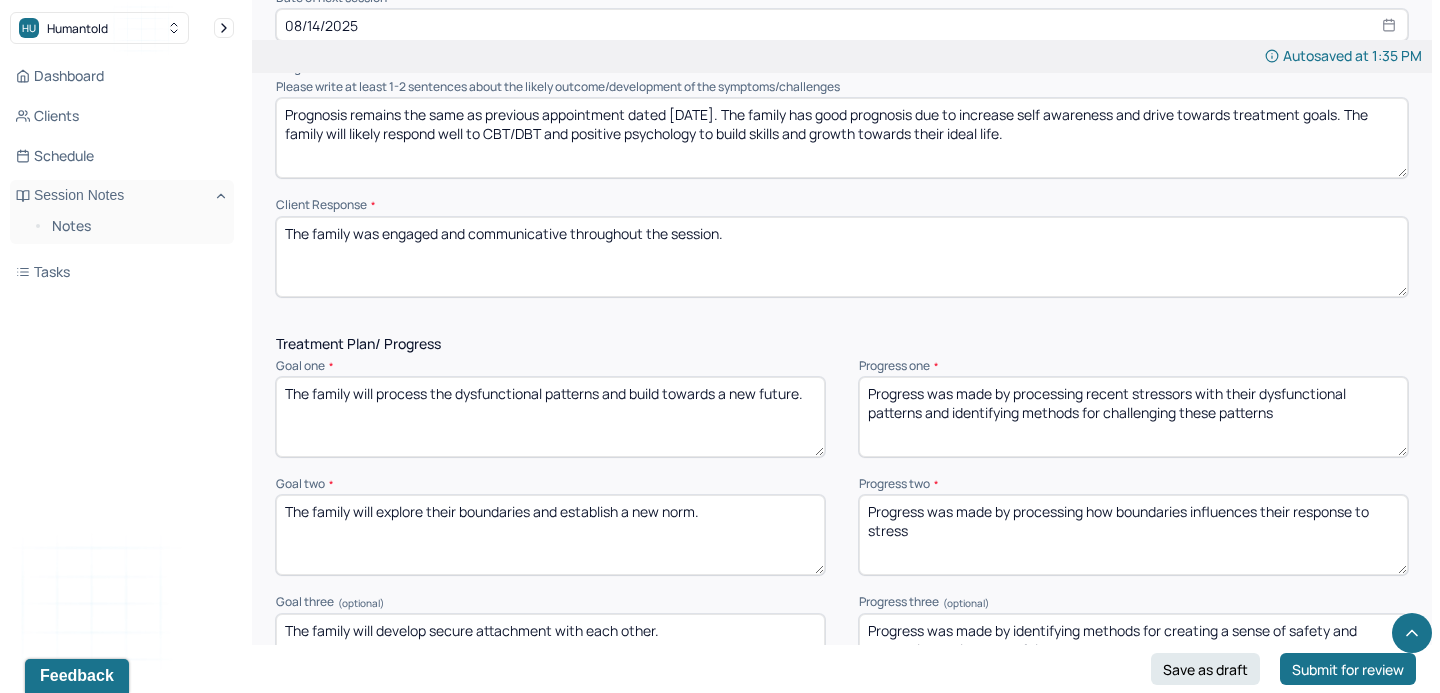 drag, startPoint x: 929, startPoint y: 520, endPoint x: 1021, endPoint y: 504, distance: 93.38094 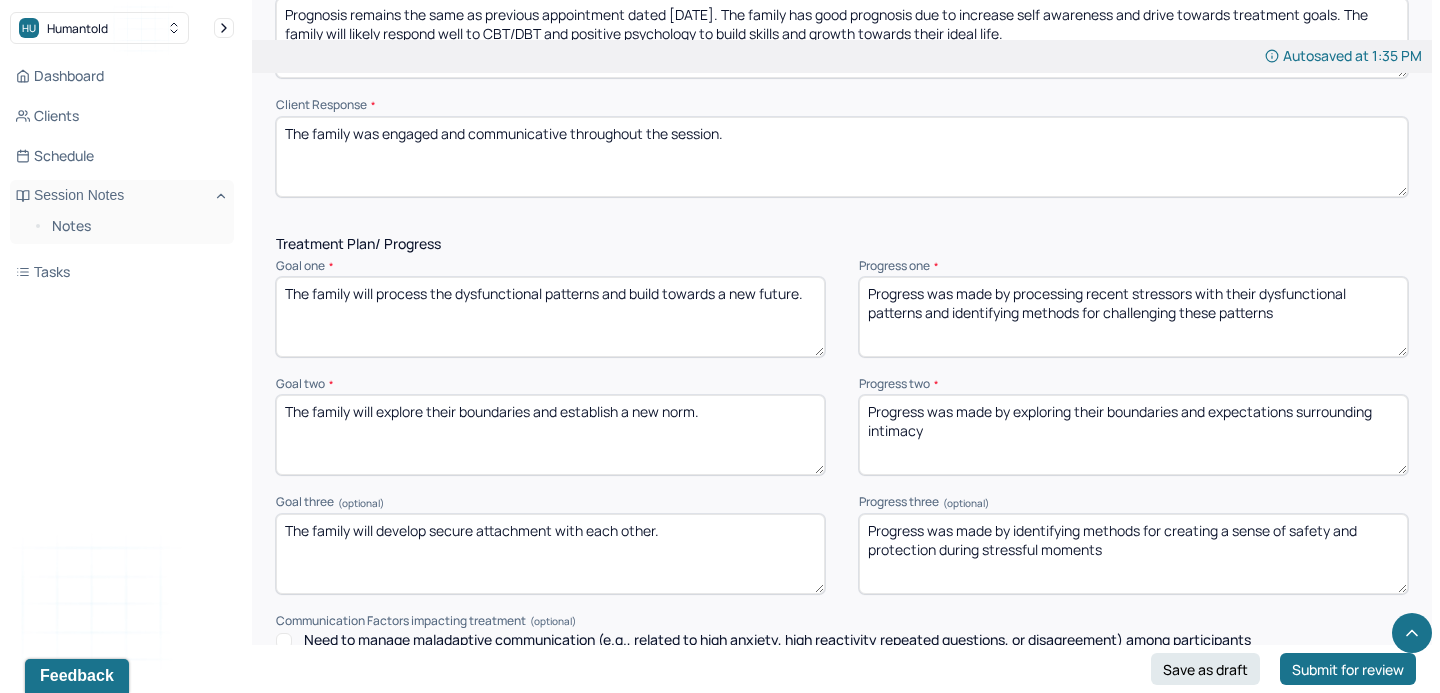 scroll, scrollTop: 2281, scrollLeft: 0, axis: vertical 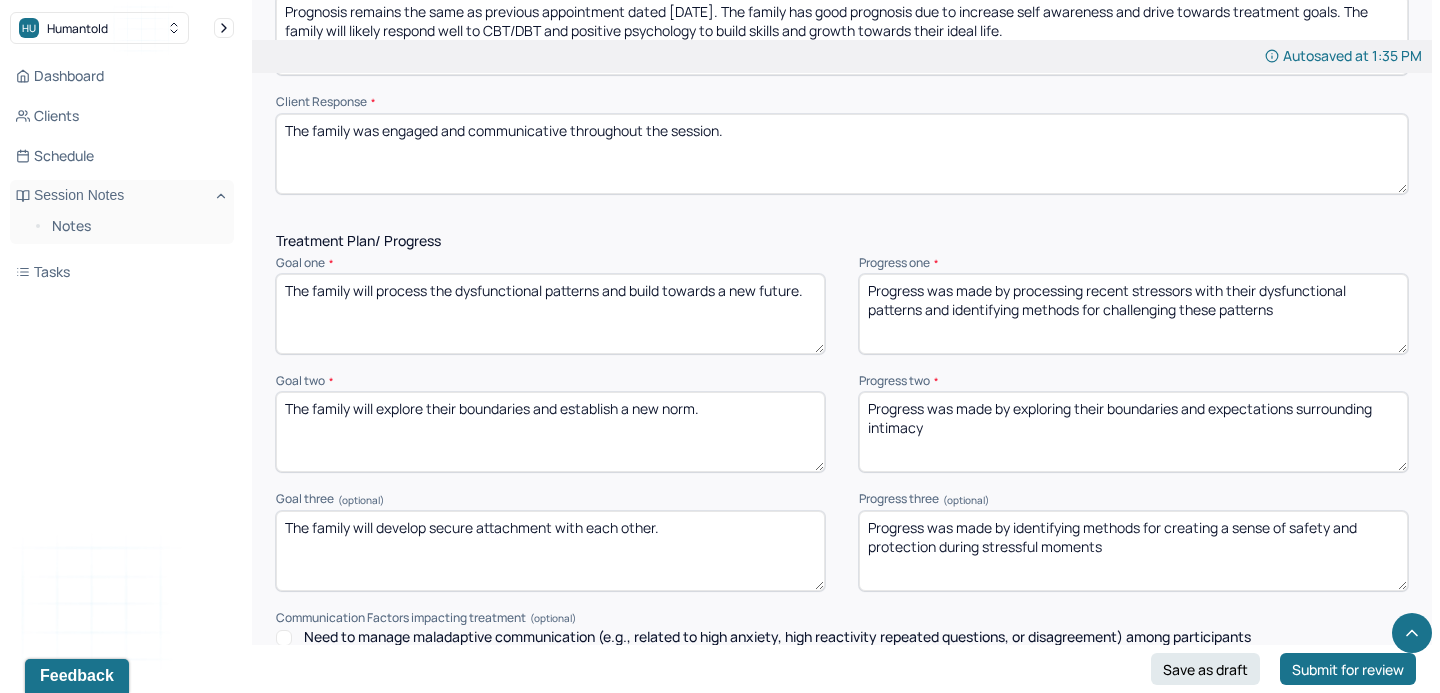 type on "Progress was made by exploring their boundaries and expectations surrounding intimacy" 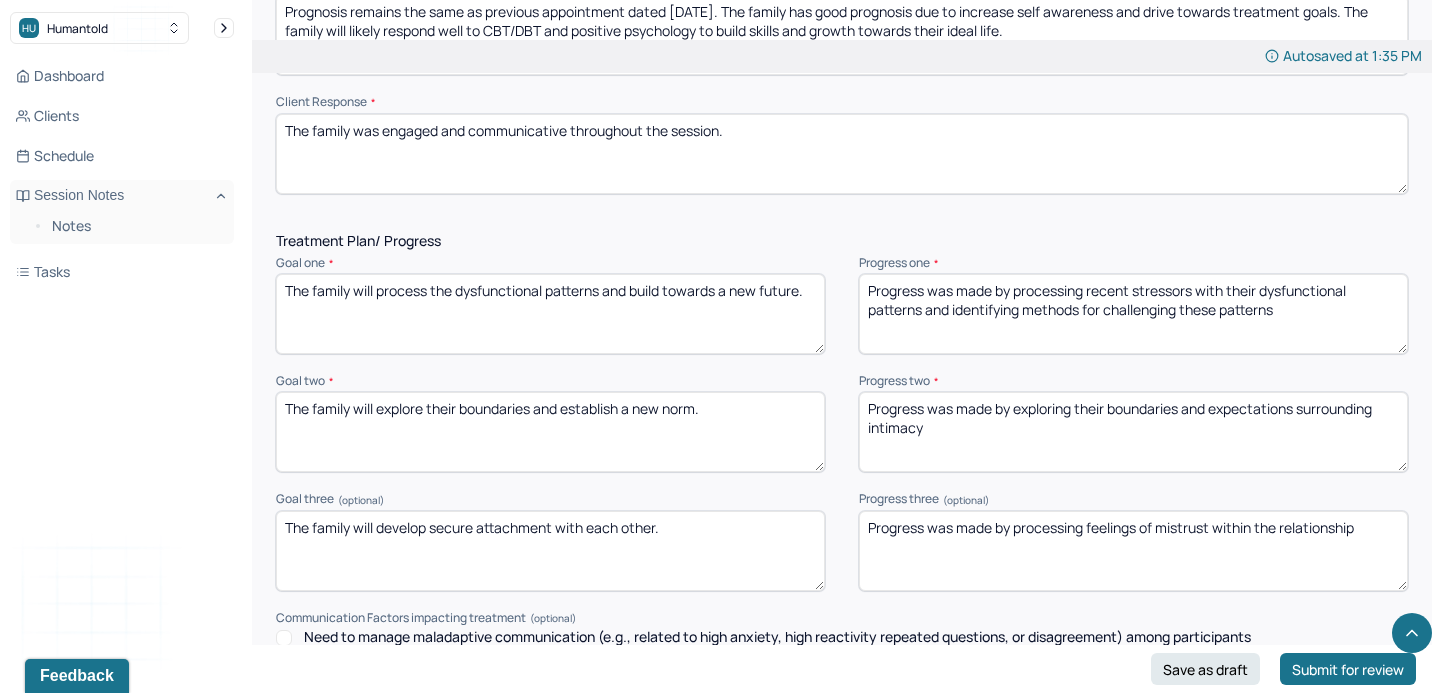 scroll, scrollTop: 2707, scrollLeft: 0, axis: vertical 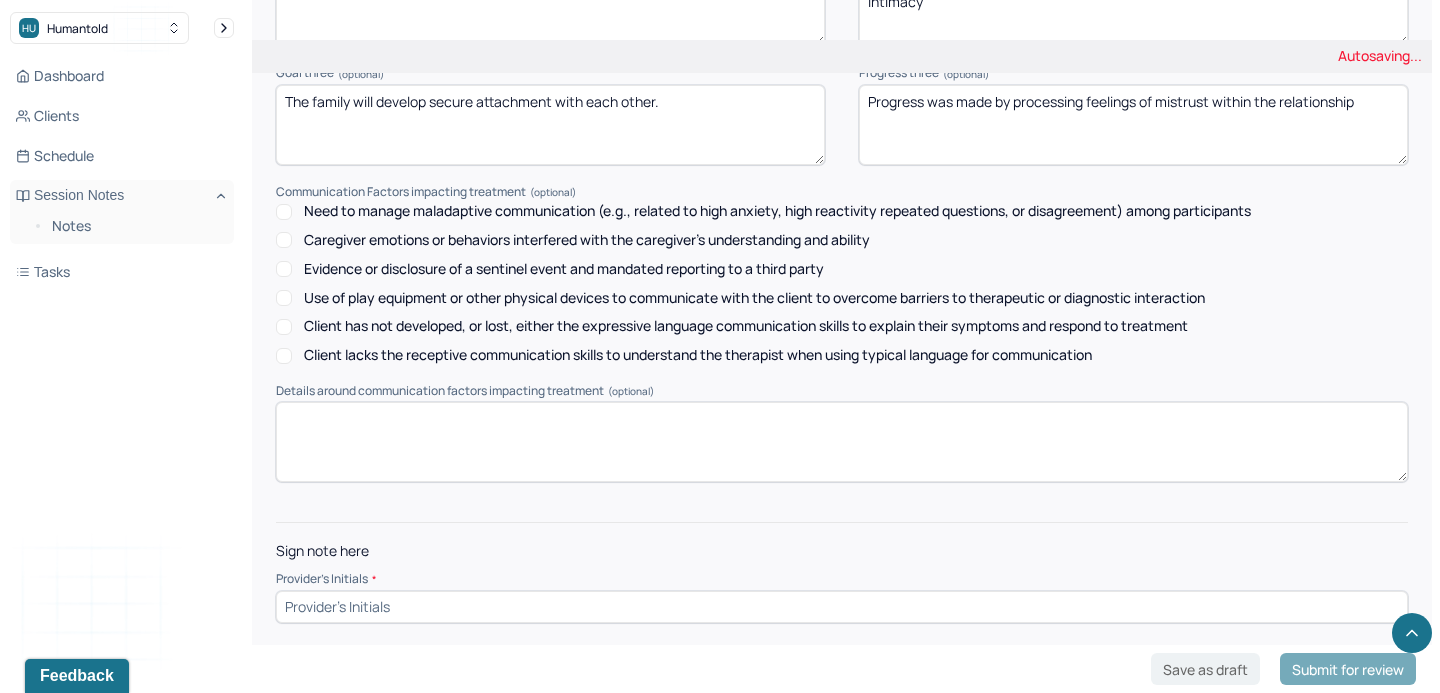 type on "Progress was made by processing feelings of mistrust within the relationship" 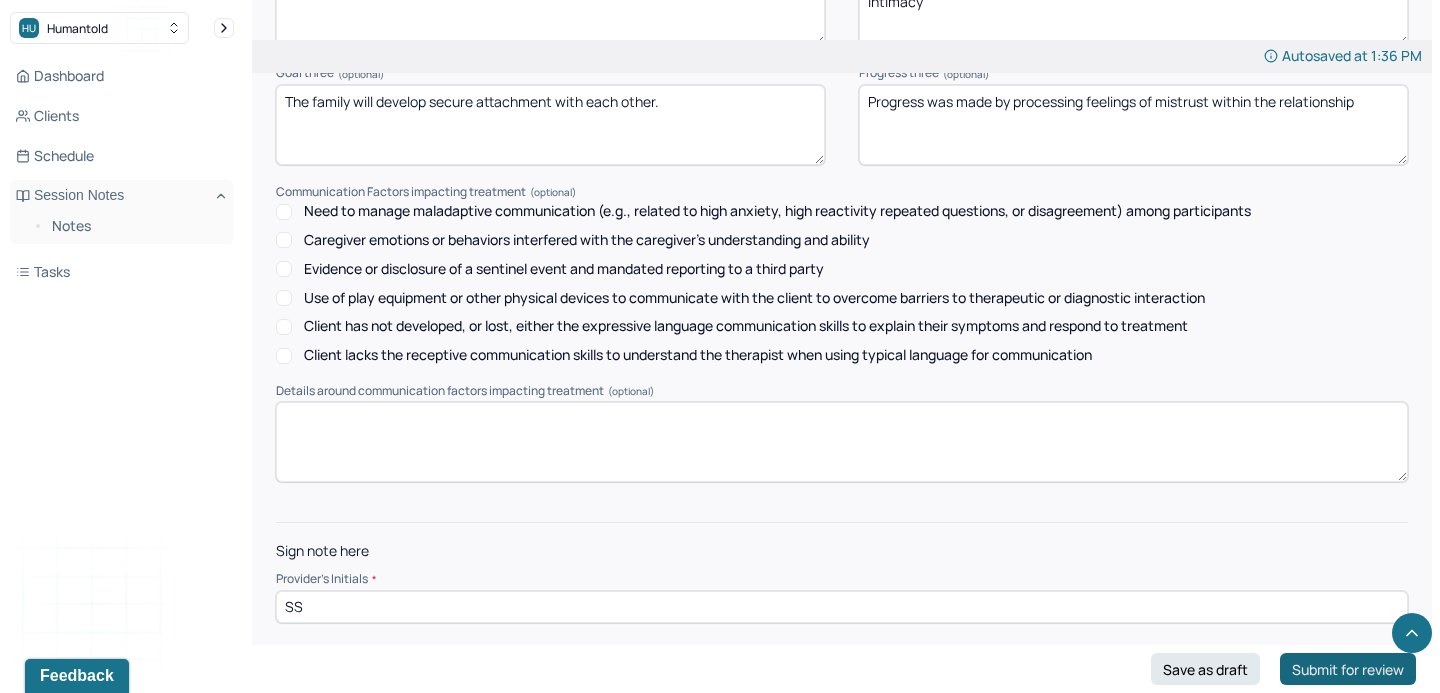 type on "SS" 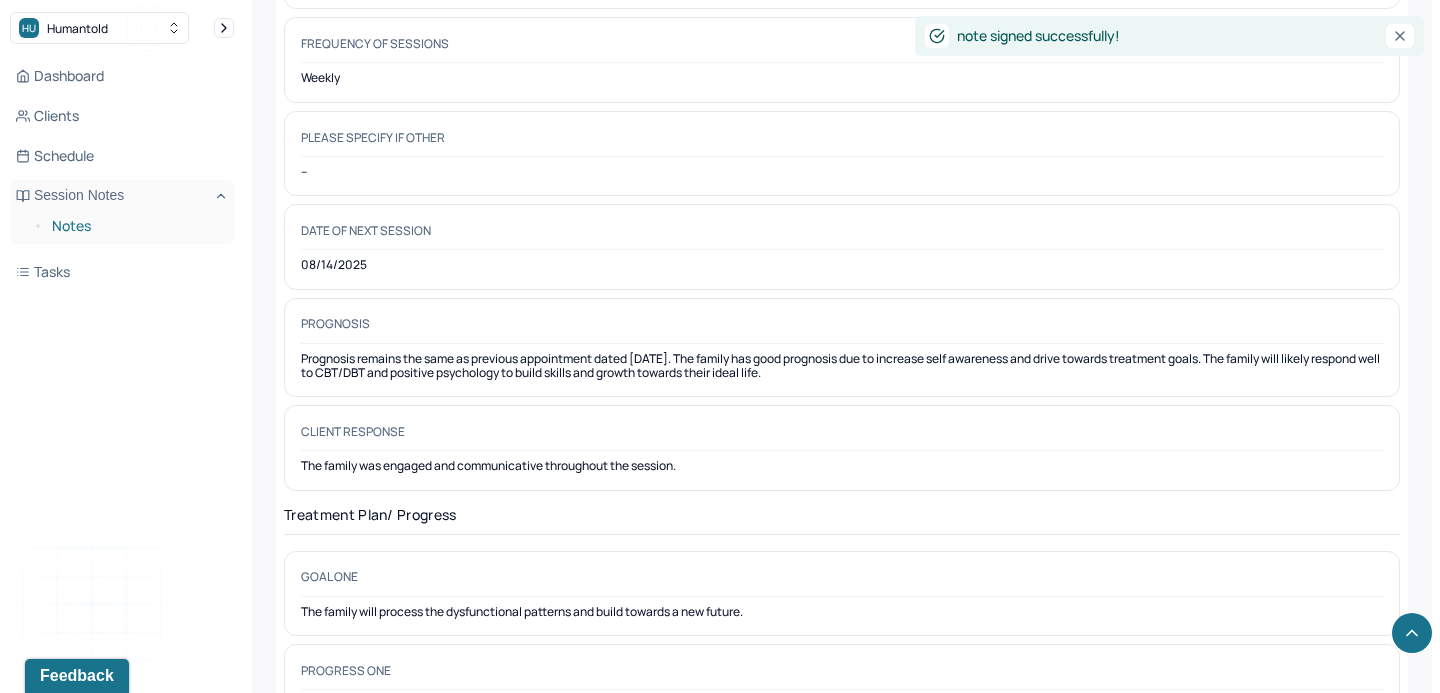 click on "Notes" at bounding box center [135, 226] 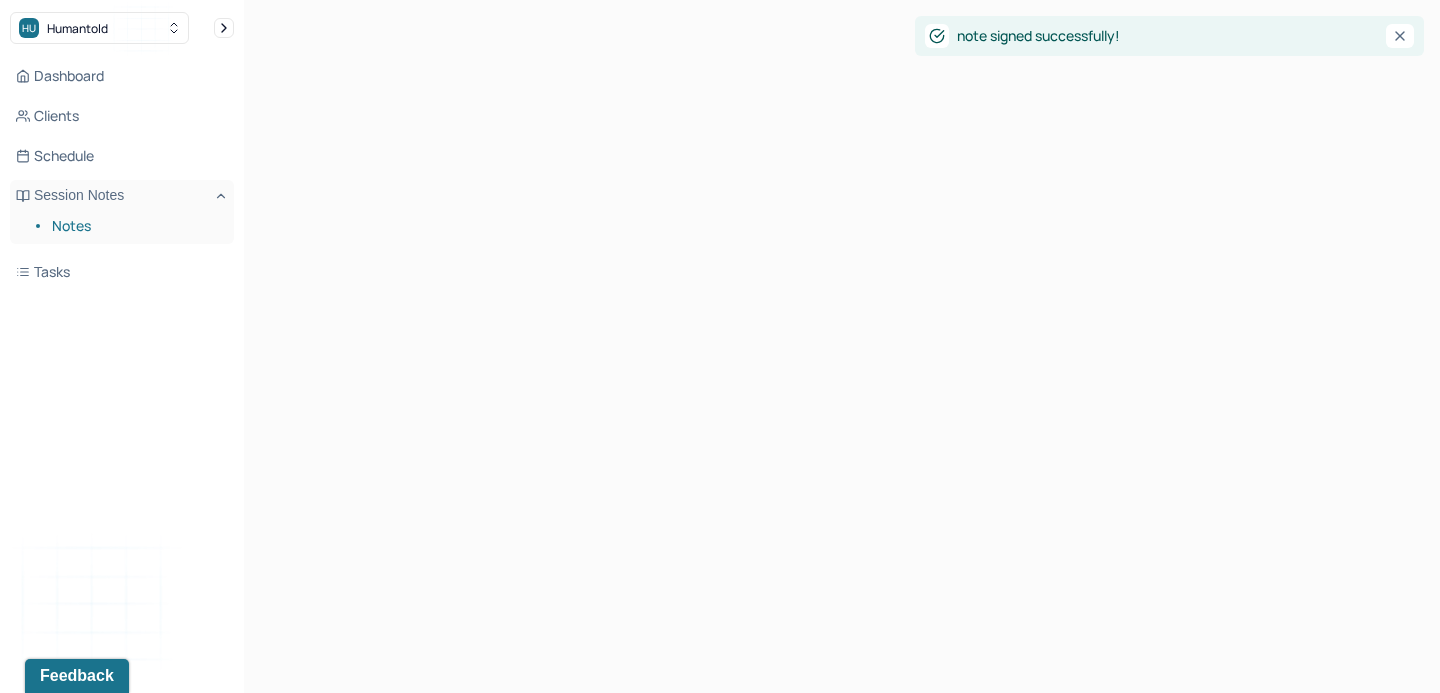 scroll, scrollTop: 0, scrollLeft: 0, axis: both 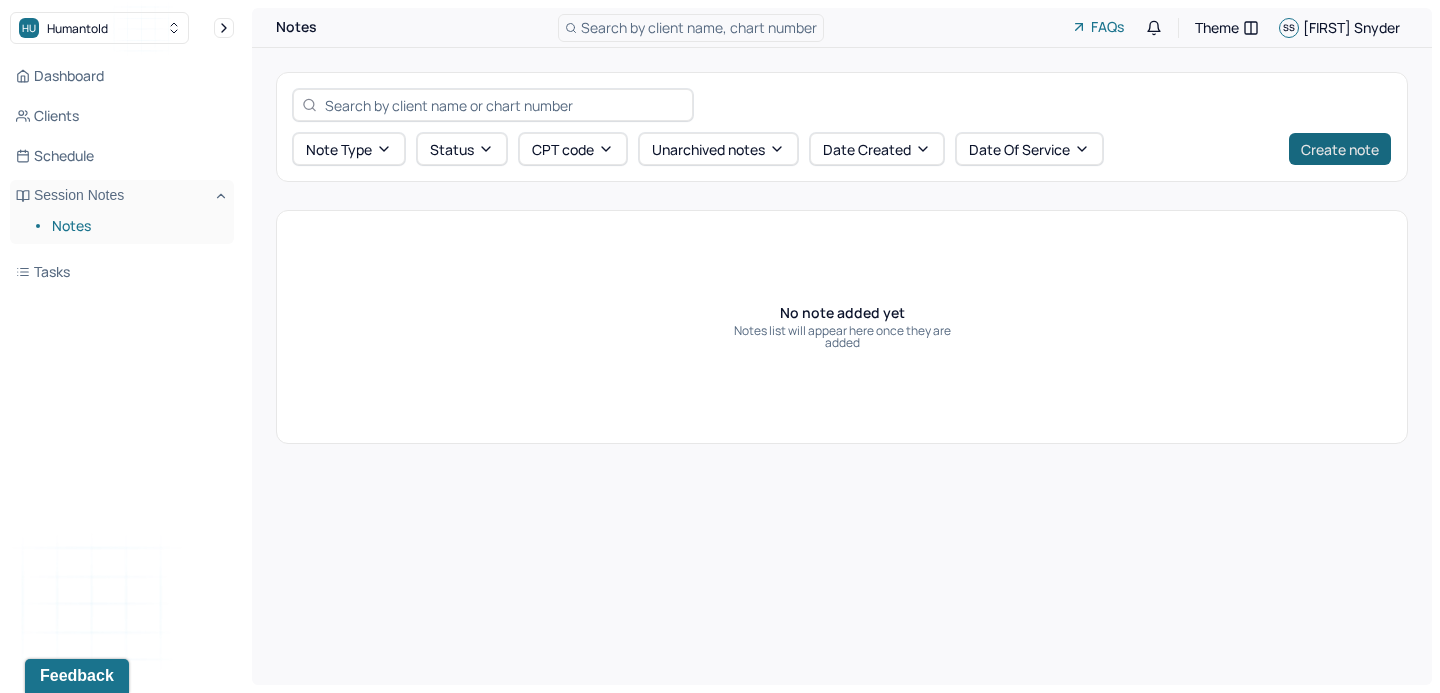 click on "Create note" at bounding box center (1340, 149) 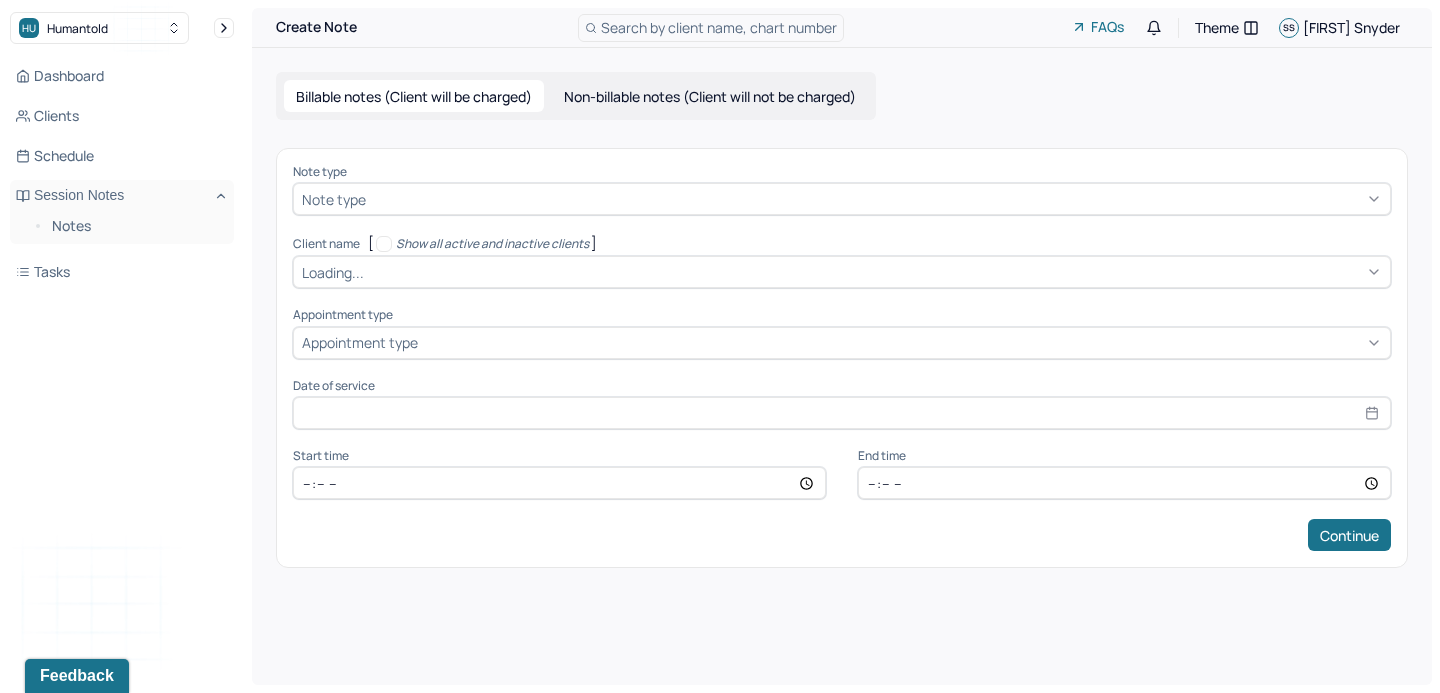 click on "Note type" at bounding box center [842, 199] 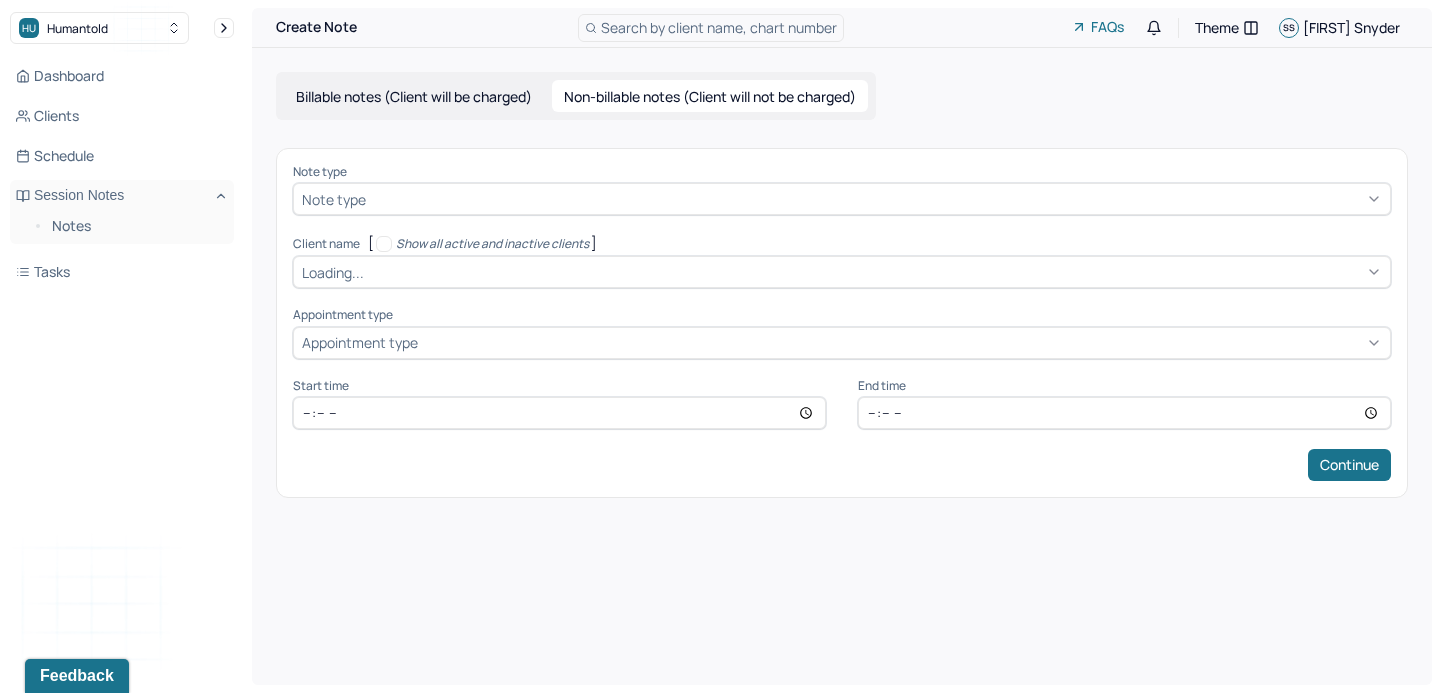 click at bounding box center (876, 199) 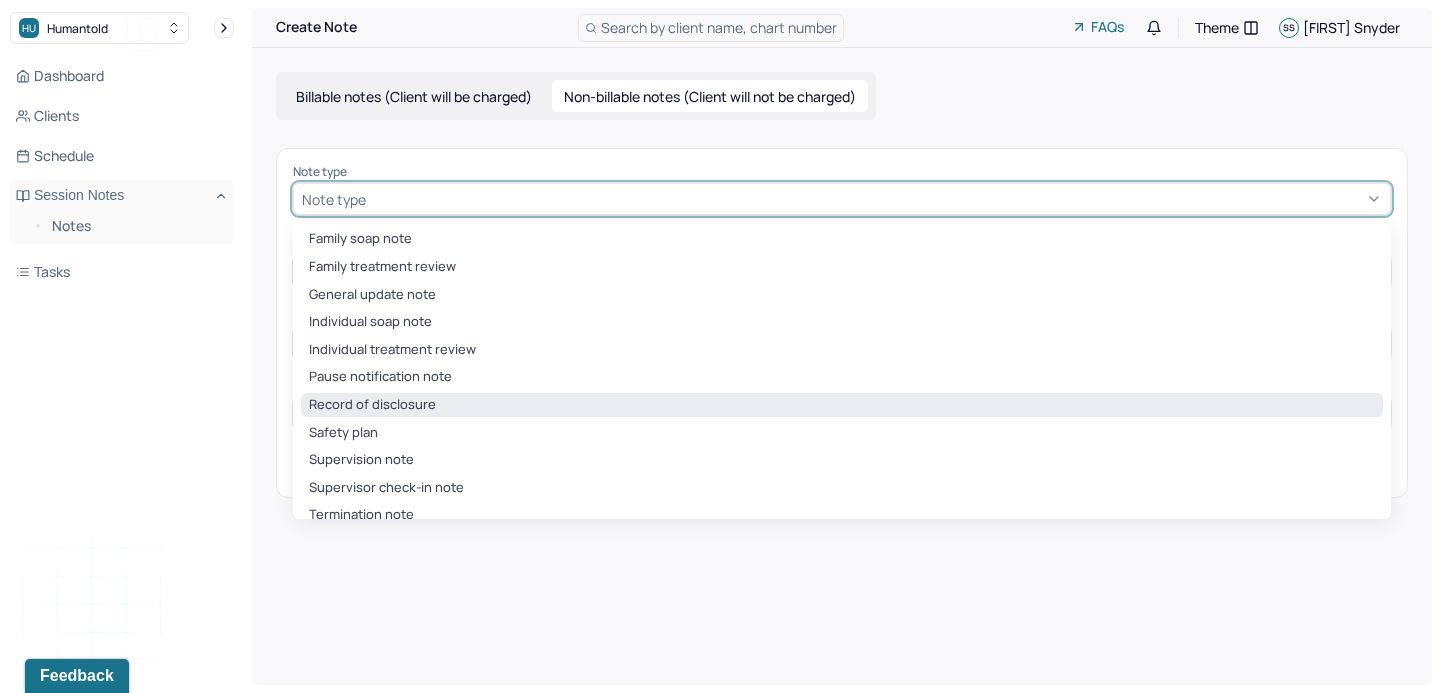 click on "Record of disclosure" at bounding box center (842, 405) 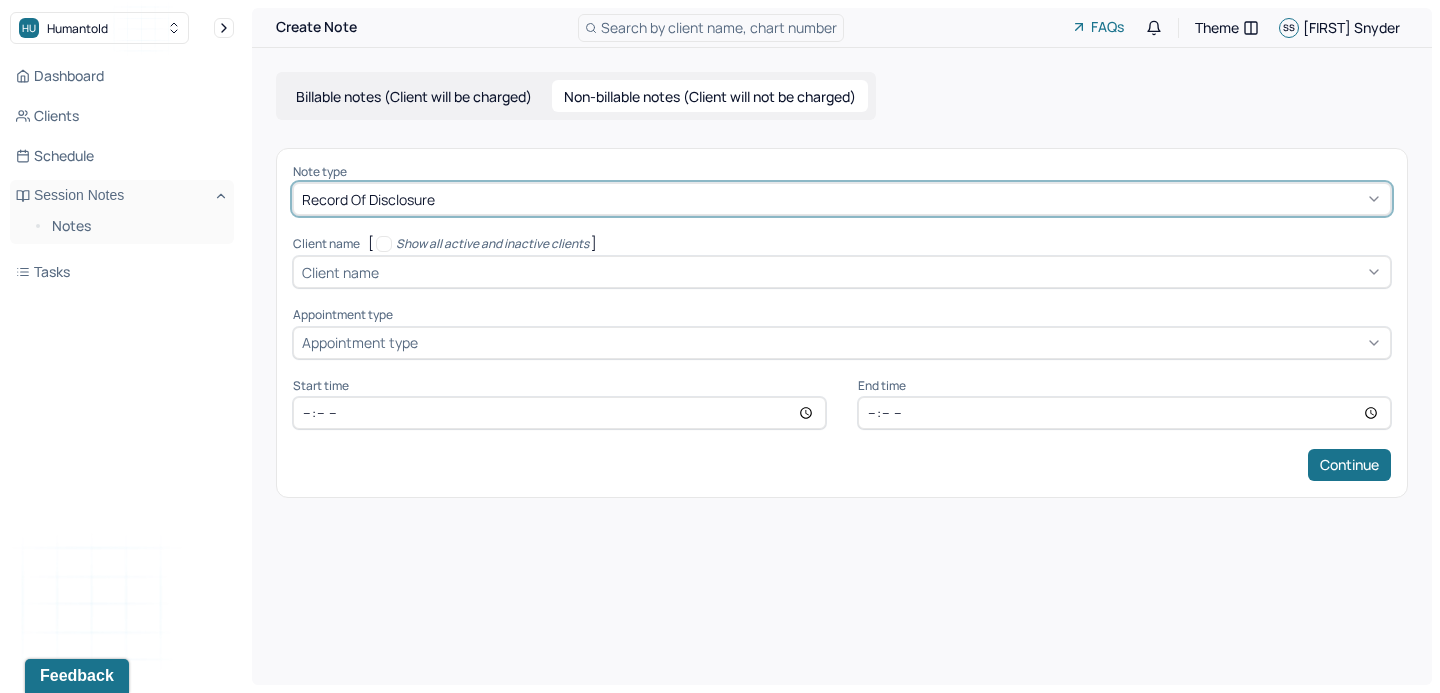 click at bounding box center (386, 272) 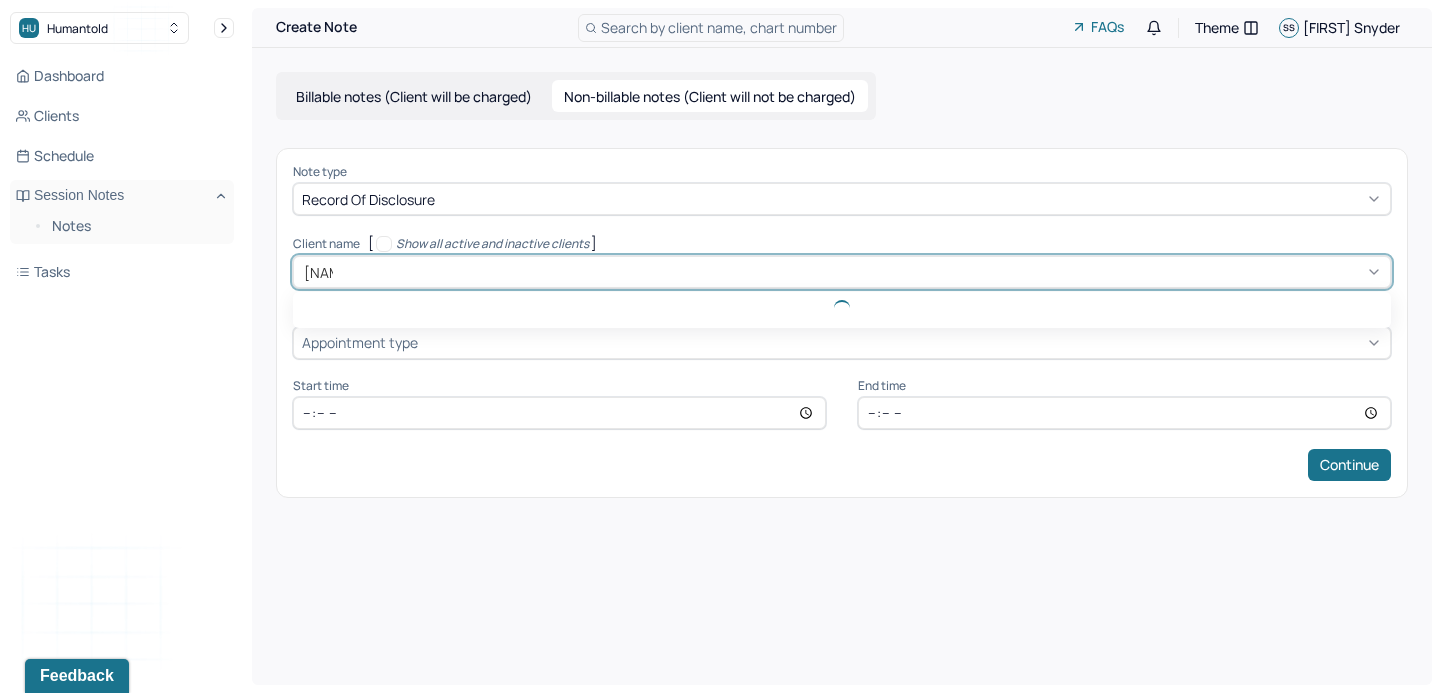 type on "[NAME]" 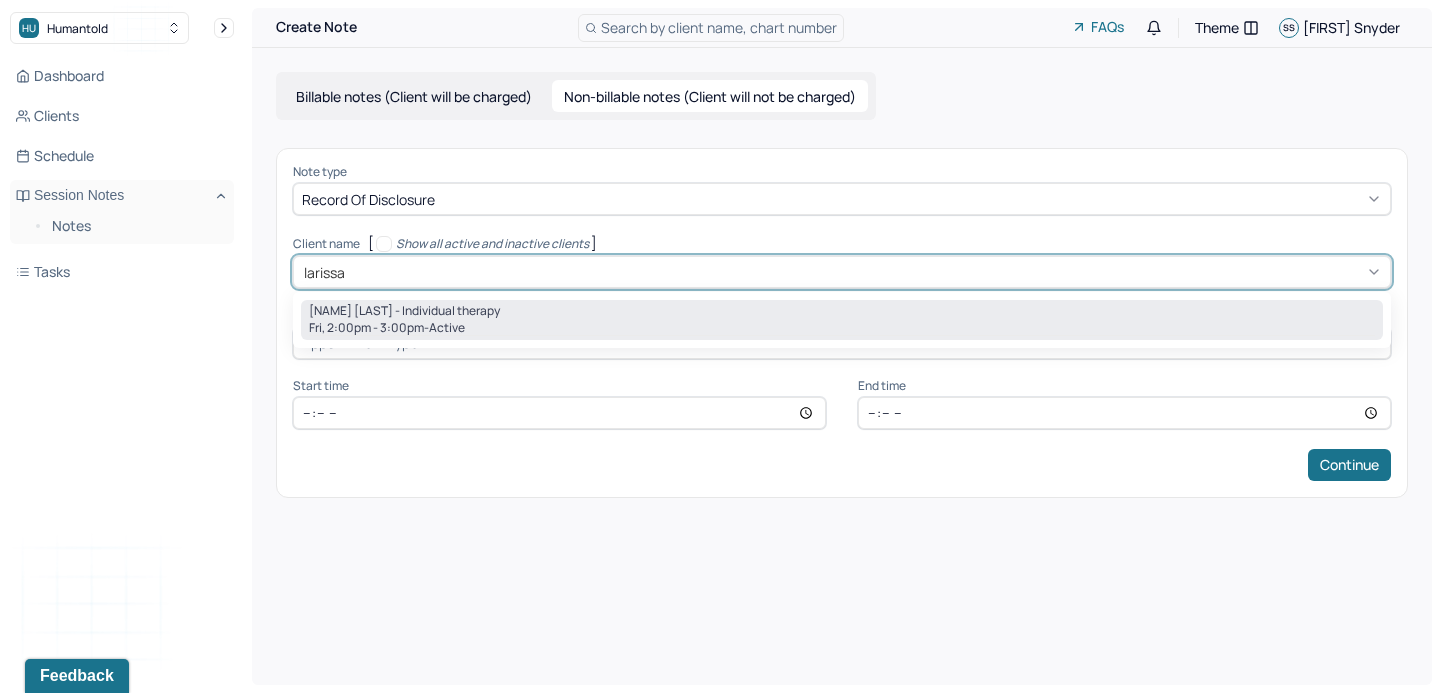 click on "Larissa Knodel - Individual therapy" at bounding box center [404, 311] 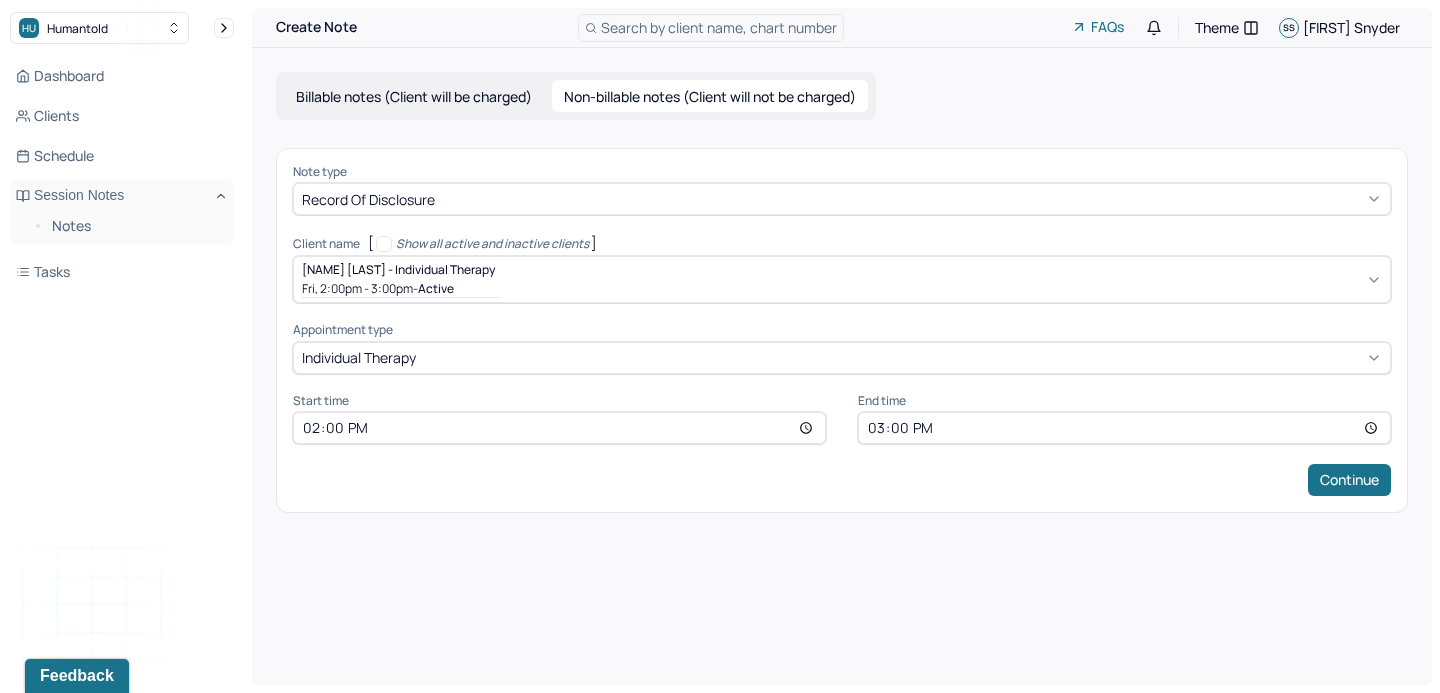 click on "15:00" at bounding box center (1124, 428) 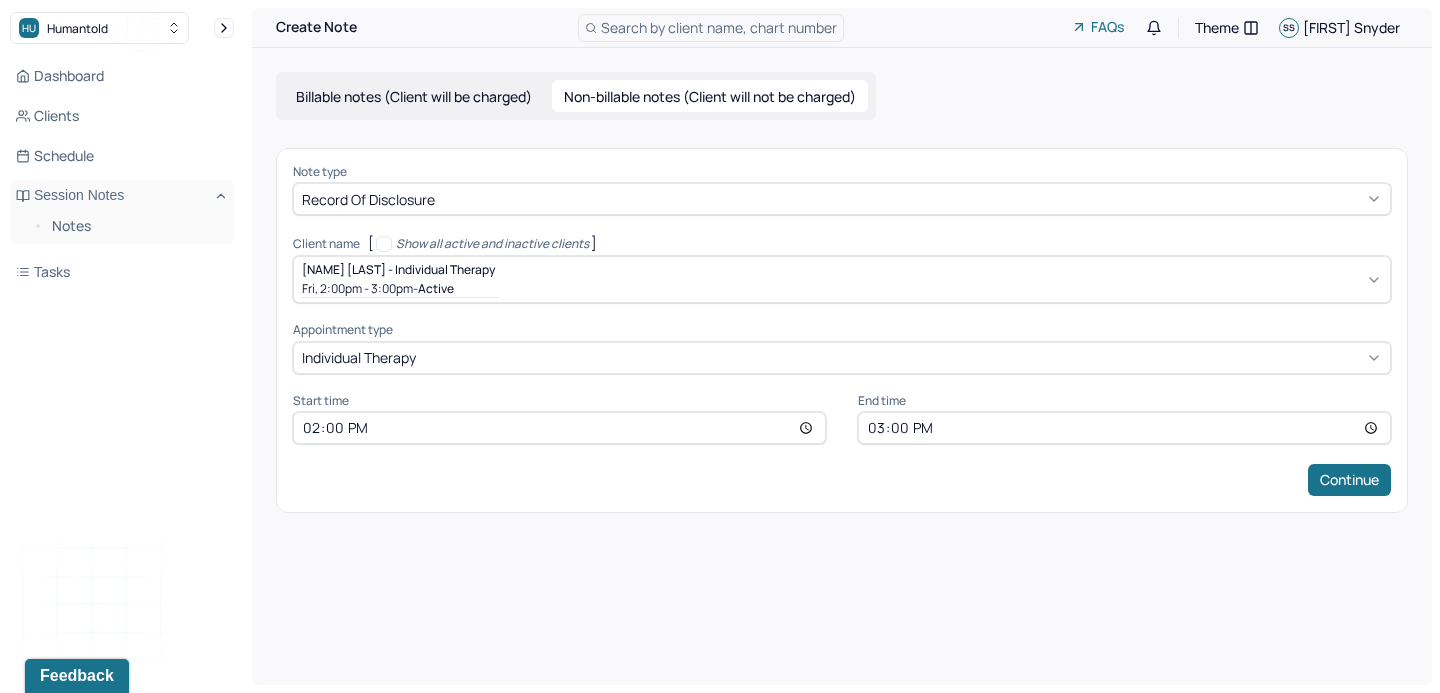 type on "14:00" 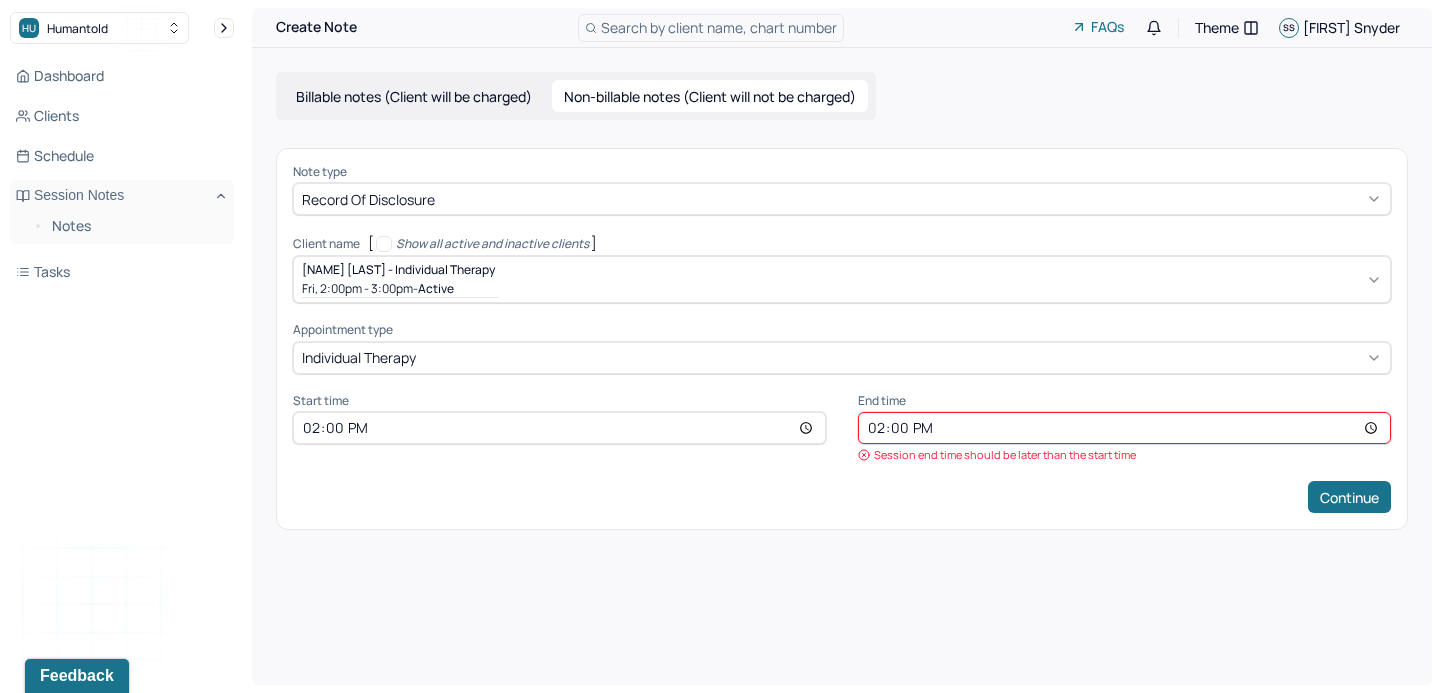 click on "14:00" at bounding box center [559, 428] 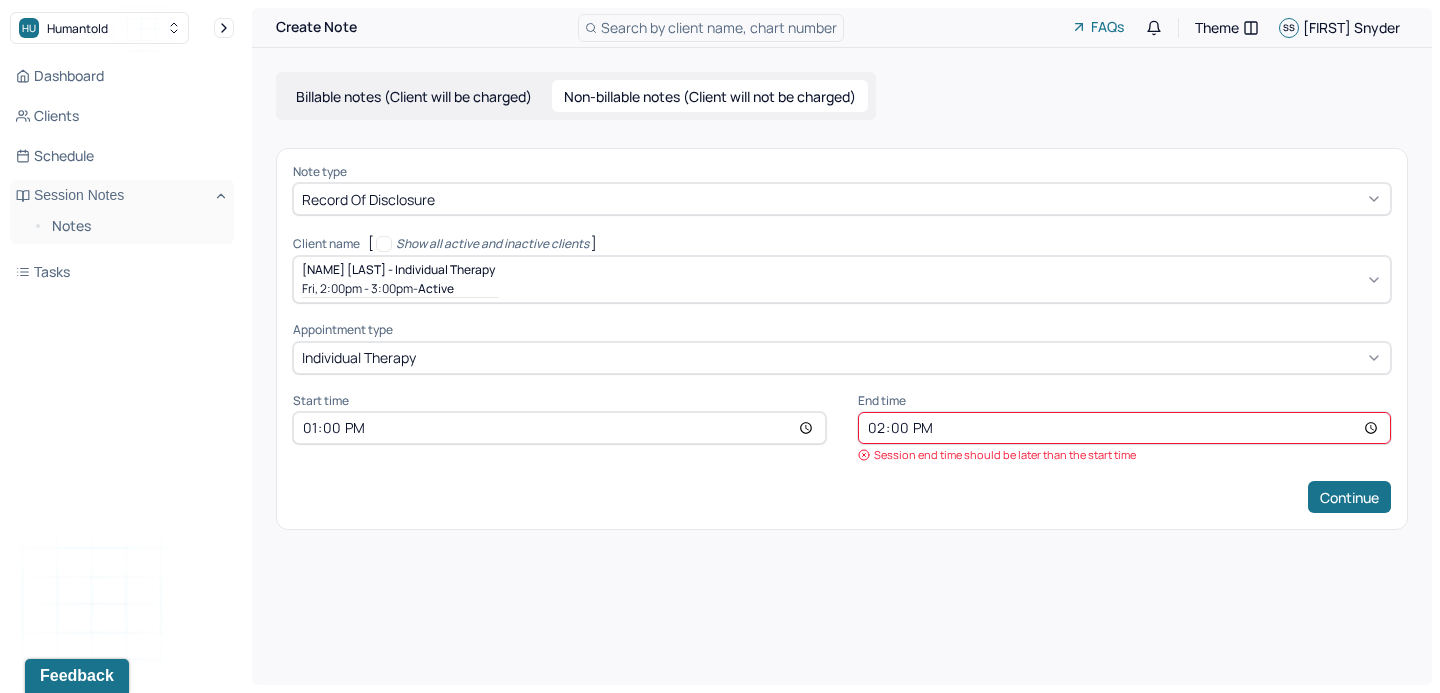 type on "12:00" 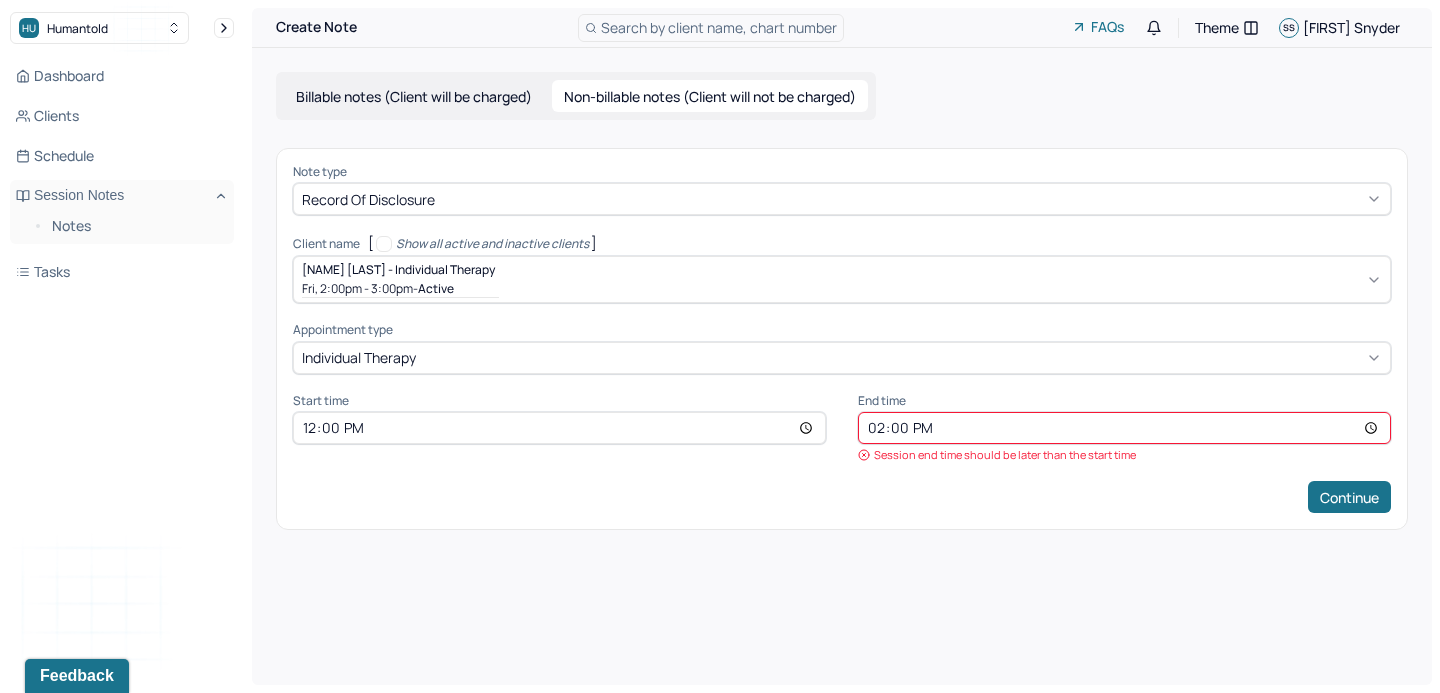 click on "14:00" at bounding box center (1124, 428) 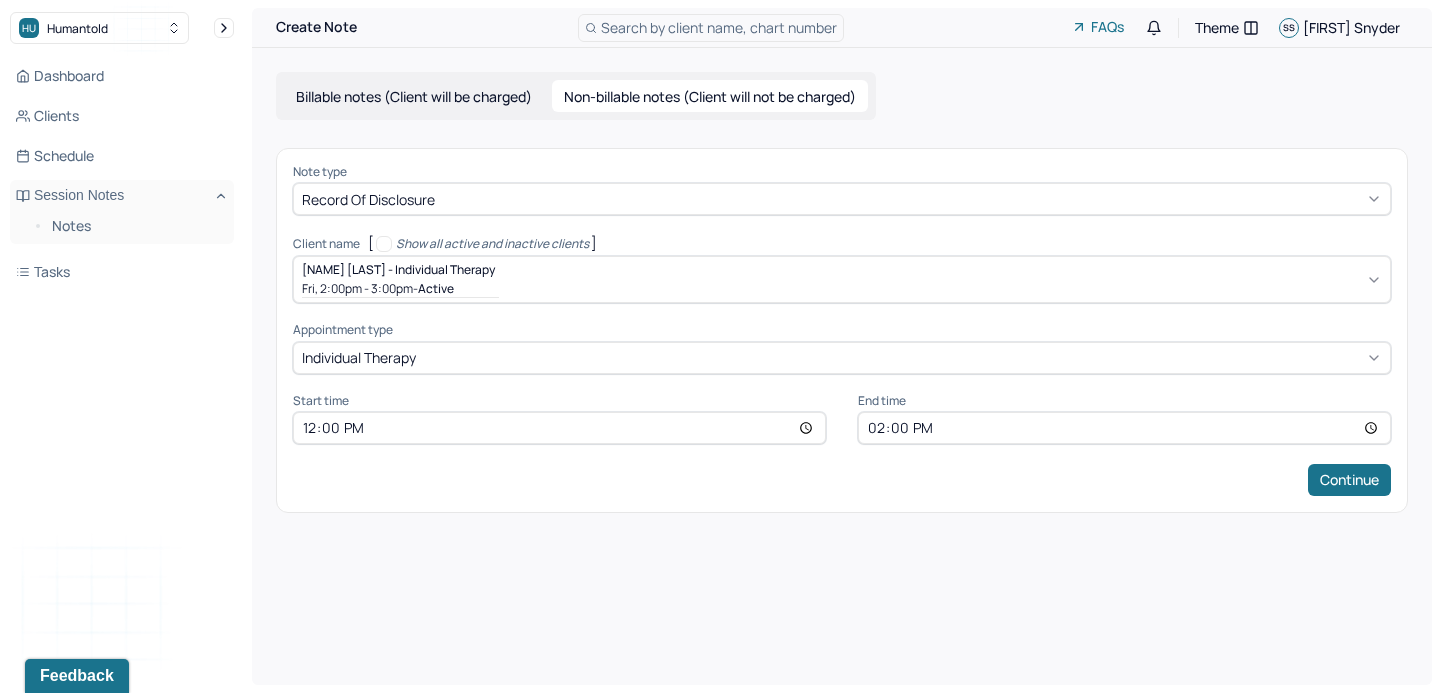 type on "12:15" 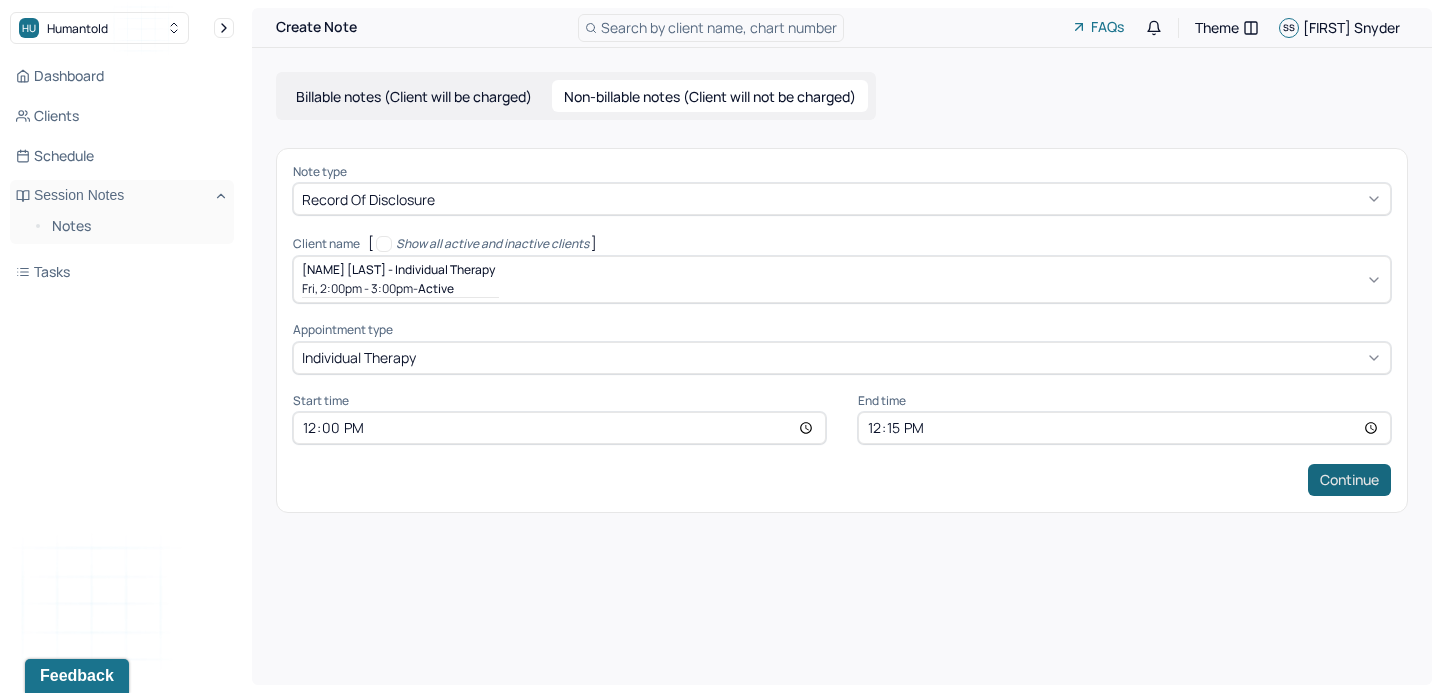 click on "Continue" at bounding box center [1349, 480] 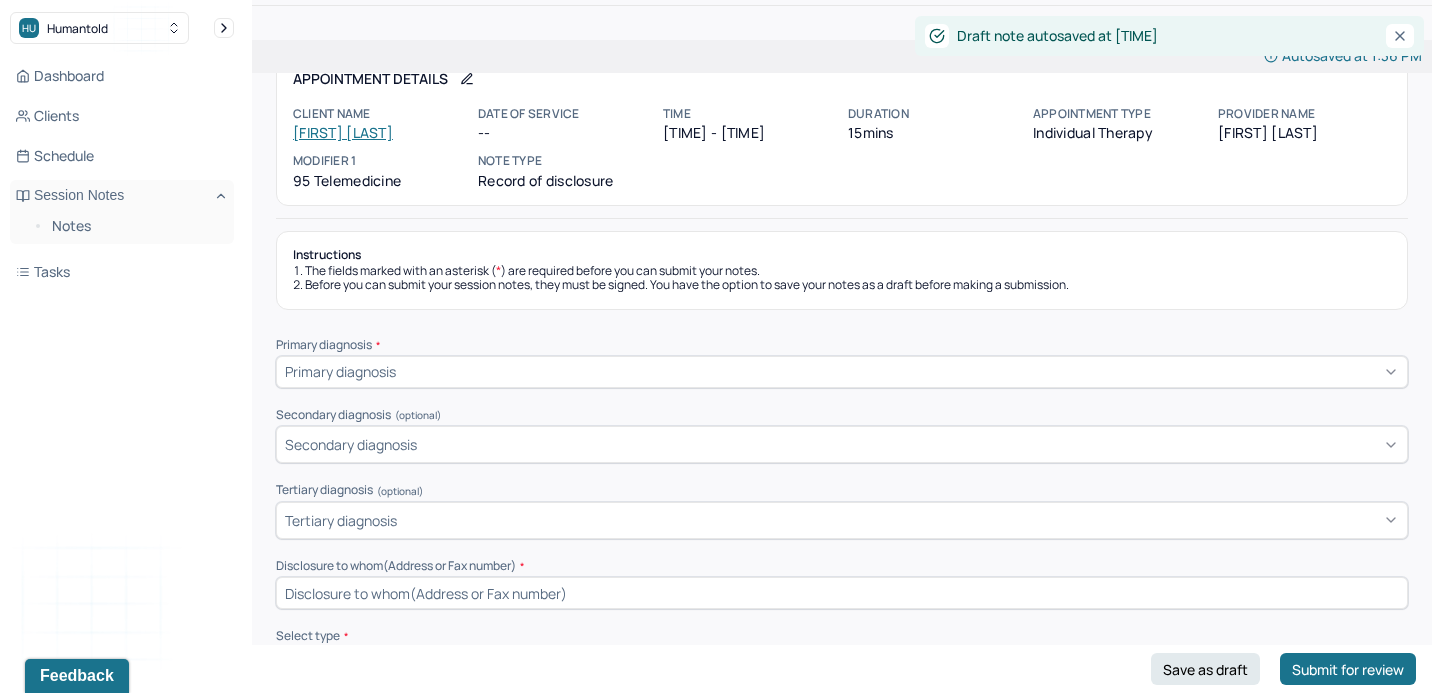 click at bounding box center (899, 371) 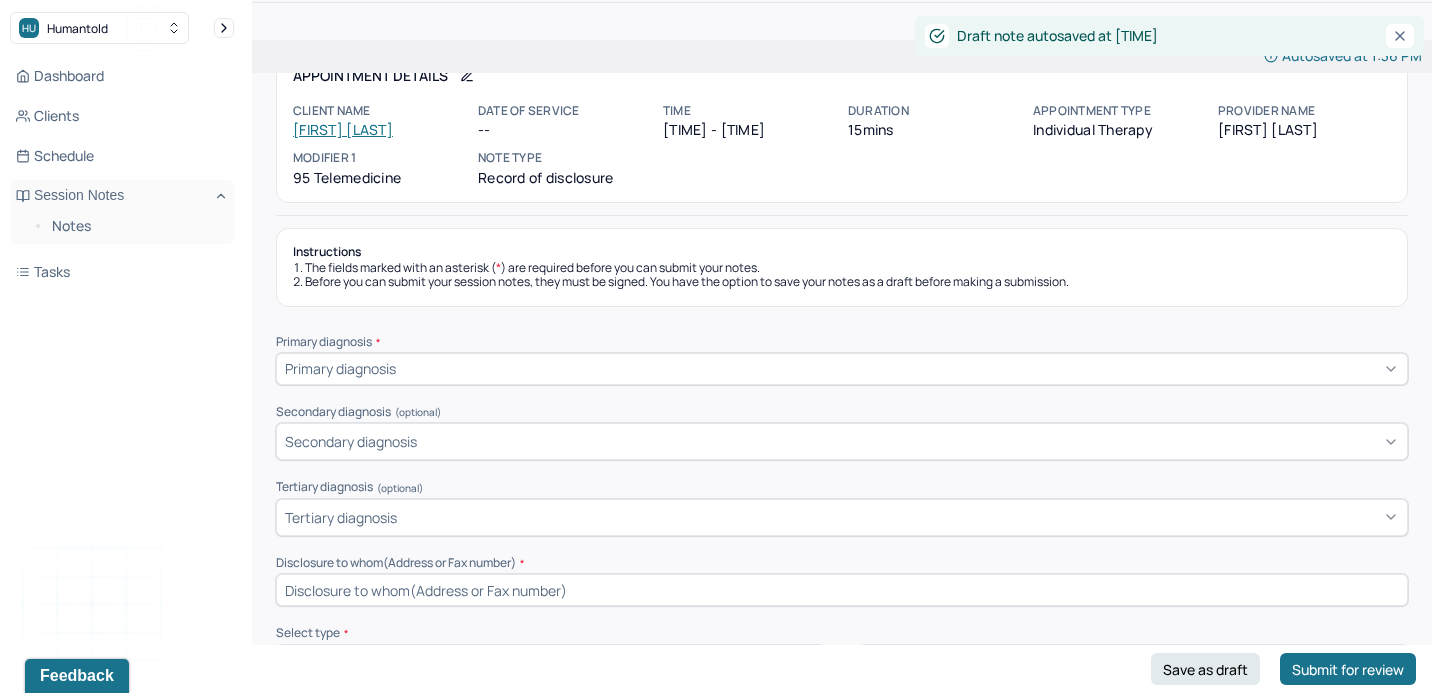 scroll, scrollTop: 47, scrollLeft: 0, axis: vertical 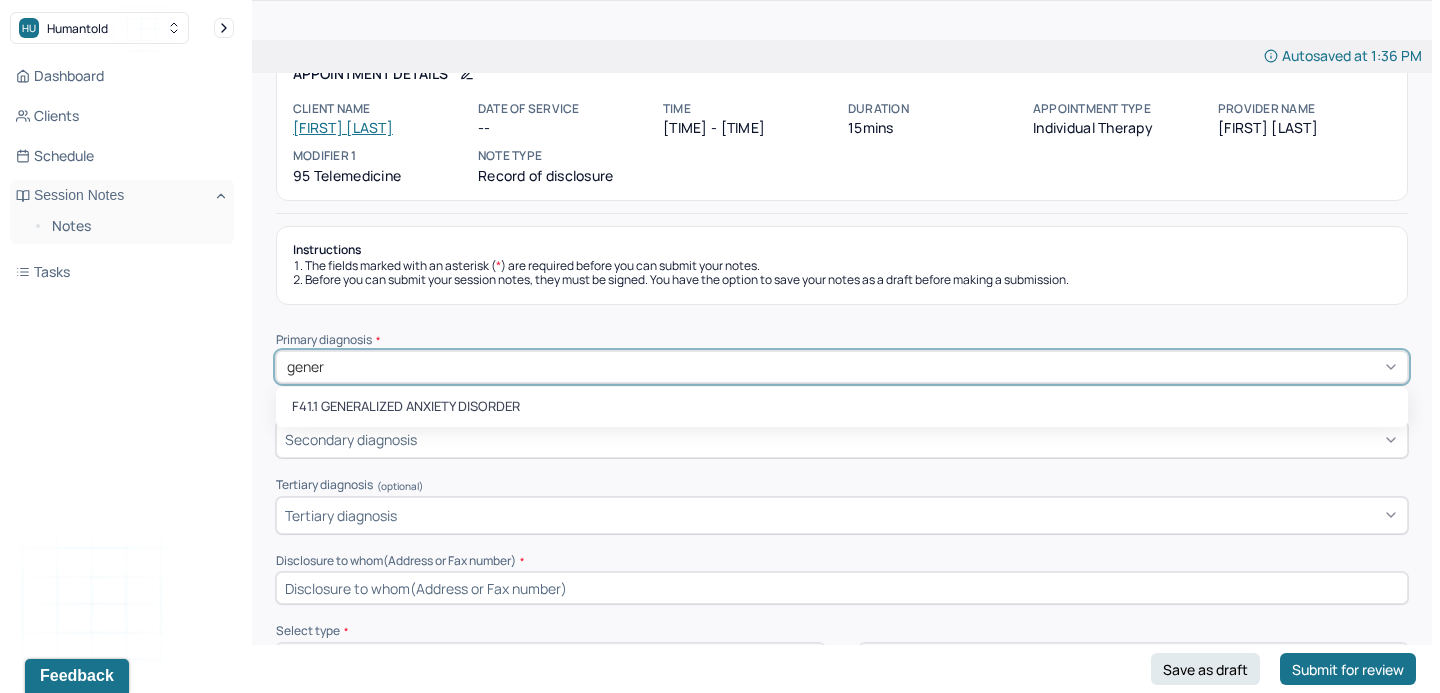 type on "genera" 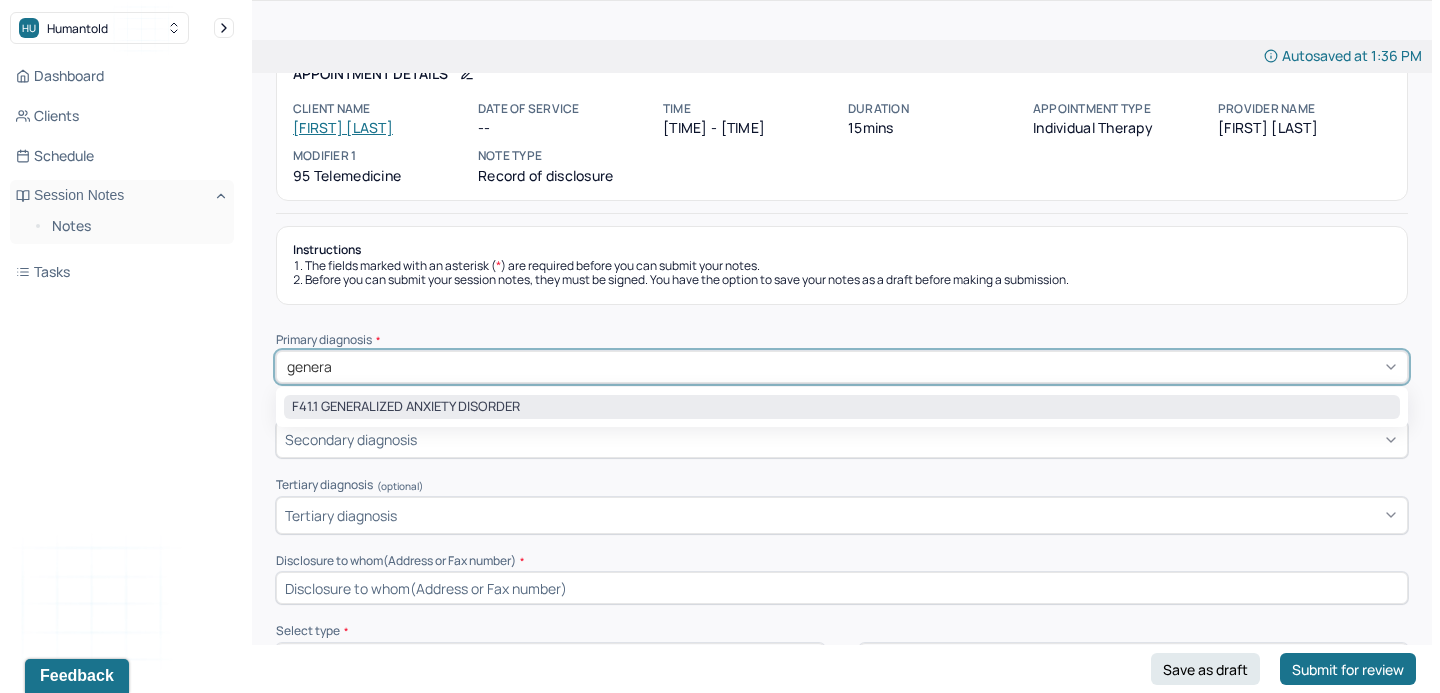 click on "F41.1 GENERALIZED ANXIETY DISORDER" at bounding box center (842, 407) 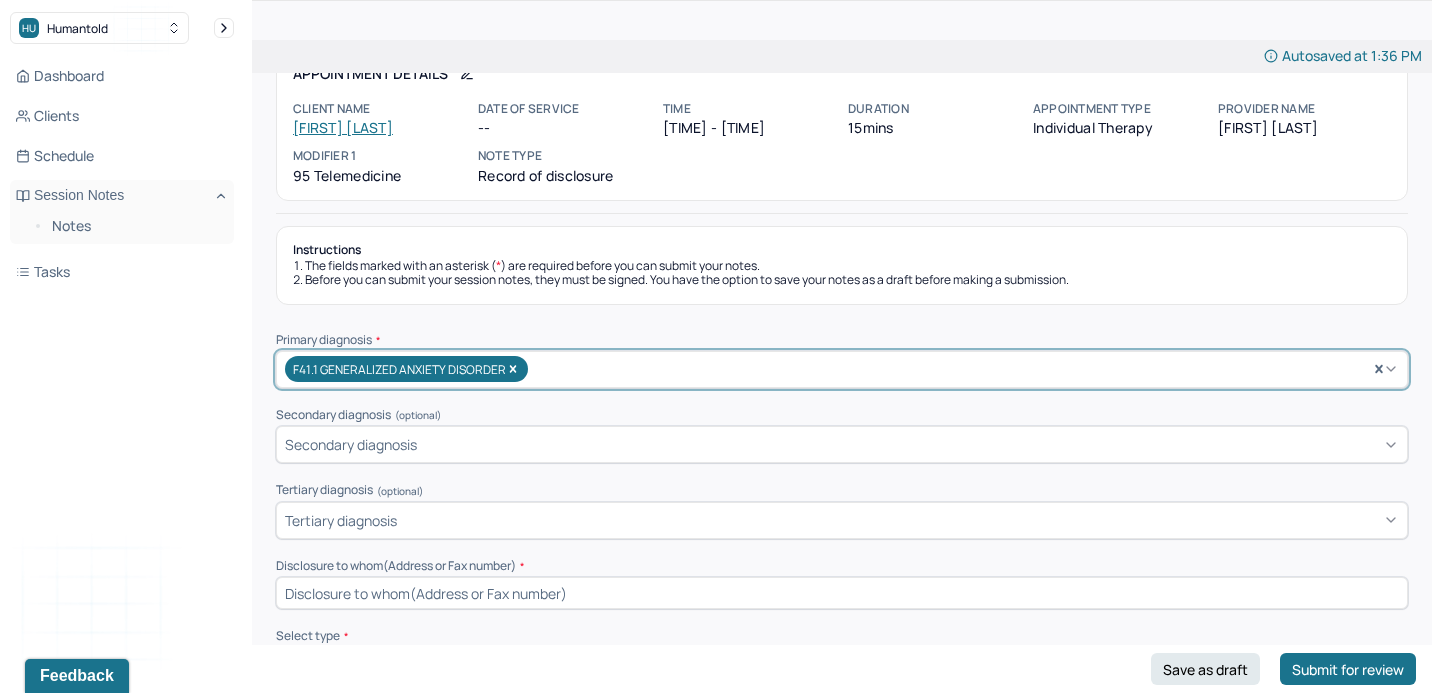 click on "Secondary diagnosis" at bounding box center (842, 444) 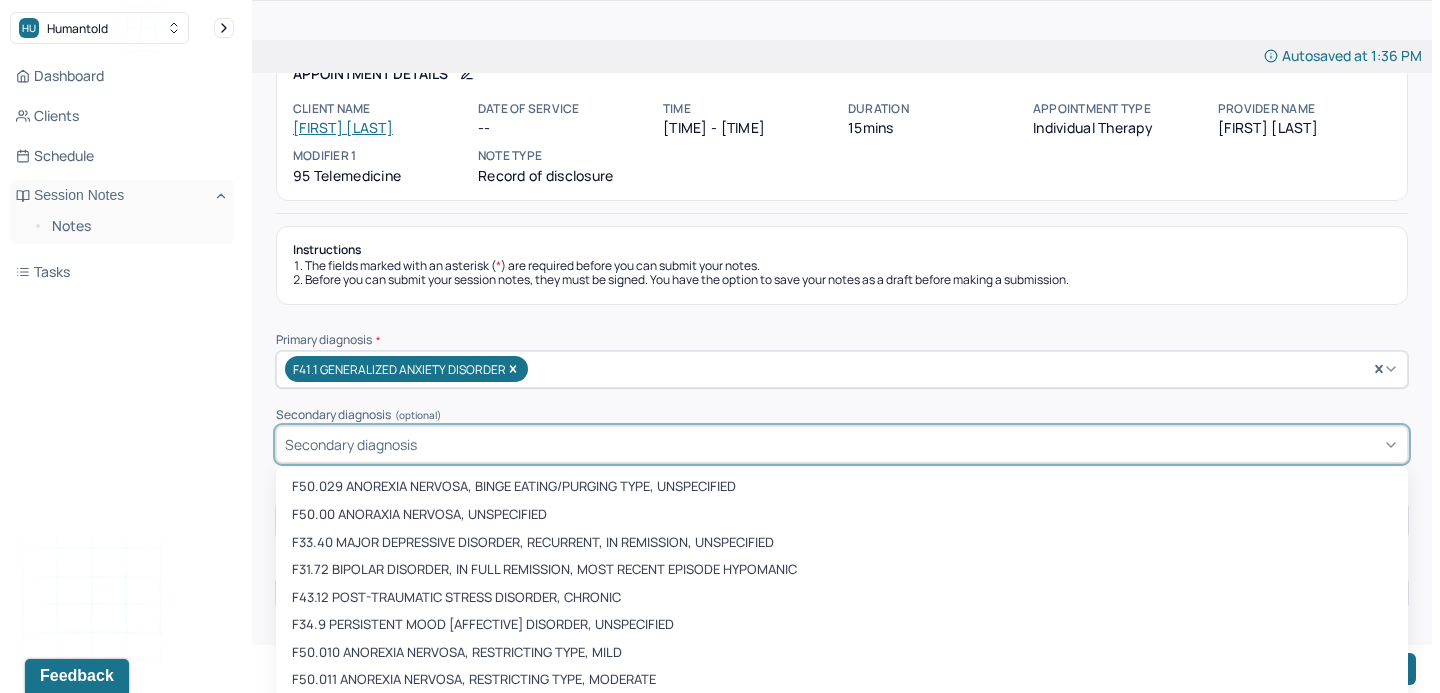 scroll, scrollTop: 125, scrollLeft: 0, axis: vertical 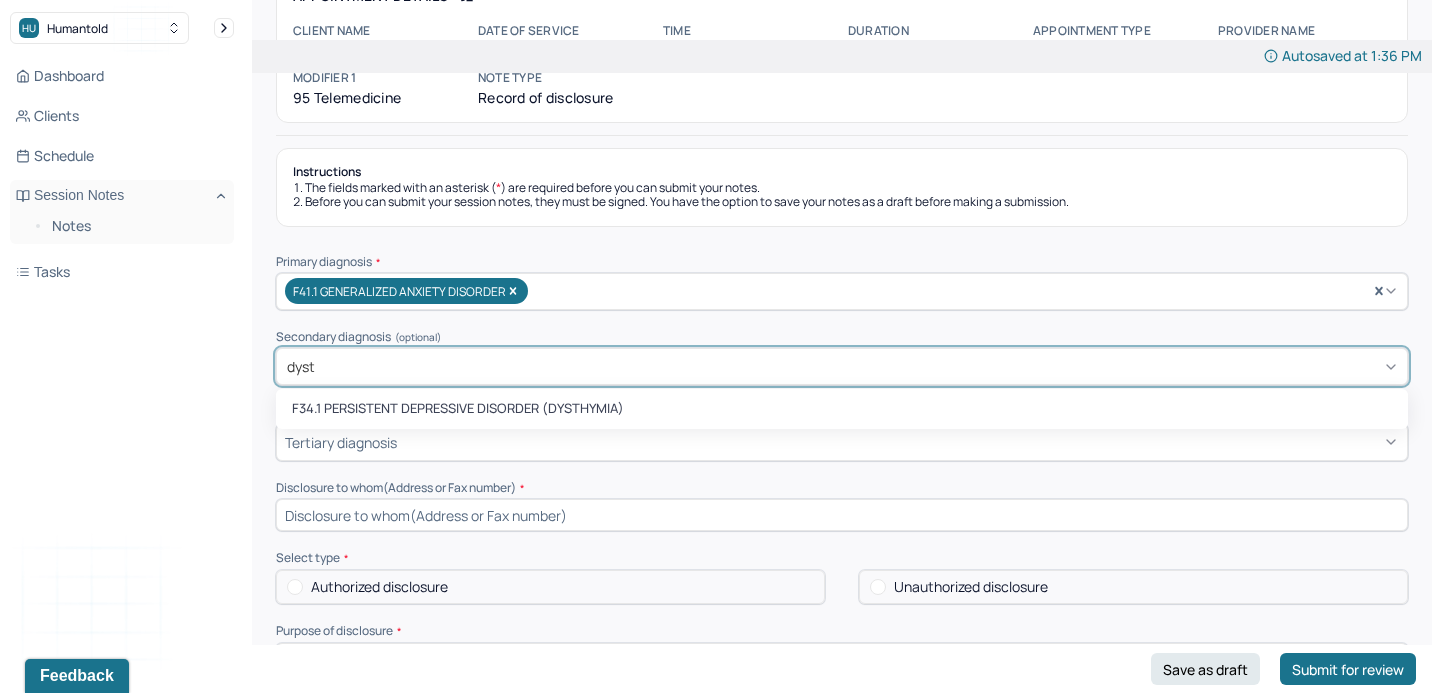 type on "dysth" 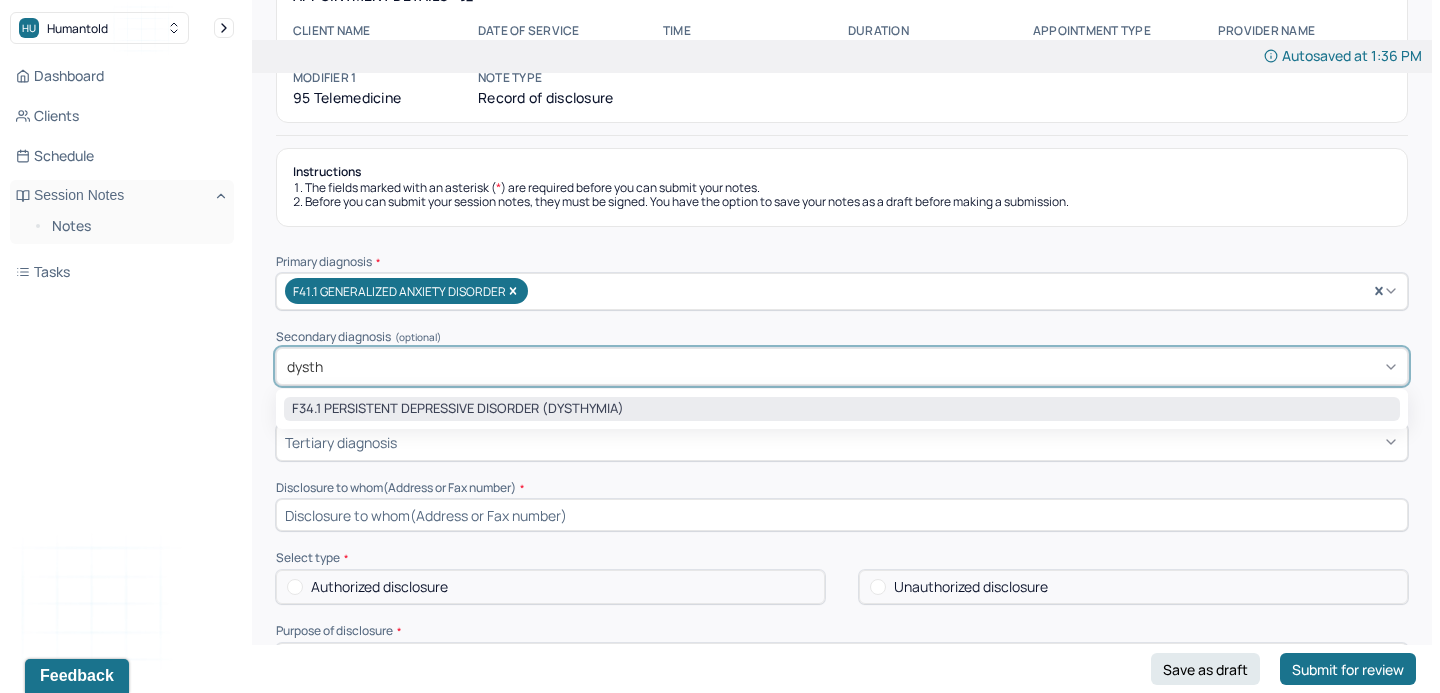 click on "F34.1 PERSISTENT DEPRESSIVE DISORDER (DYSTHYMIA)" at bounding box center (842, 409) 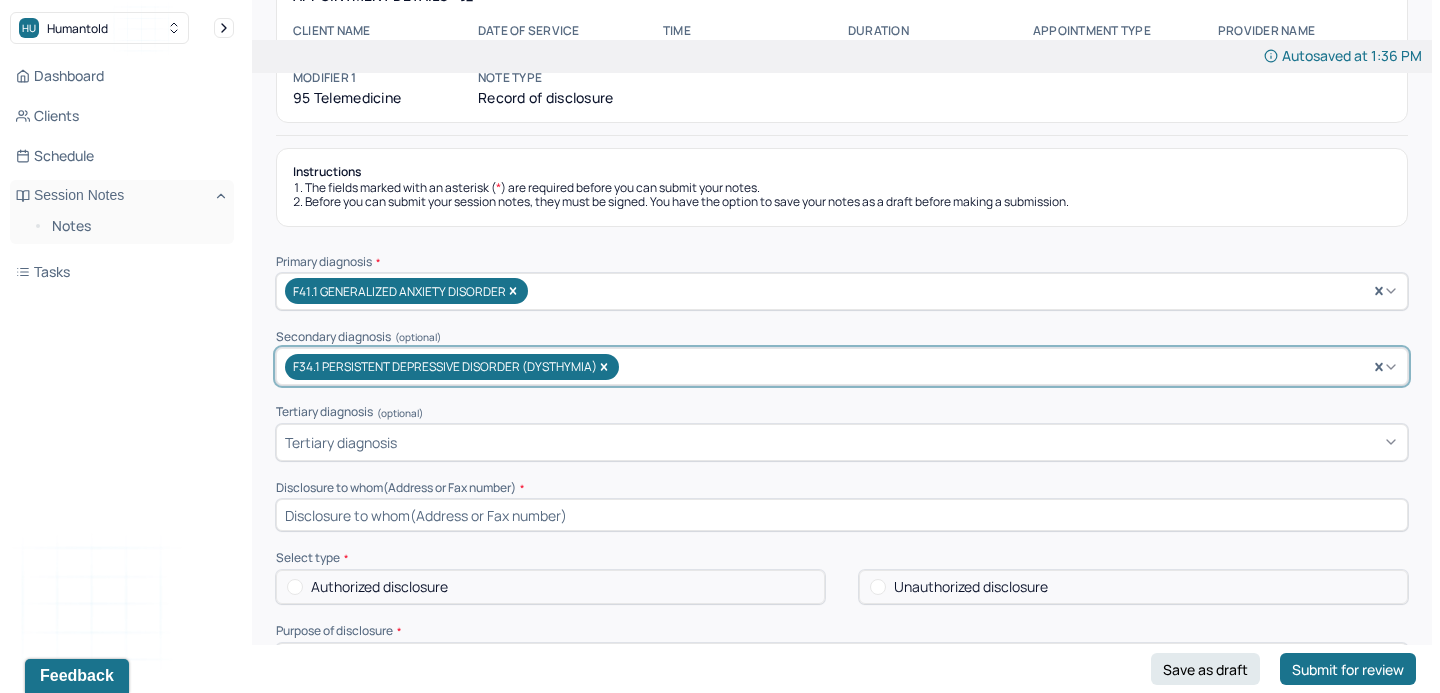 scroll, scrollTop: 188, scrollLeft: 0, axis: vertical 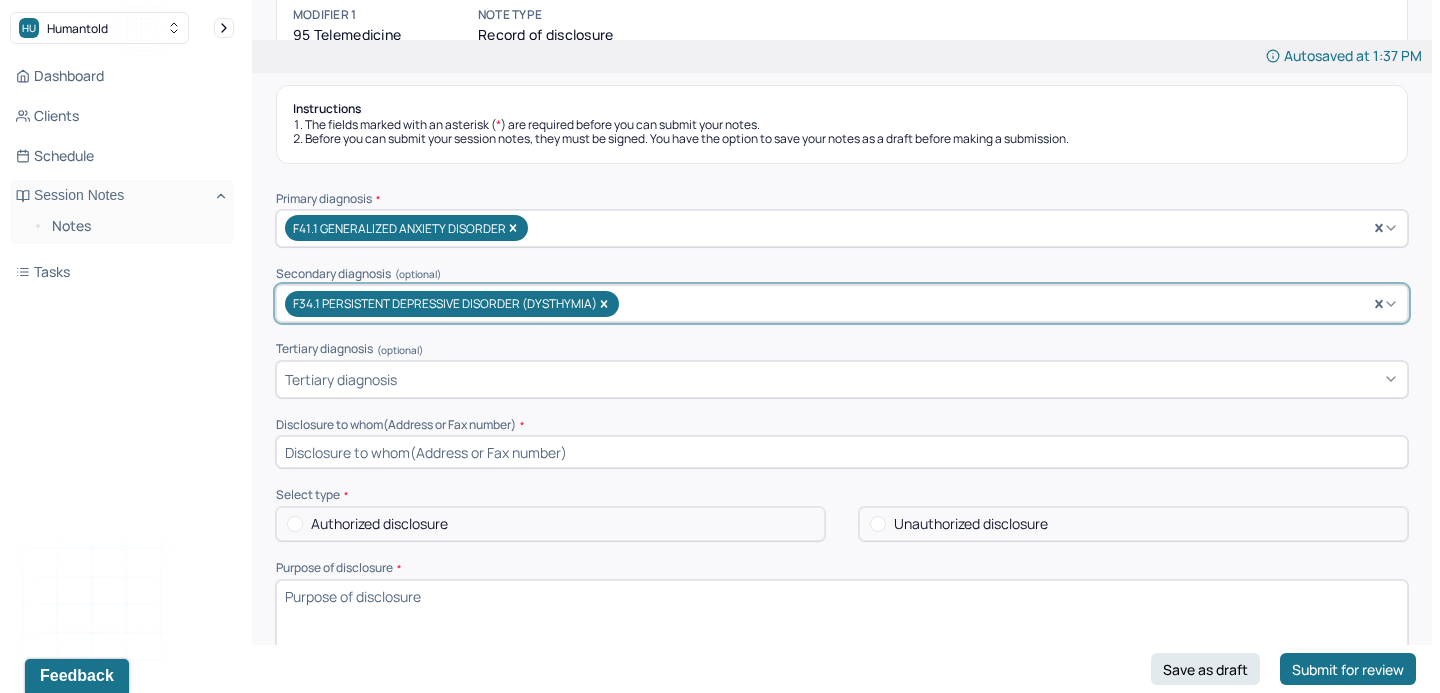 click at bounding box center [842, 452] 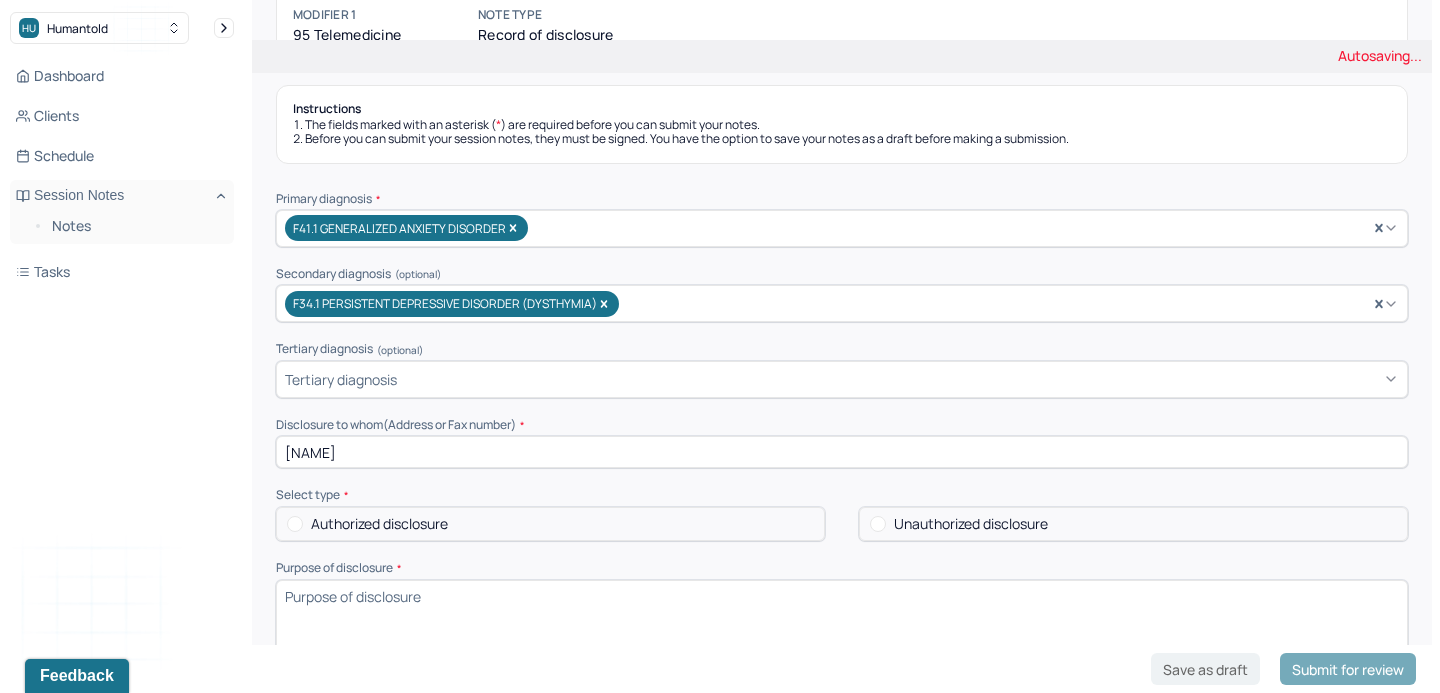 click at bounding box center [295, 524] 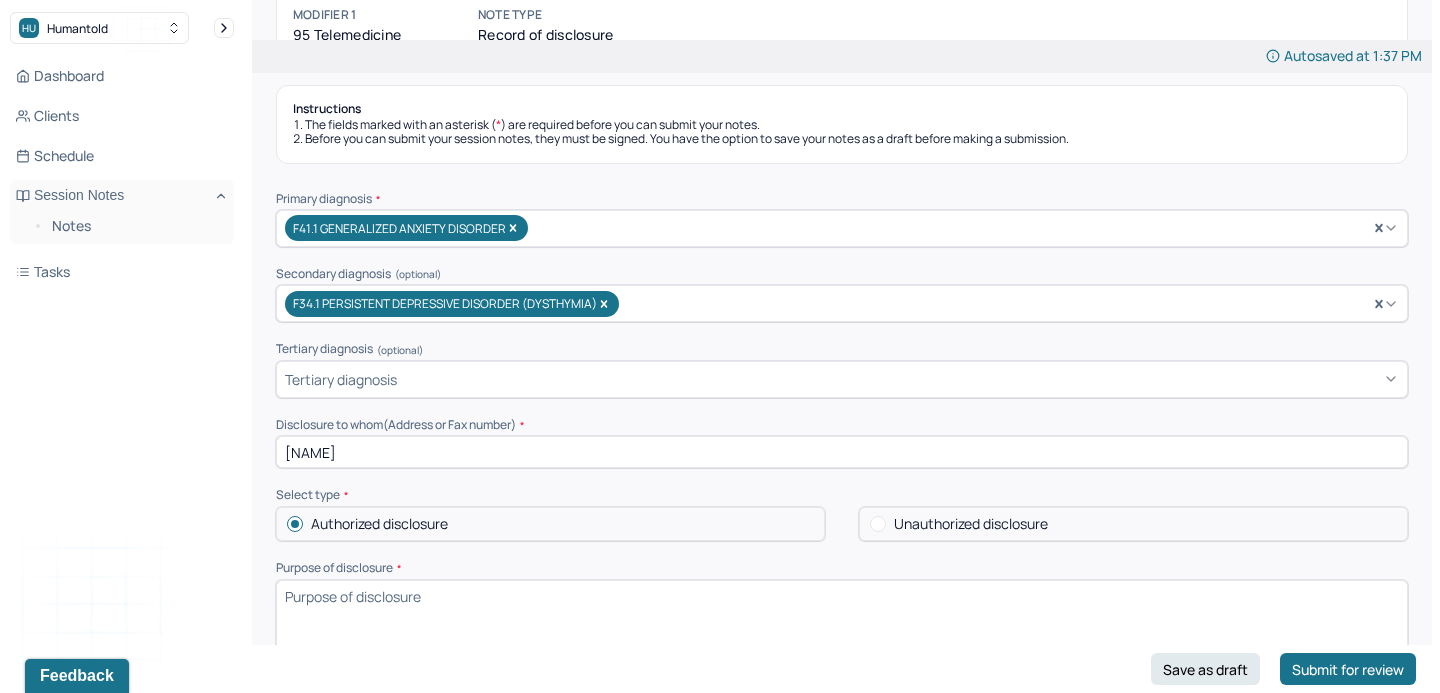 drag, startPoint x: 458, startPoint y: 449, endPoint x: 235, endPoint y: 416, distance: 225.42848 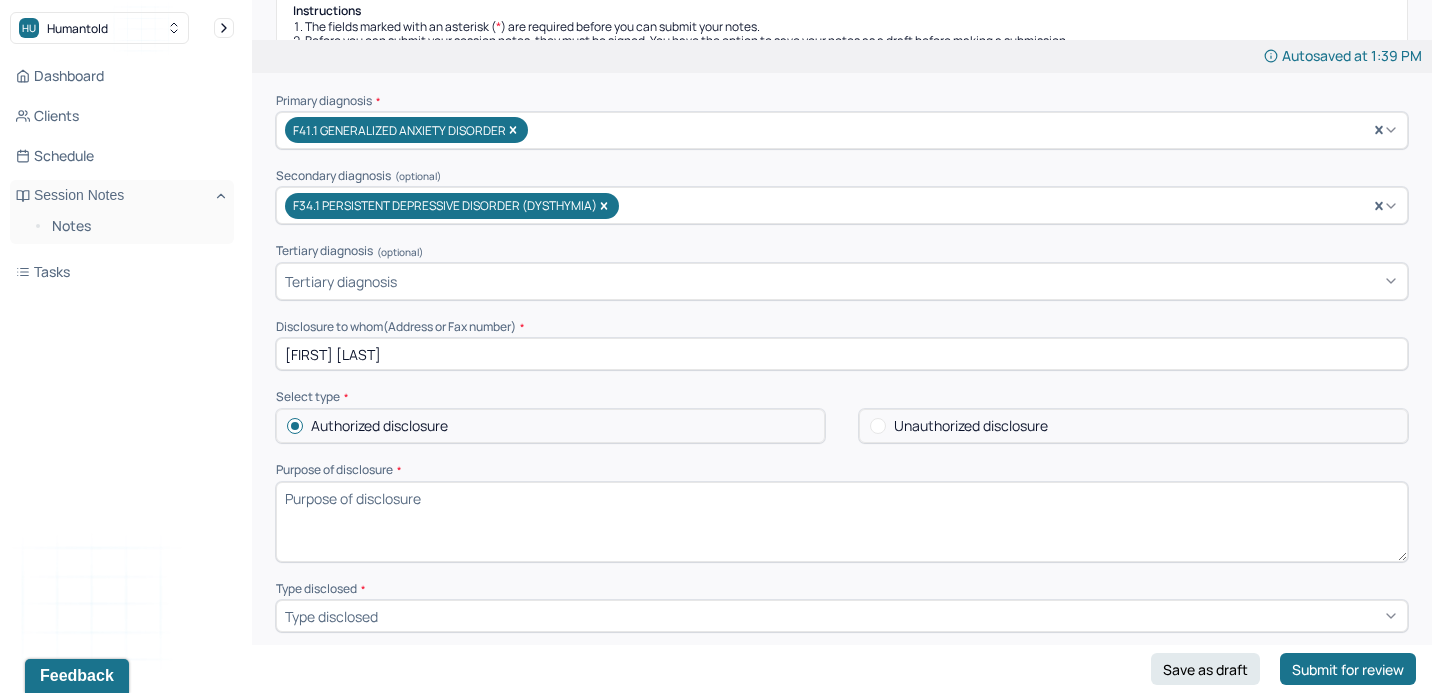 scroll, scrollTop: 317, scrollLeft: 0, axis: vertical 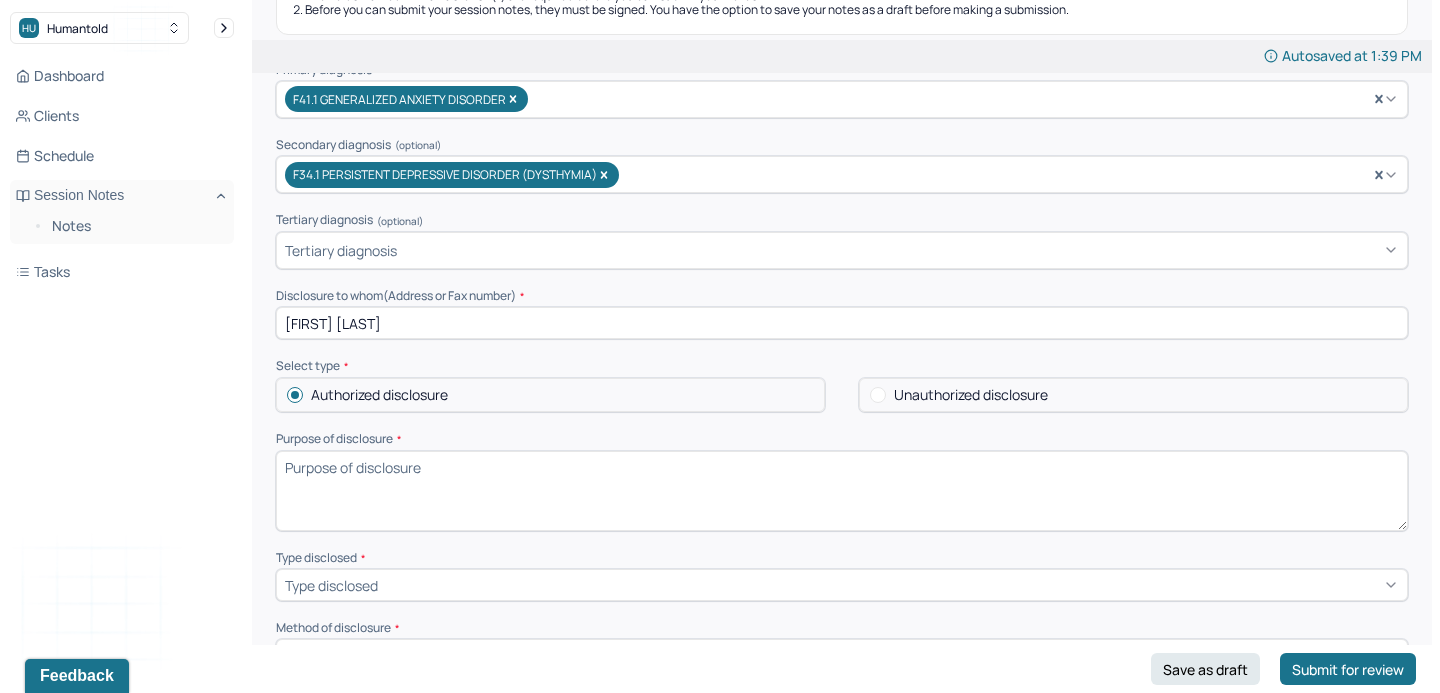 type on "Natalie Calegari" 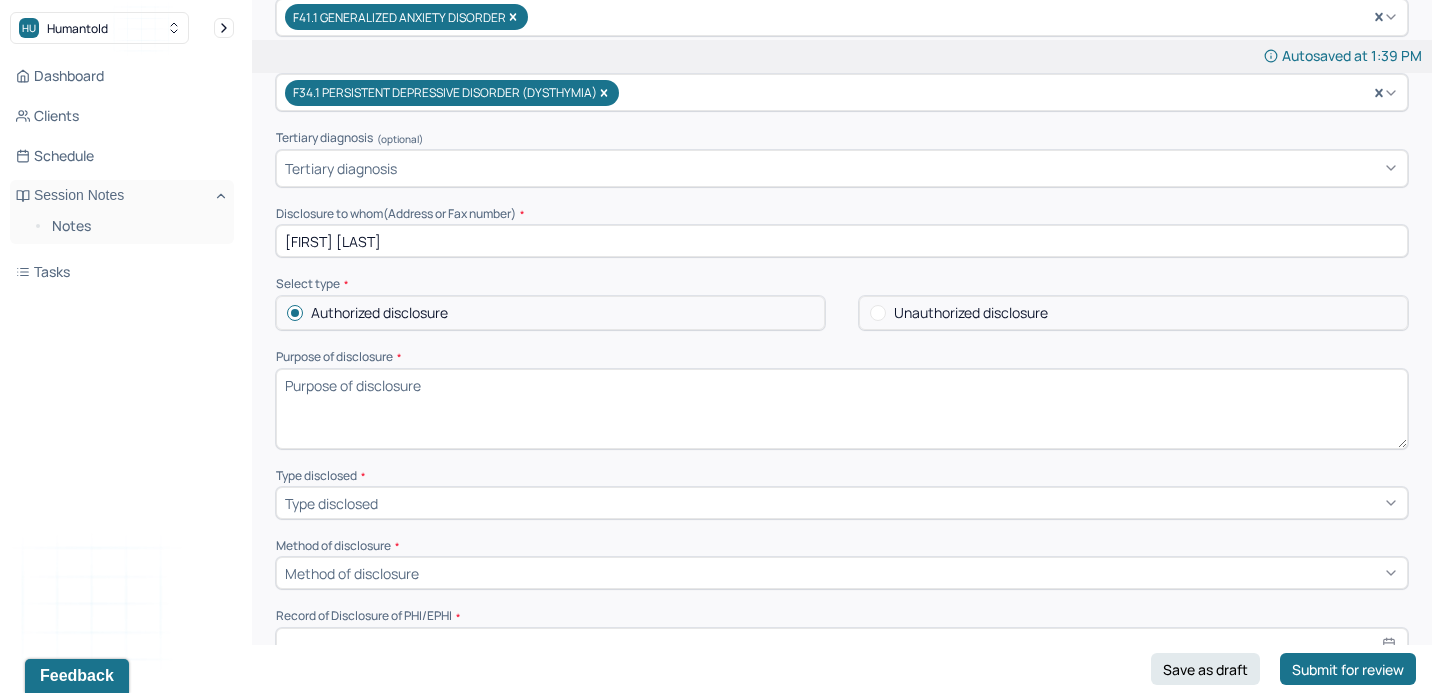 scroll, scrollTop: 409, scrollLeft: 0, axis: vertical 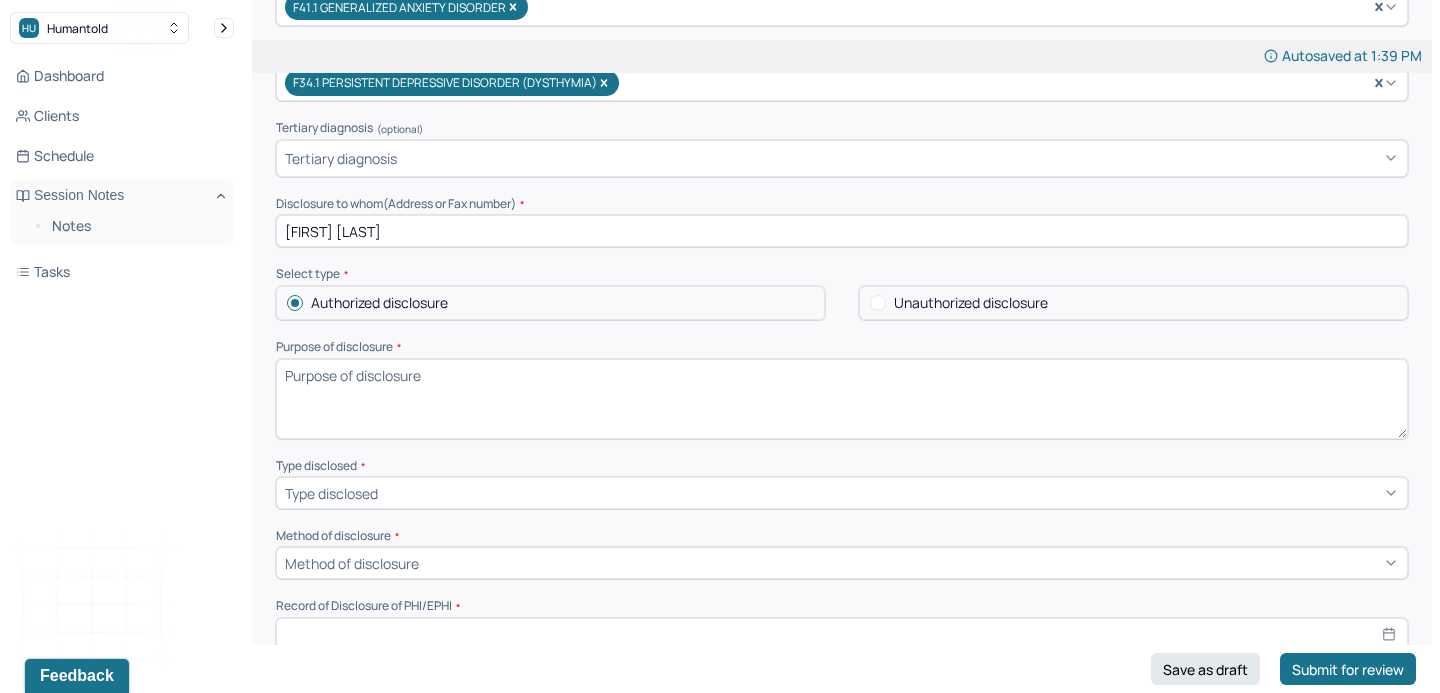 click on "Type disclosed" at bounding box center [842, 493] 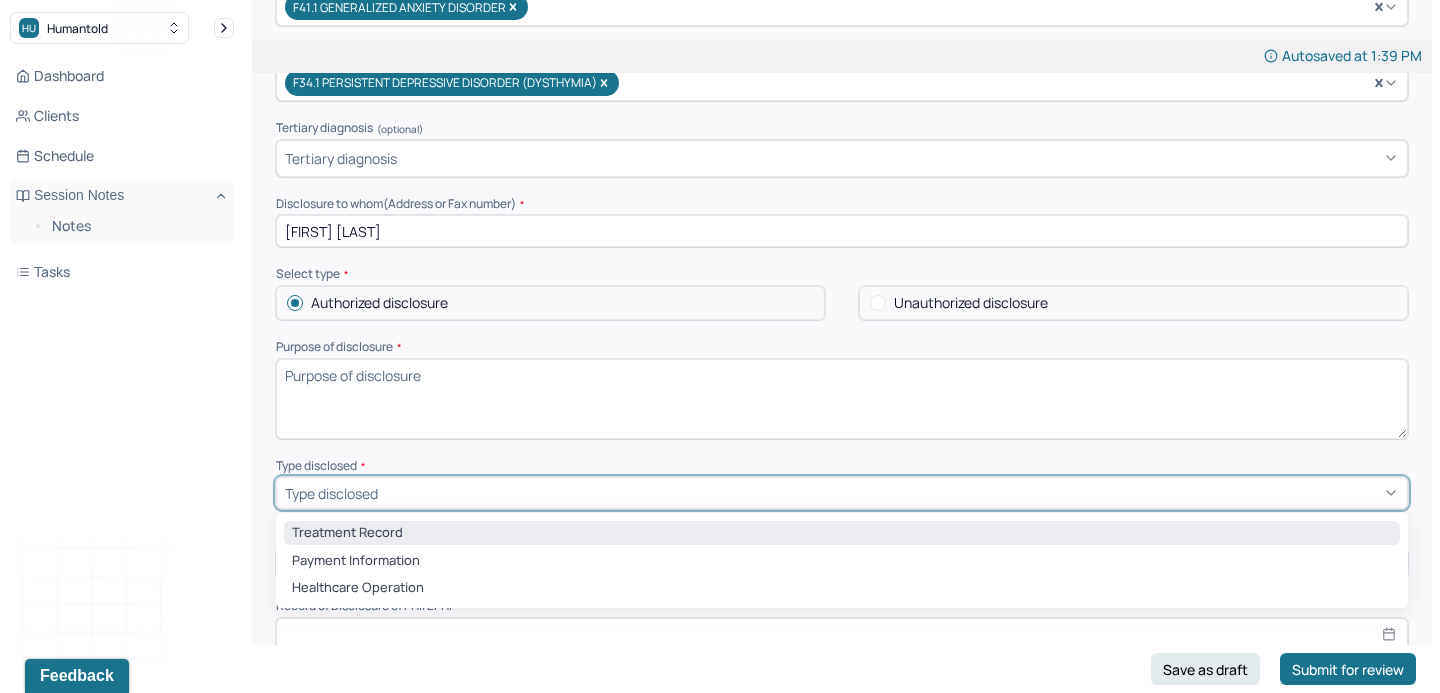 click on "Treatment Record" at bounding box center [842, 533] 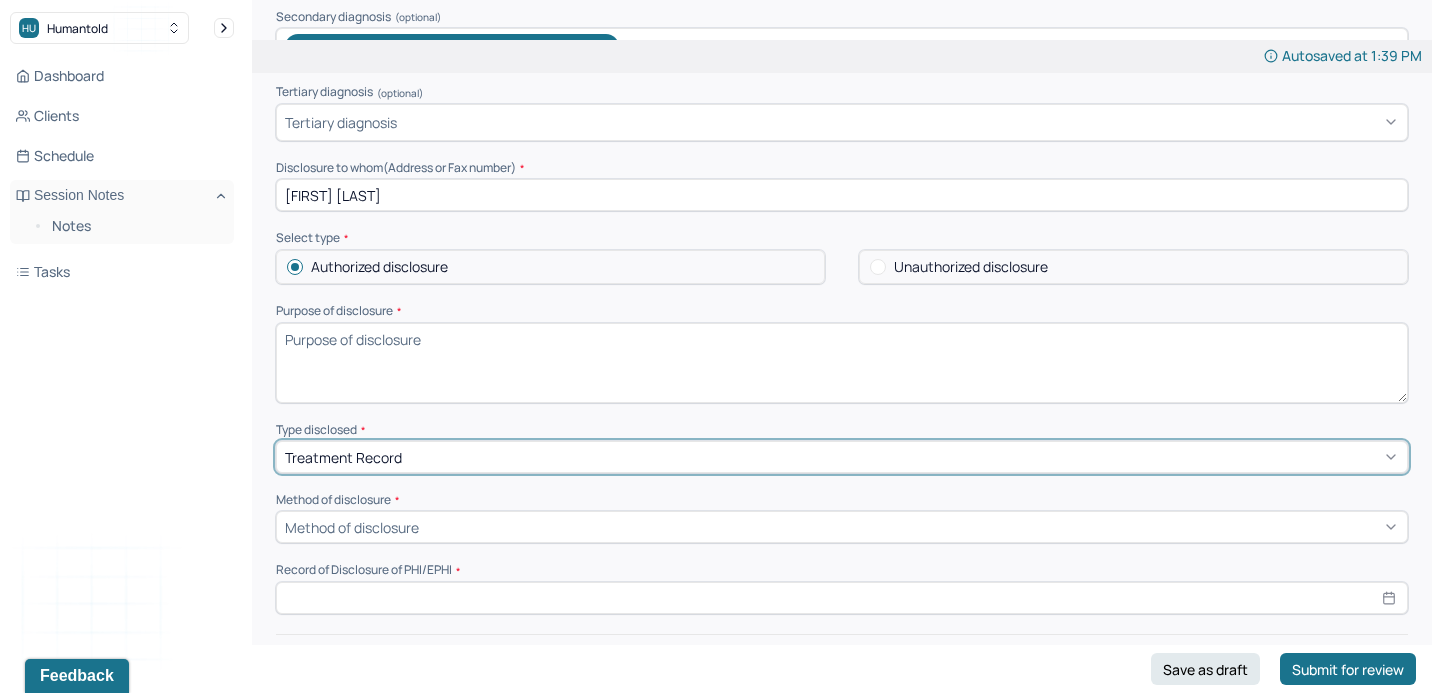 click on "Instructions The fields marked with an asterisk ( * ) are required before you can submit your notes. Before you can submit your session notes, they must be signed. You have the option to save your notes as a draft before making a submission. Primary diagnosis * F41.1 GENERALIZED ANXIETY DISORDER Secondary diagnosis (optional) F34.1 PERSISTENT DEPRESSIVE DISORDER (DYSTHYMIA) Tertiary diagnosis (optional) Tertiary diagnosis Disclosure to whom(Address or Fax number) * Natalie Calegari Select type Authorized disclosure Unauthorized disclosure Purpose of disclosure * Type disclosed * option Treatment Record, selected. Treatment Record Method of disclosure * Method of disclosure Record of Disclosure of PHI/EPHI * Sign note here Provider's Initials * Save as draft Submit for review" at bounding box center (842, 281) 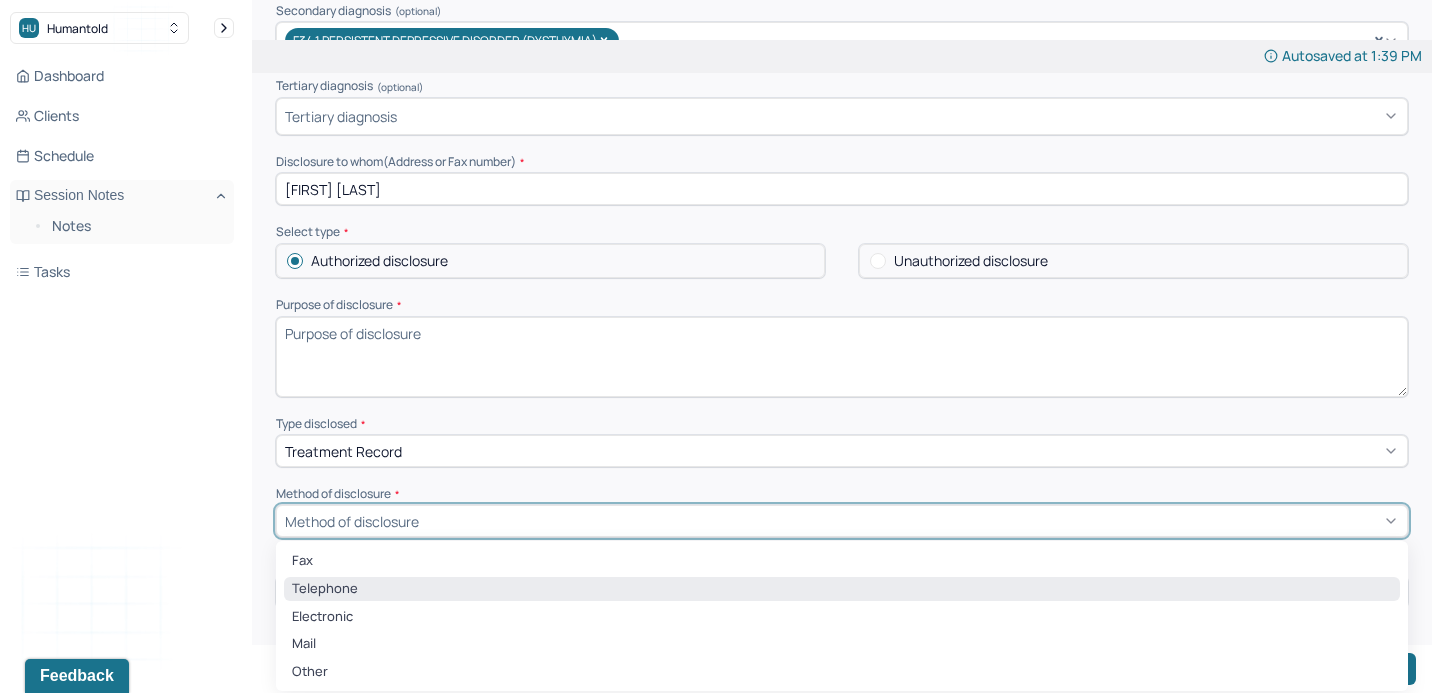 click on "Telephone" at bounding box center (842, 589) 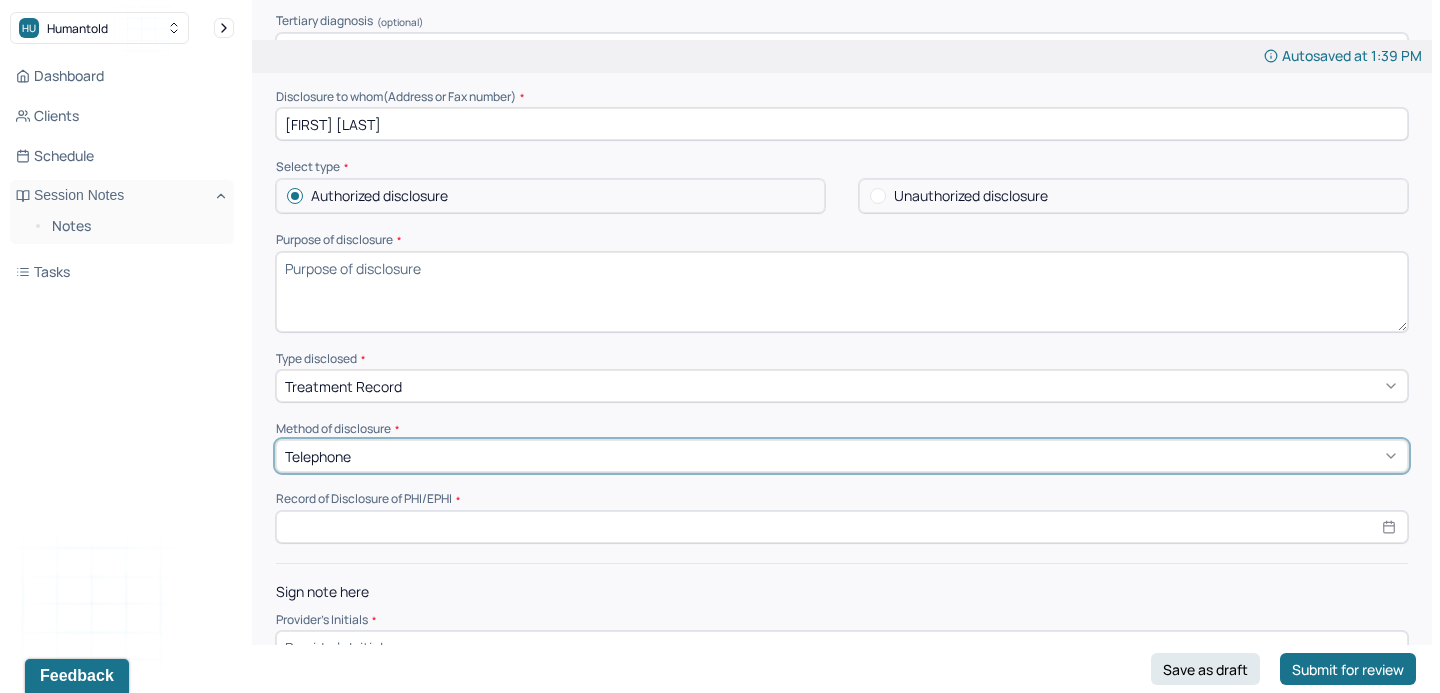 scroll, scrollTop: 525, scrollLeft: 0, axis: vertical 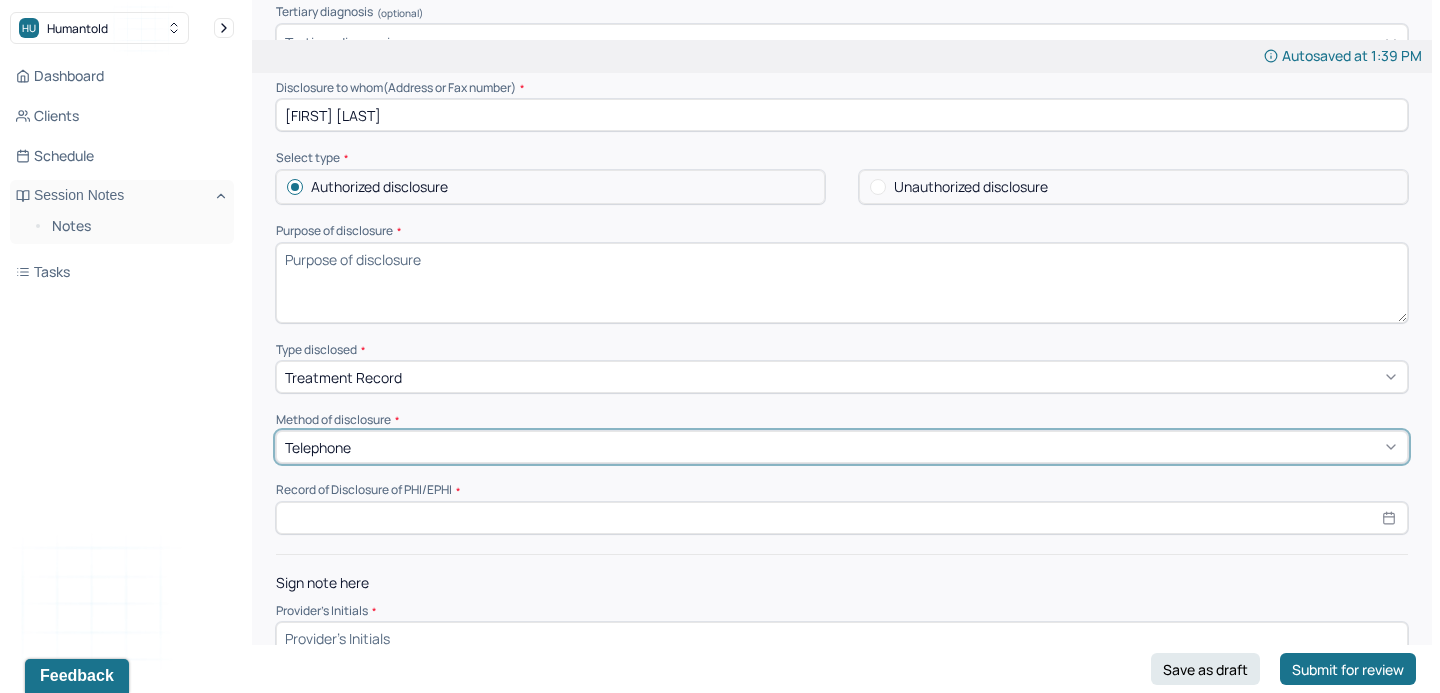 click at bounding box center (842, 518) 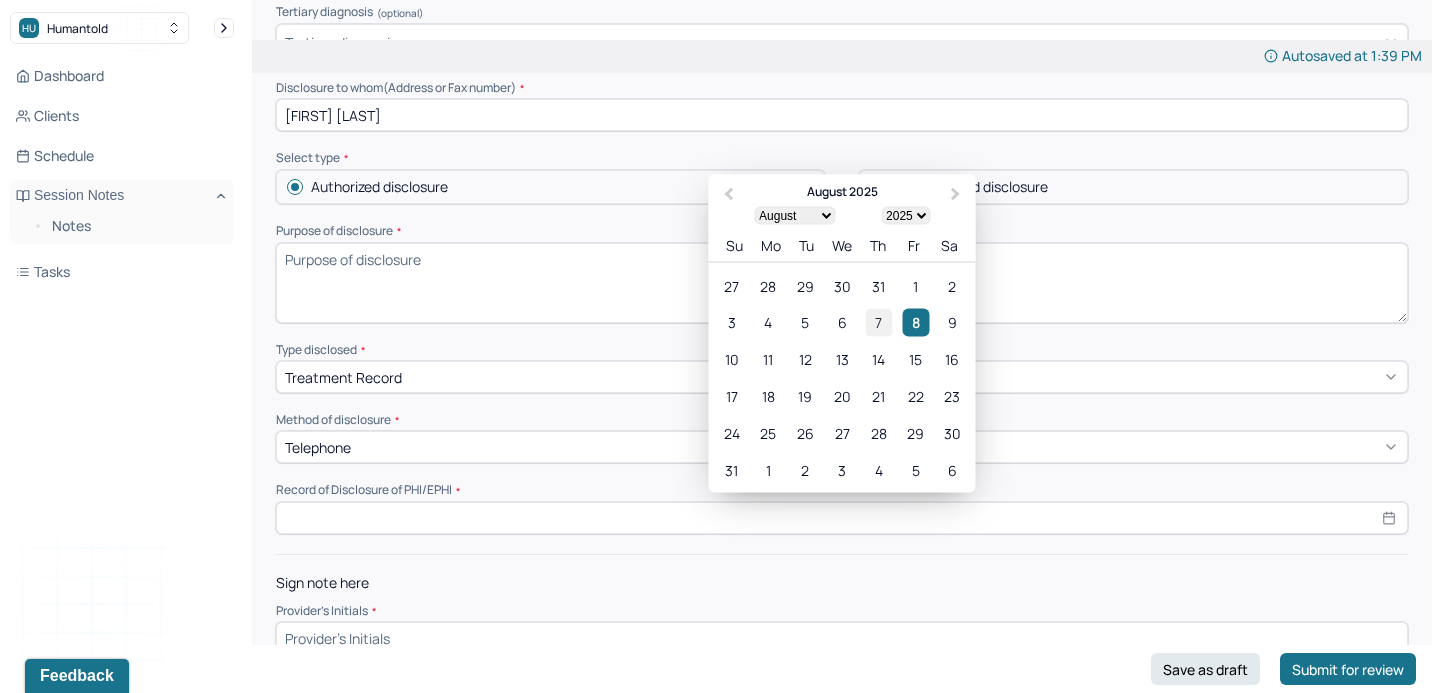click on "7" at bounding box center (878, 322) 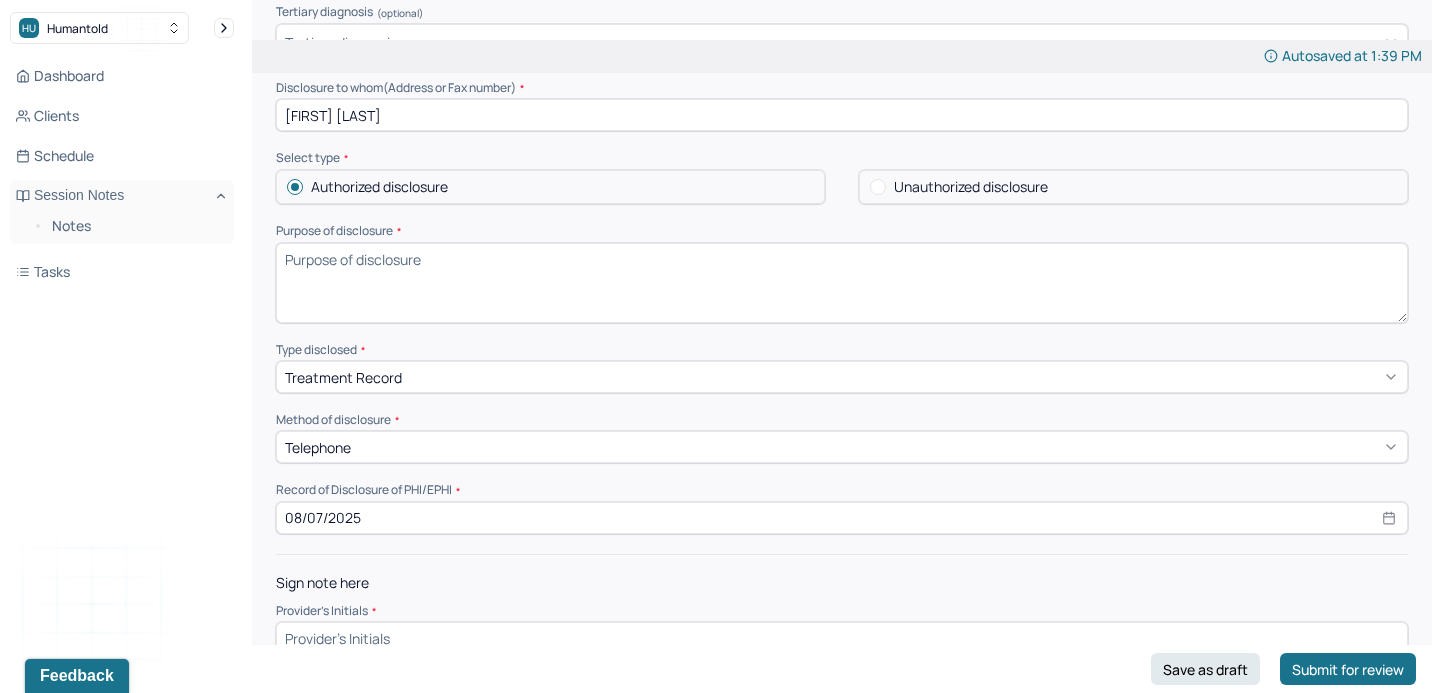 scroll, scrollTop: 556, scrollLeft: 0, axis: vertical 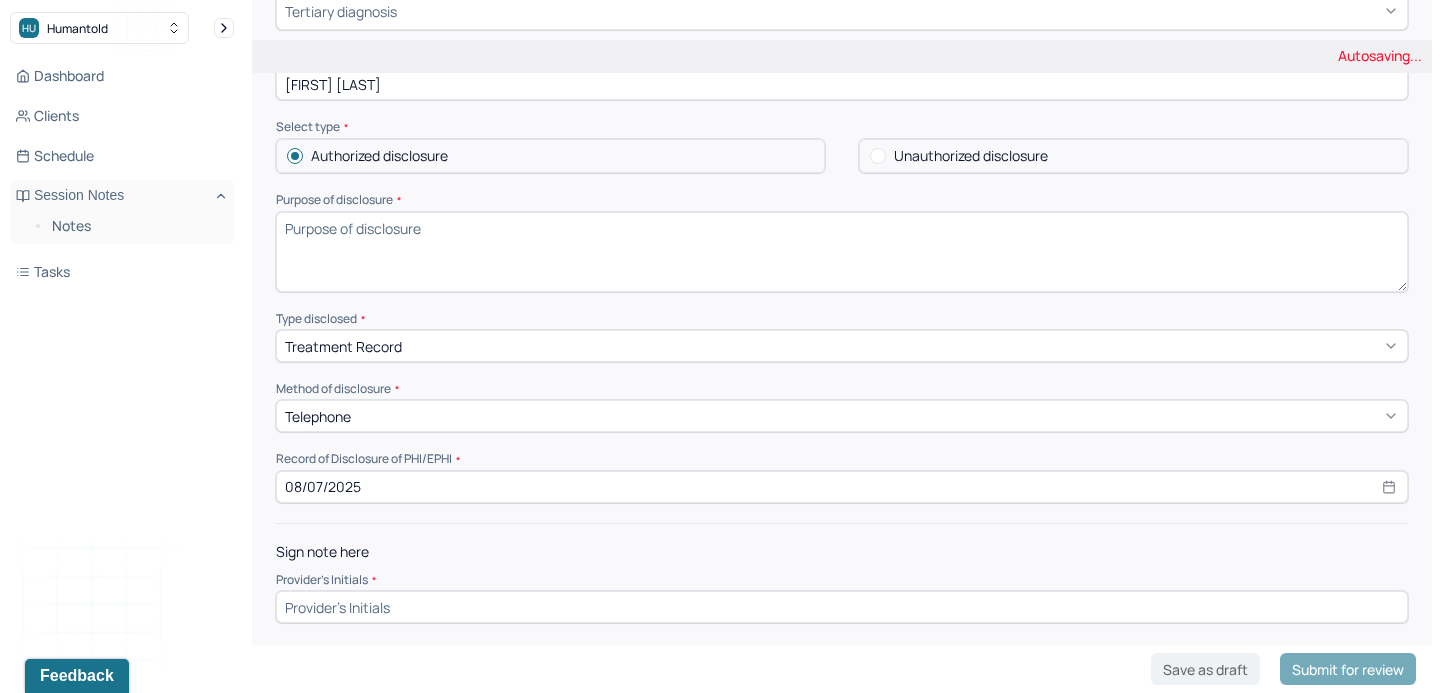 click at bounding box center [842, 607] 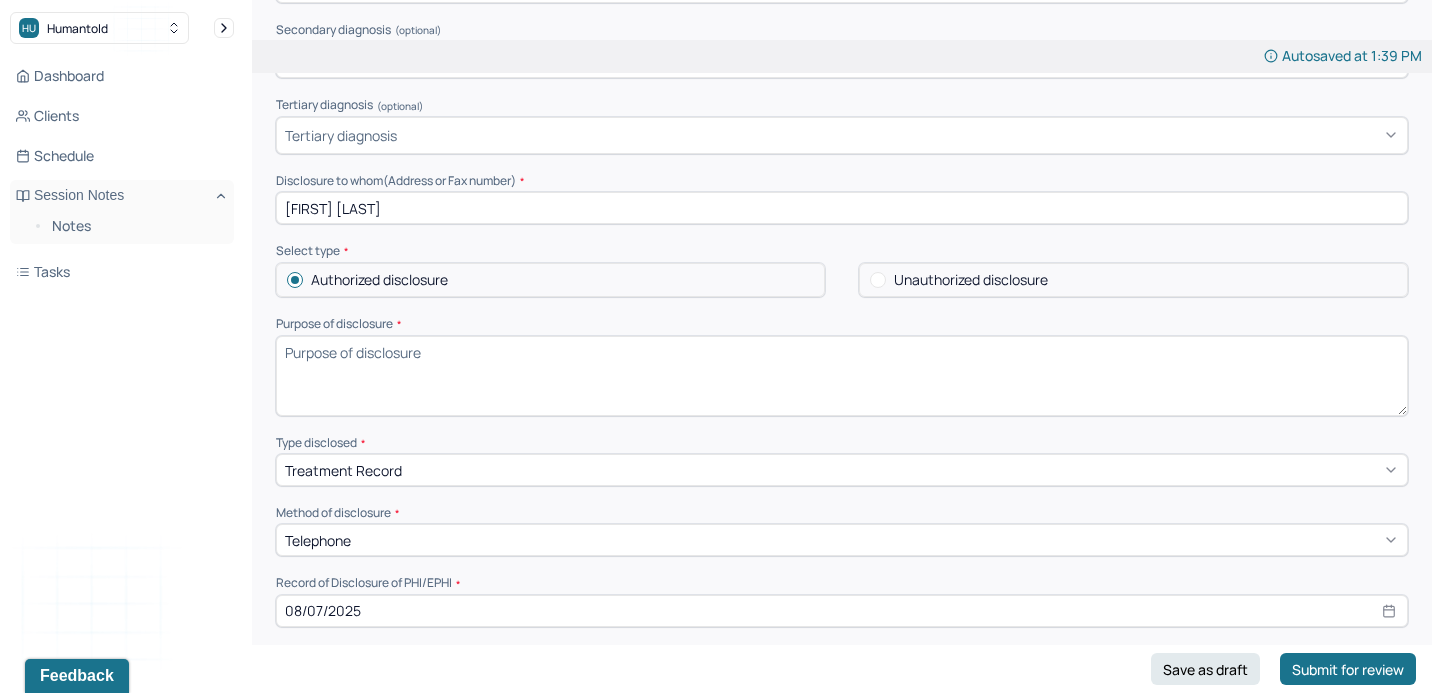 scroll, scrollTop: 422, scrollLeft: 0, axis: vertical 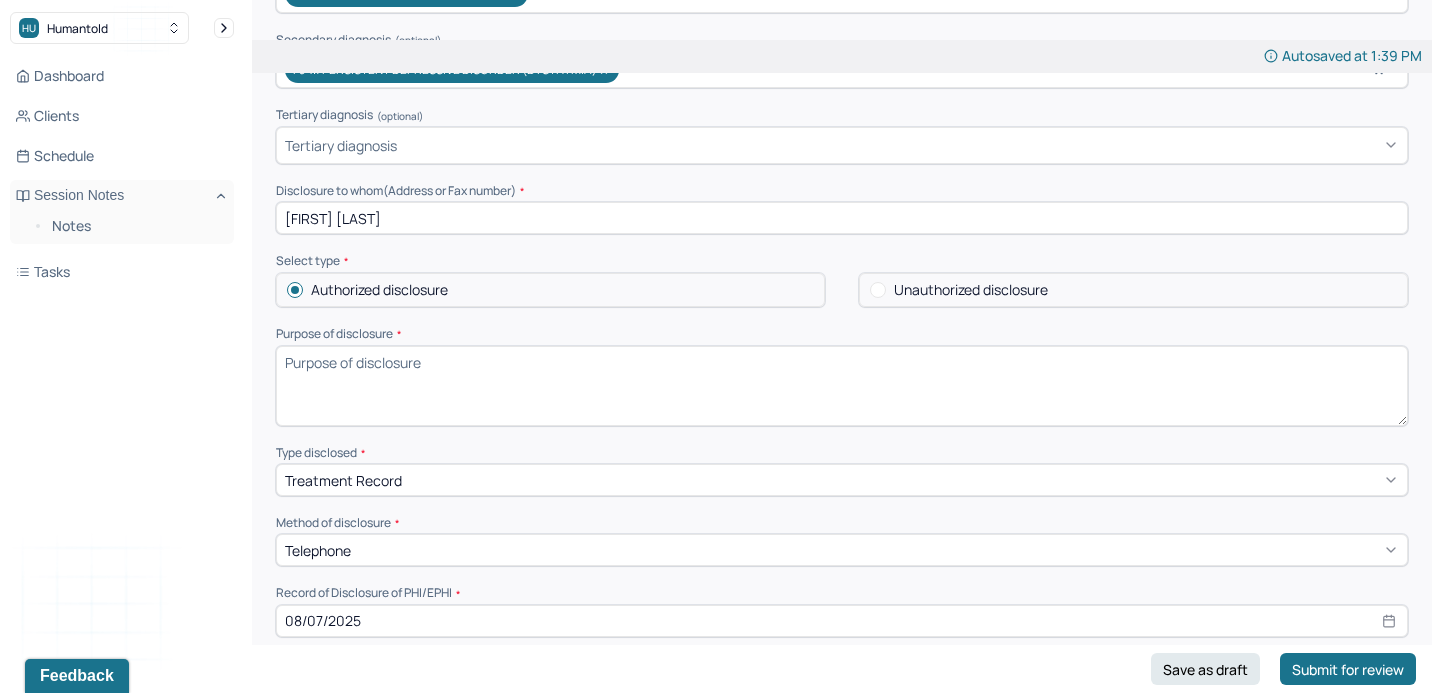 type on "SS" 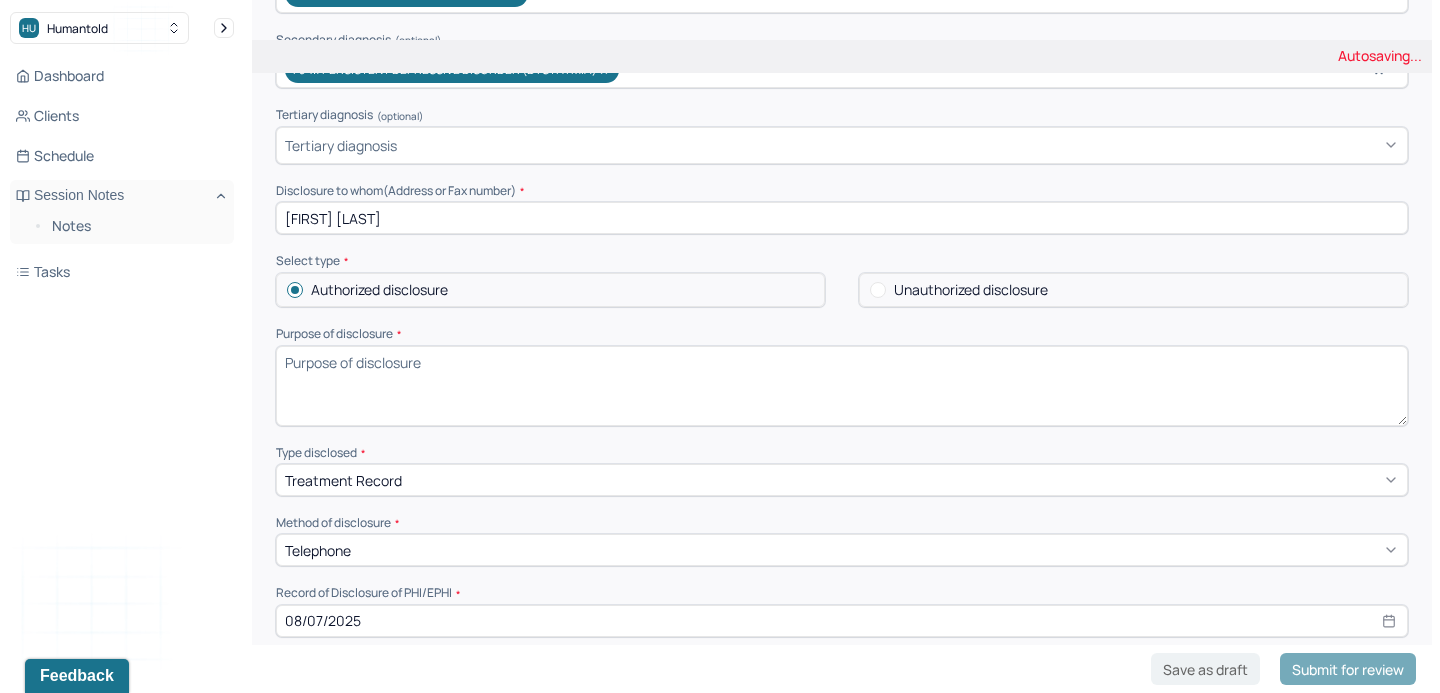 click on "Purpose of disclosure *" at bounding box center [842, 386] 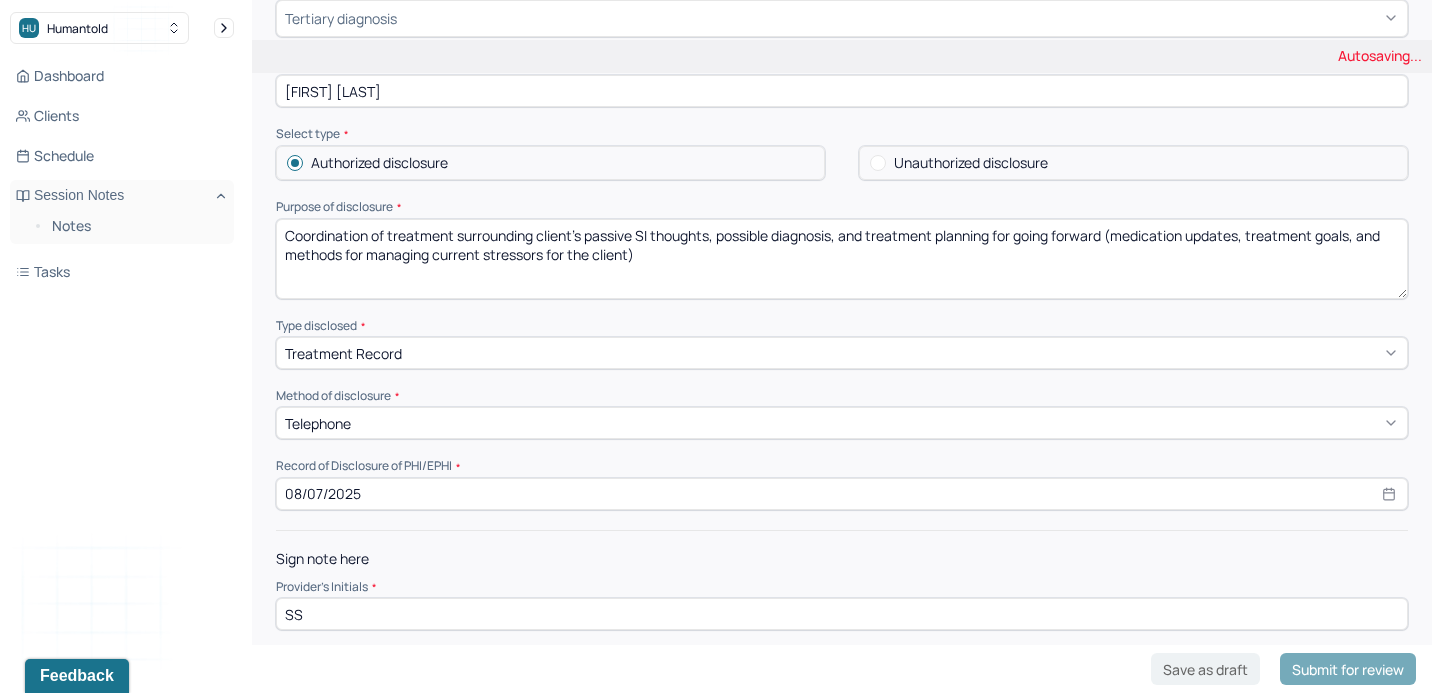 scroll, scrollTop: 556, scrollLeft: 0, axis: vertical 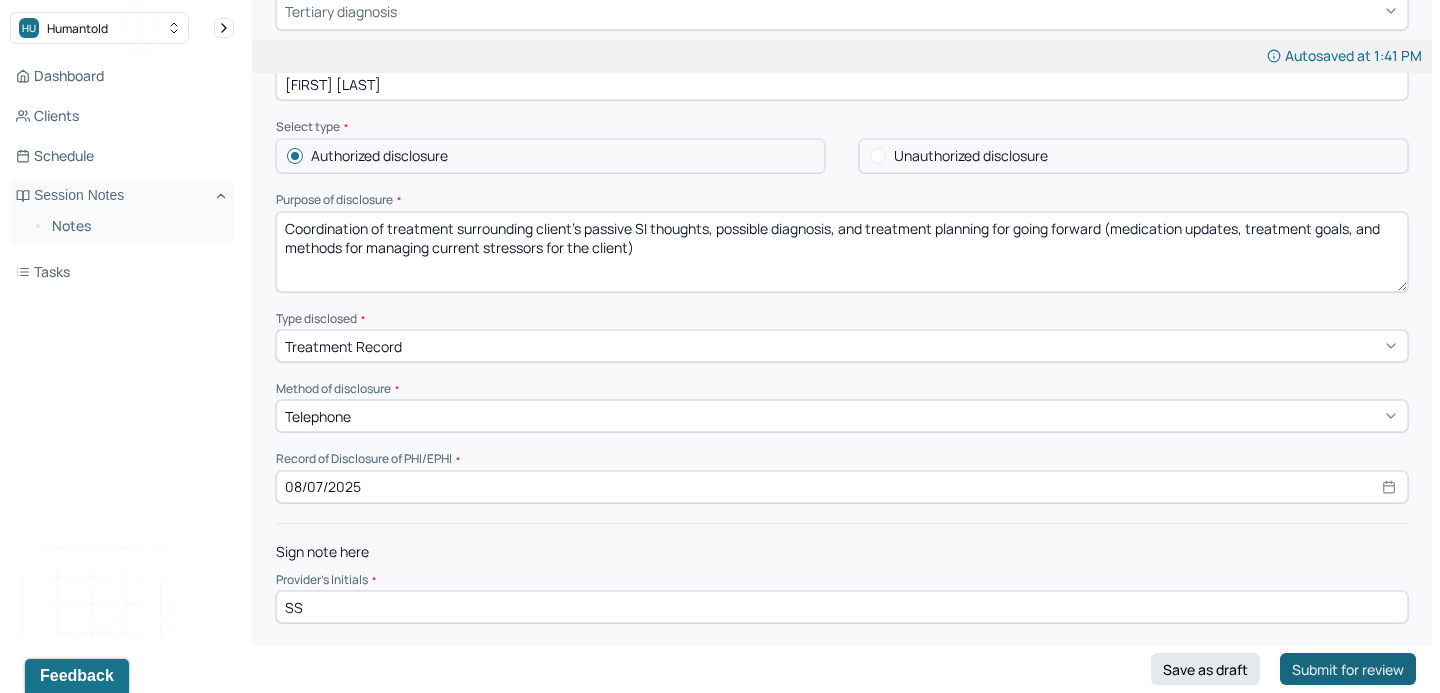 type on "Coordination of treatment surrounding client's passive SI thoughts, possible diagnosis, and treatment planning for going forward (medication updates, treatment goals, and methods for managing current stressors for the client)" 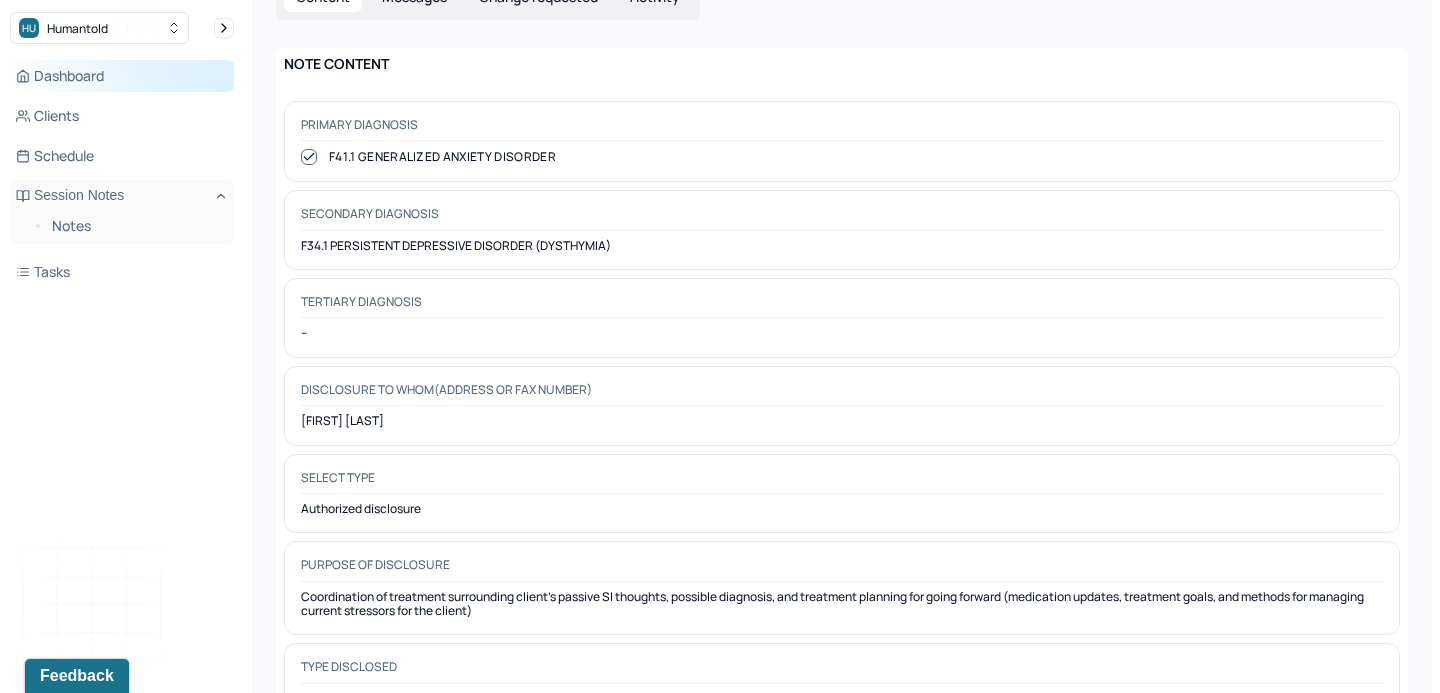 click on "Dashboard" at bounding box center [122, 76] 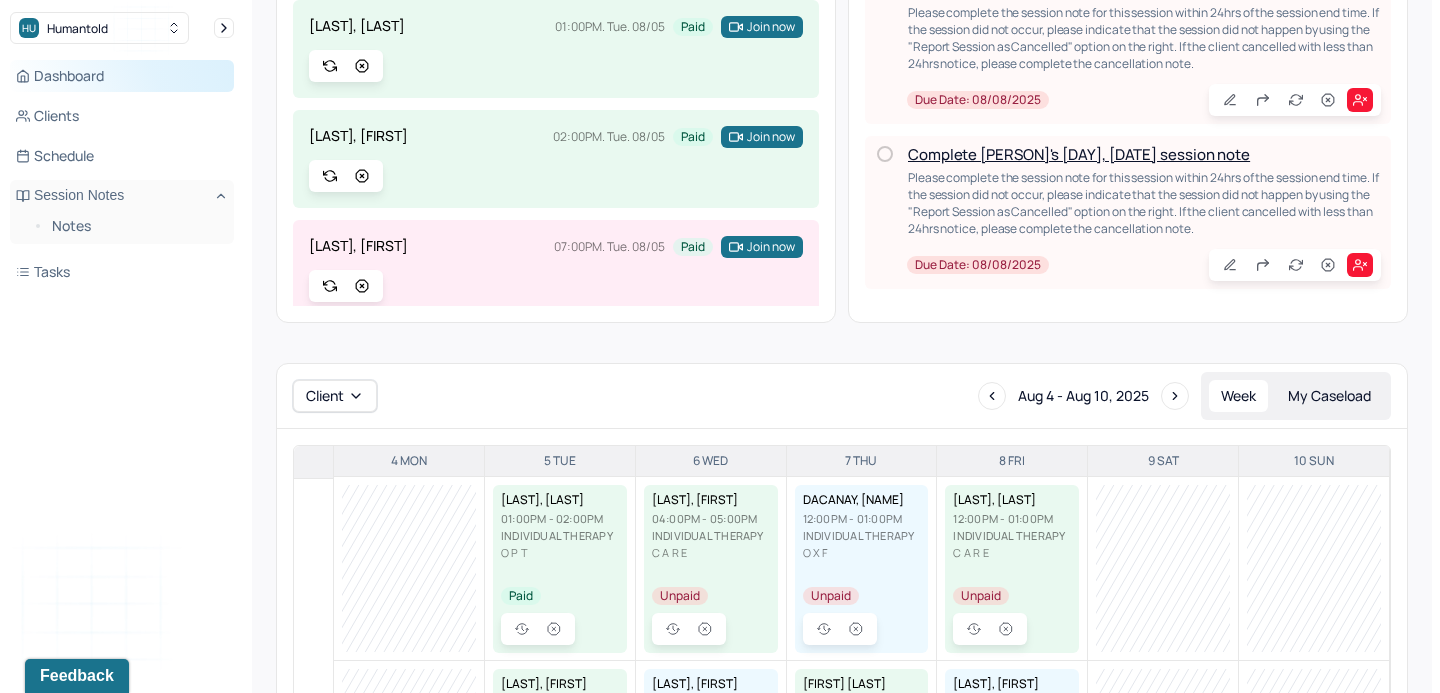 scroll, scrollTop: 556, scrollLeft: 0, axis: vertical 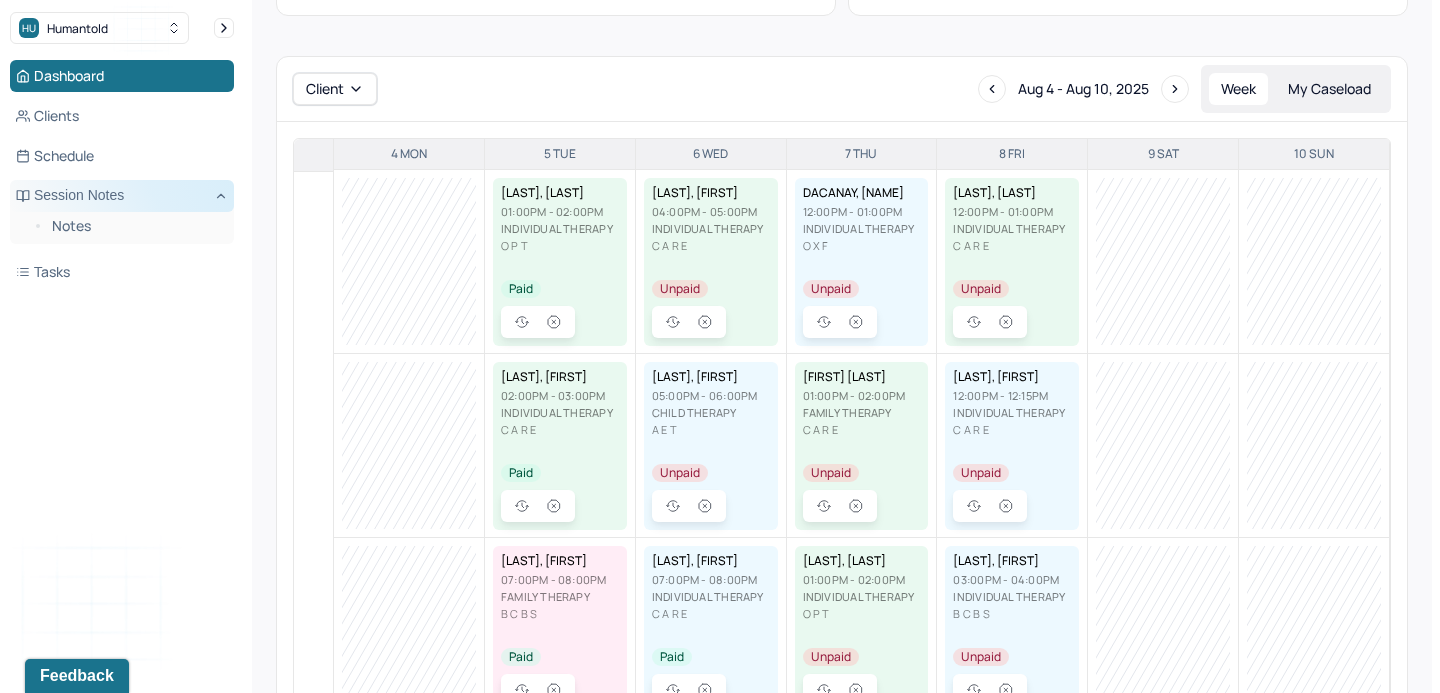 click on "Session Notes" at bounding box center (122, 196) 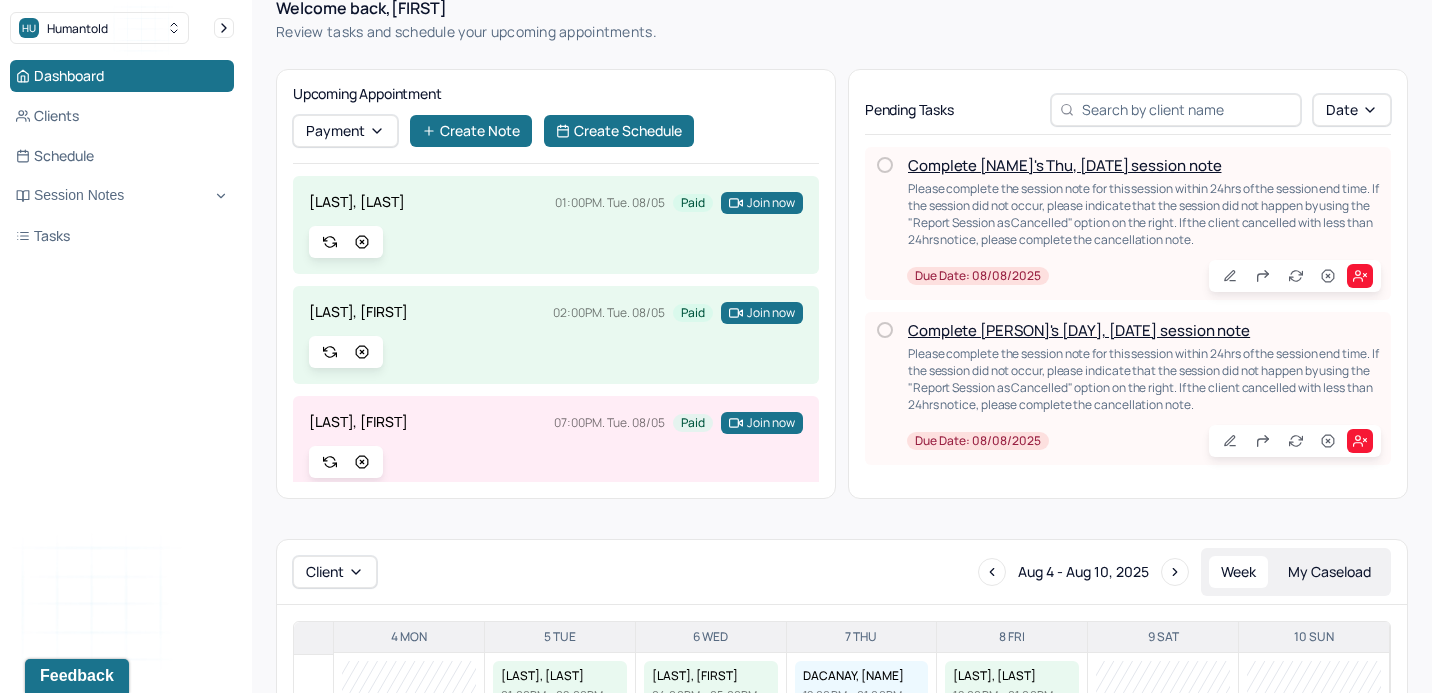 scroll, scrollTop: 0, scrollLeft: 0, axis: both 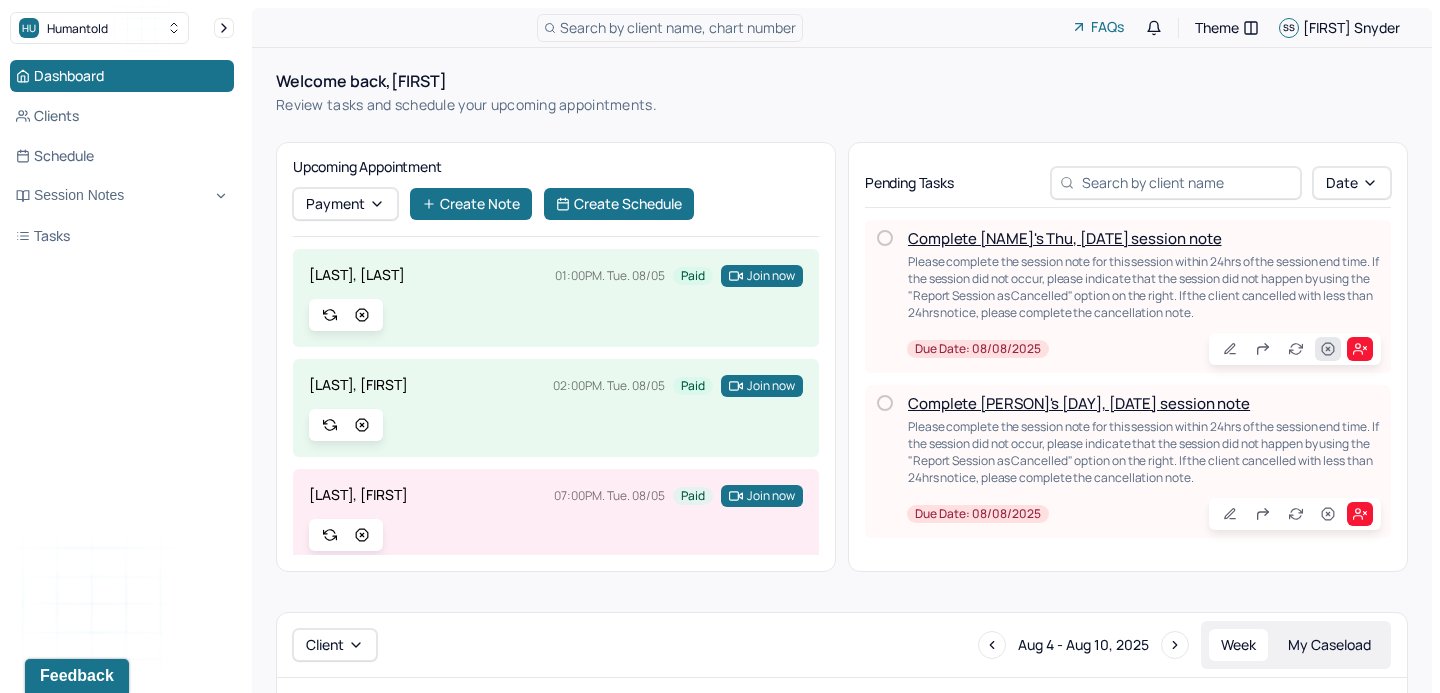 click 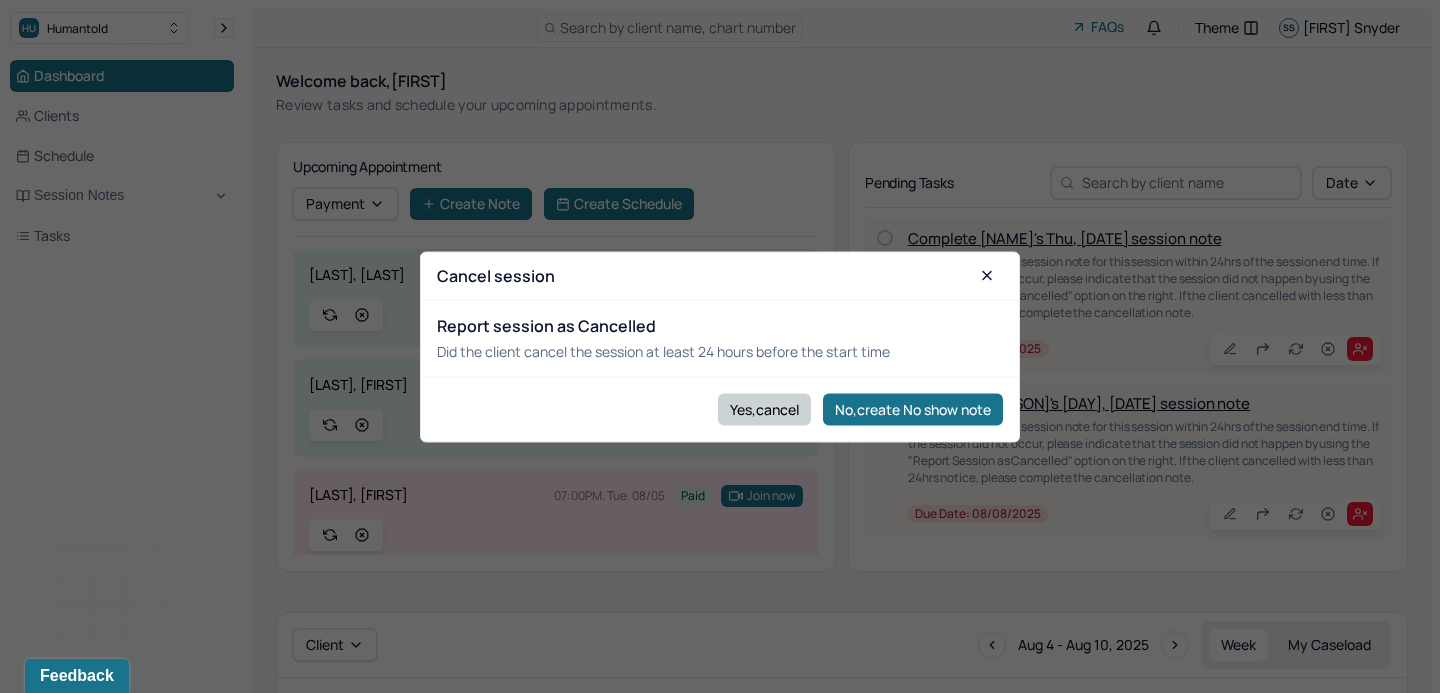 click on "Yes,cancel" at bounding box center (764, 409) 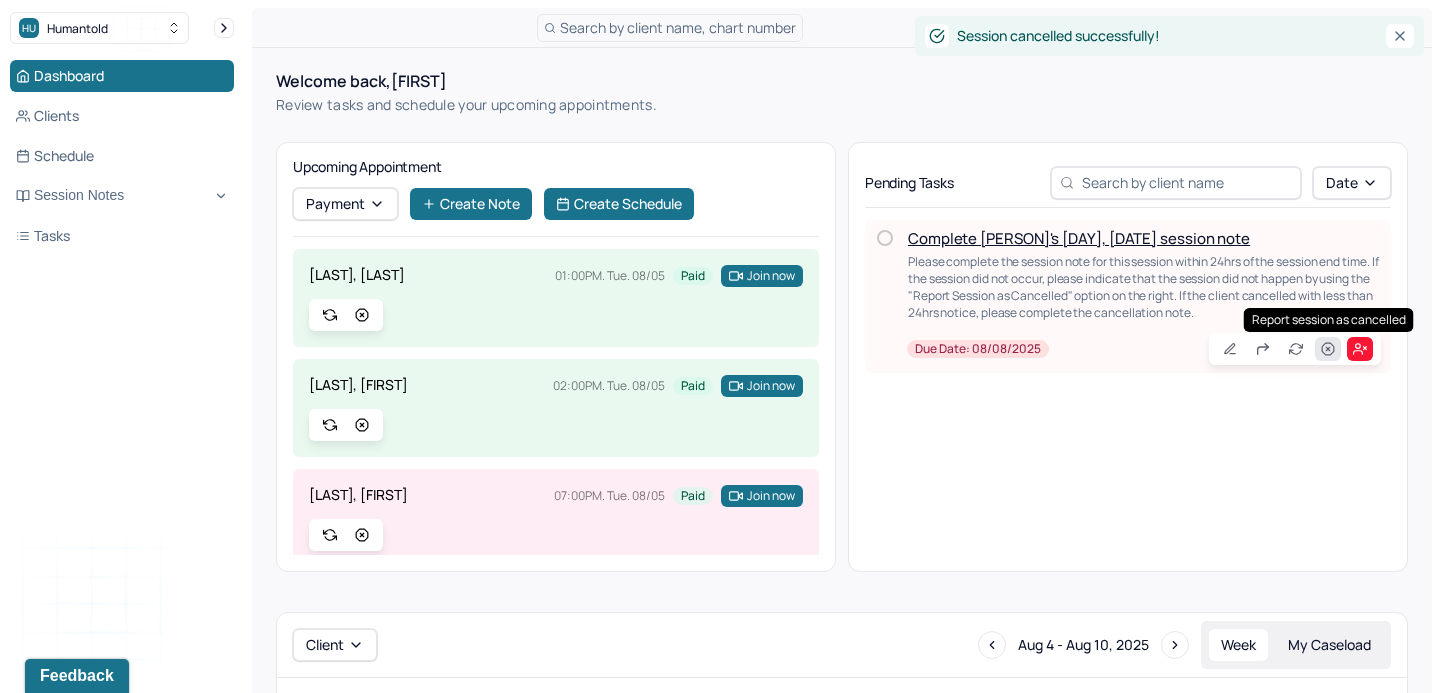 click 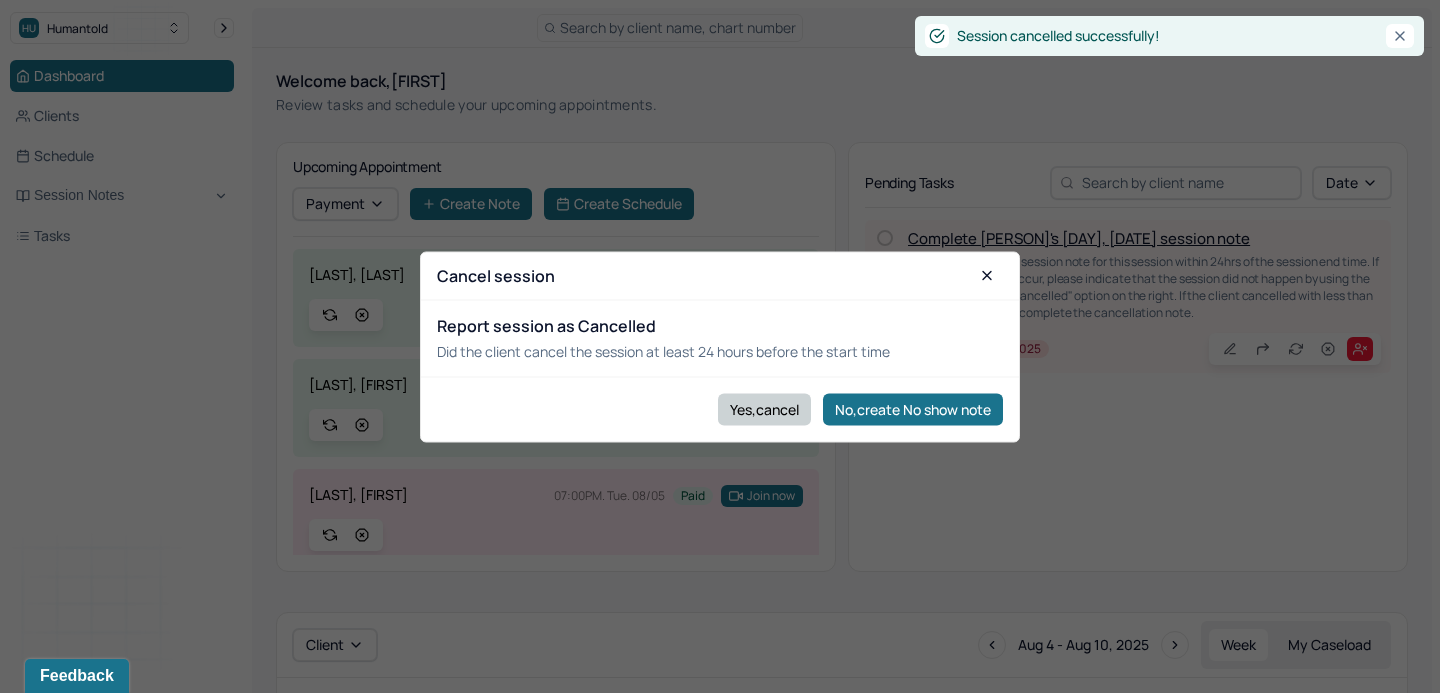 click on "Yes,cancel" at bounding box center [764, 409] 